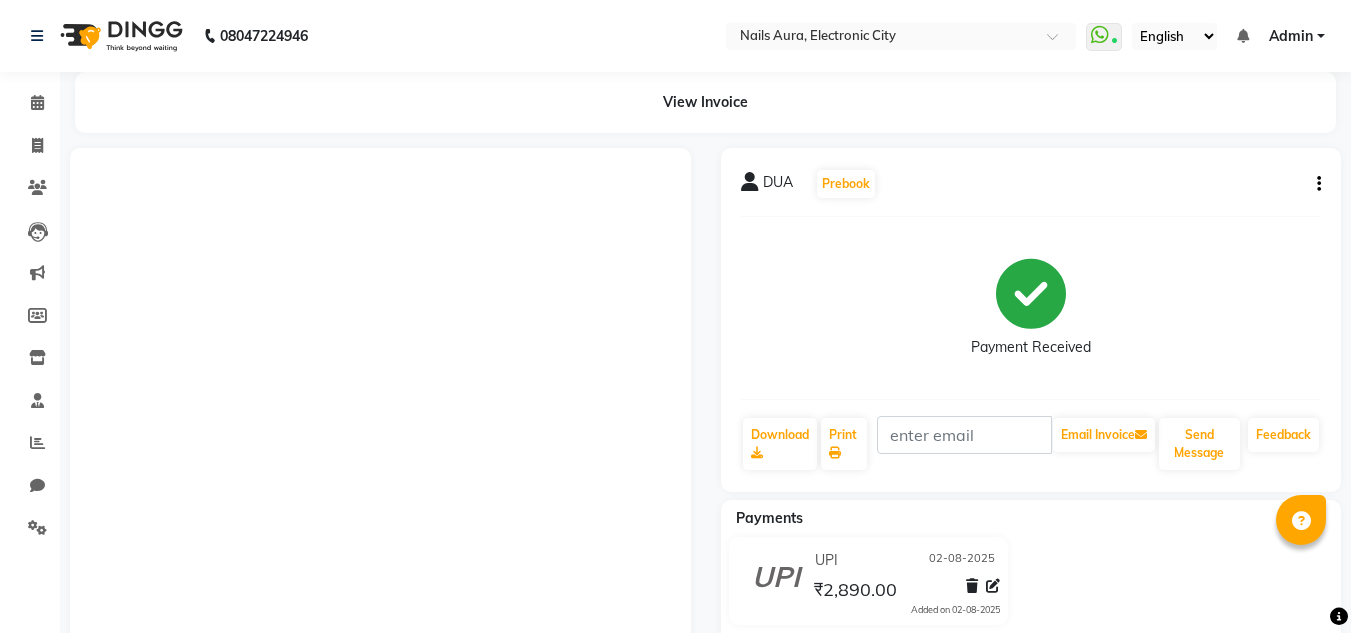 scroll, scrollTop: 0, scrollLeft: 0, axis: both 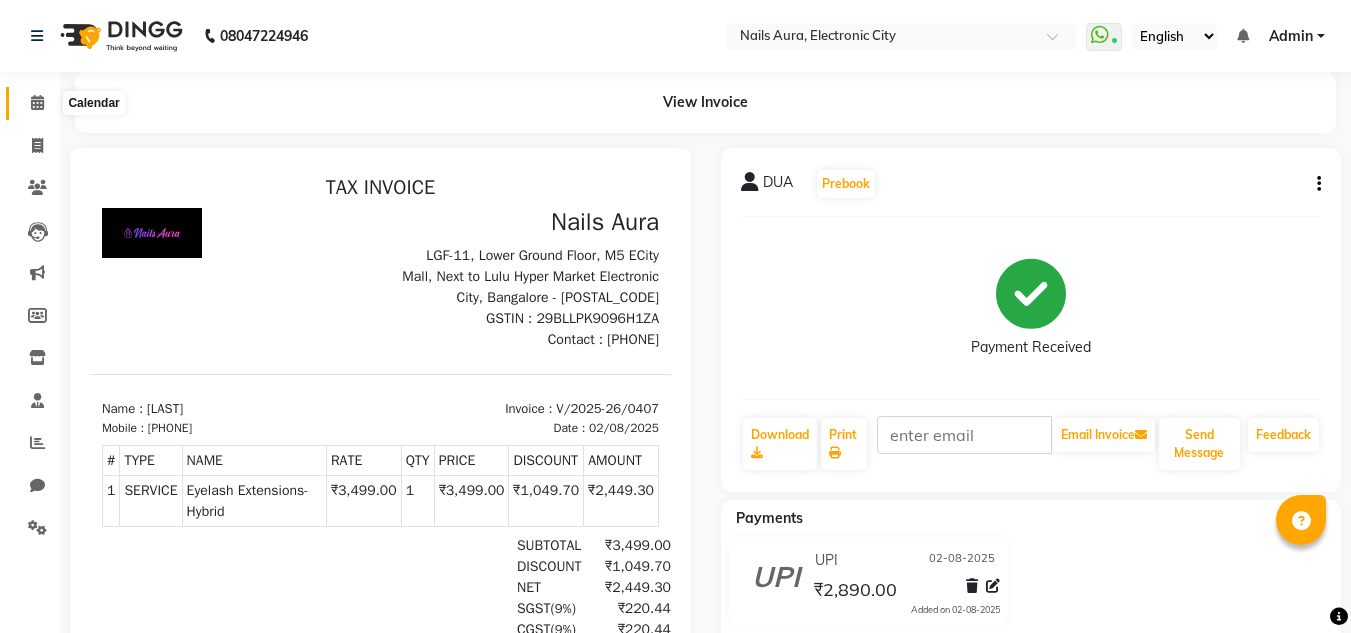 click 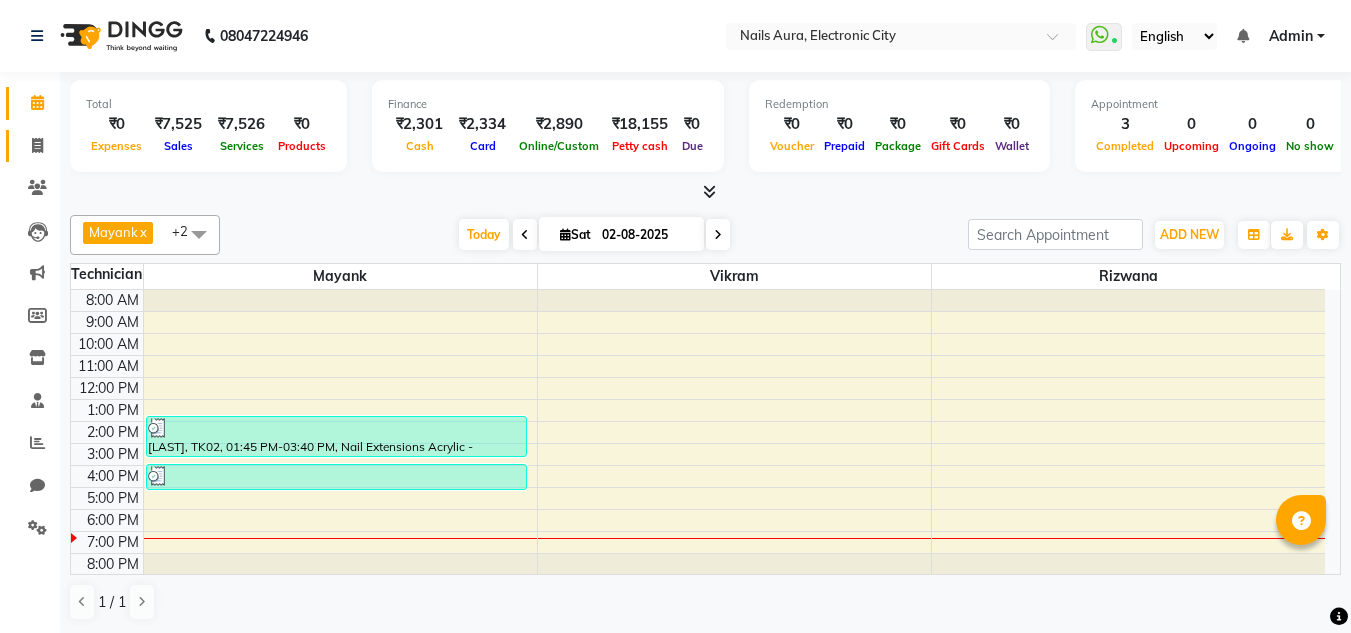 click on "Invoice" 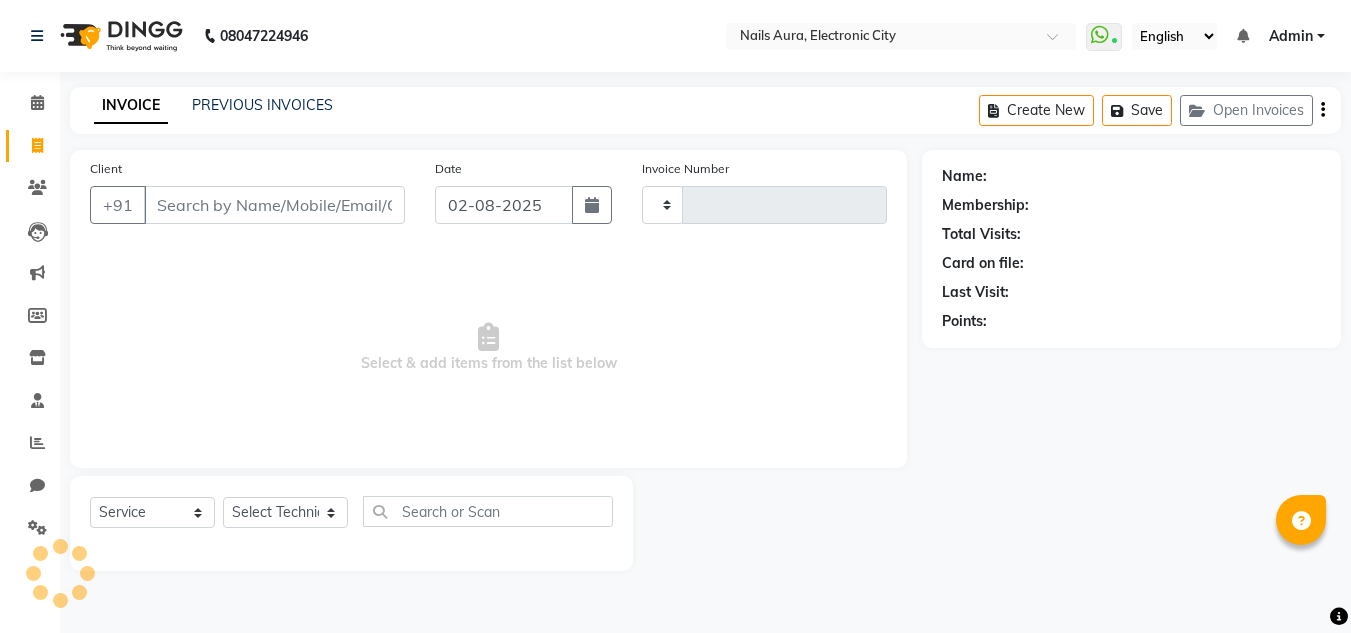 type on "0408" 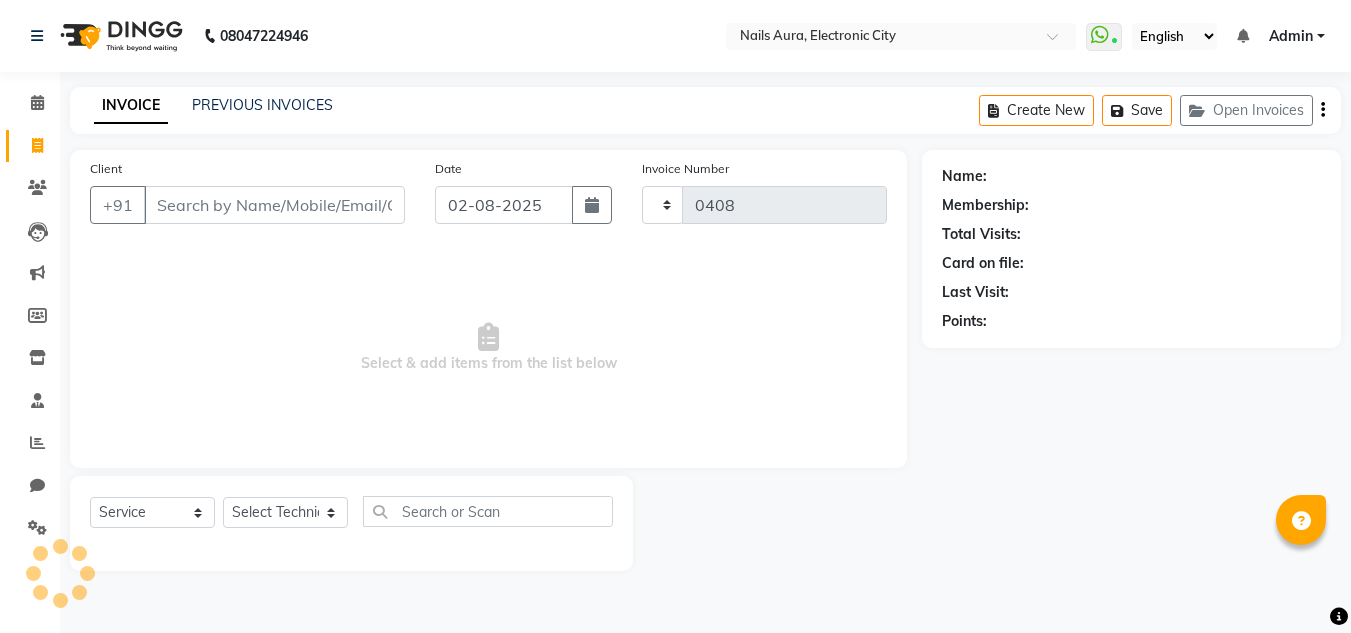 select on "8179" 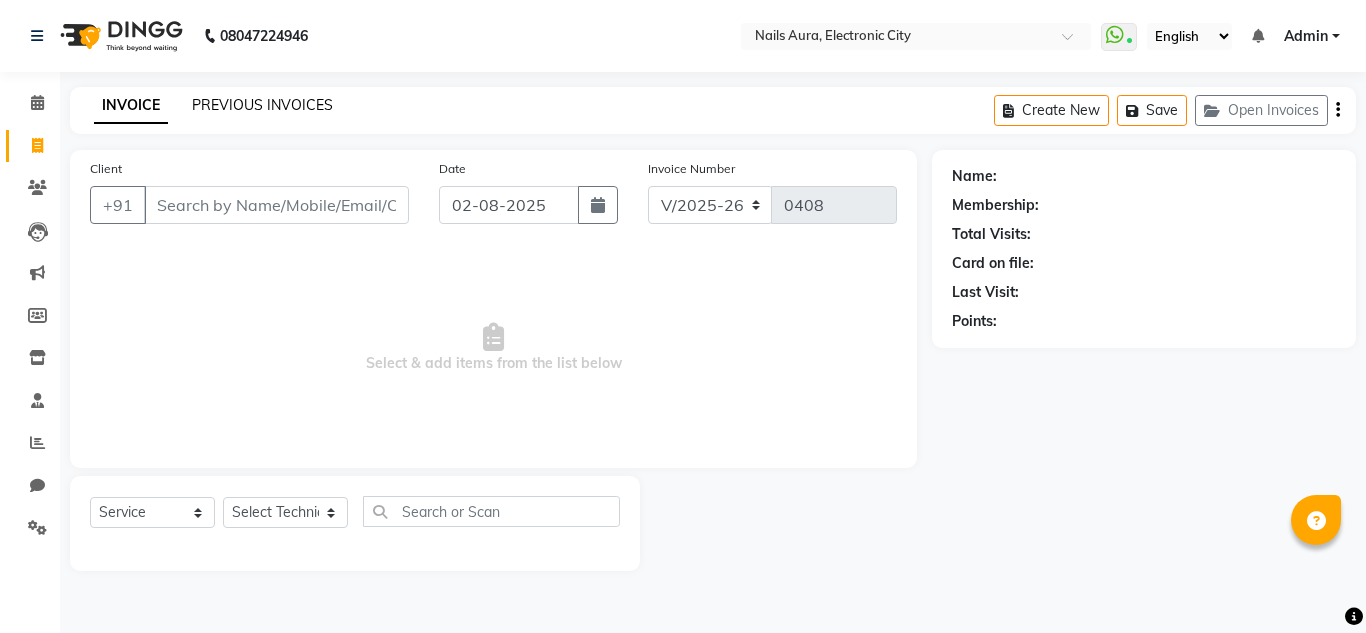 click on "PREVIOUS INVOICES" 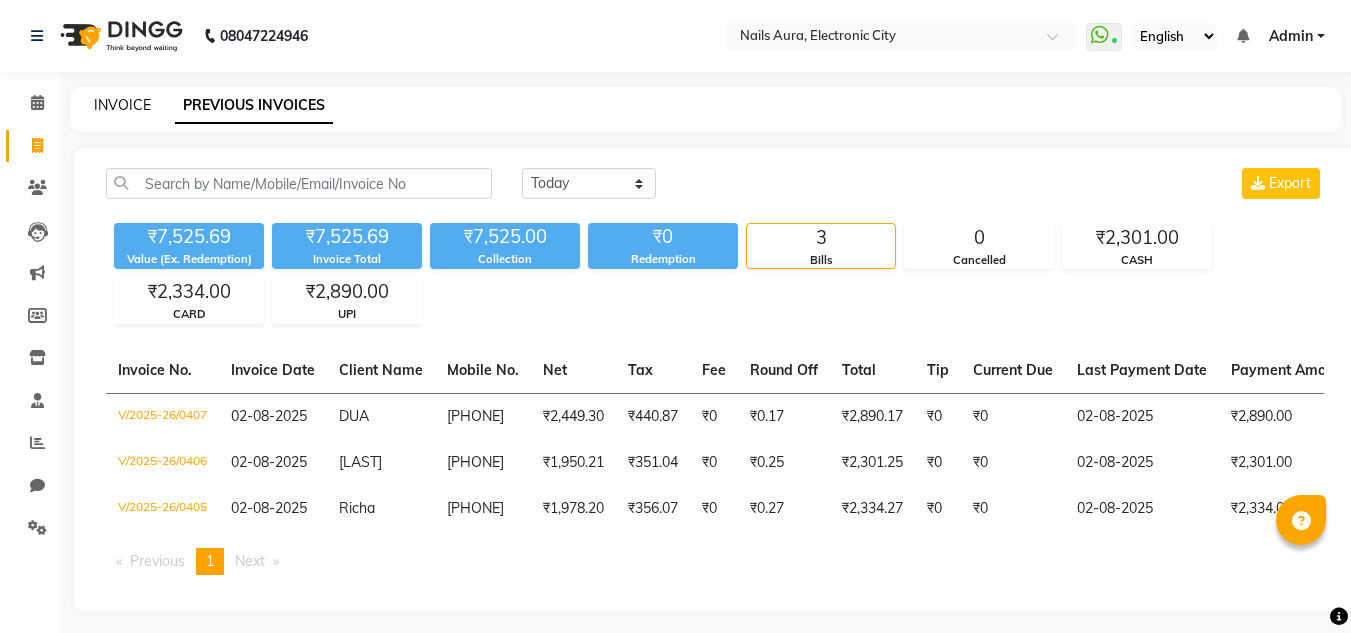click on "INVOICE" 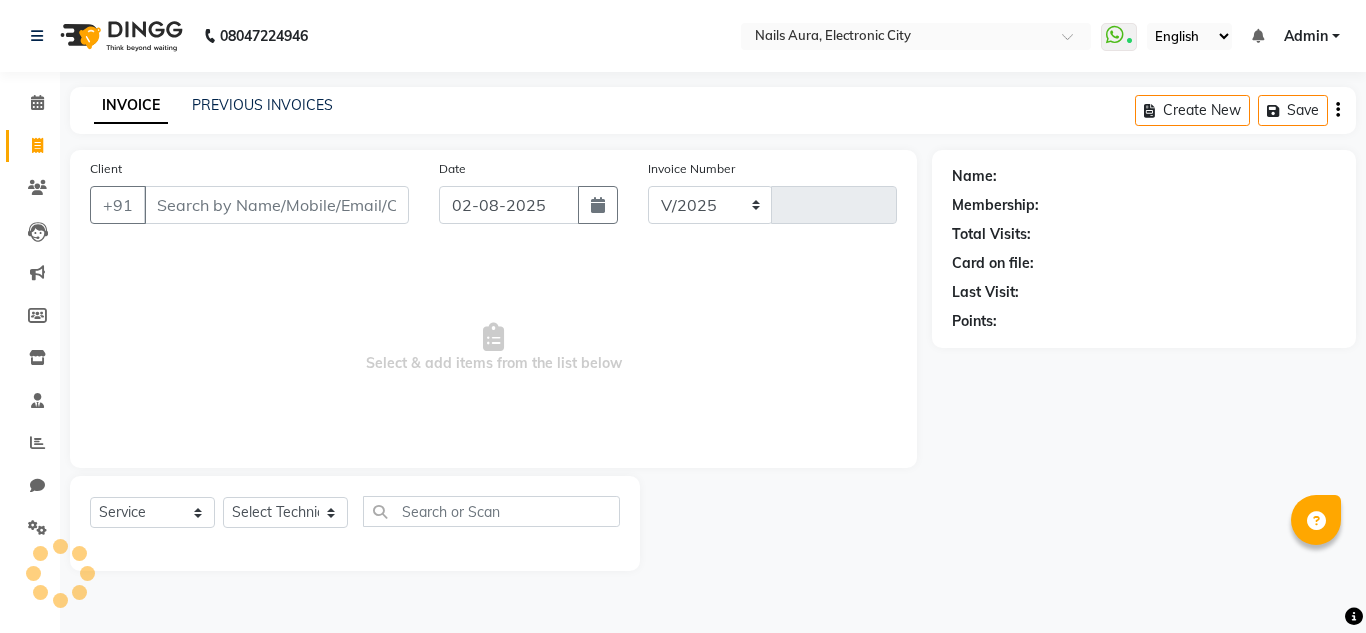 select on "8179" 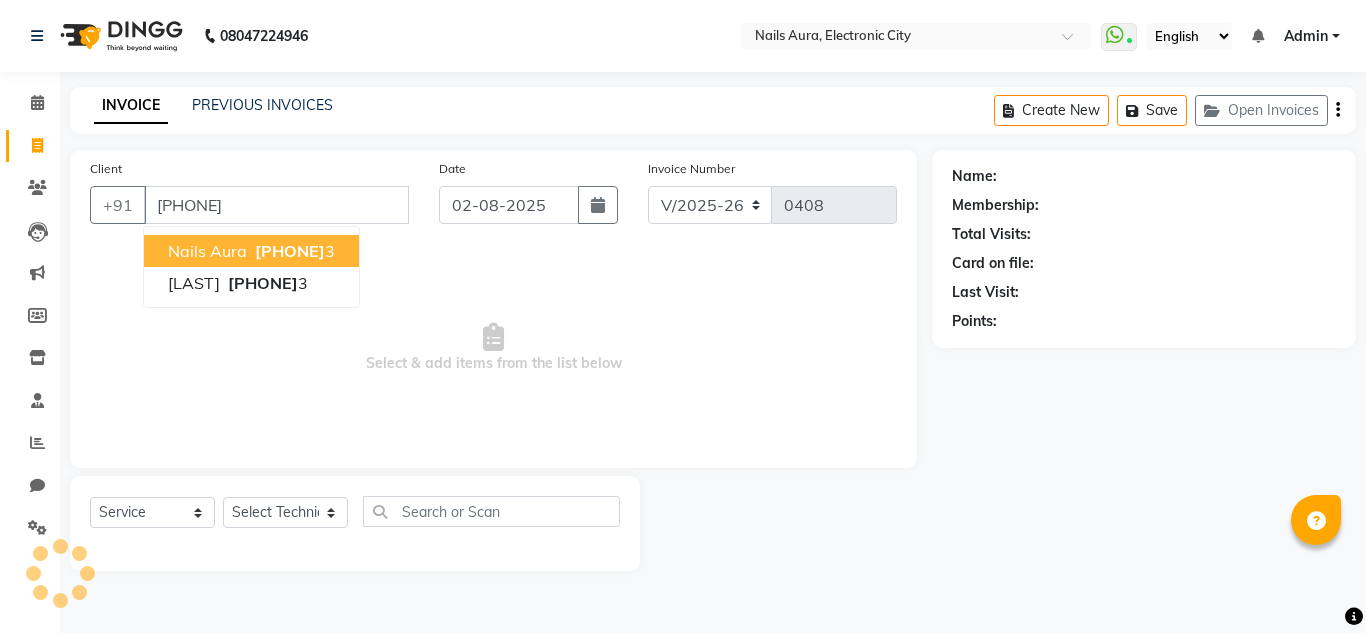 type on "[PHONE]" 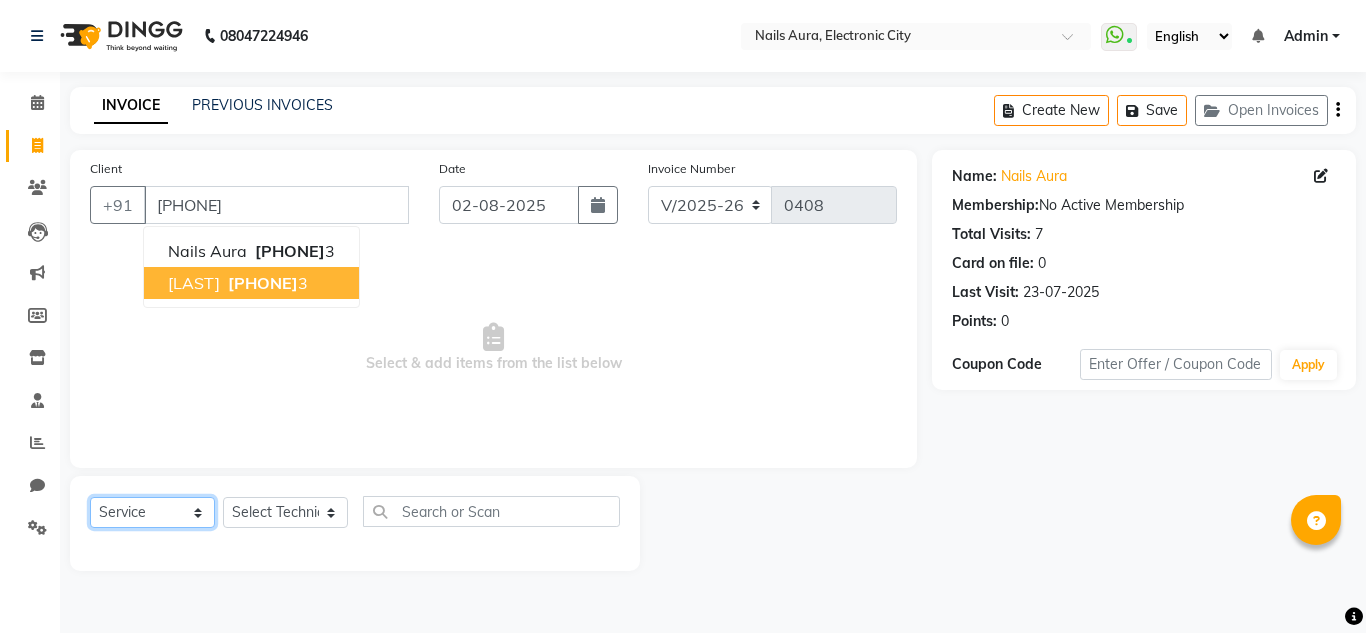 click on "Select  Service  Product  Membership  Package Voucher Prepaid Gift Card" 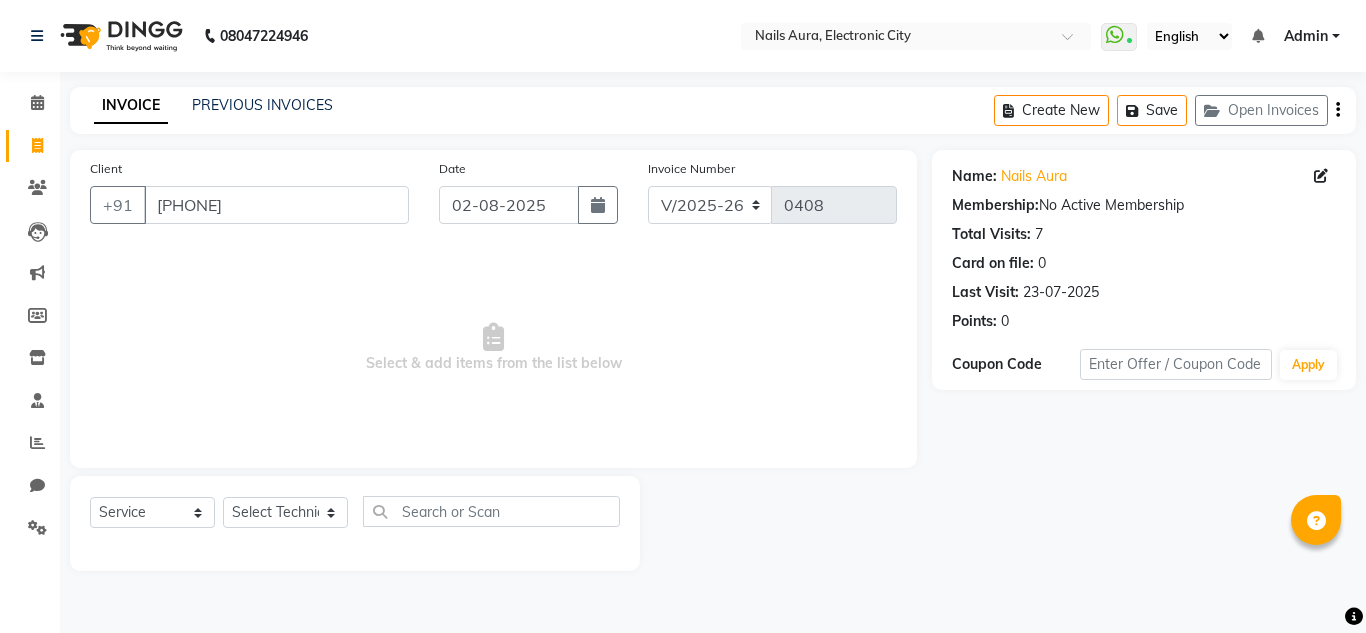 click on "Select & add items from the list below" at bounding box center (493, 348) 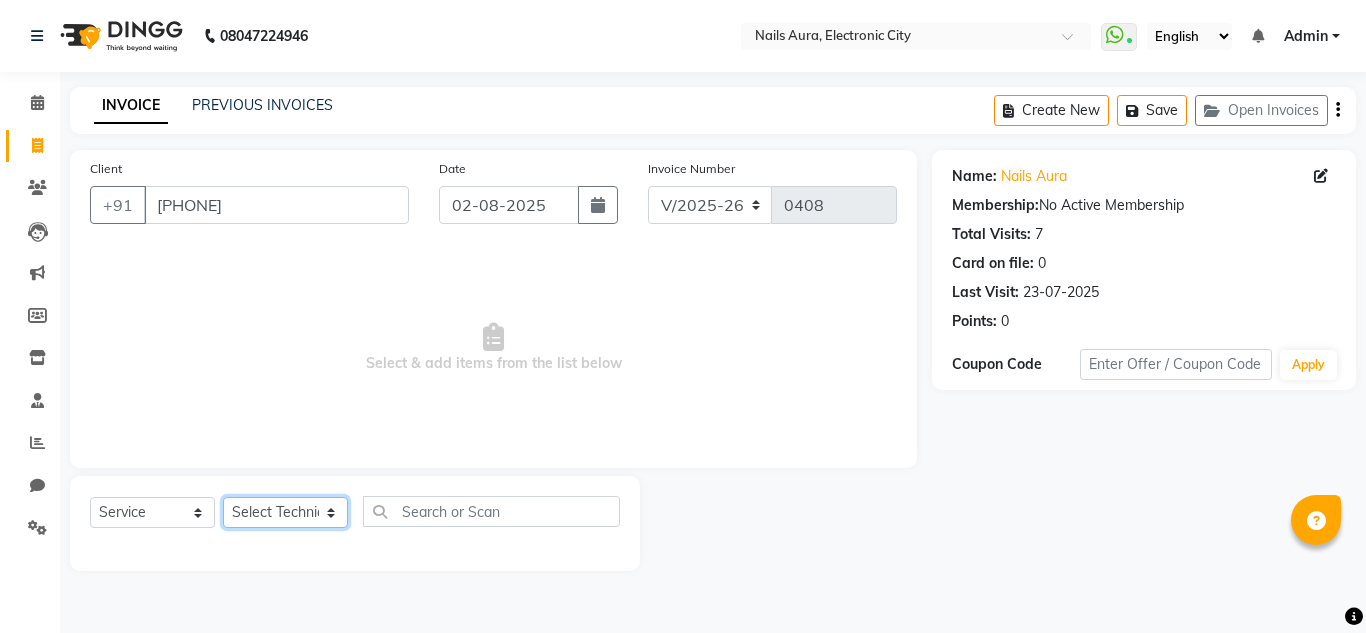 click on "Select Technician [FIRST] [FIRST] [FIRST] [FIRST] [FIRST] [FIRST] [FIRST] [FIRST] [FIRST] [FIRST] [FIRST] [FIRST]" 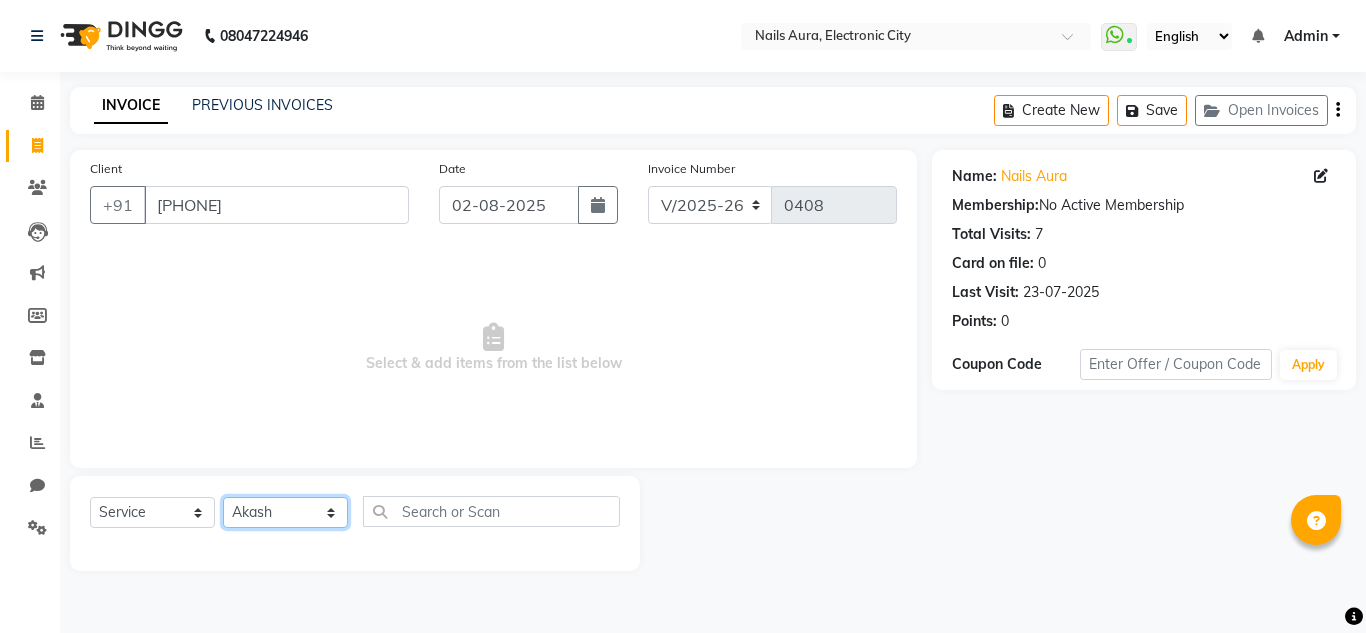 click on "Select Technician [FIRST] [FIRST] [FIRST] [FIRST] [FIRST] [FIRST] [FIRST] [FIRST] [FIRST] [FIRST] [FIRST] [FIRST]" 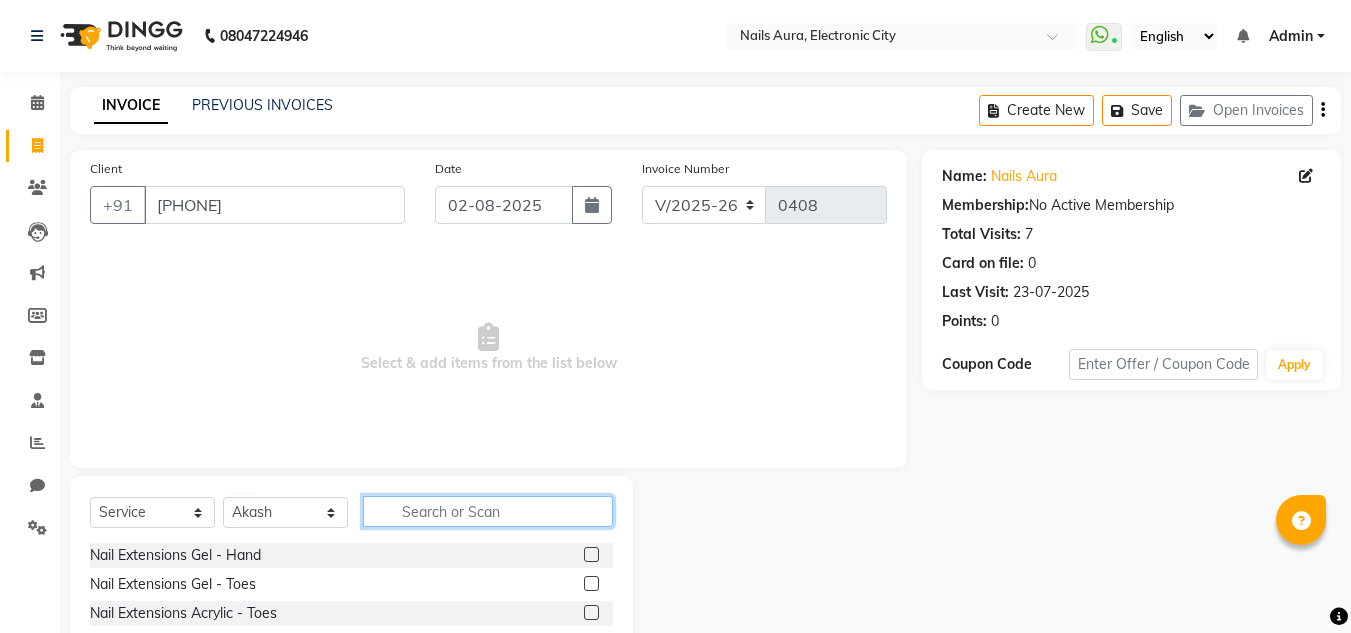 click 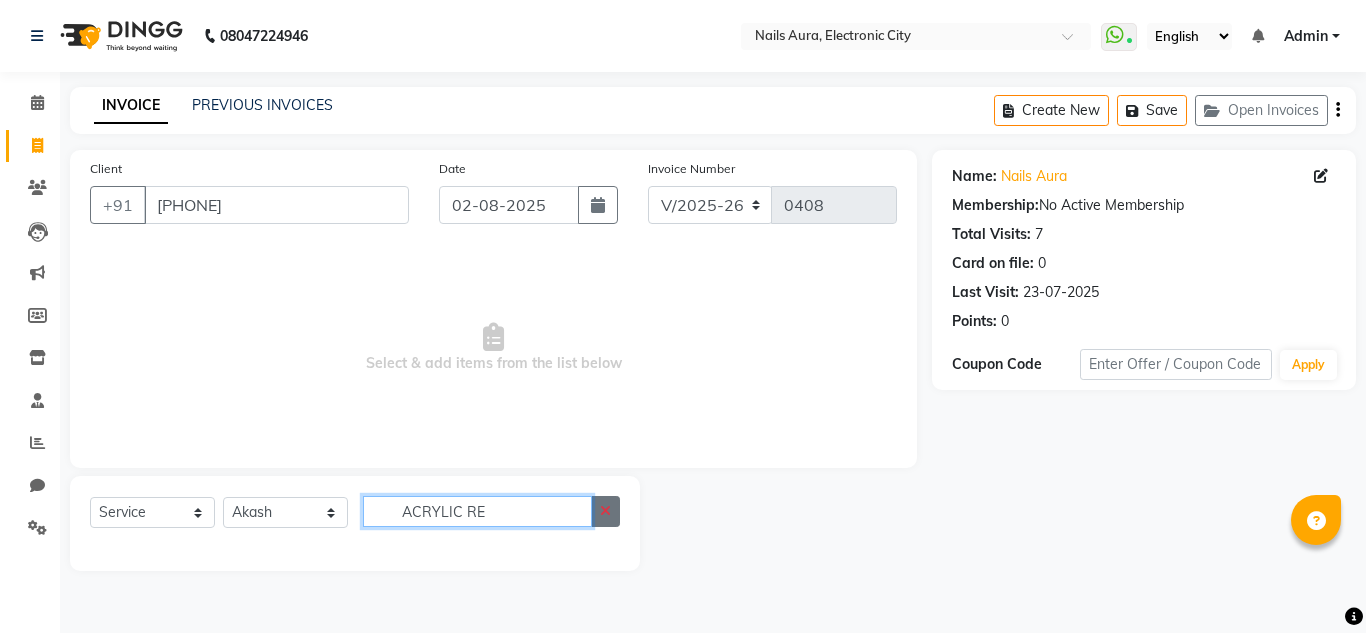 type on "ACRYLIC RE" 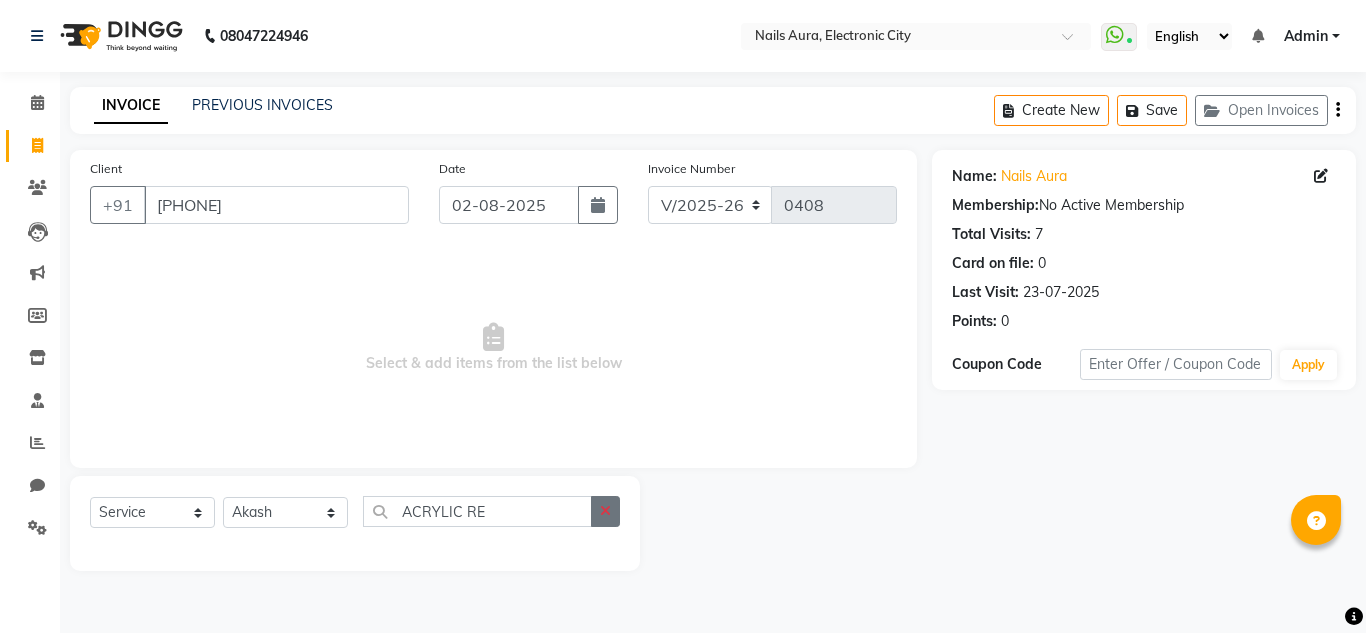 click 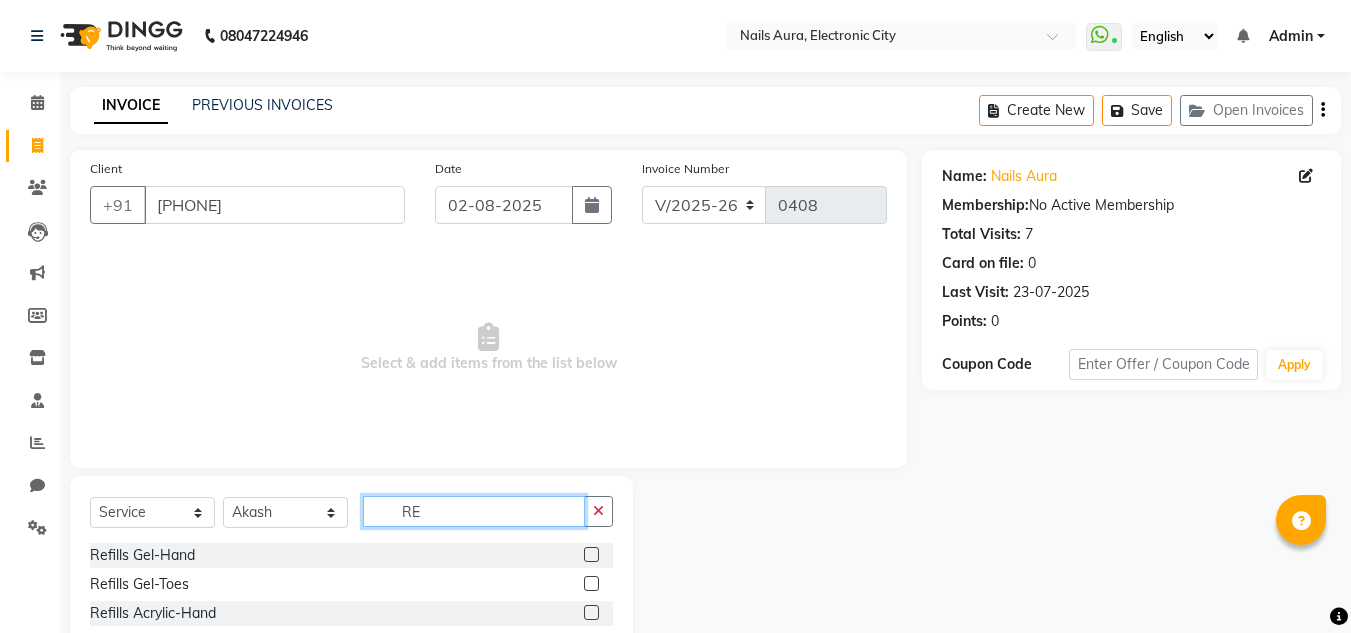 type on "RE" 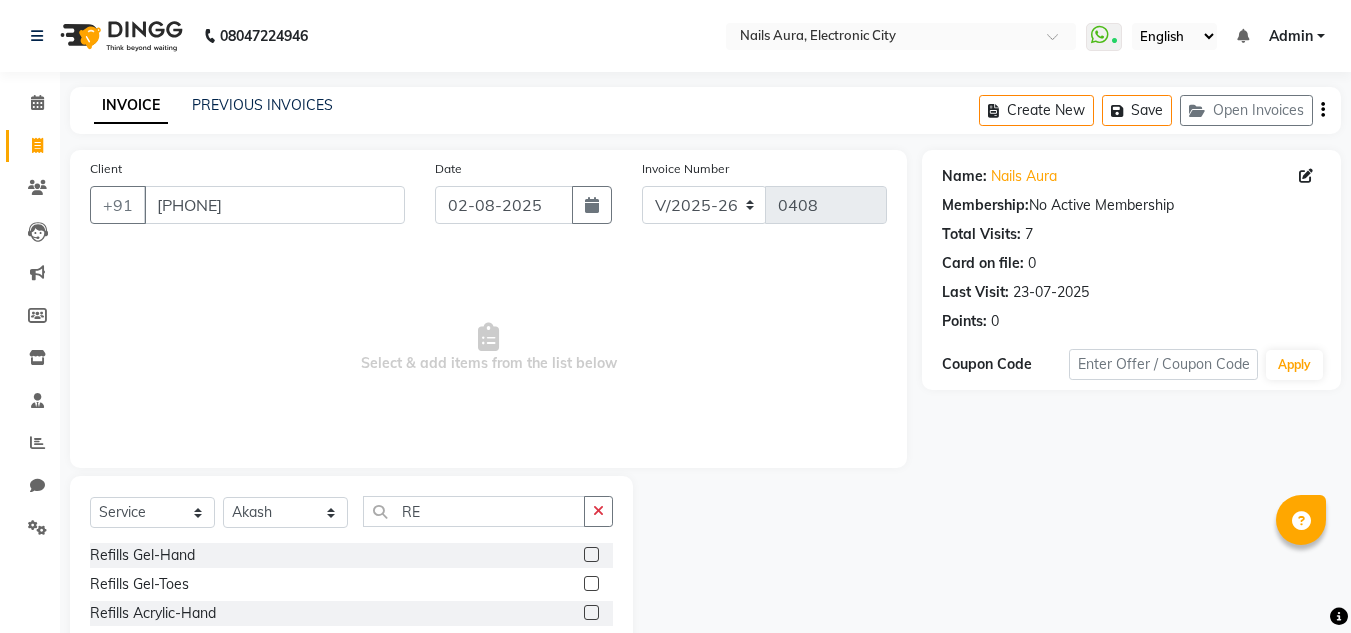 click 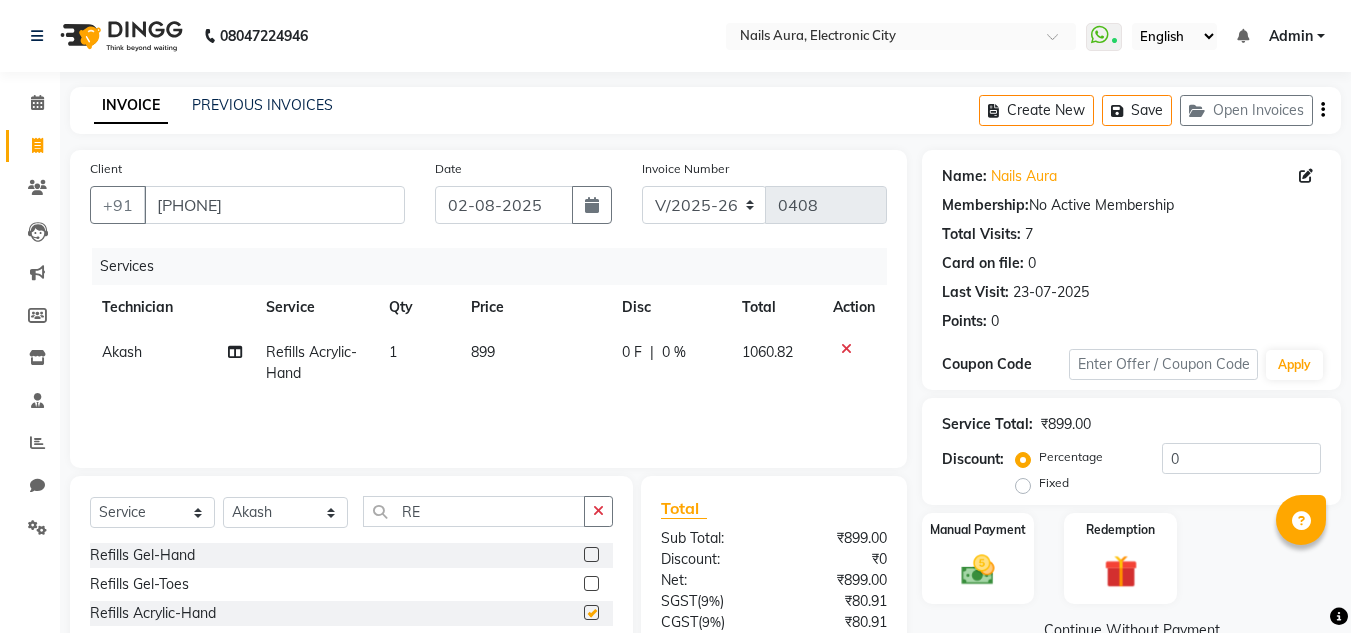 checkbox on "false" 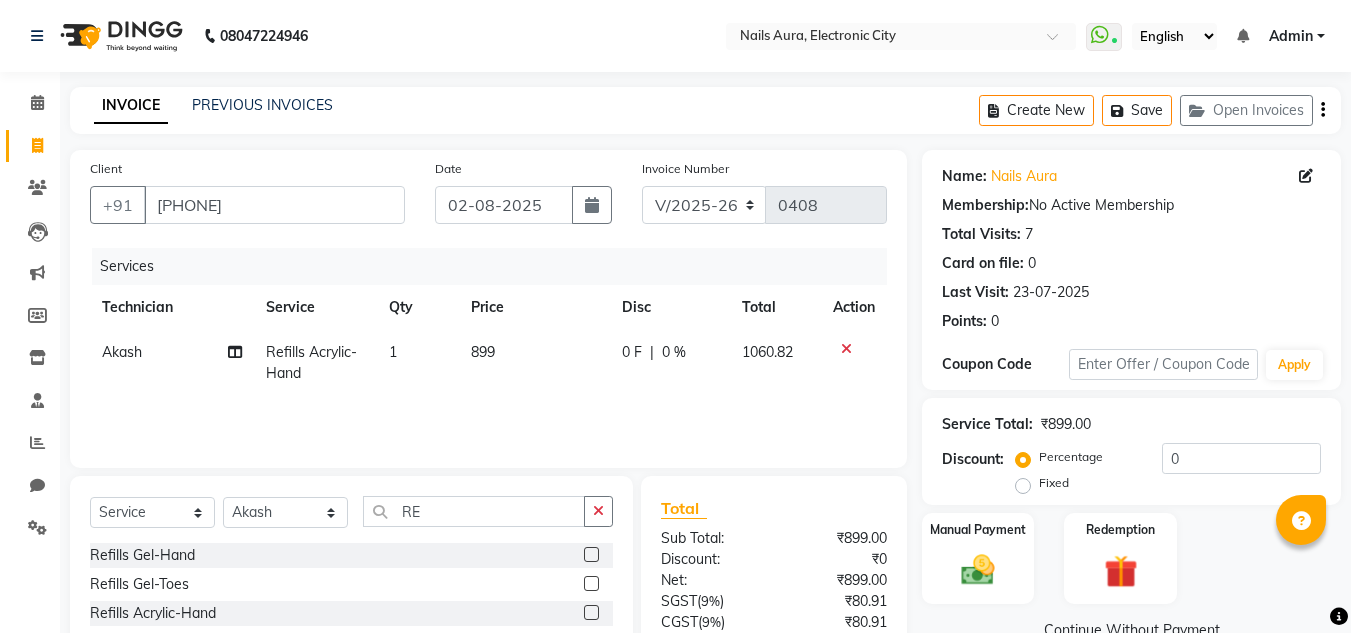 click on "Select  Service  Product  Membership  Package Voucher Prepaid Gift Card  Select Technician Akash Akshay Gulshan Mahi Mayank Munmun Pooja Rashmi Rima dey Rizwana Shaina Varsha Vikram RE Refills Gel-Hand  Refills Gel-Toes  Refills Acrylic-Hand  Refills Acrylic-Toes  French-Hand  French-Toes  Ombre-Hand  Ombre-Toes  French Ombre-Hand  French Ombre-Toes  Restoration Gel per finger  Restoration Tip Replacement  Restoration Touch-up  Restoration Gel Color Change  Restoration Removal of Extensions  Restoration Removal of Nail Paint  Eyelash Refill-Classic  Eyelash Refill-Hybrid  Eyelash Refill-Volume  Eyelash Refill-Mega Volume  Eyelash Refill-Lash Removal  Permanent Make-up-Eyebrow Shading (2nd Session Refill)  Permanent Make-up-Microblading (2nd Session Refill)  Permanent Make-up-Microblading (3rd Session Refill)  Permanent Make-up-Lip Coloring (2nd Session Refill)  Classic Manicure  Classic Pedicure  Crystal Pedicure  Crystal Manicure  Premium Pedicure  Premium Manicure  Bombini Pedicure  Bombini Manicure" 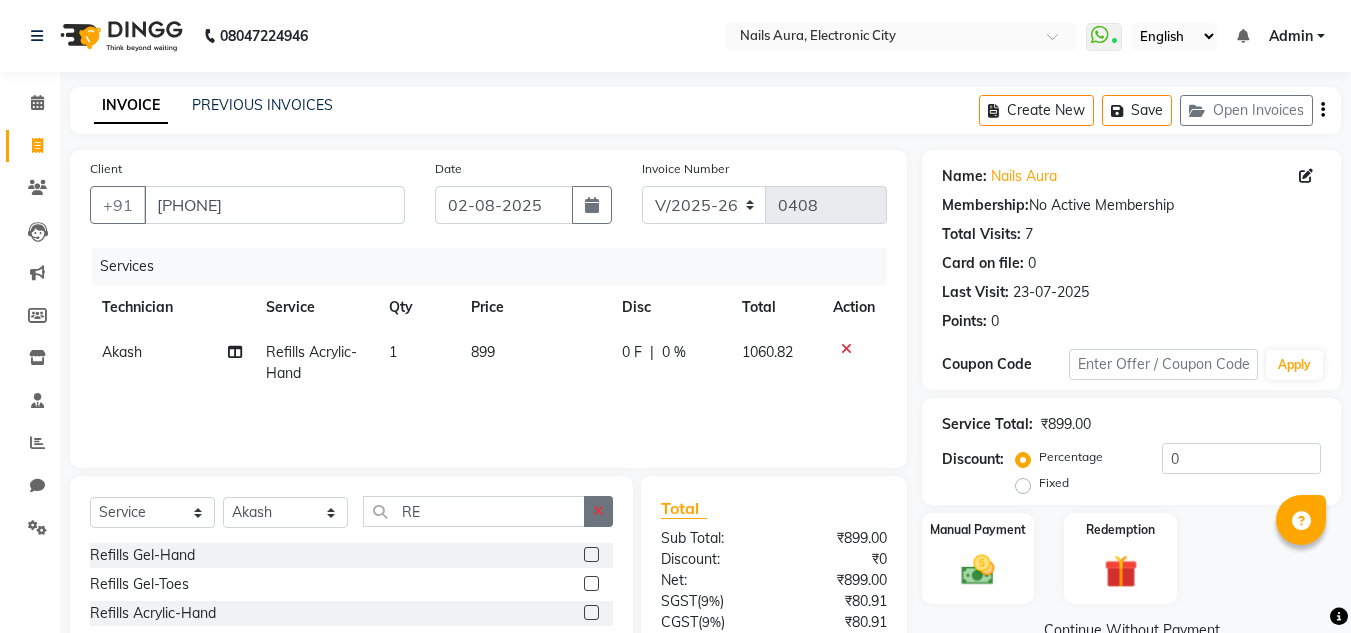 click 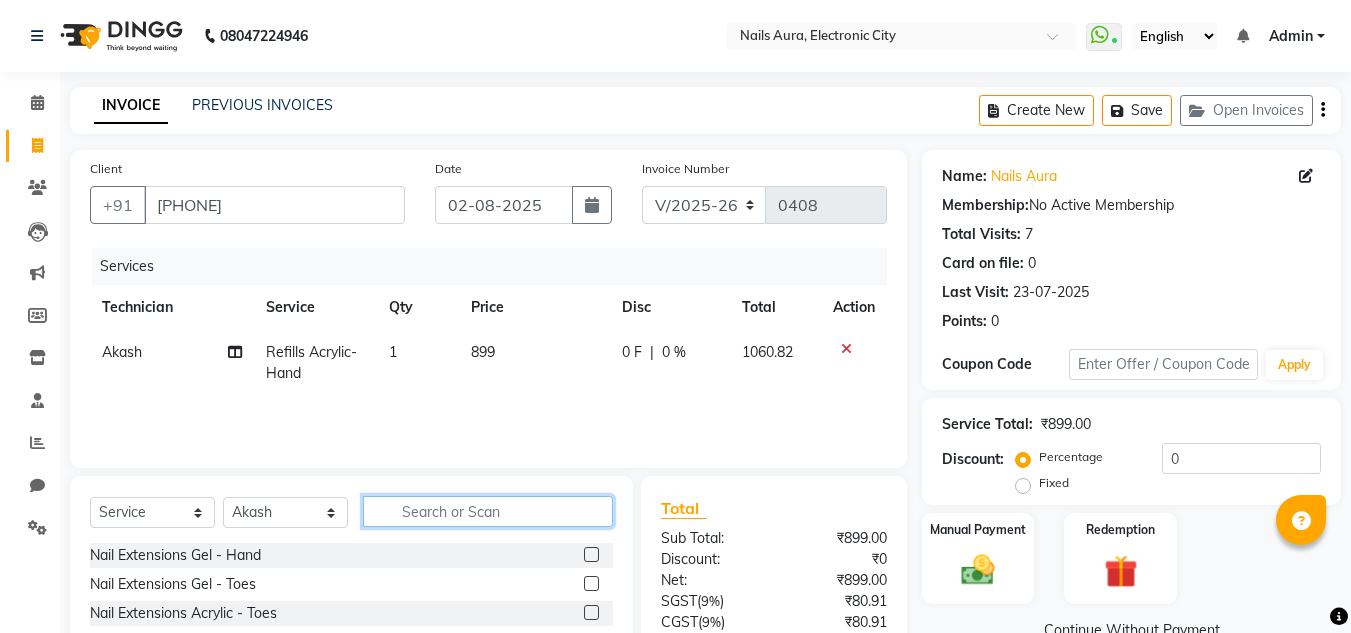 click 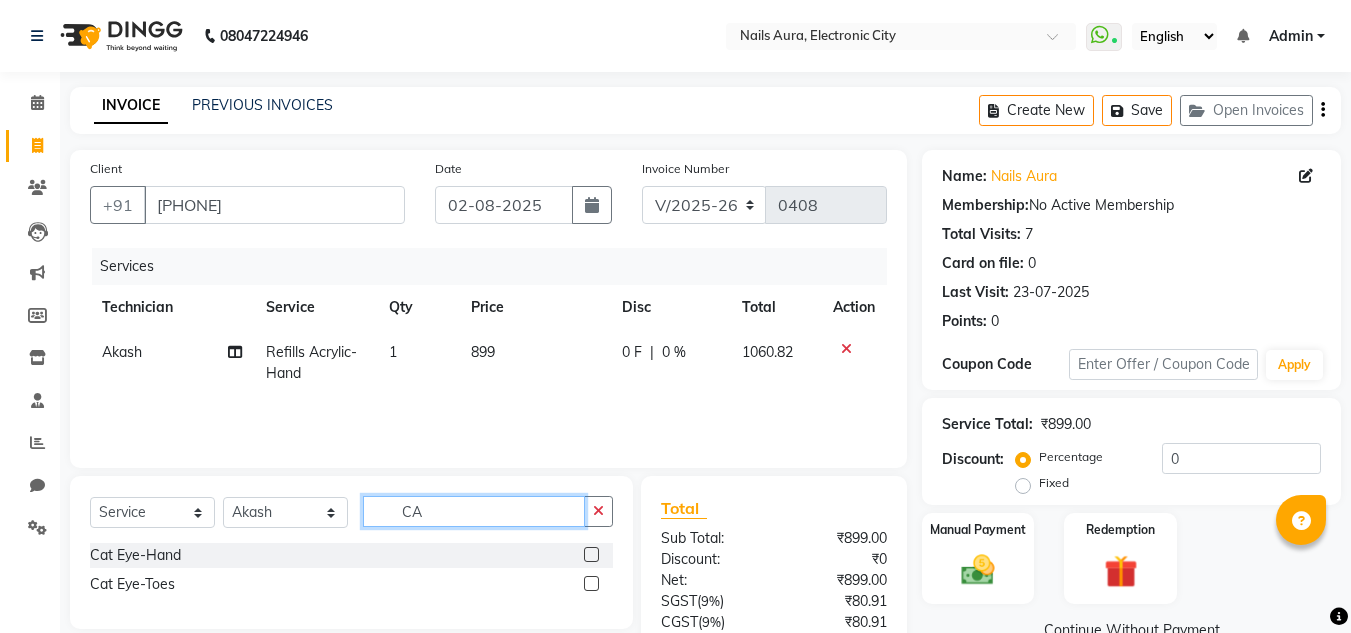 type on "CA" 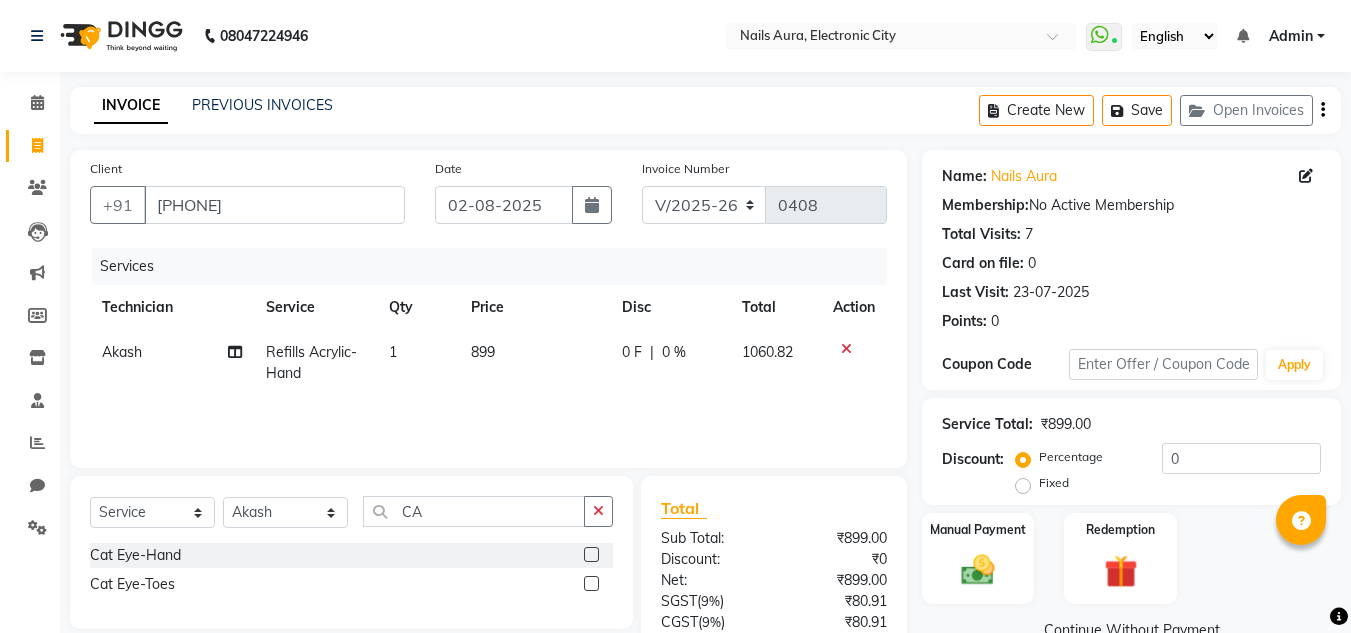 click 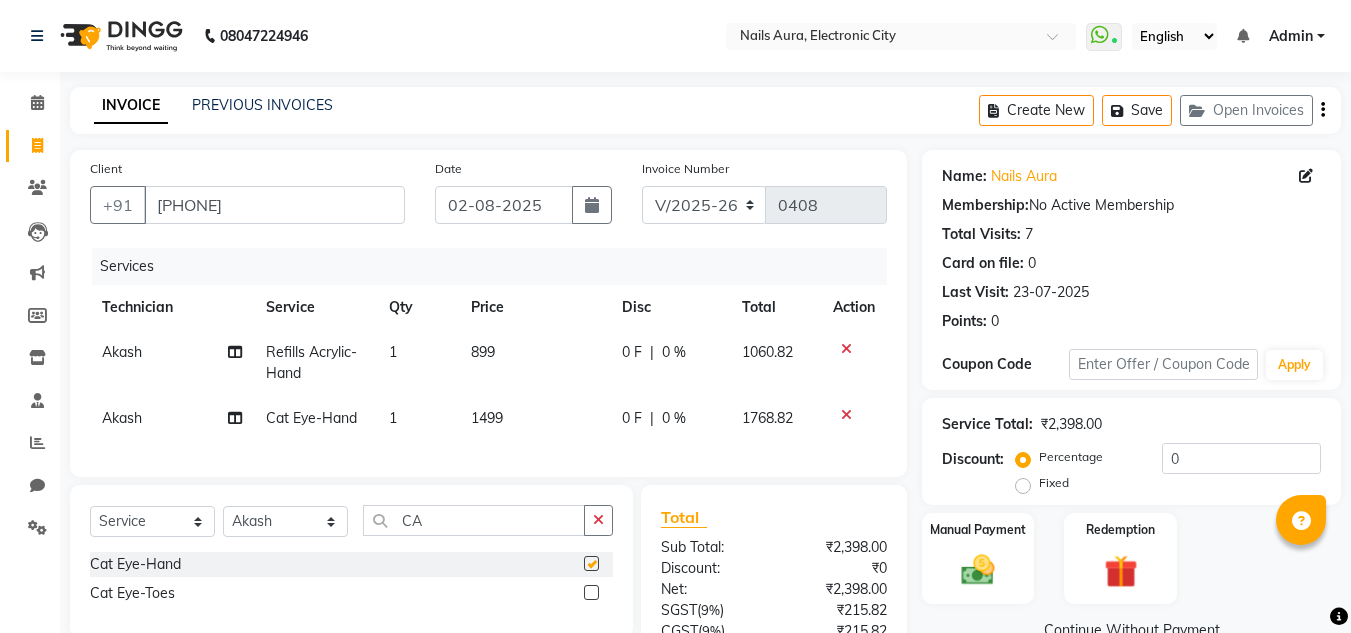 checkbox on "false" 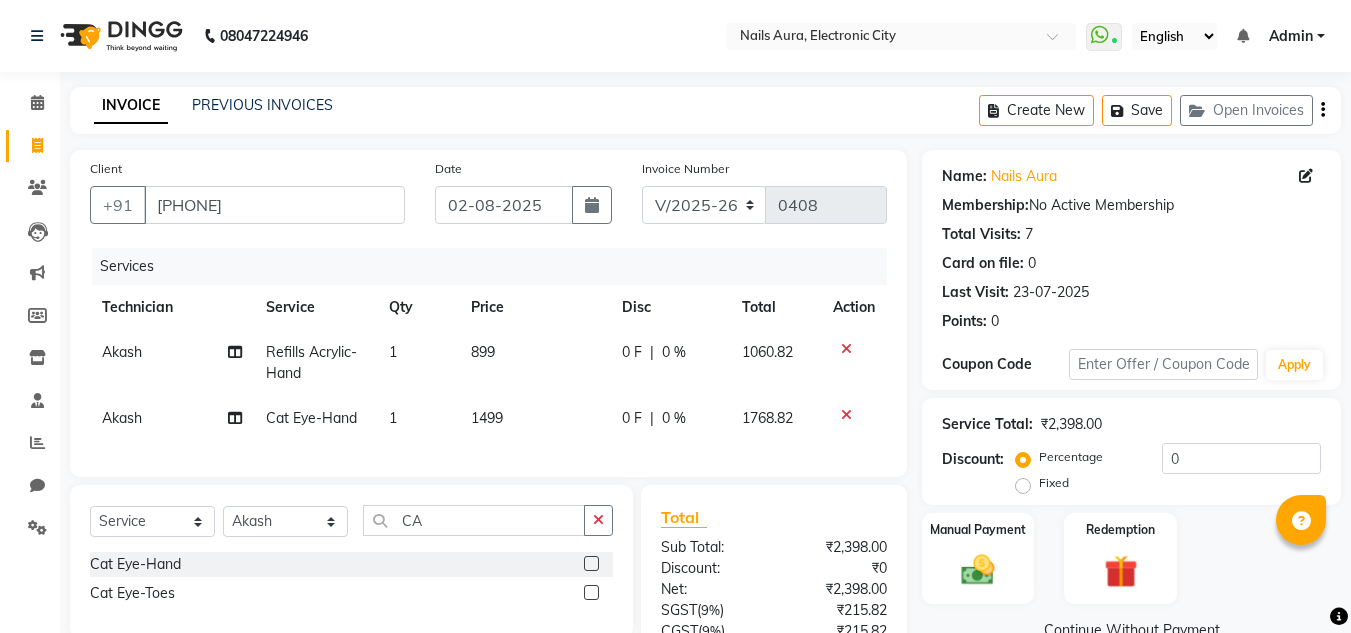 click 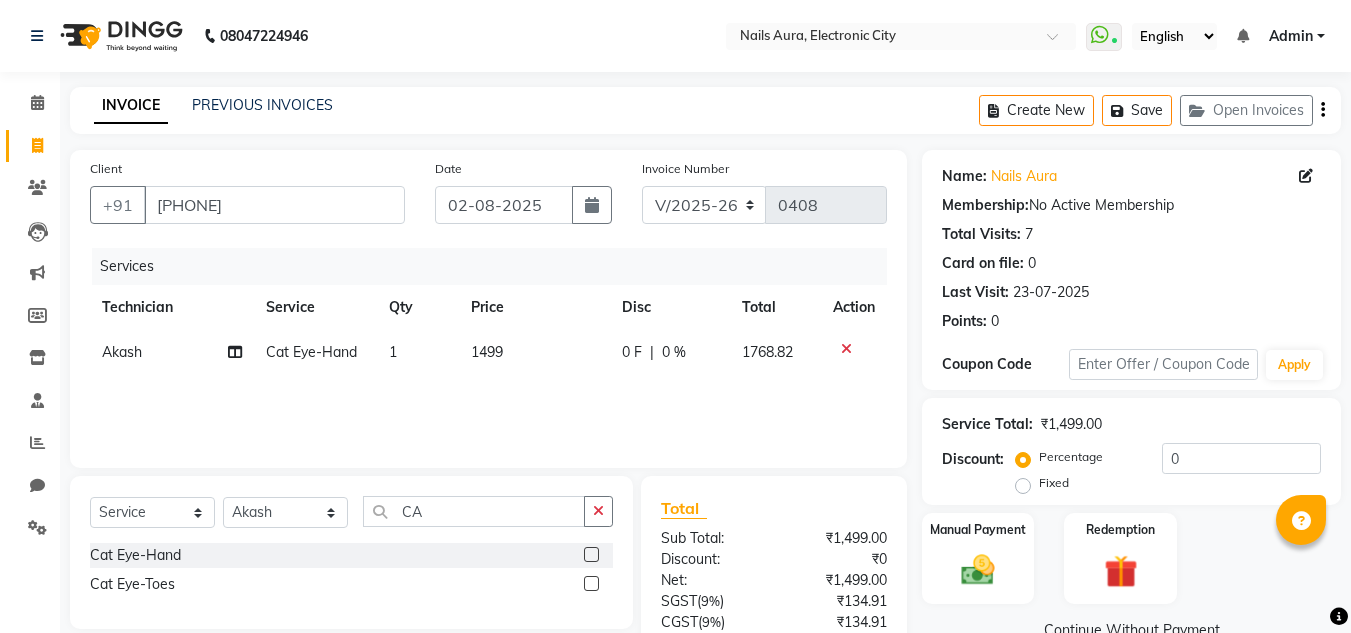 click 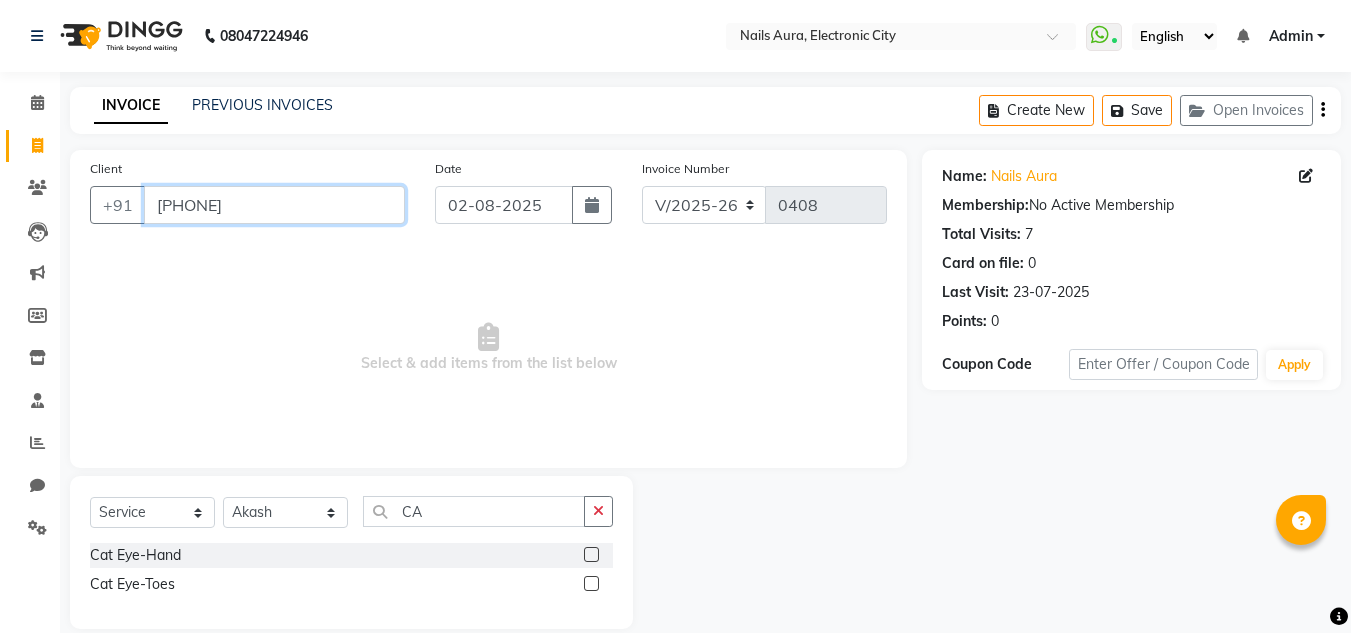 click on "[PHONE]" at bounding box center (274, 205) 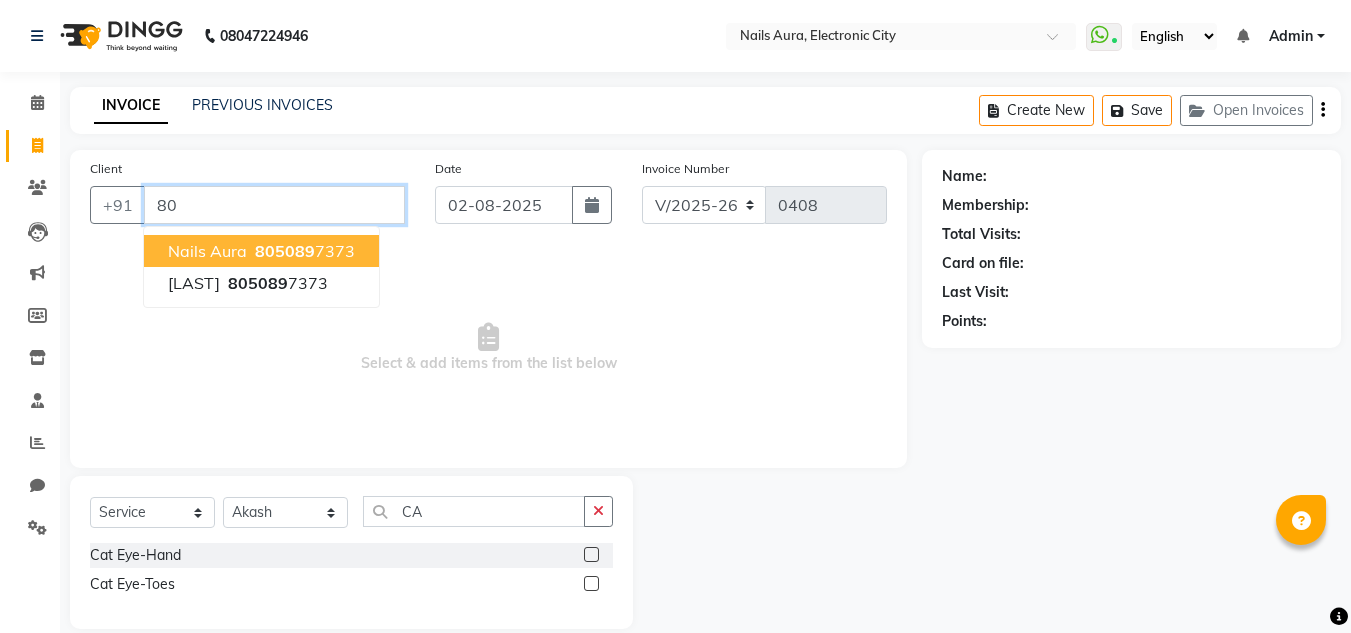 type on "8" 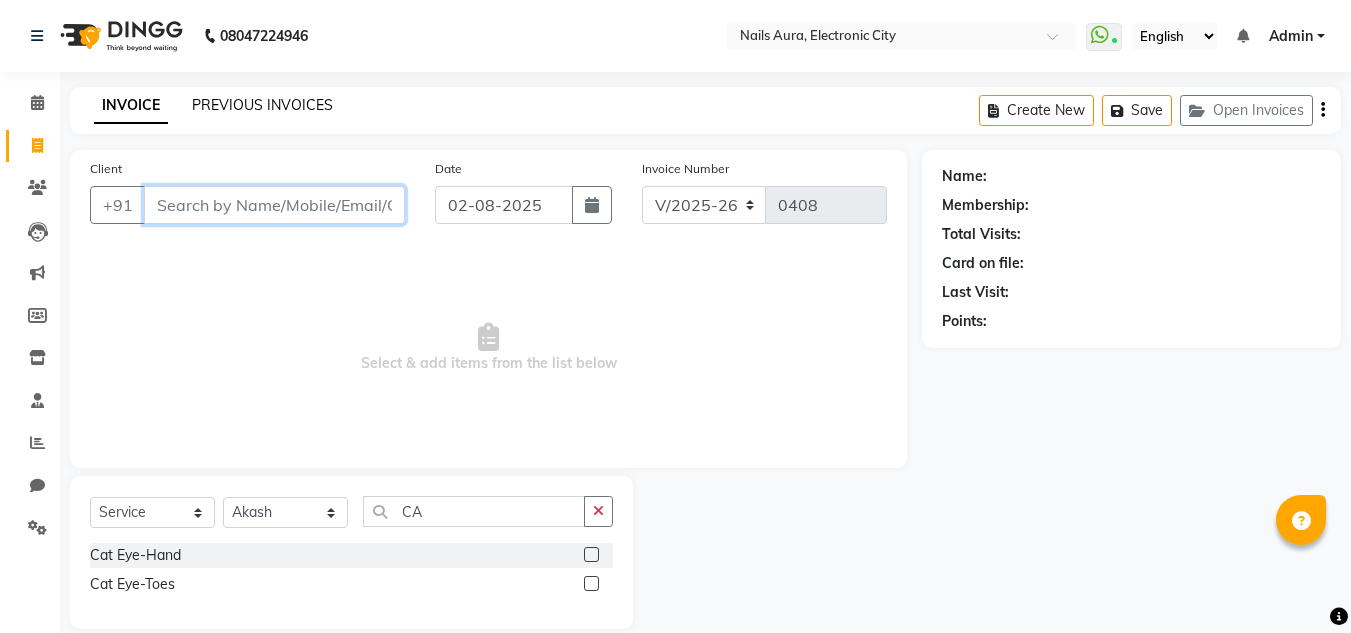 type 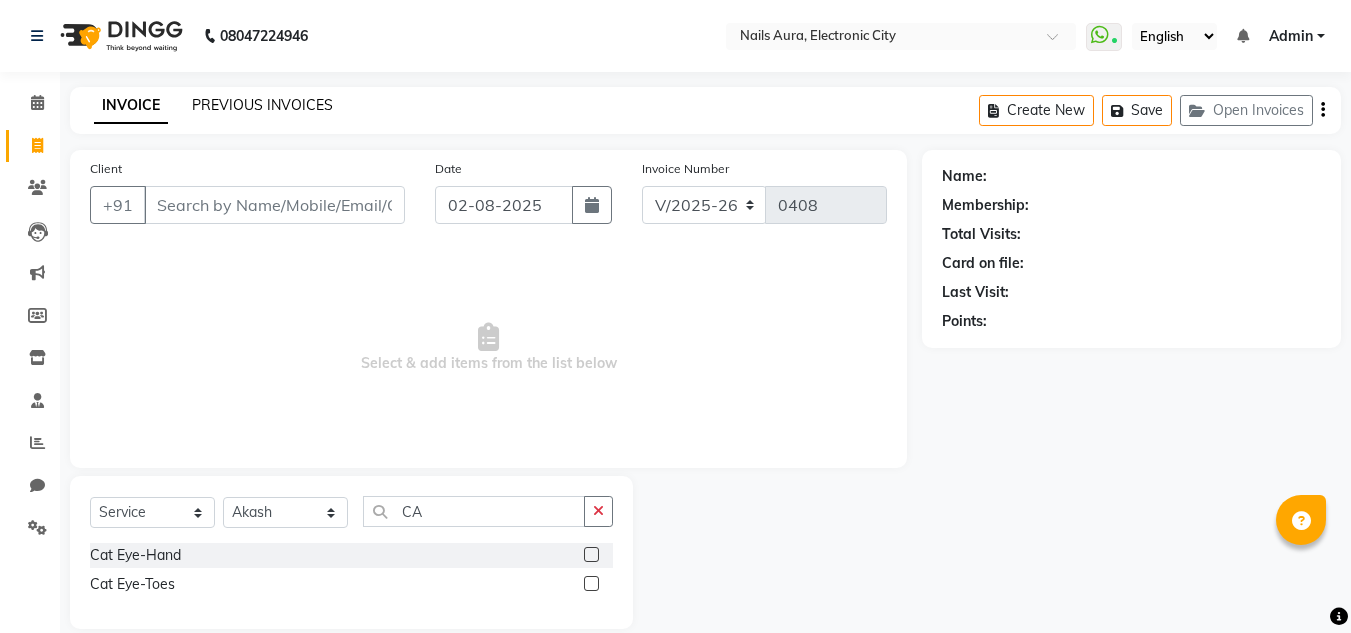 click on "PREVIOUS INVOICES" 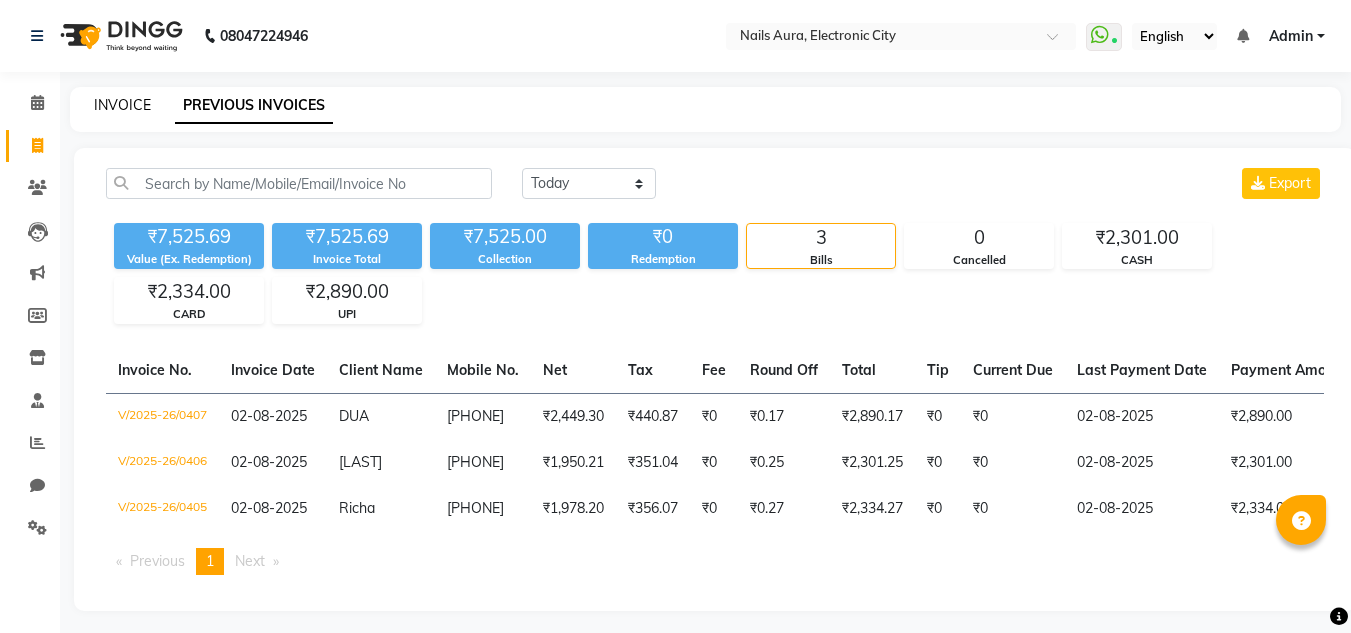 click on "INVOICE" 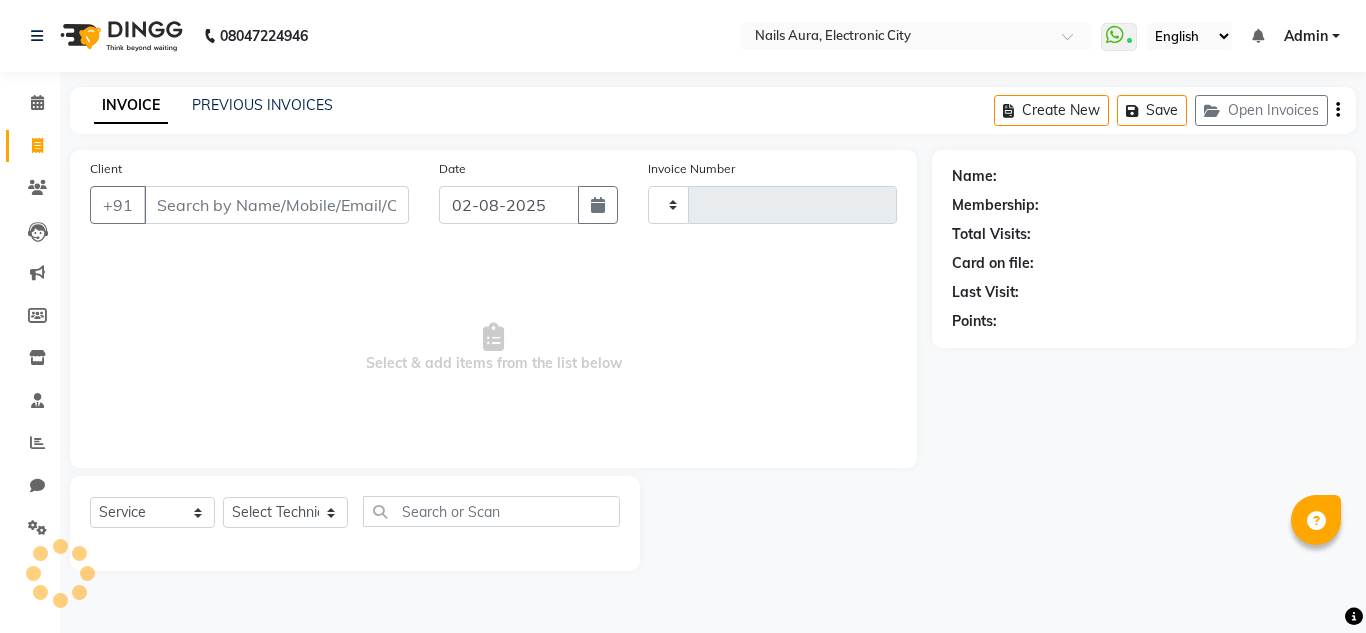 type on "0408" 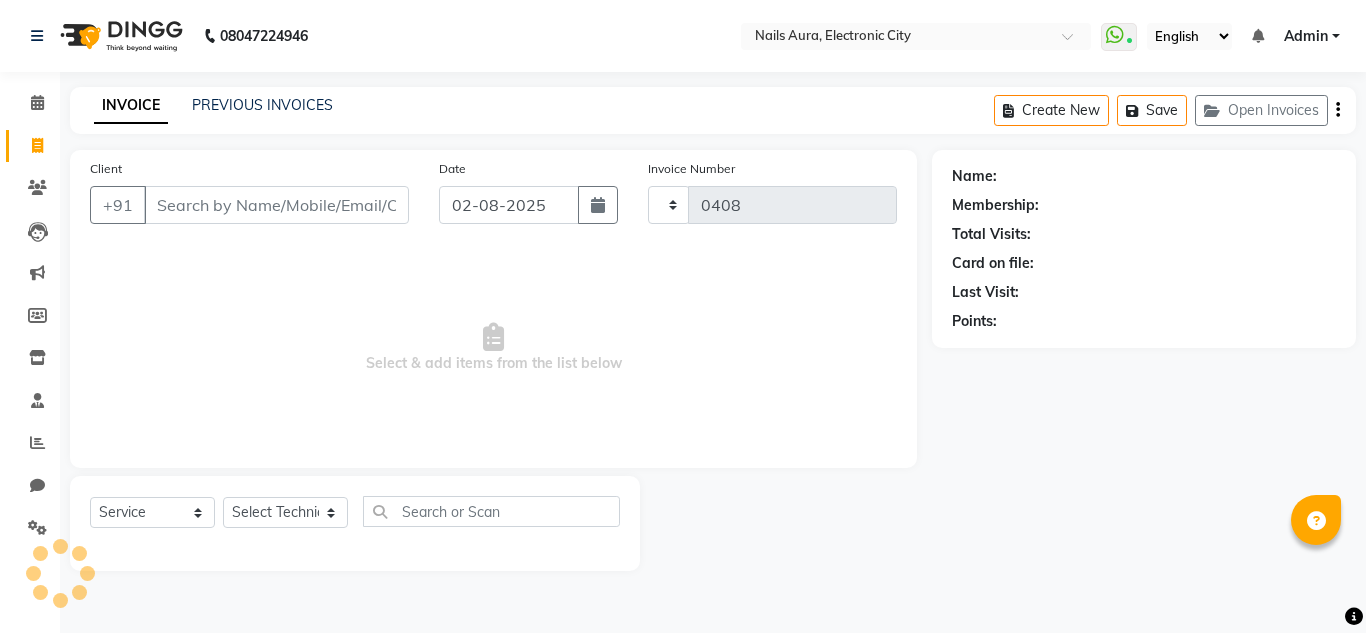 select on "8179" 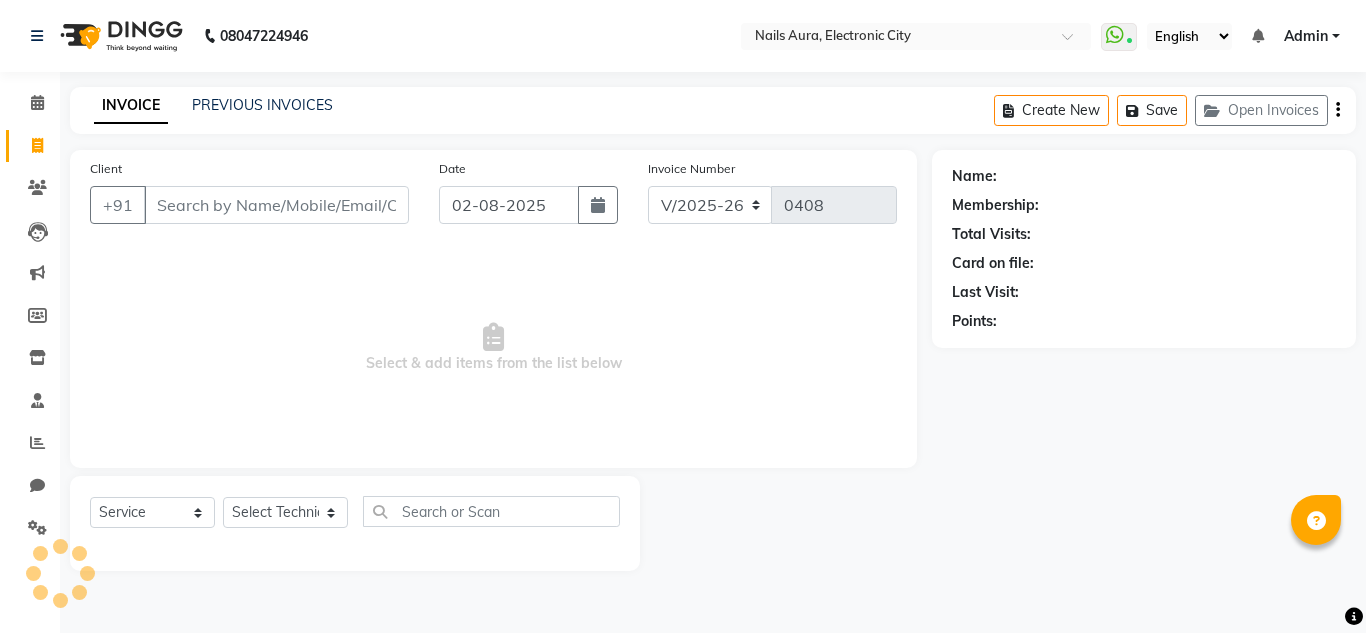 click on "Client" at bounding box center (276, 205) 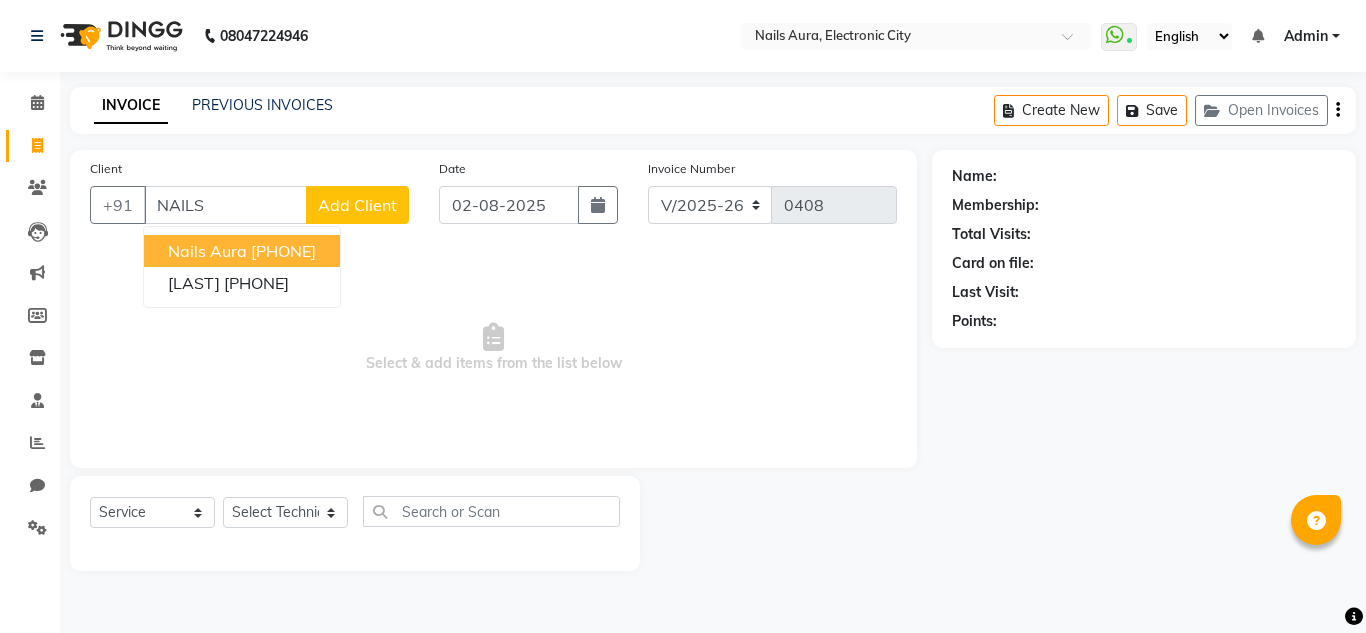 click on "Nails Aura" at bounding box center (207, 251) 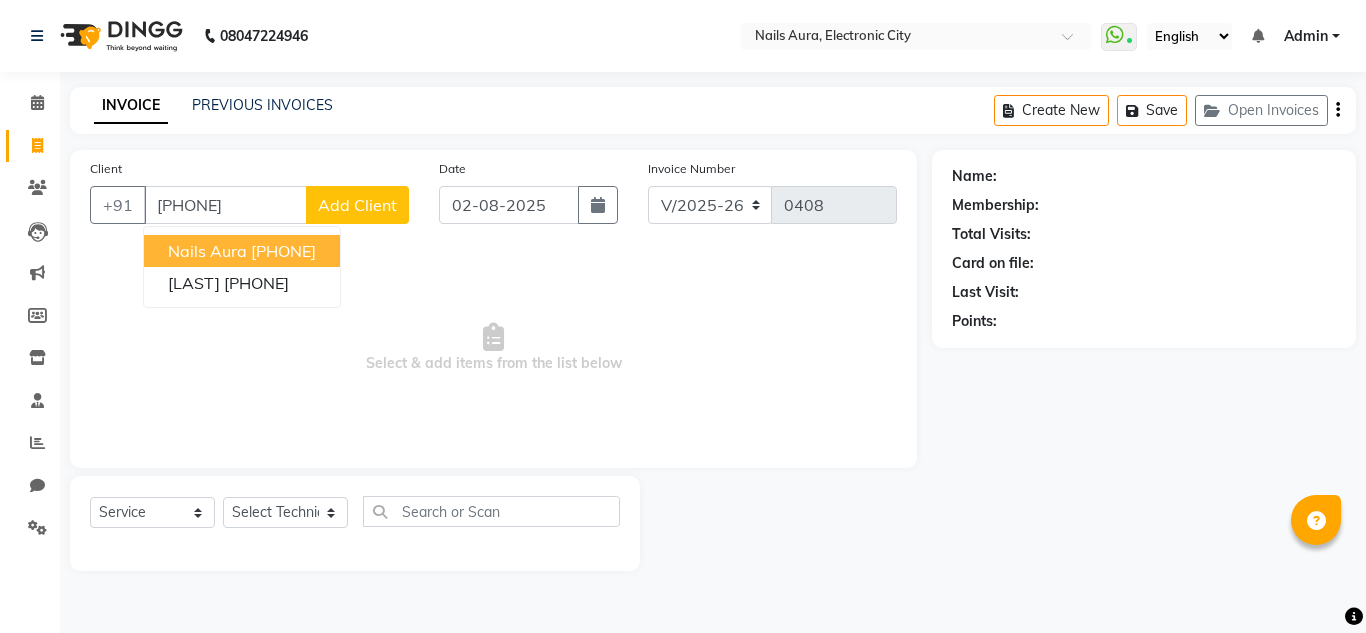 type on "[PHONE]" 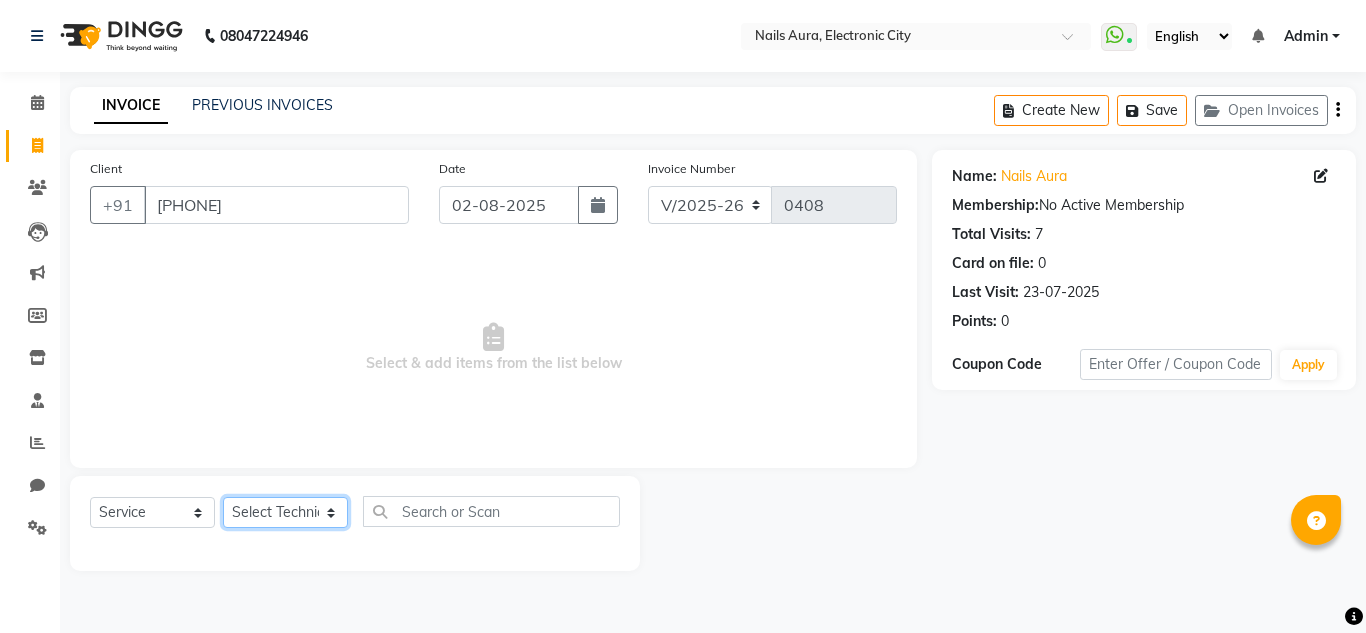 click on "Select Technician [FIRST] [FIRST] [FIRST] [FIRST] [FIRST] [FIRST] [FIRST] [FIRST] [FIRST] [FIRST] [FIRST] [FIRST]" 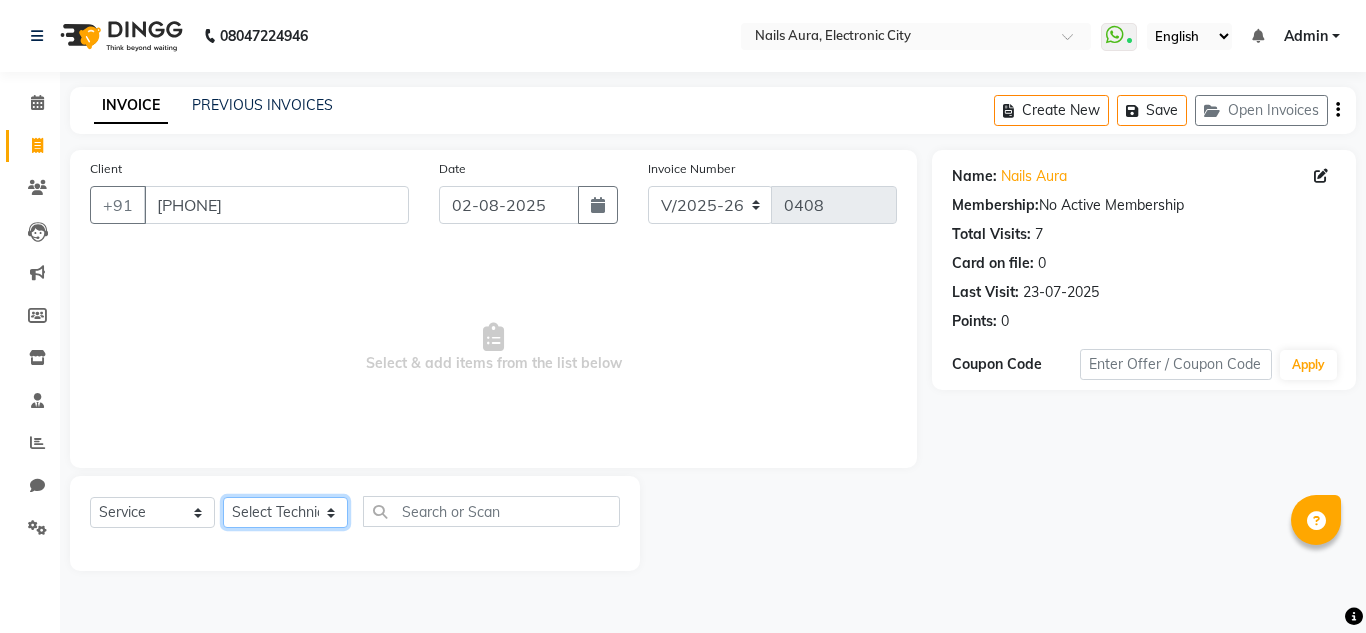 select on "81947" 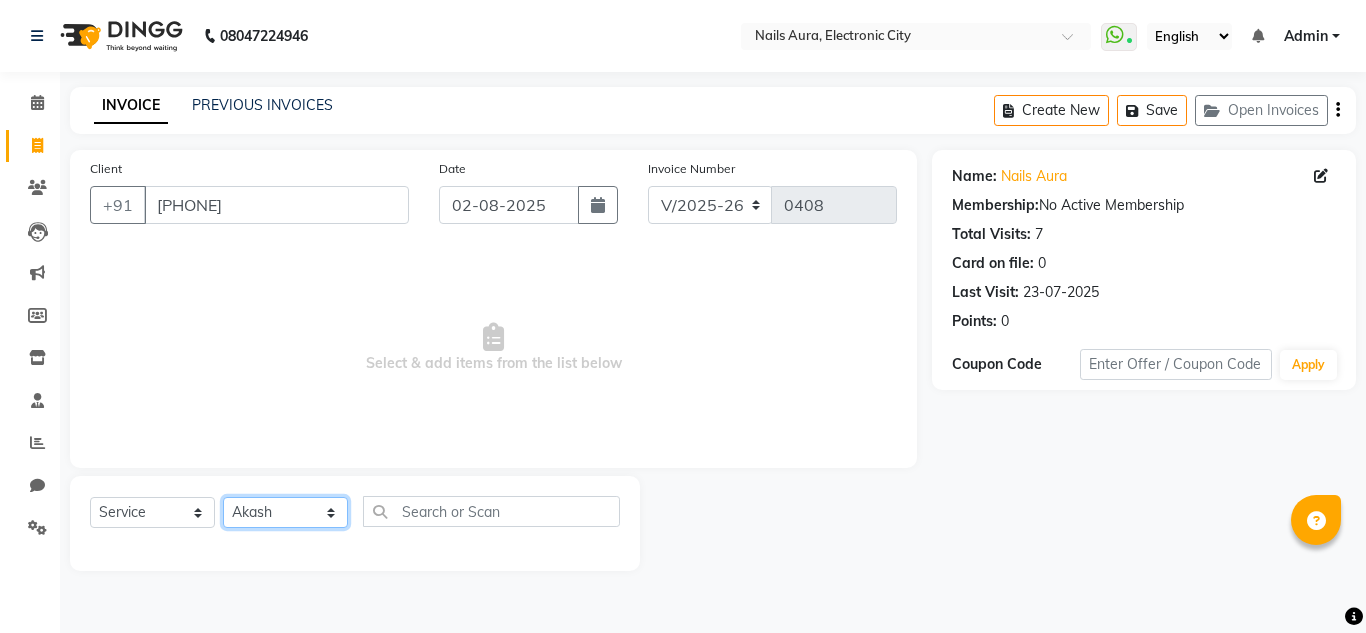 click on "Select Technician [FIRST] [FIRST] [FIRST] [FIRST] [FIRST] [FIRST] [FIRST] [FIRST] [FIRST] [FIRST] [FIRST] [FIRST]" 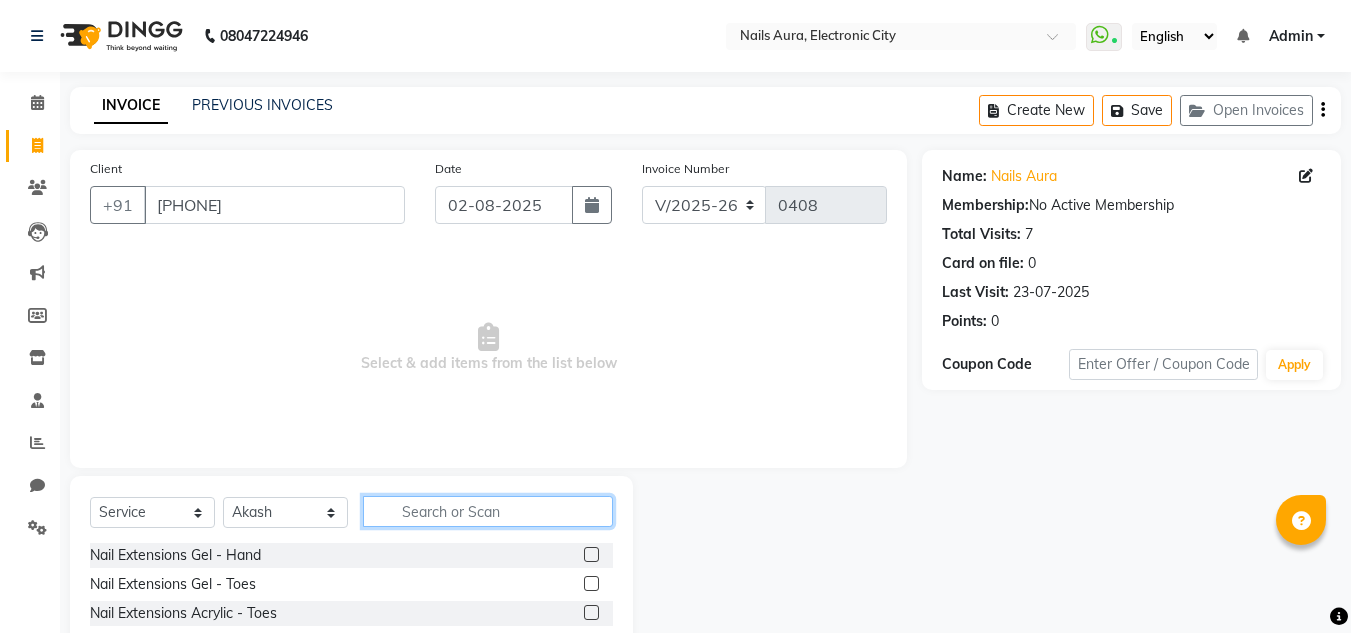click 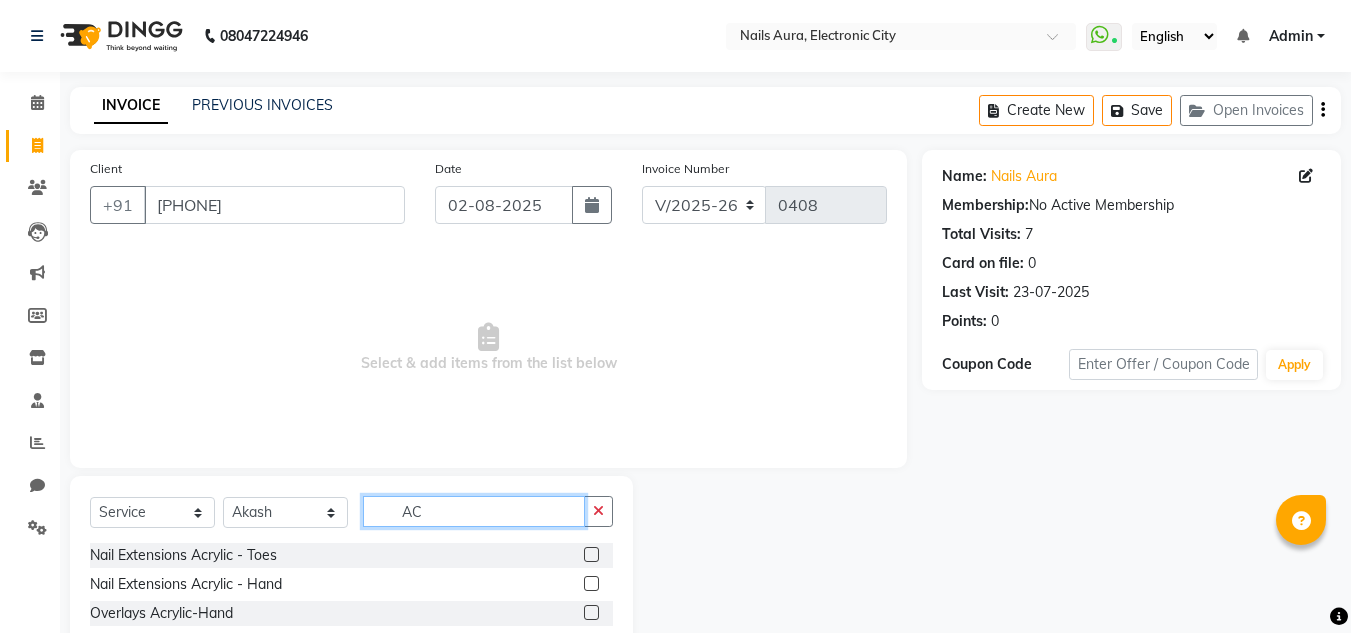 scroll, scrollTop: 168, scrollLeft: 0, axis: vertical 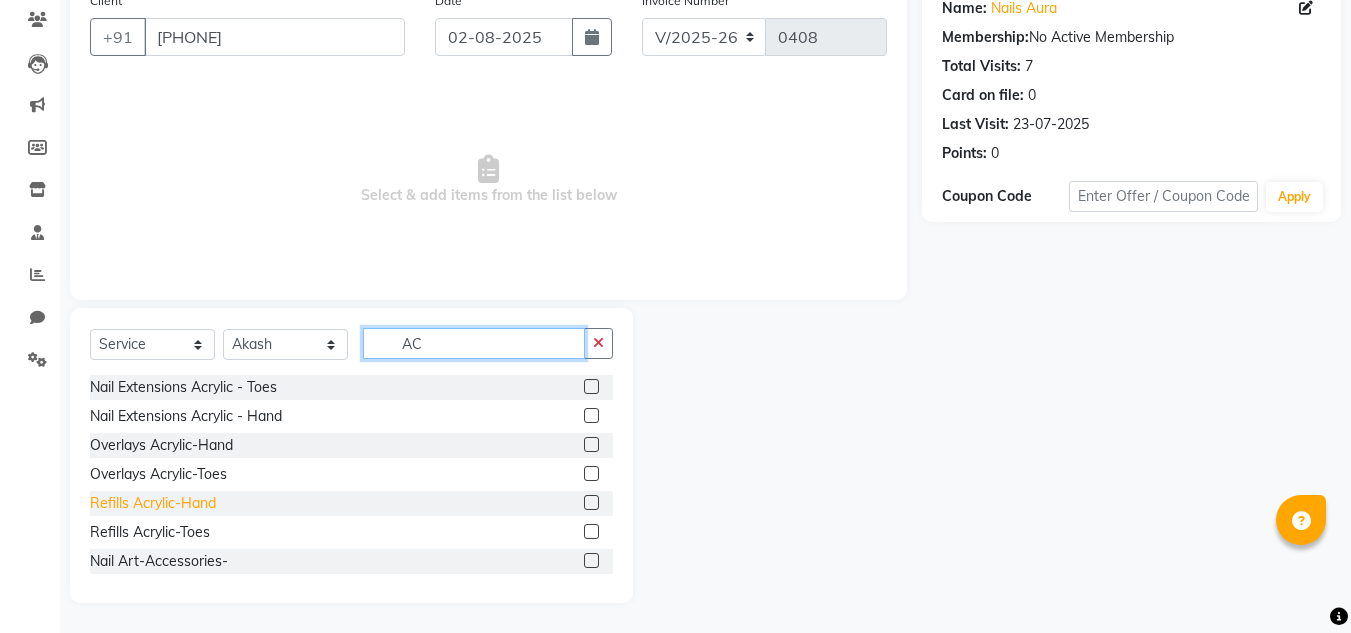 type on "AC" 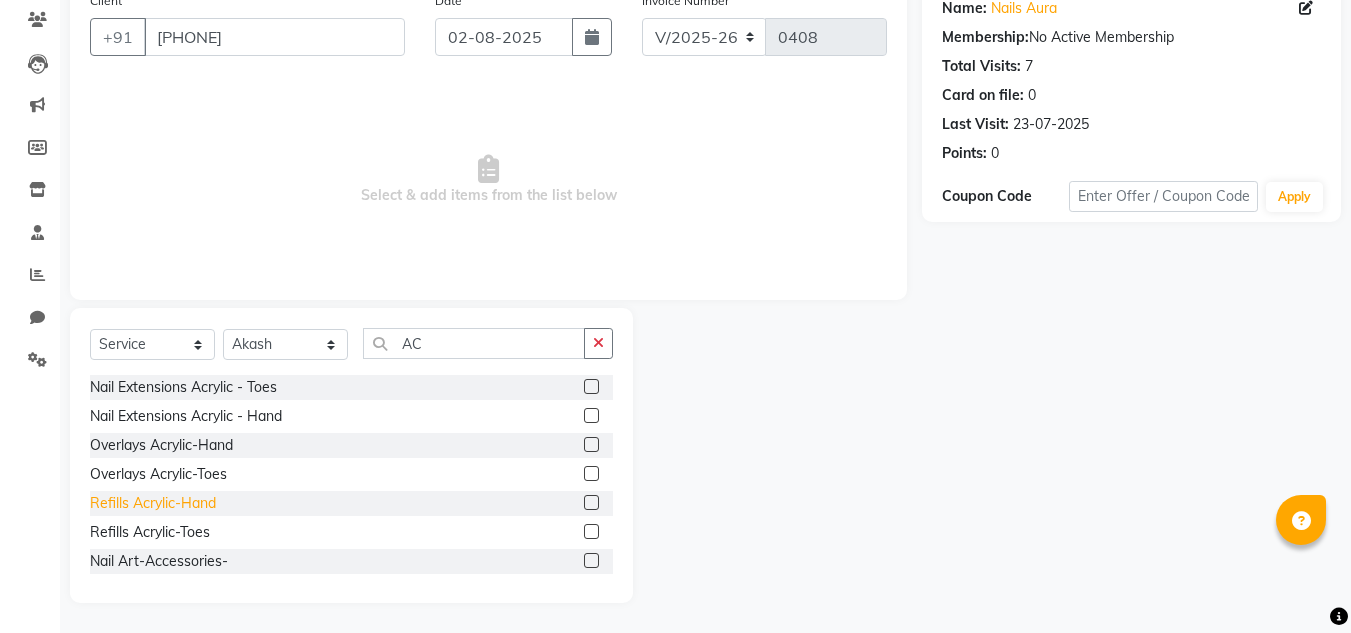 click on "Refills Acrylic-Hand" 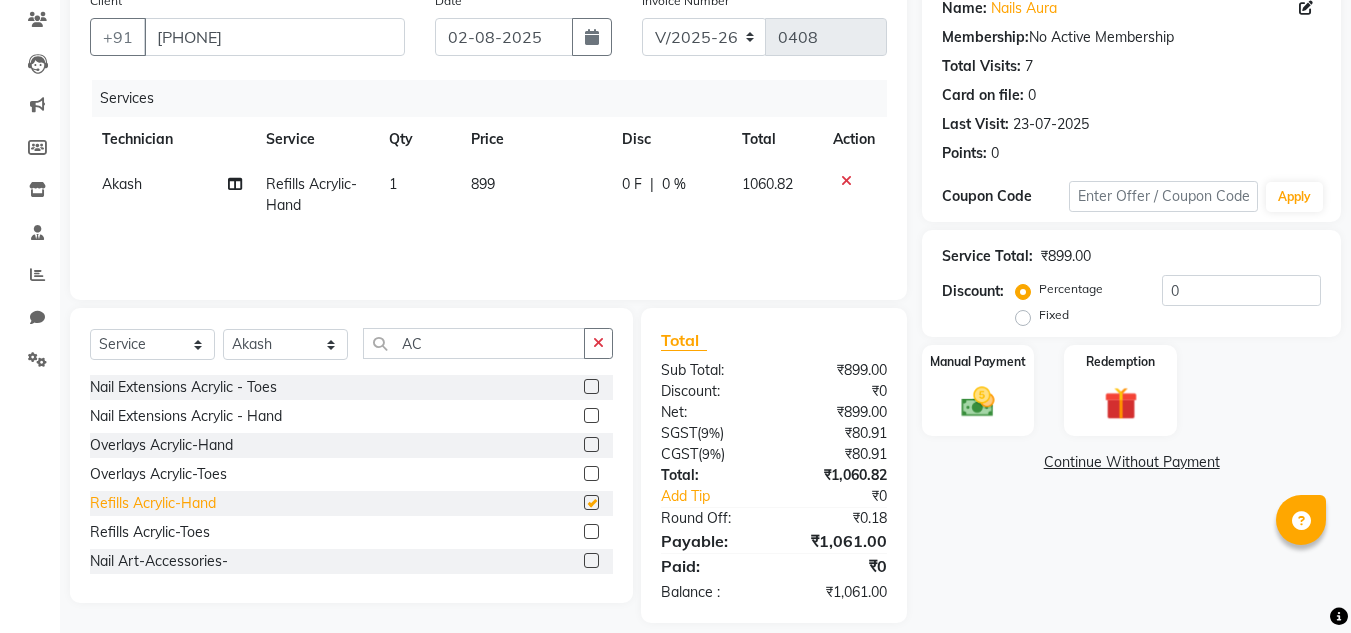 checkbox on "false" 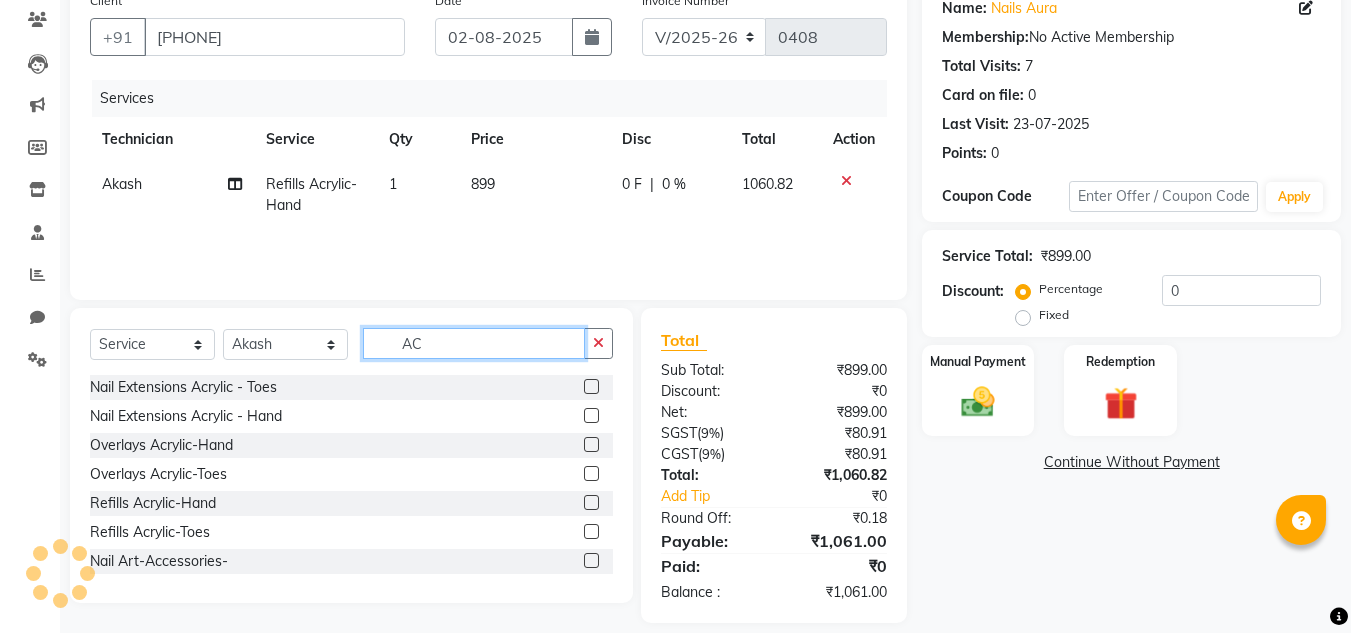 click on "AC" 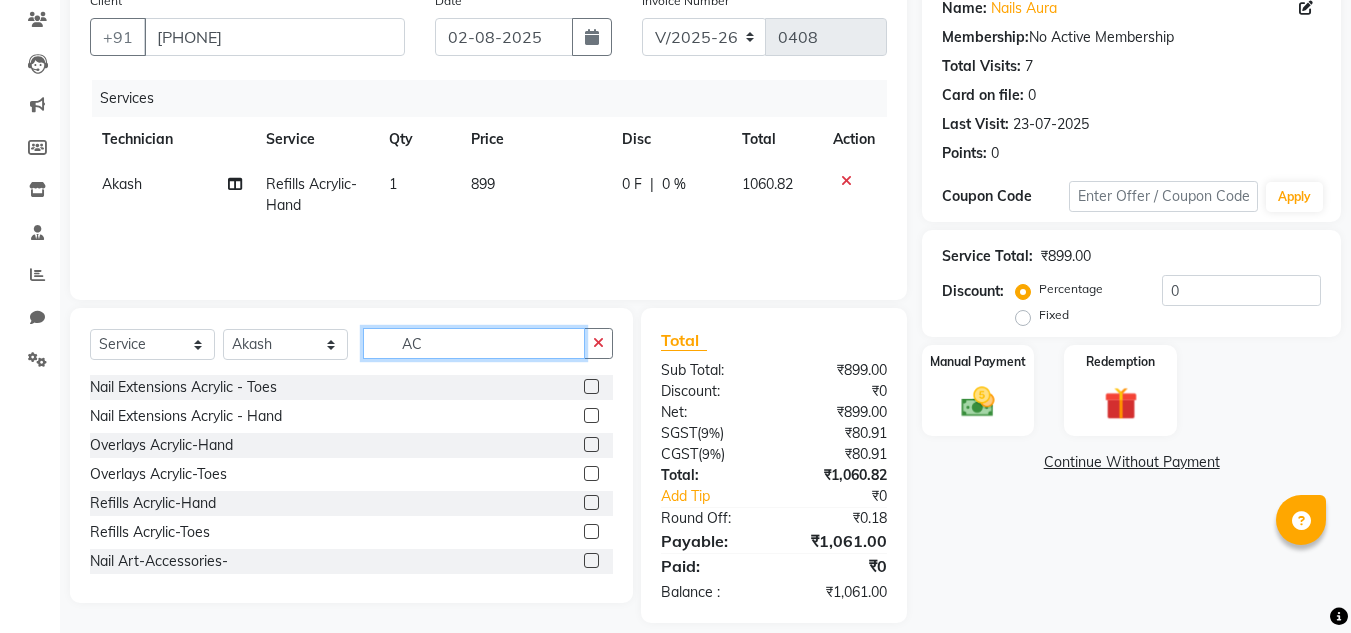 type on "A" 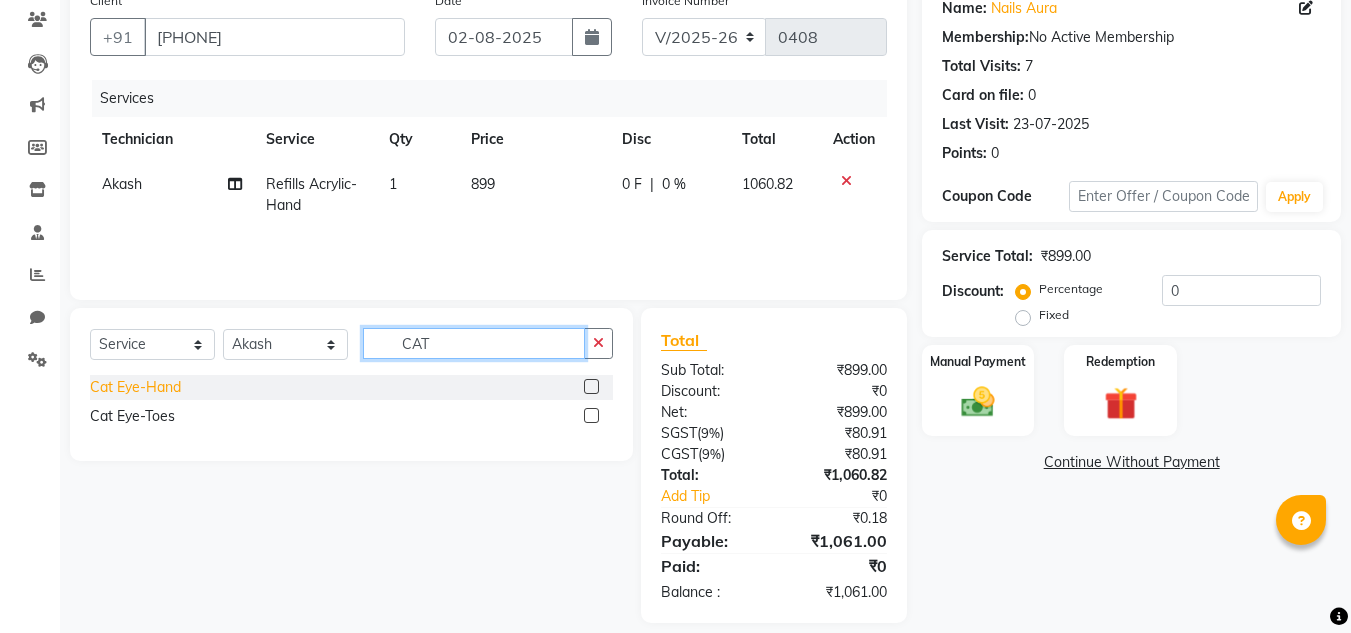 type on "CAT" 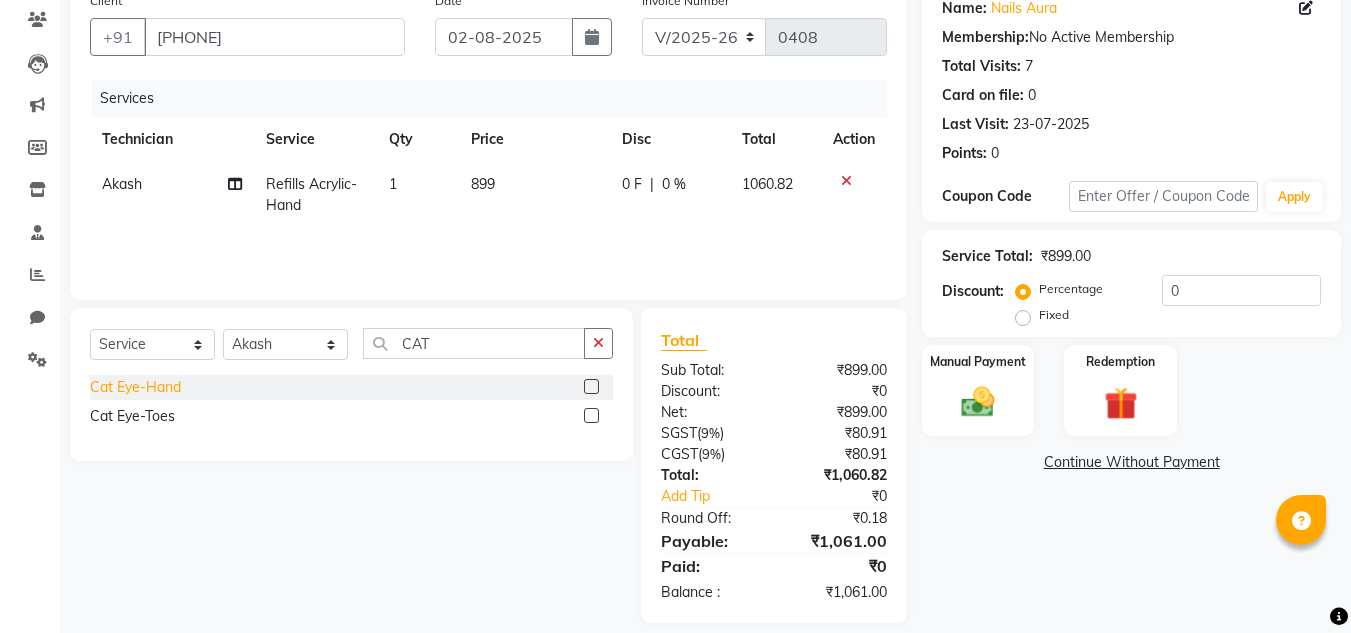 click on "Cat Eye-Hand" 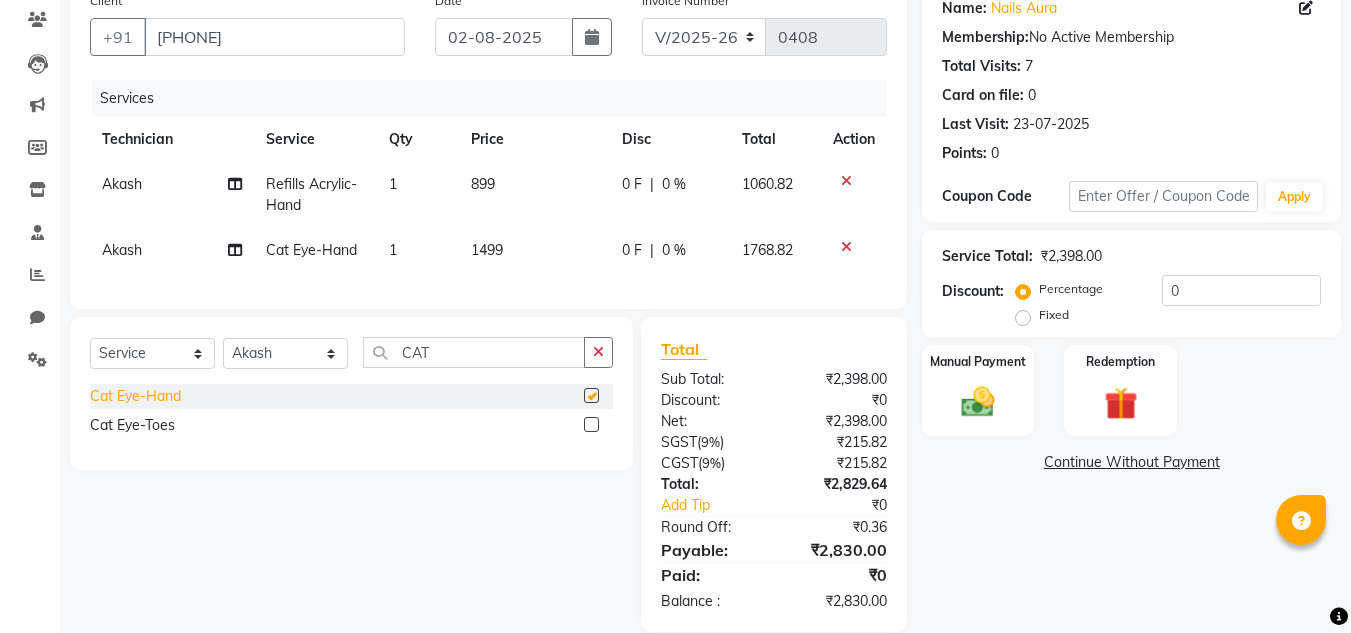 checkbox on "false" 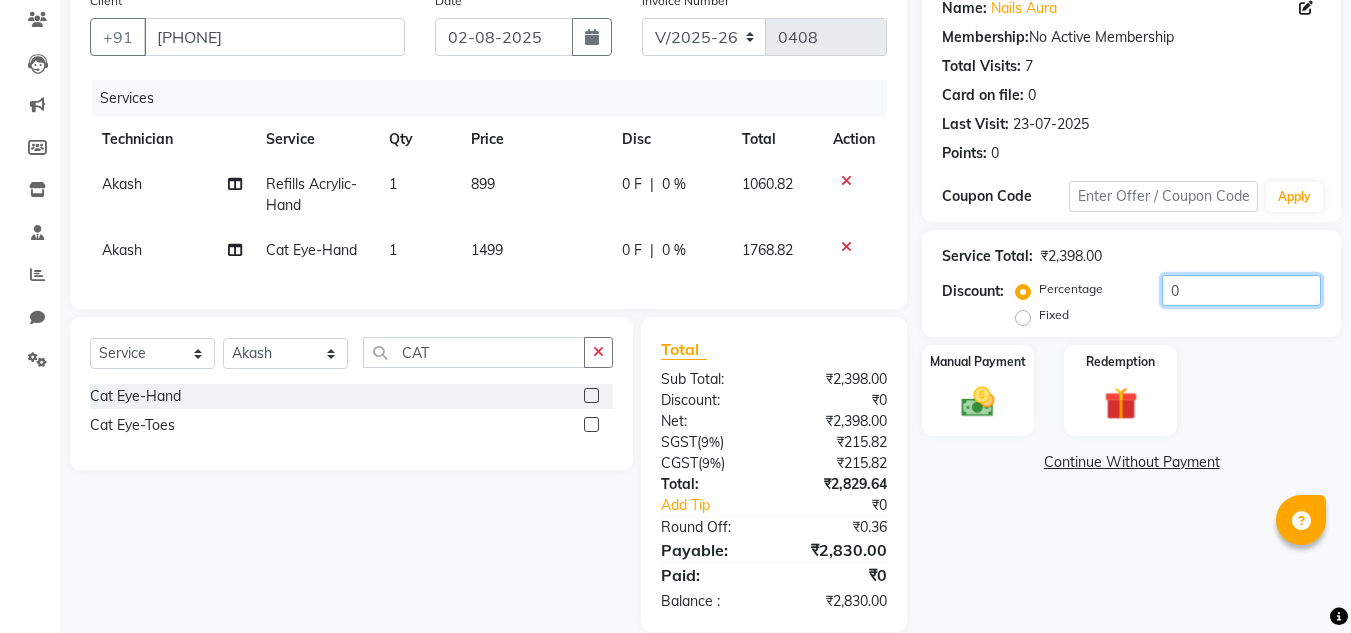 click on "0" 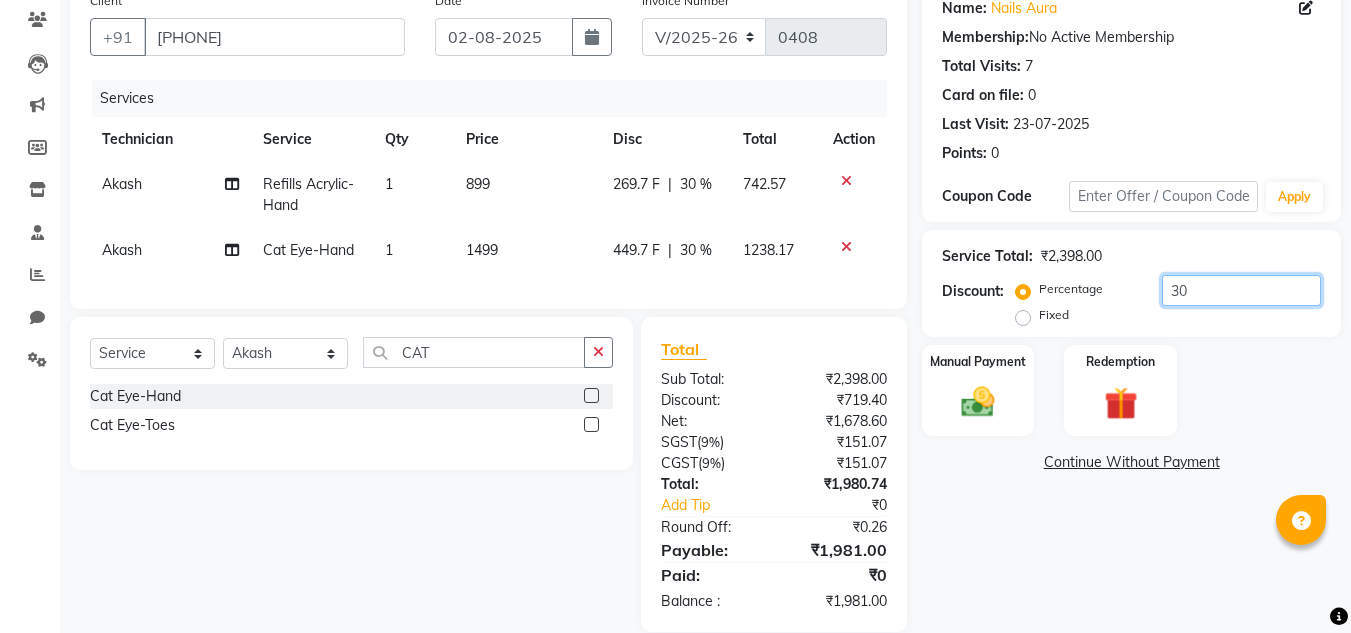 scroll, scrollTop: 212, scrollLeft: 0, axis: vertical 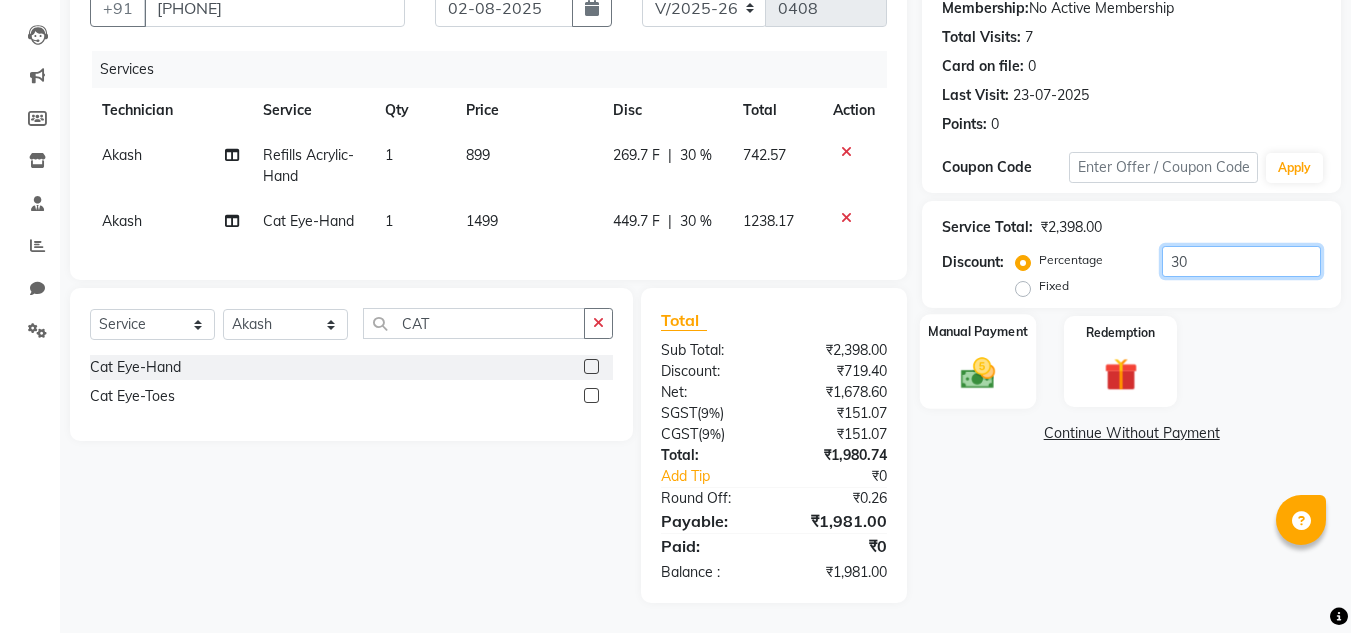 type on "30" 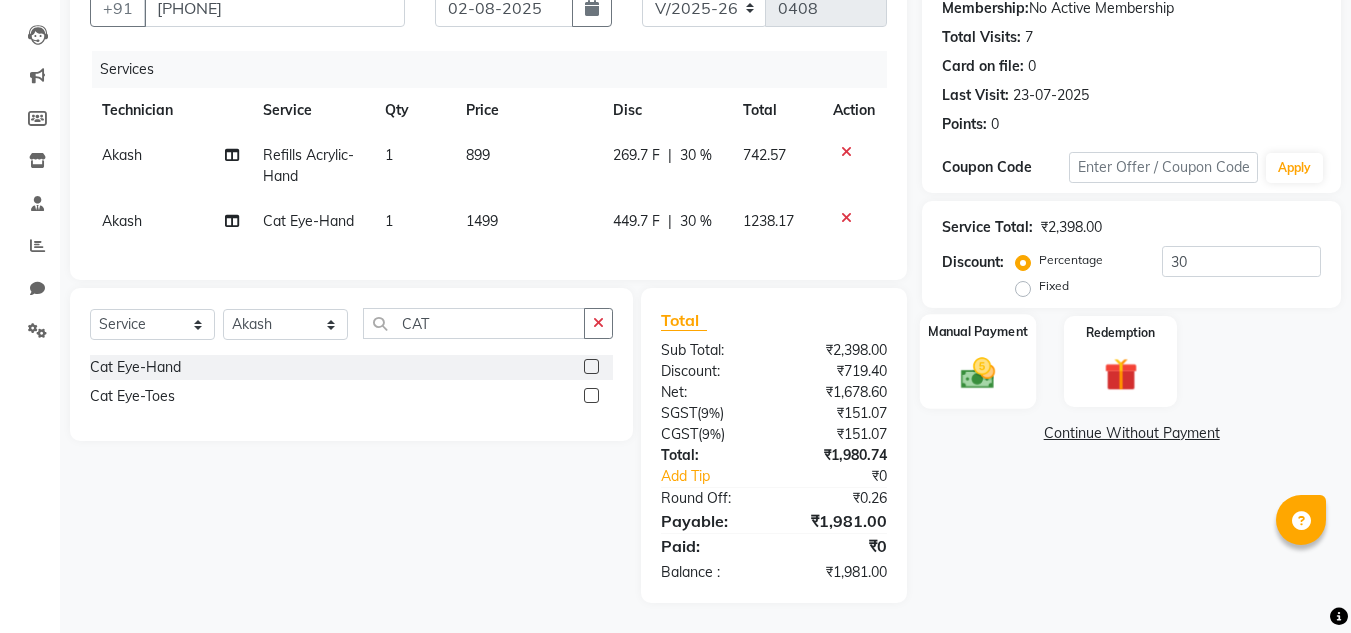 click 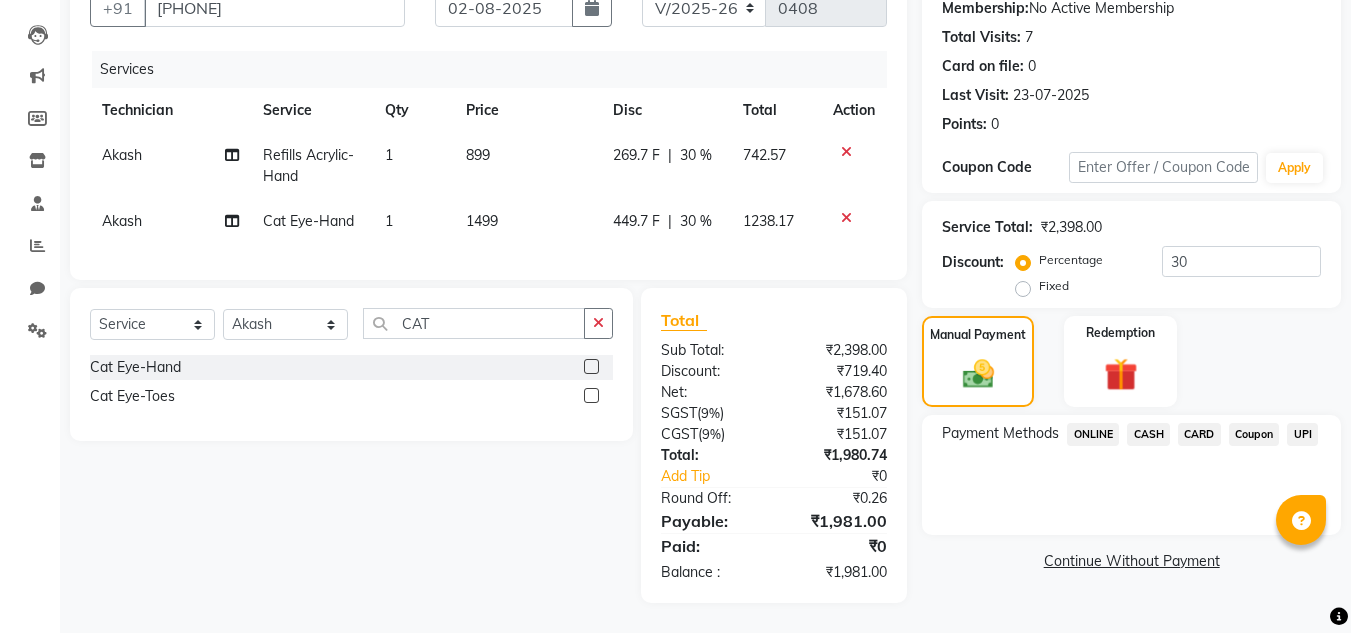 click on "CARD" 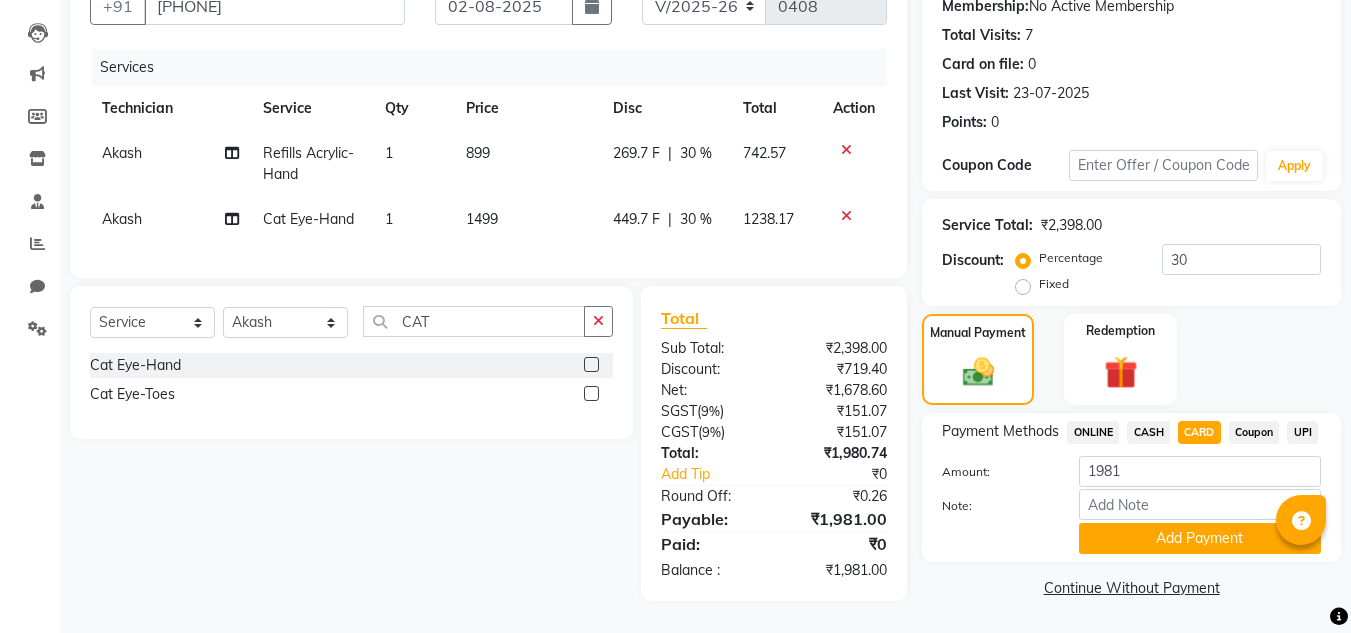 click on "UPI" 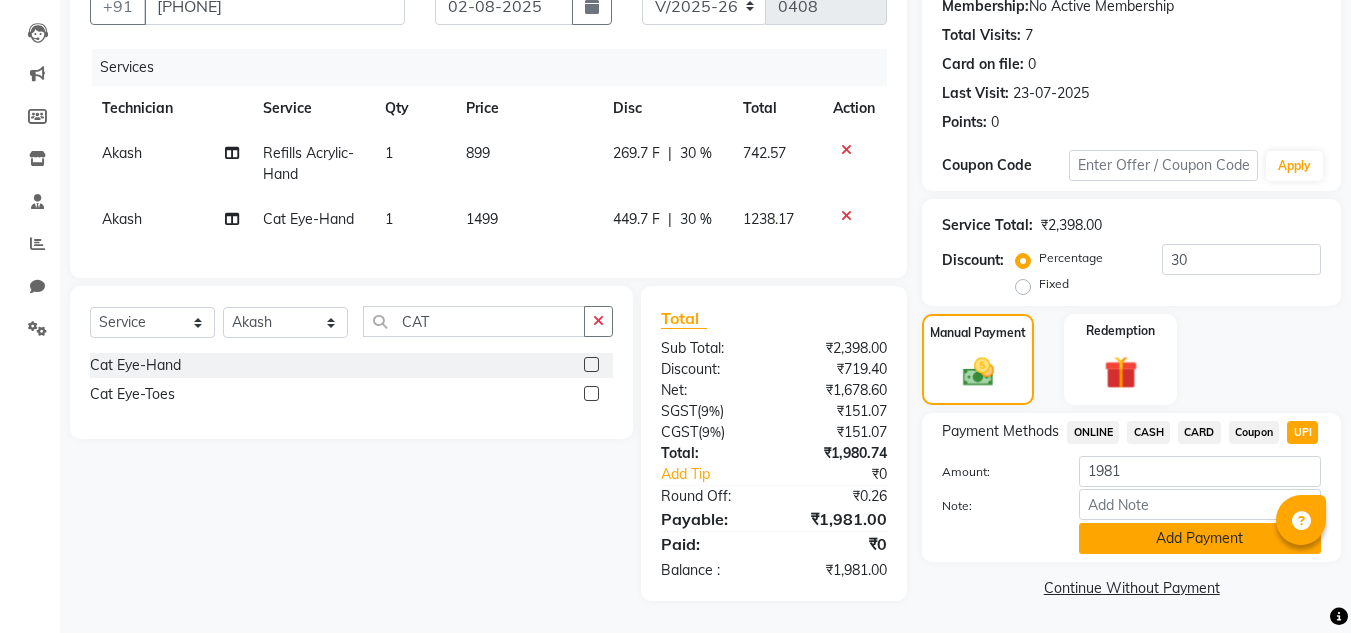click on "Add Payment" 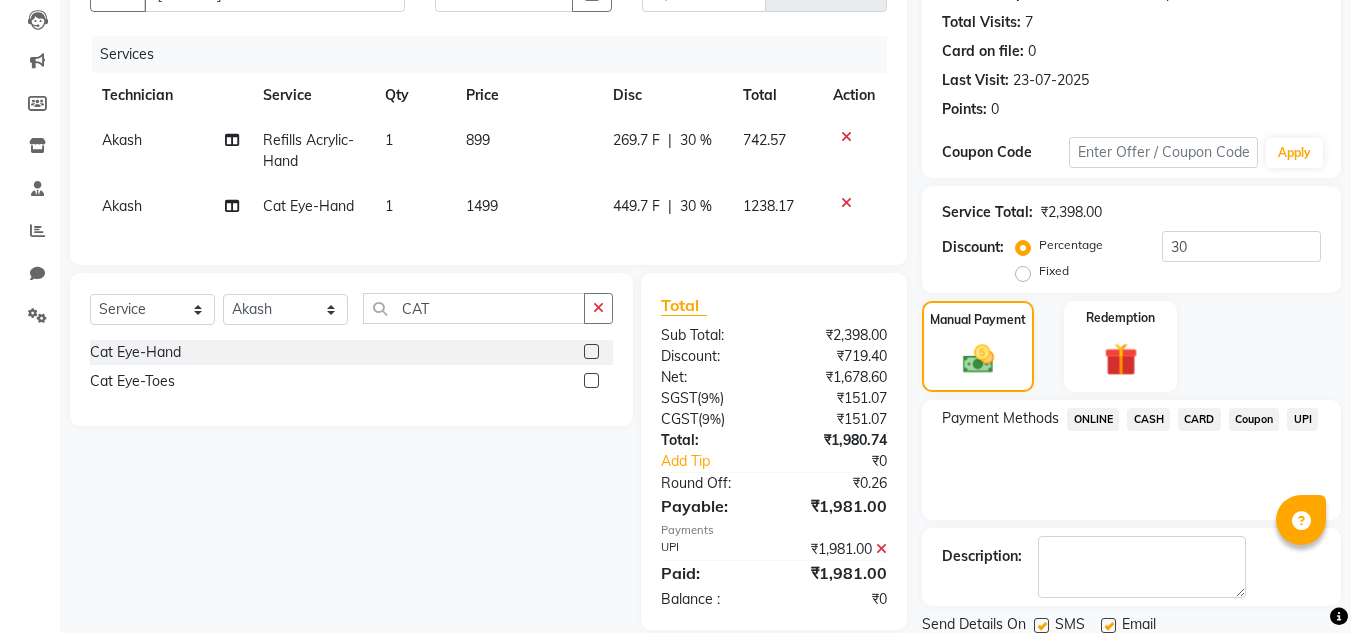 scroll, scrollTop: 283, scrollLeft: 0, axis: vertical 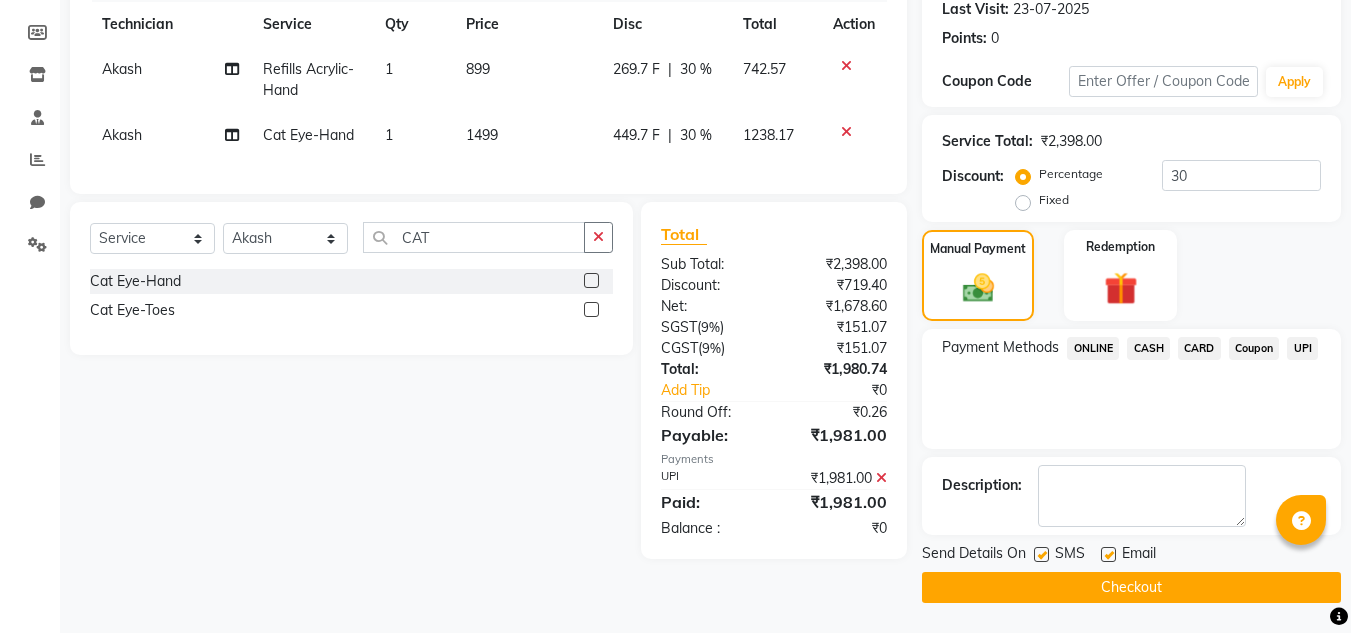 click on "Checkout" 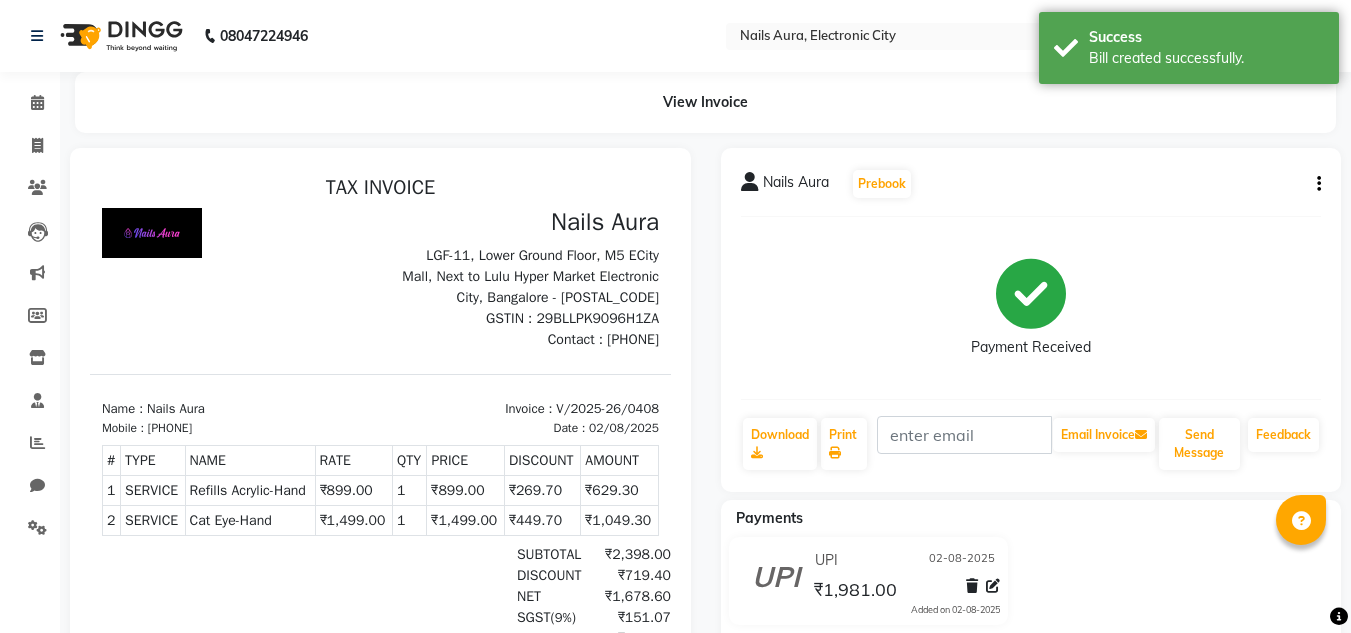 scroll, scrollTop: 0, scrollLeft: 0, axis: both 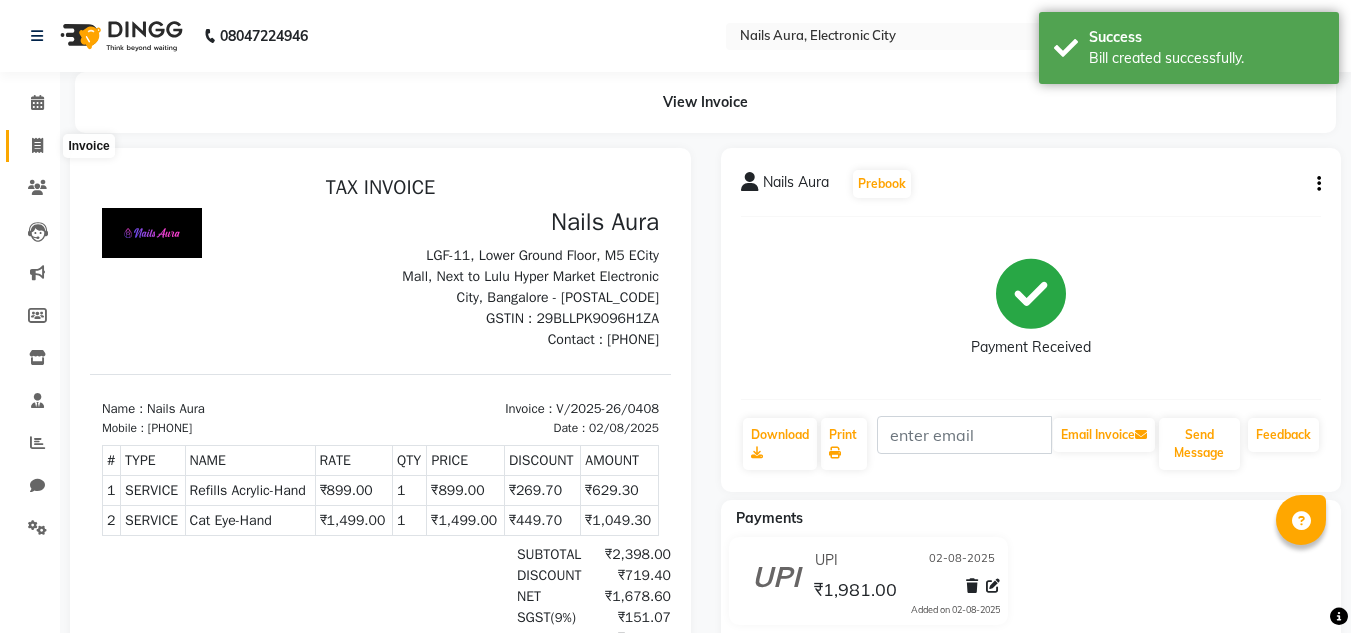 click 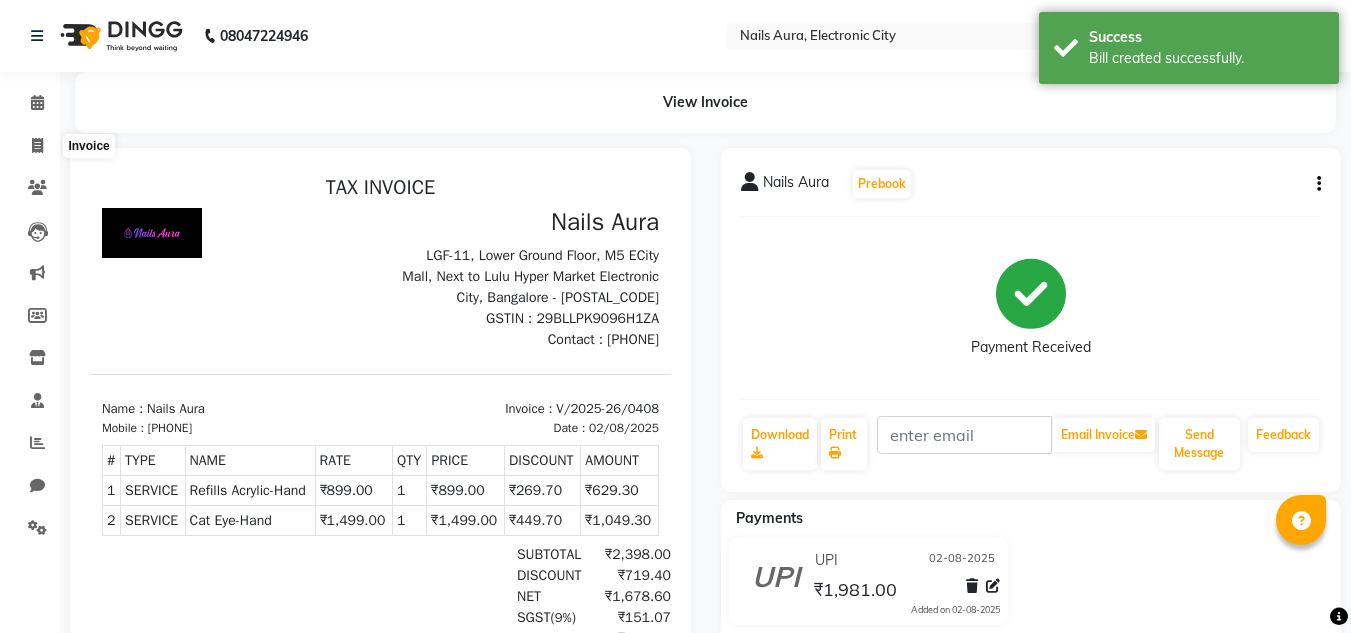 select on "service" 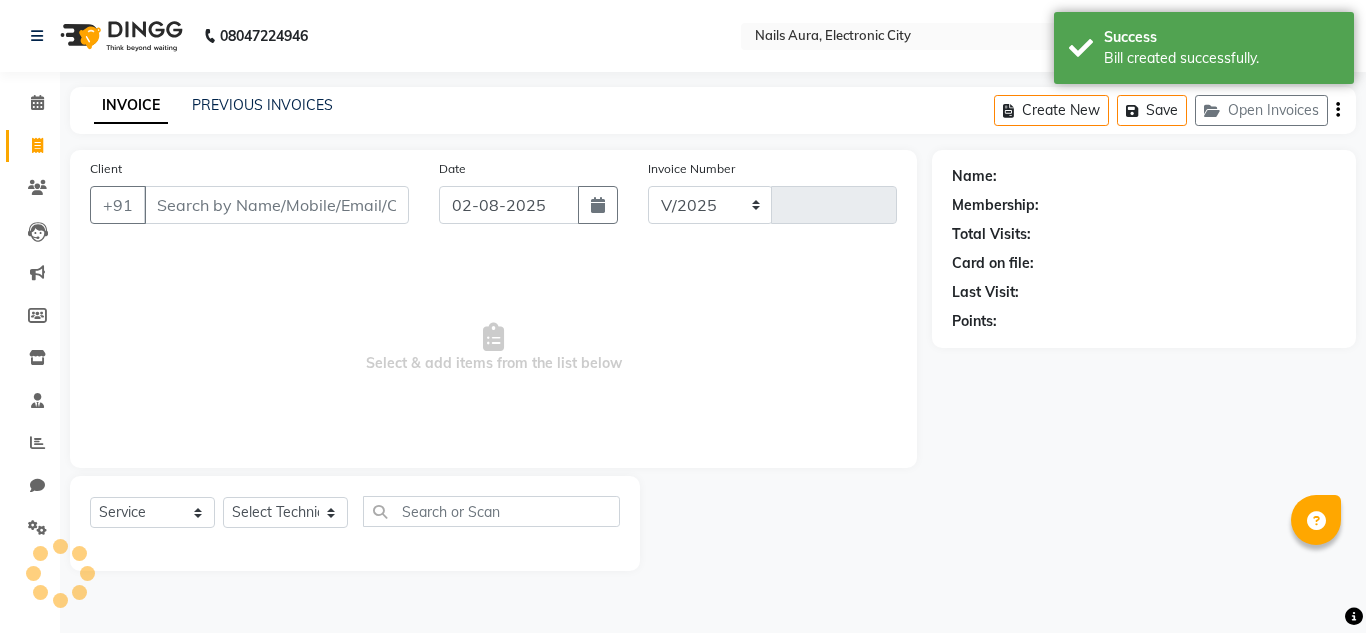 select on "8179" 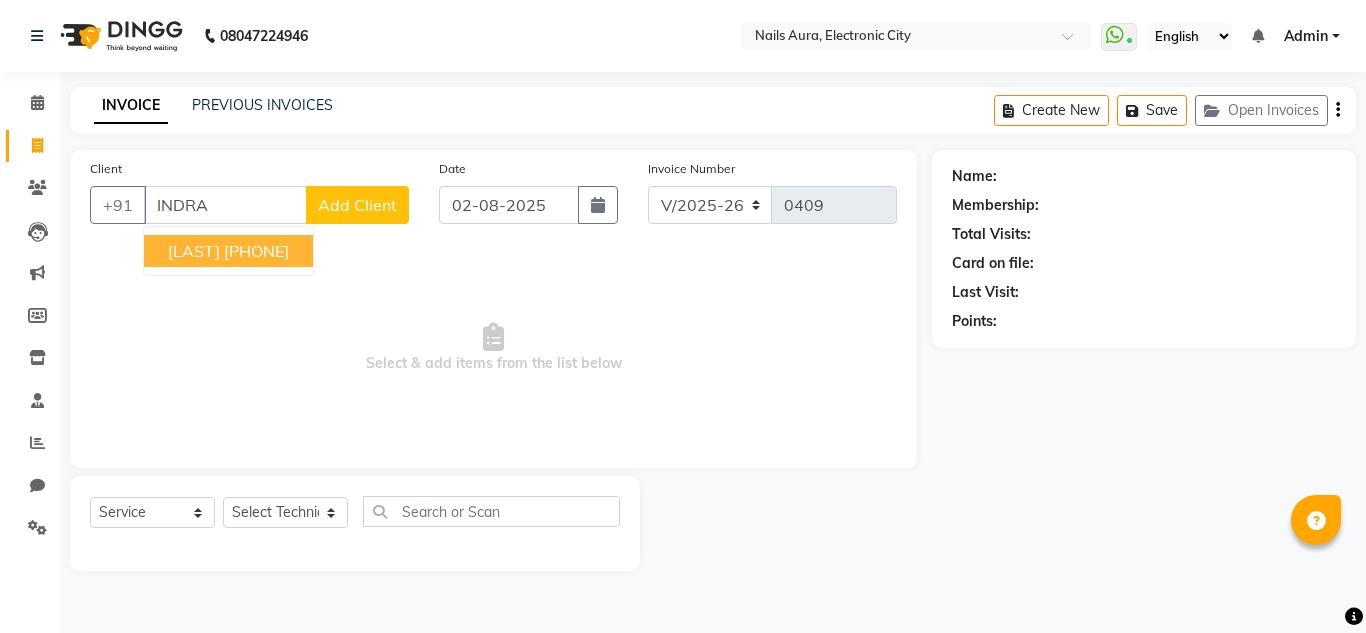 click on "Indrani  8309727959" at bounding box center [228, 251] 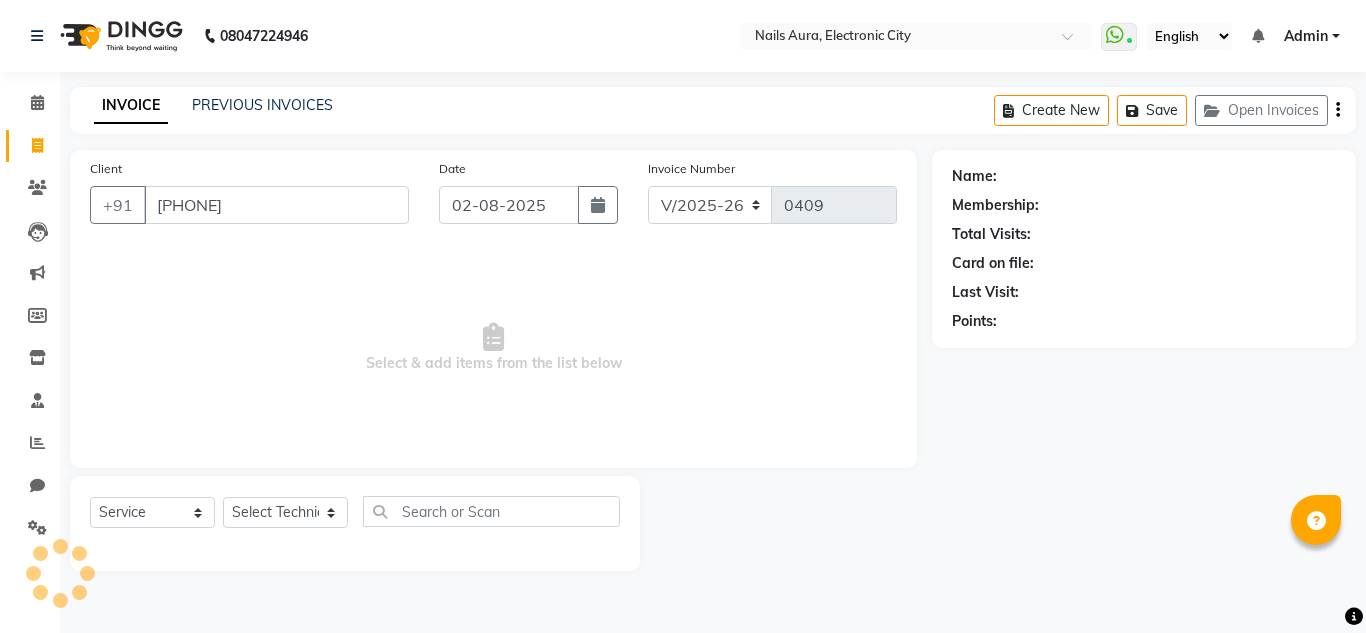 type on "[PHONE]" 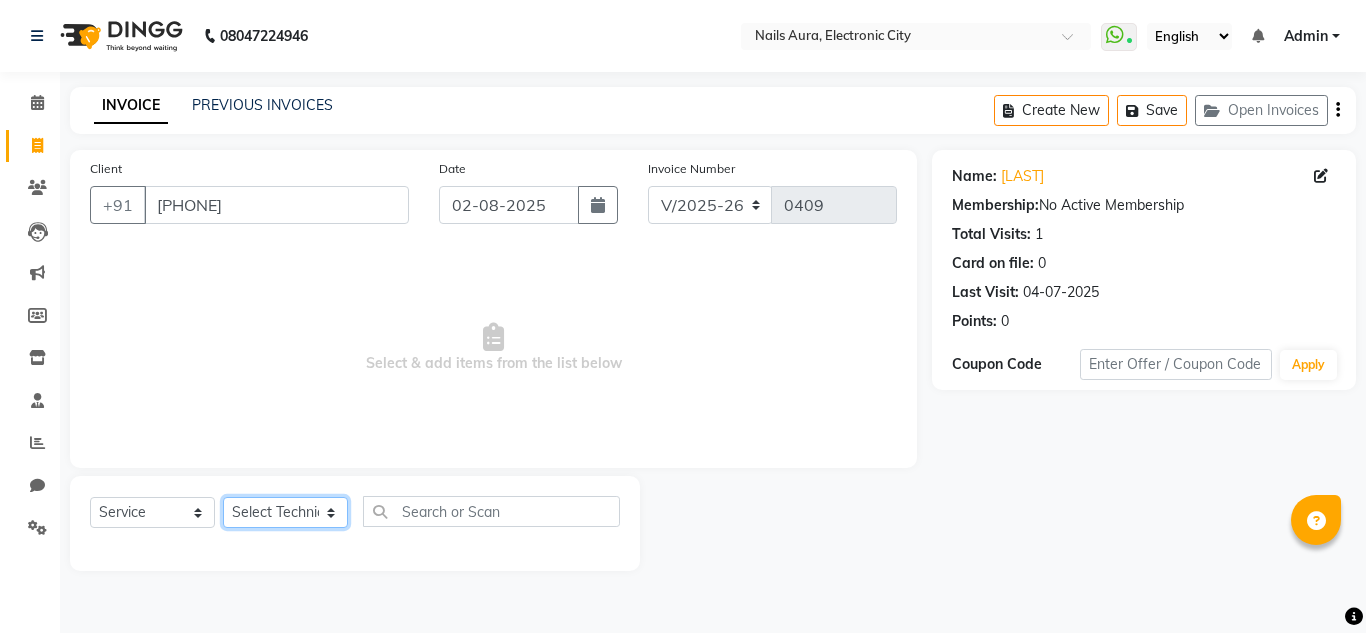 click on "Select Technician [FIRST] [FIRST] [FIRST] [FIRST] [FIRST] [FIRST] [FIRST] [FIRST] [FIRST] [FIRST] [FIRST] [FIRST]" 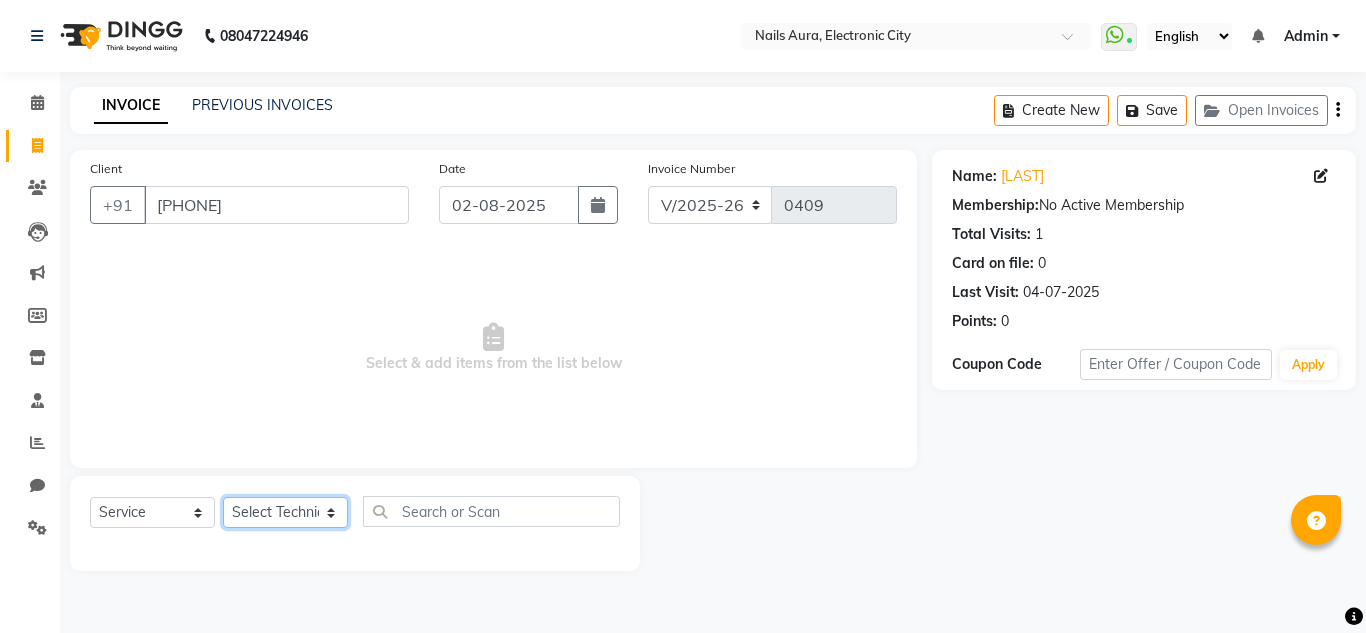 select on "80910" 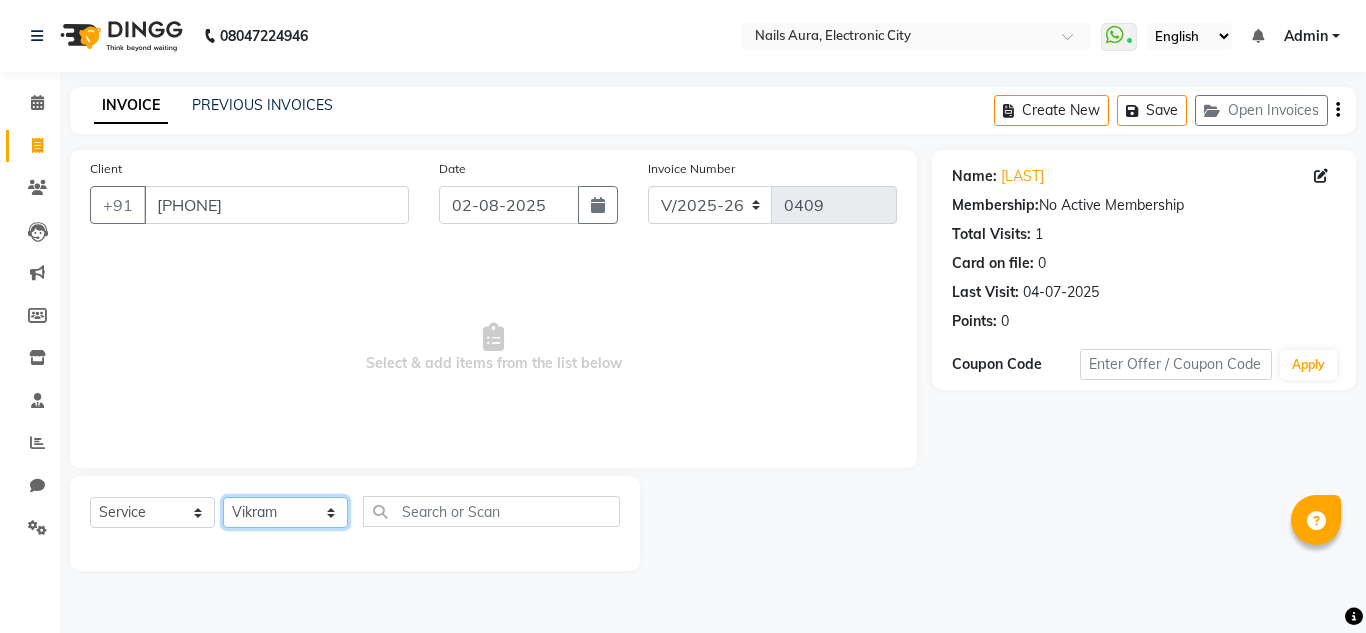 click on "Select Technician [FIRST] [FIRST] [FIRST] [FIRST] [FIRST] [FIRST] [FIRST] [FIRST] [FIRST] [FIRST] [FIRST] [FIRST]" 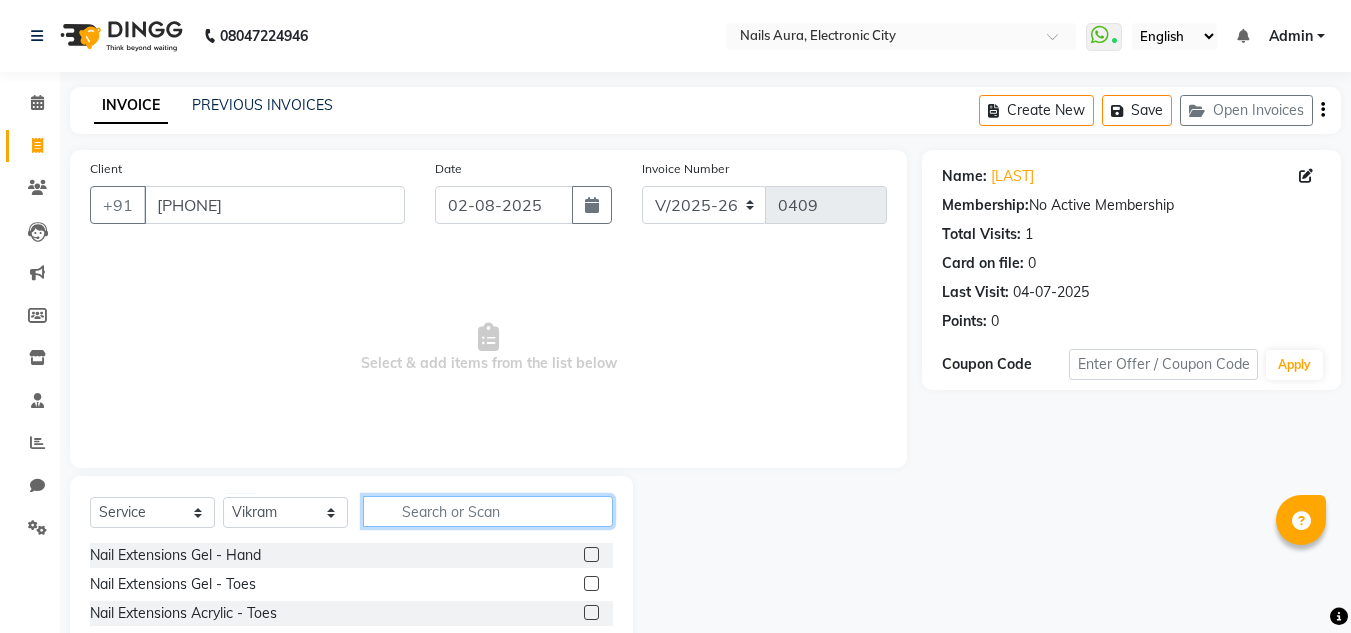 click 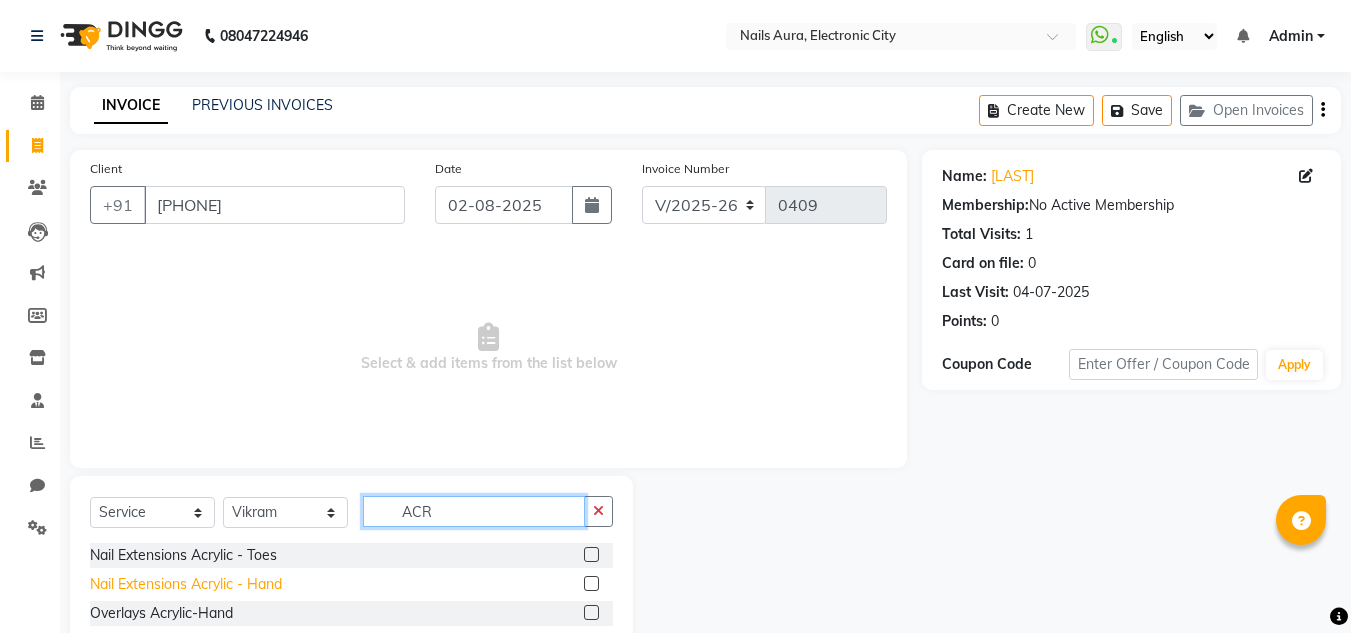 type on "ACR" 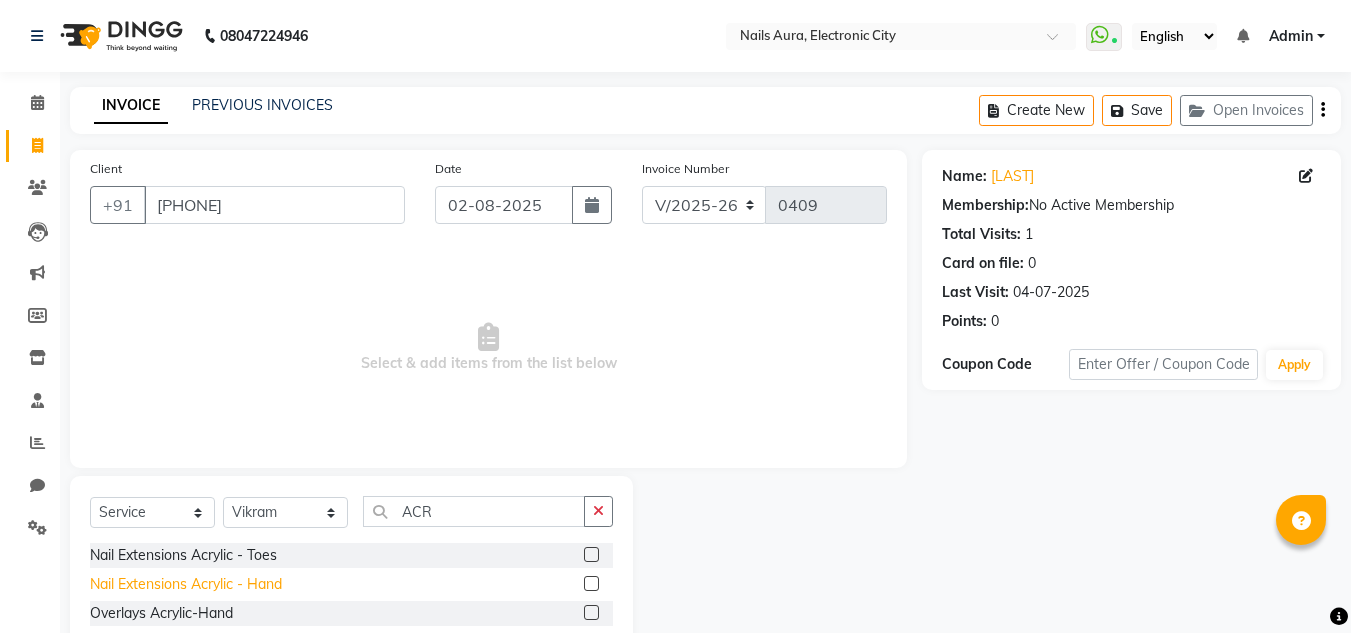 click on "Nail Extensions Acrylic - Hand" 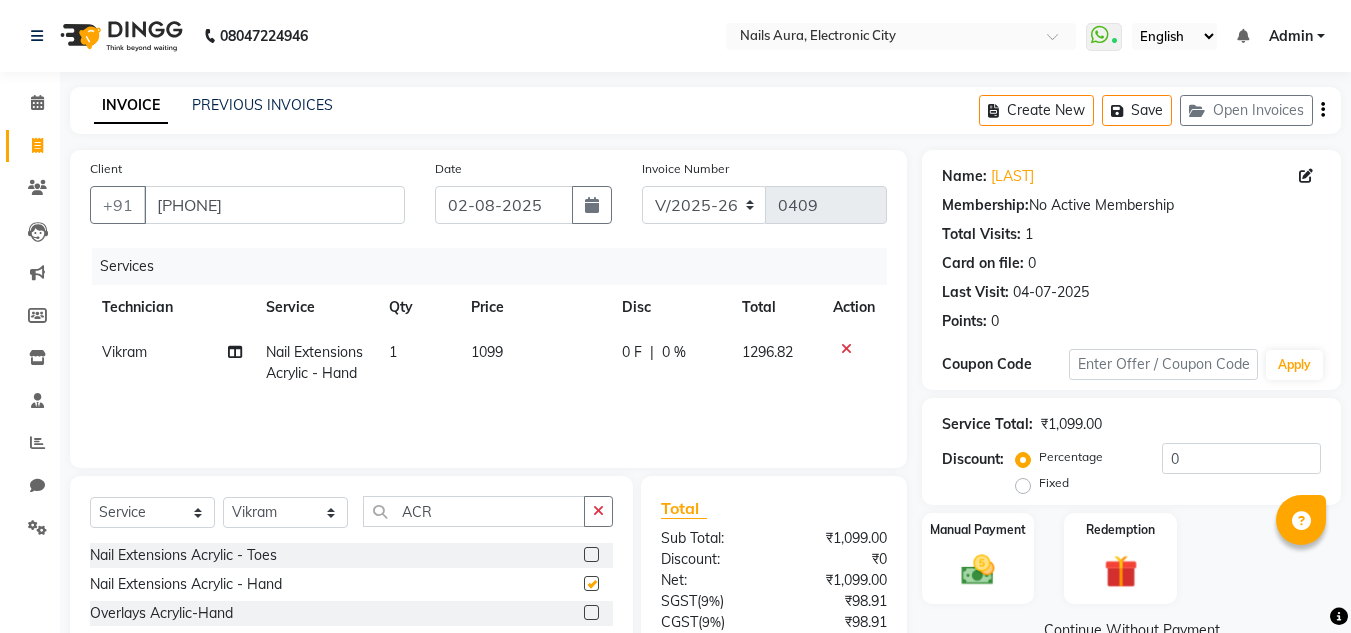 checkbox on "false" 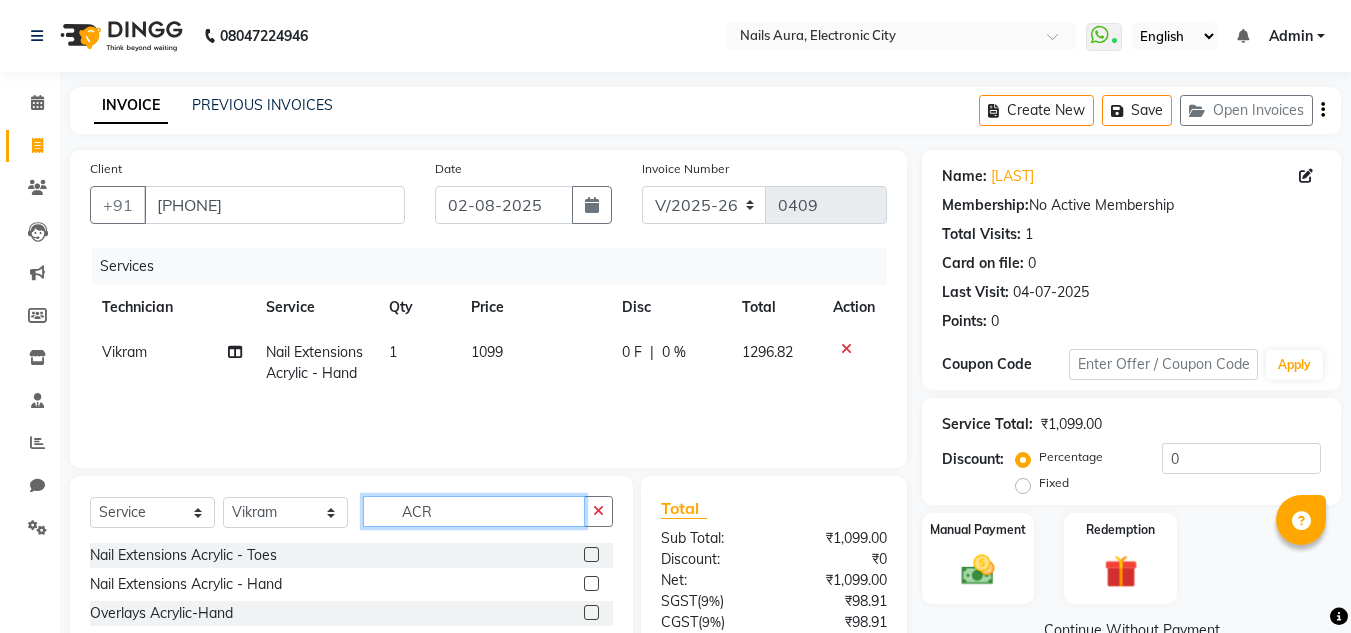 click on "ACR" 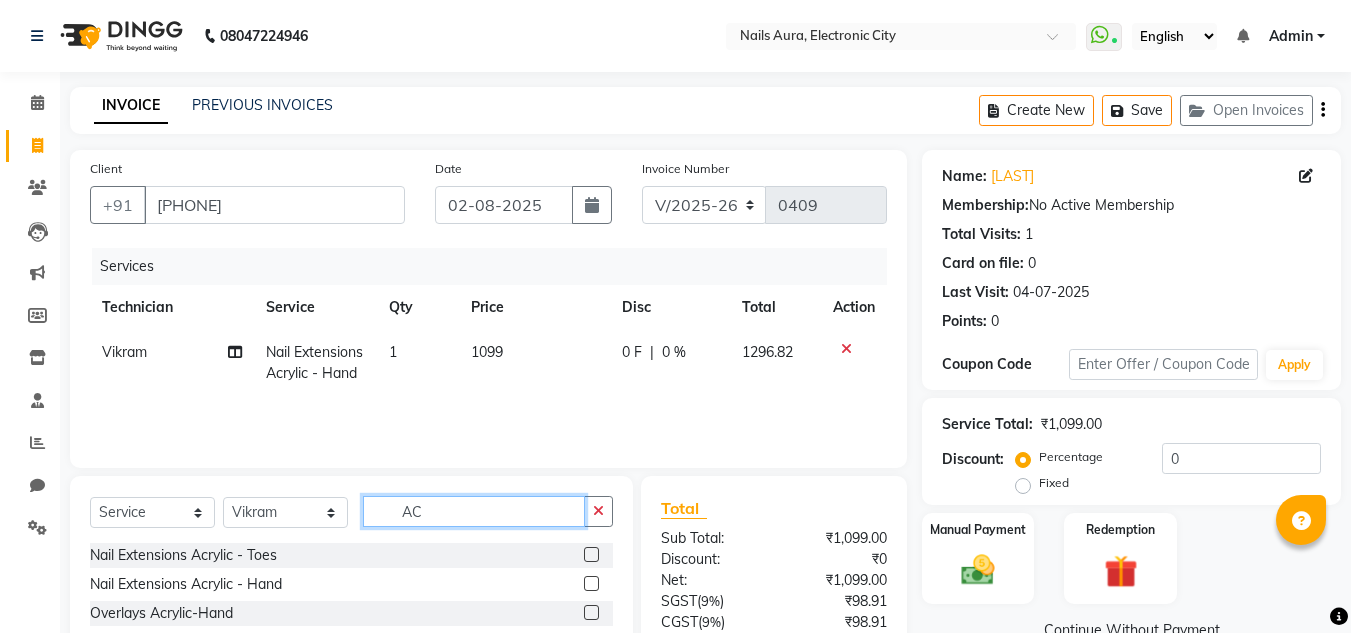 type on "A" 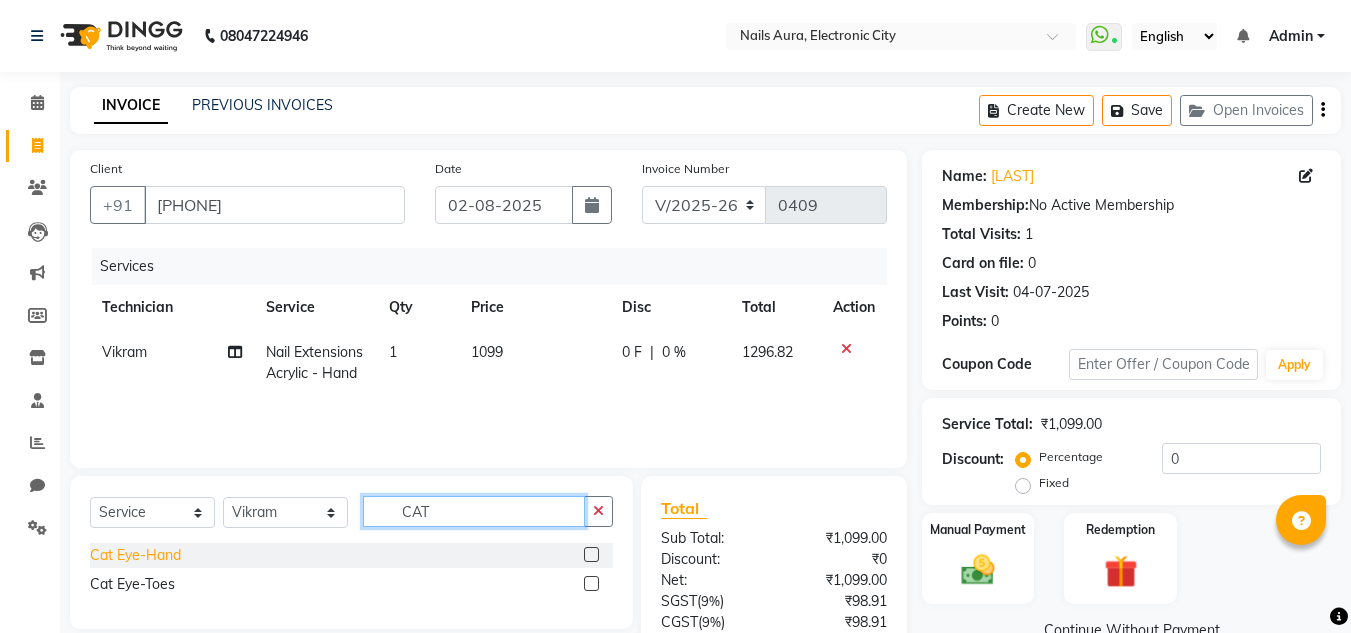 type on "CAT" 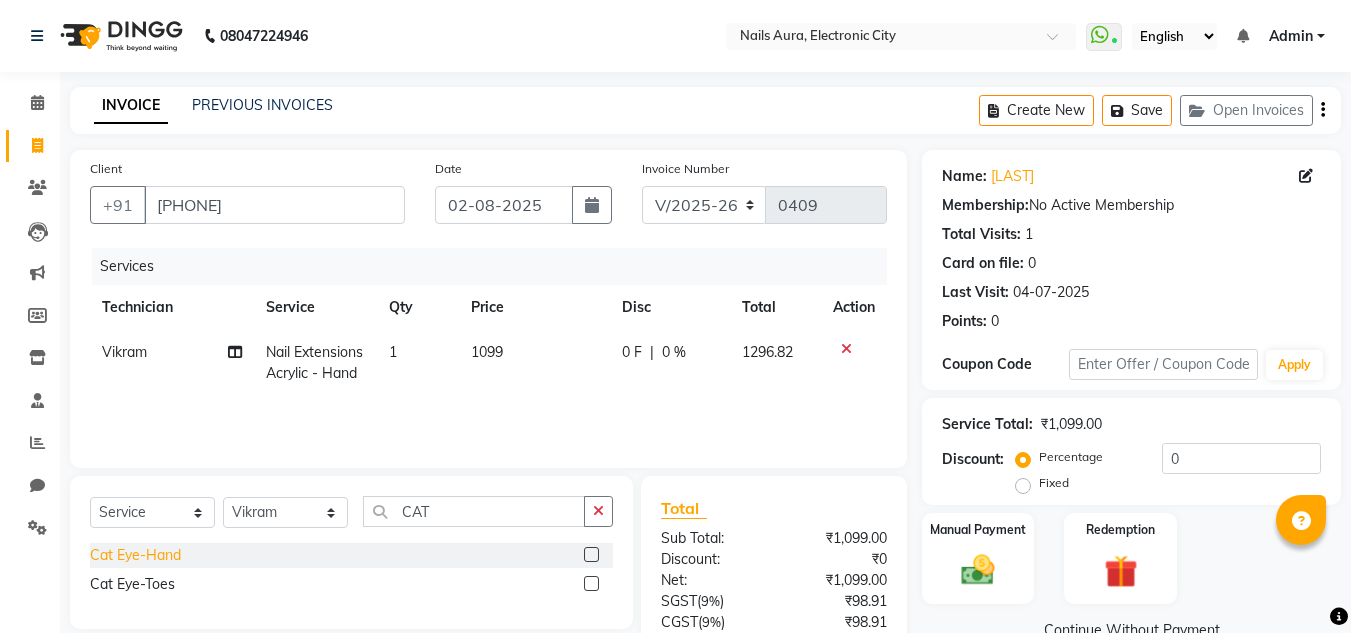 click on "Cat Eye-Hand" 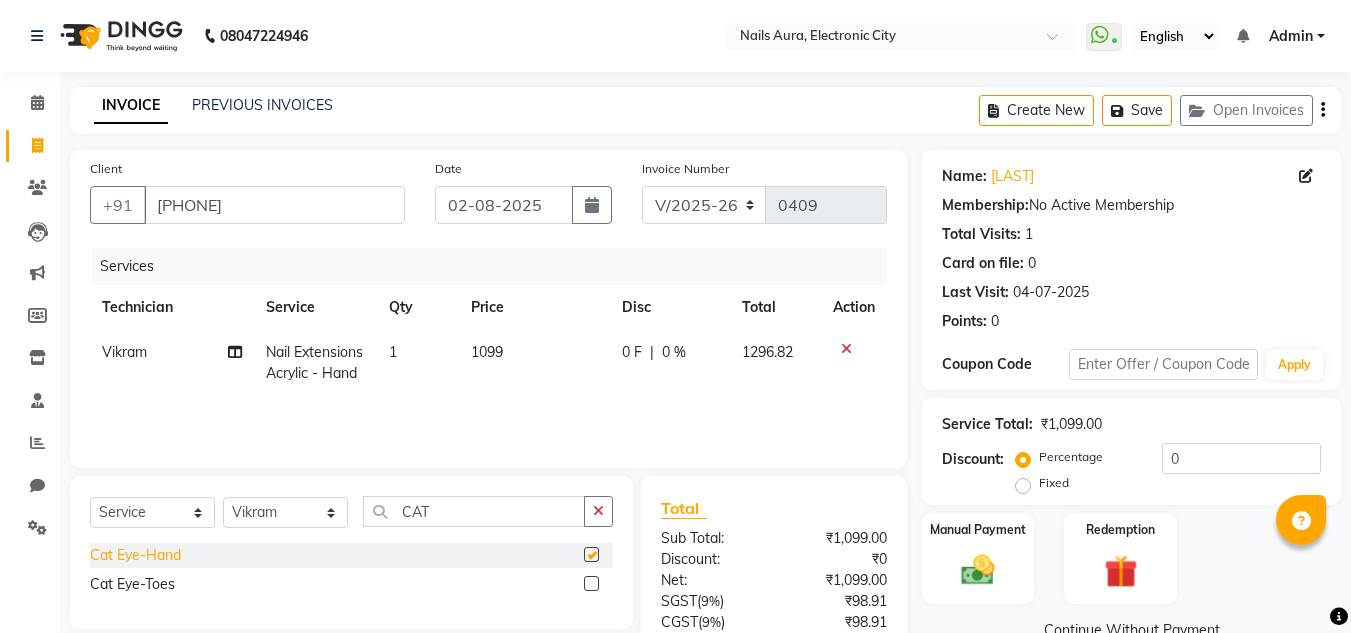 checkbox on "false" 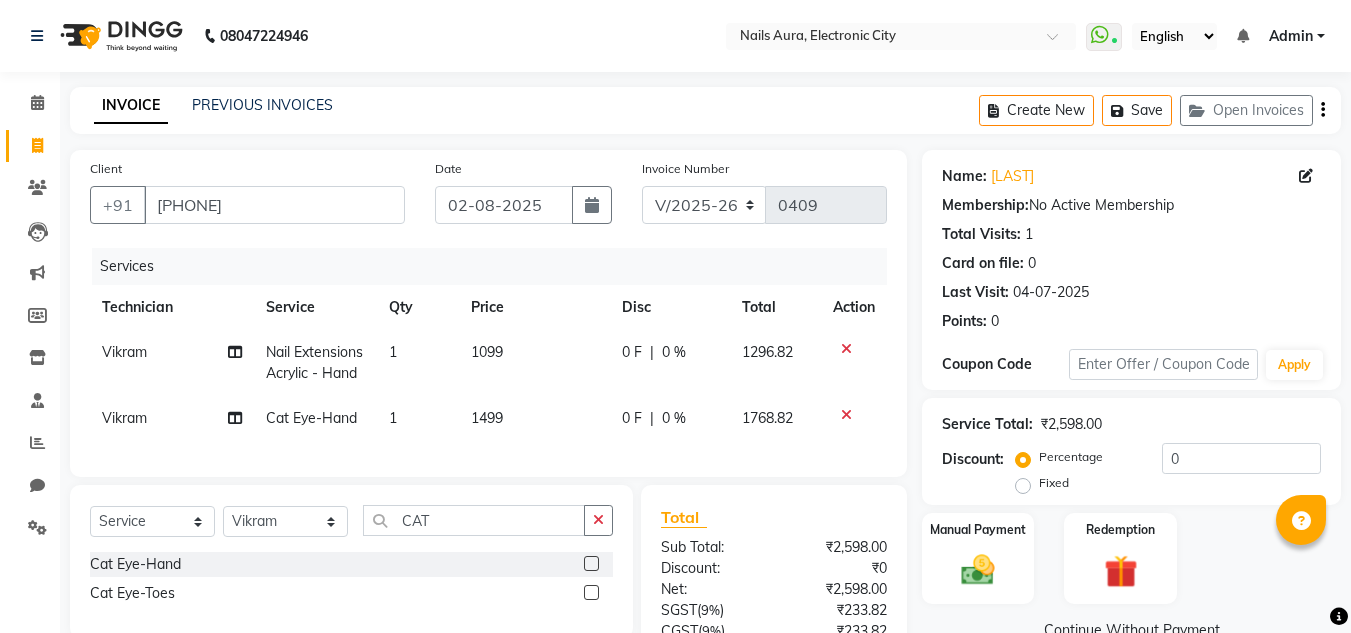 scroll, scrollTop: 167, scrollLeft: 0, axis: vertical 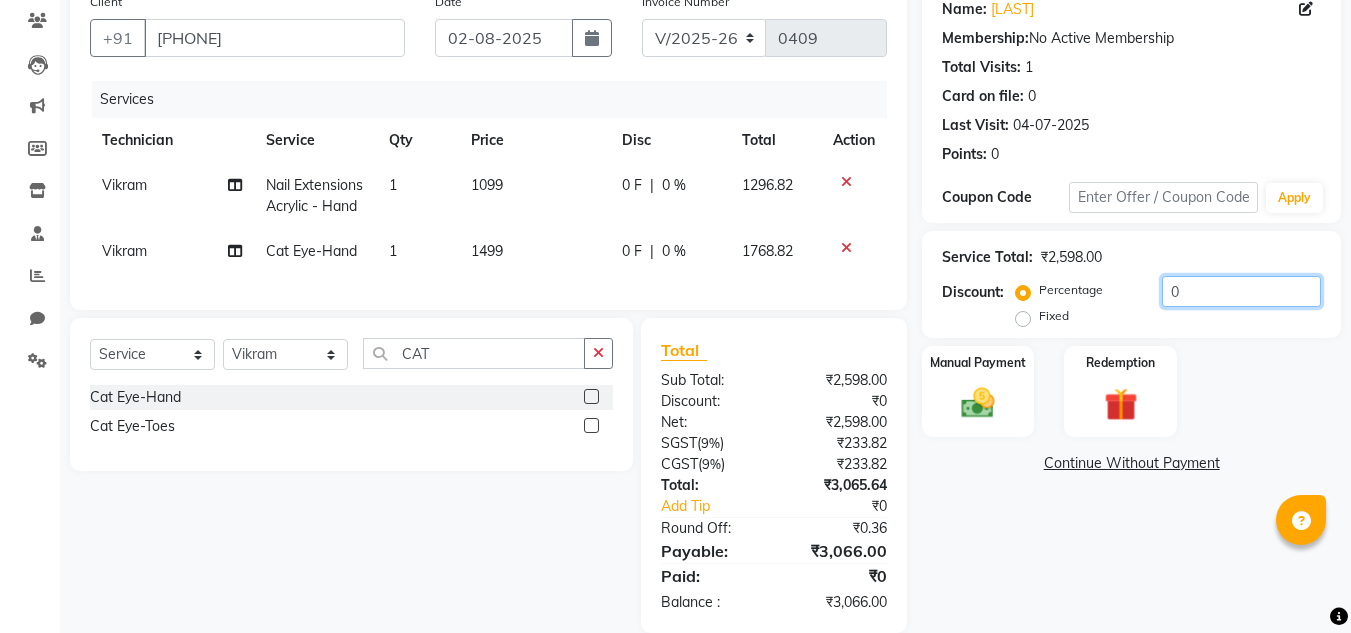 click on "0" 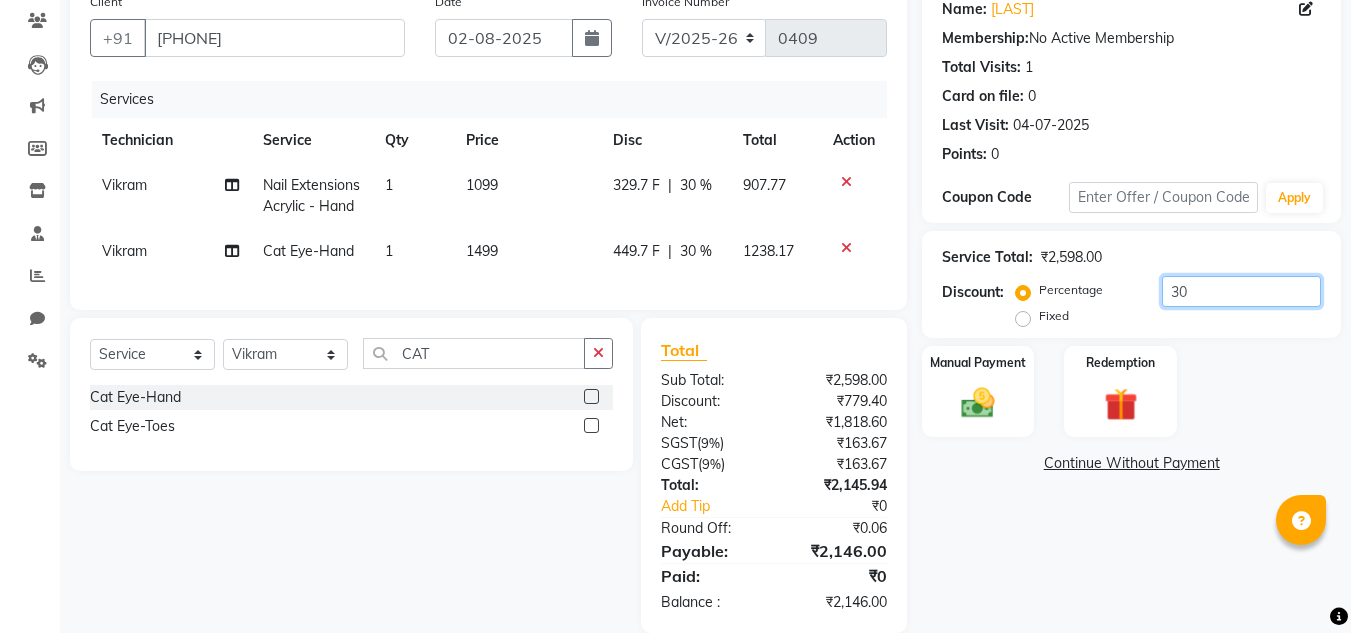 type on "30" 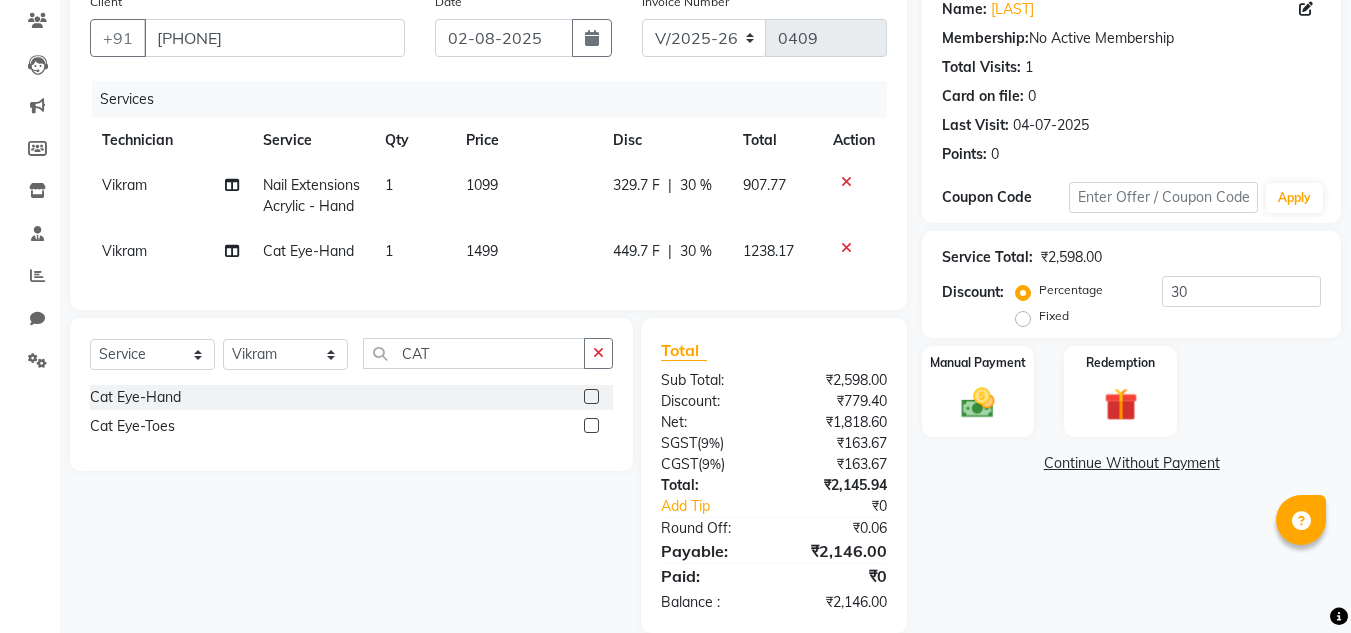 click on "Name: Indrani  Membership:  No Active Membership  Total Visits:  1 Card on file:  0 Last Visit:   04-07-2025 Points:   0  Coupon Code Apply Service Total:  ₹2,598.00  Discount:  Percentage   Fixed  30 Manual Payment Redemption  Continue Without Payment" 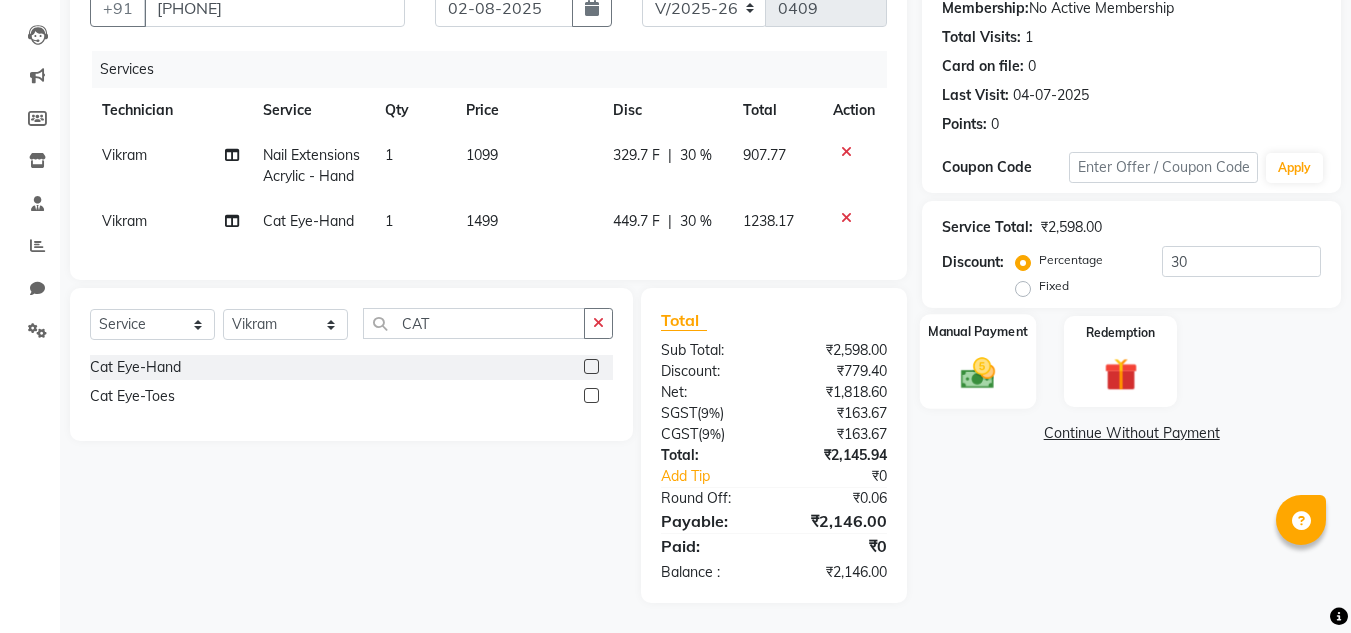 click 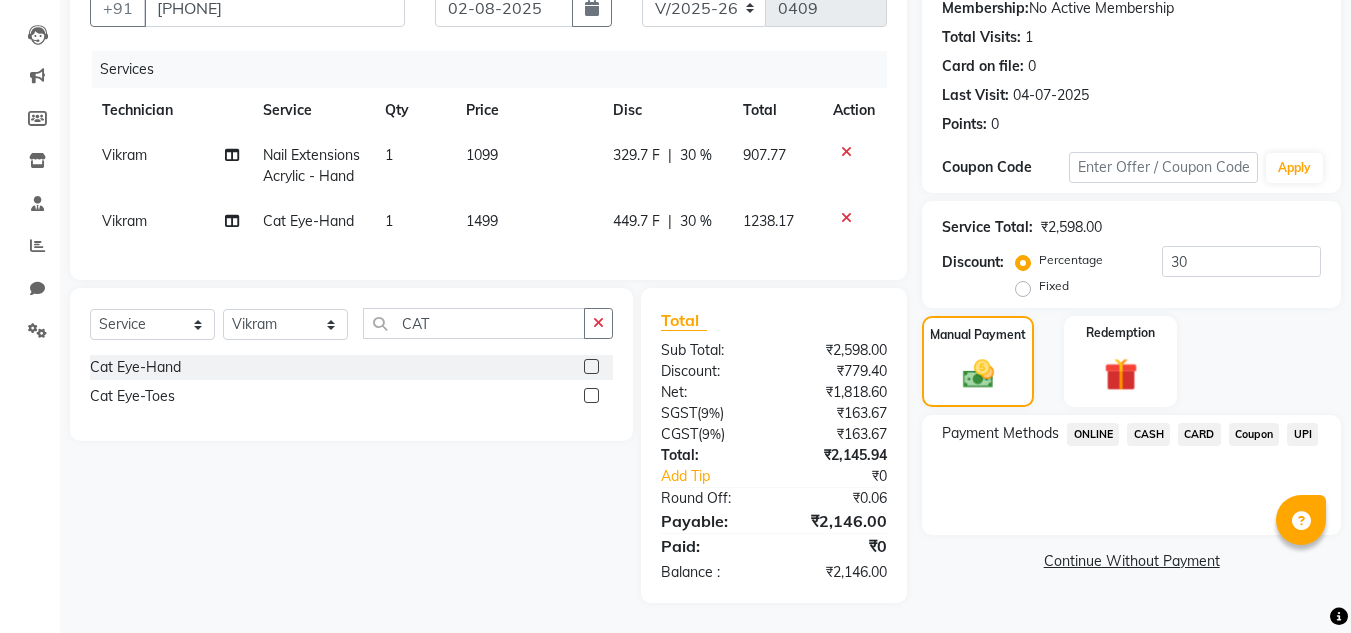click on "UPI" 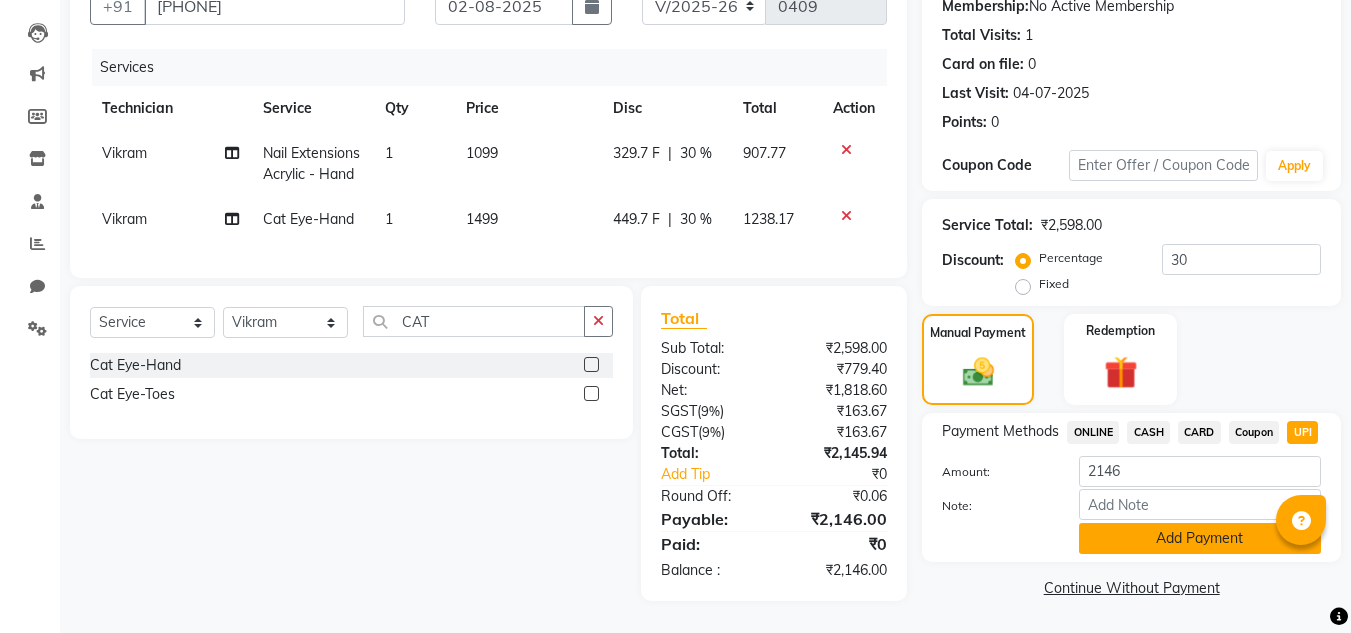 click on "Add Payment" 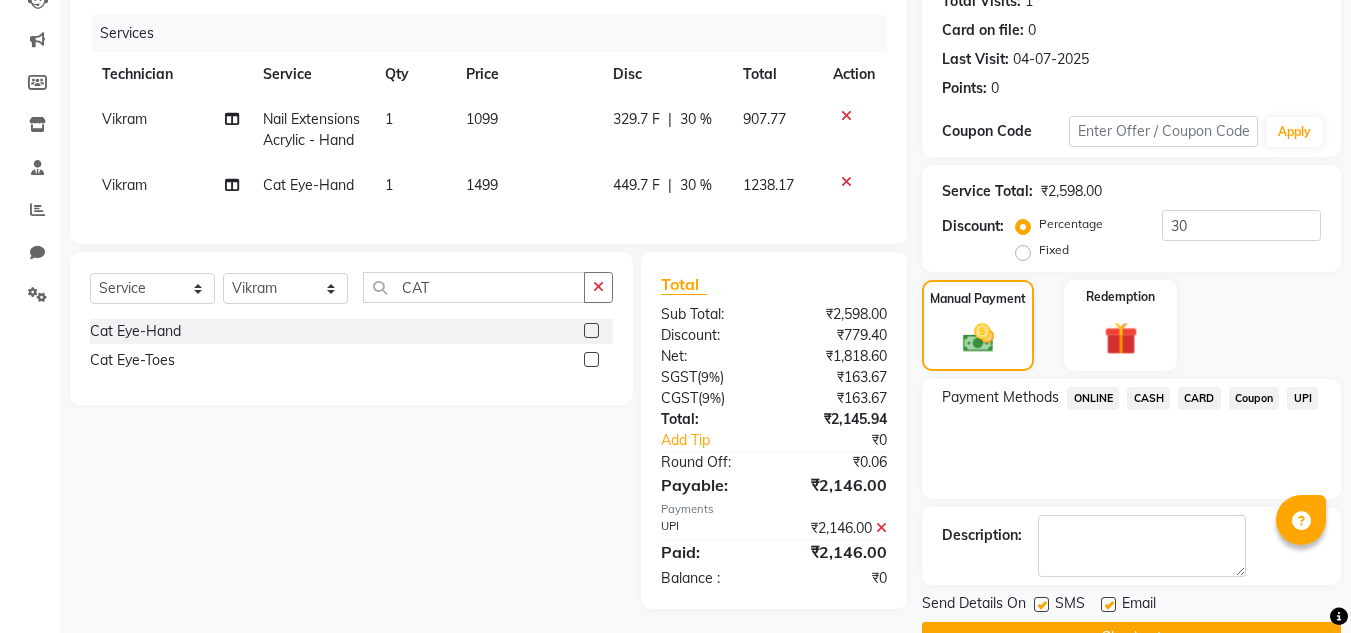 scroll, scrollTop: 283, scrollLeft: 0, axis: vertical 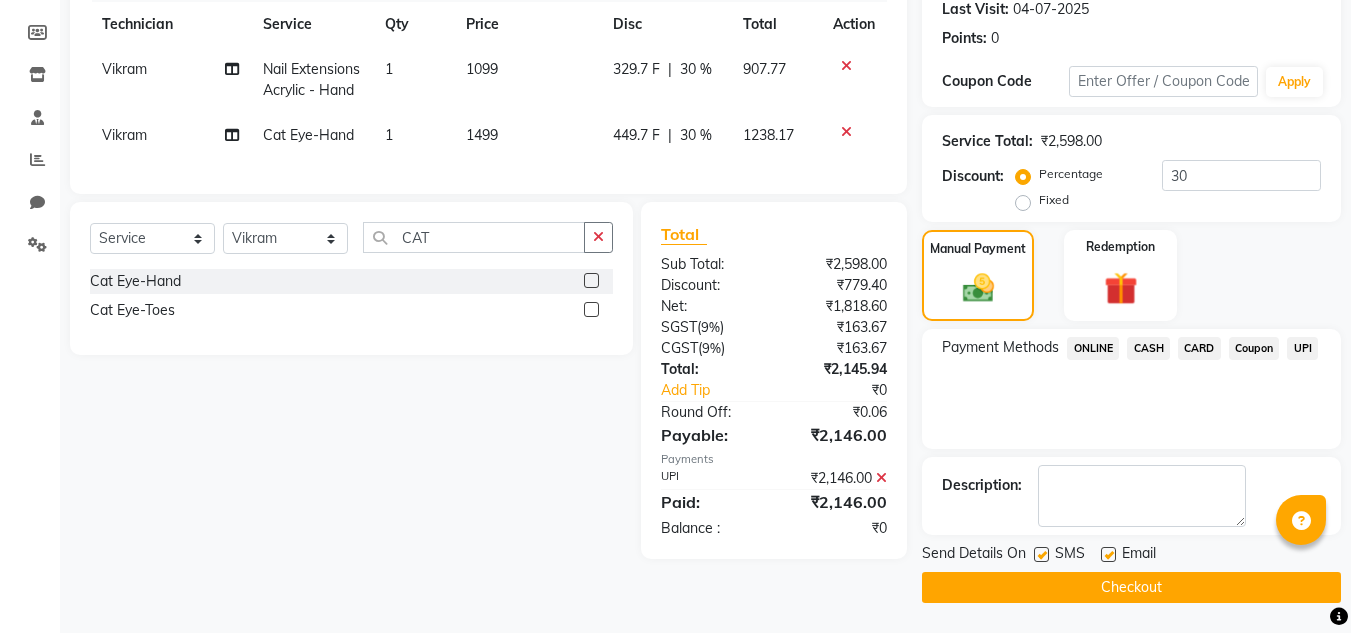 click on "Checkout" 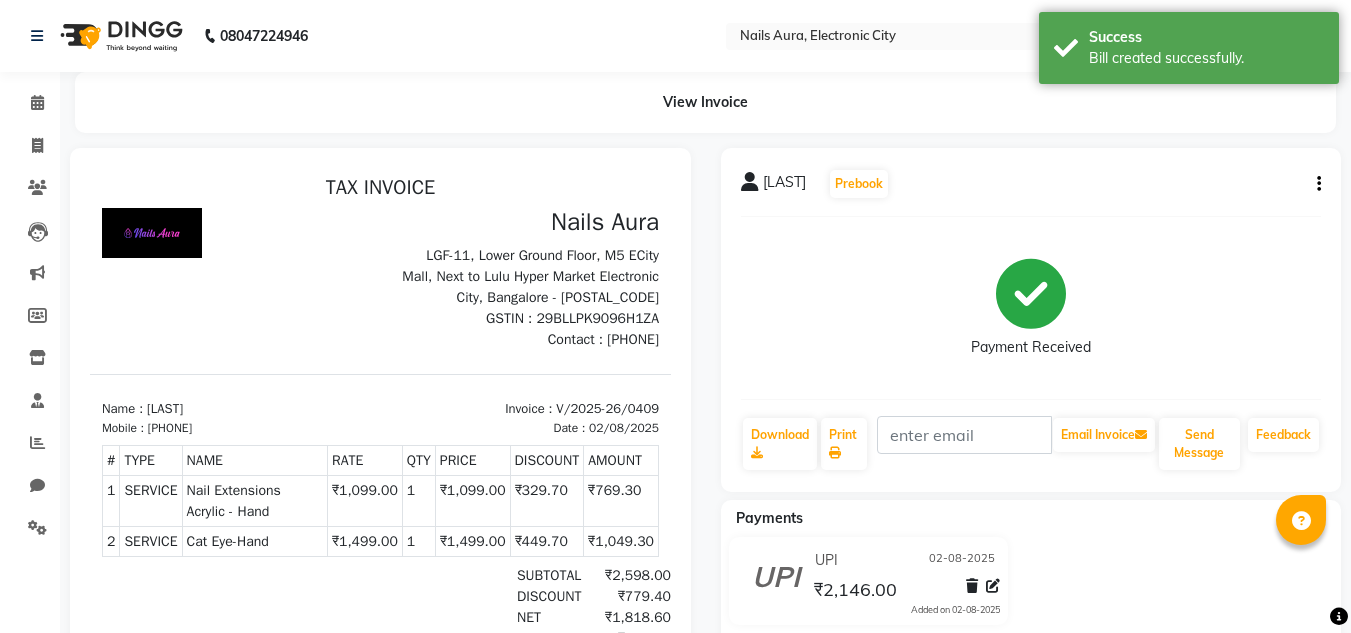 scroll, scrollTop: 0, scrollLeft: 0, axis: both 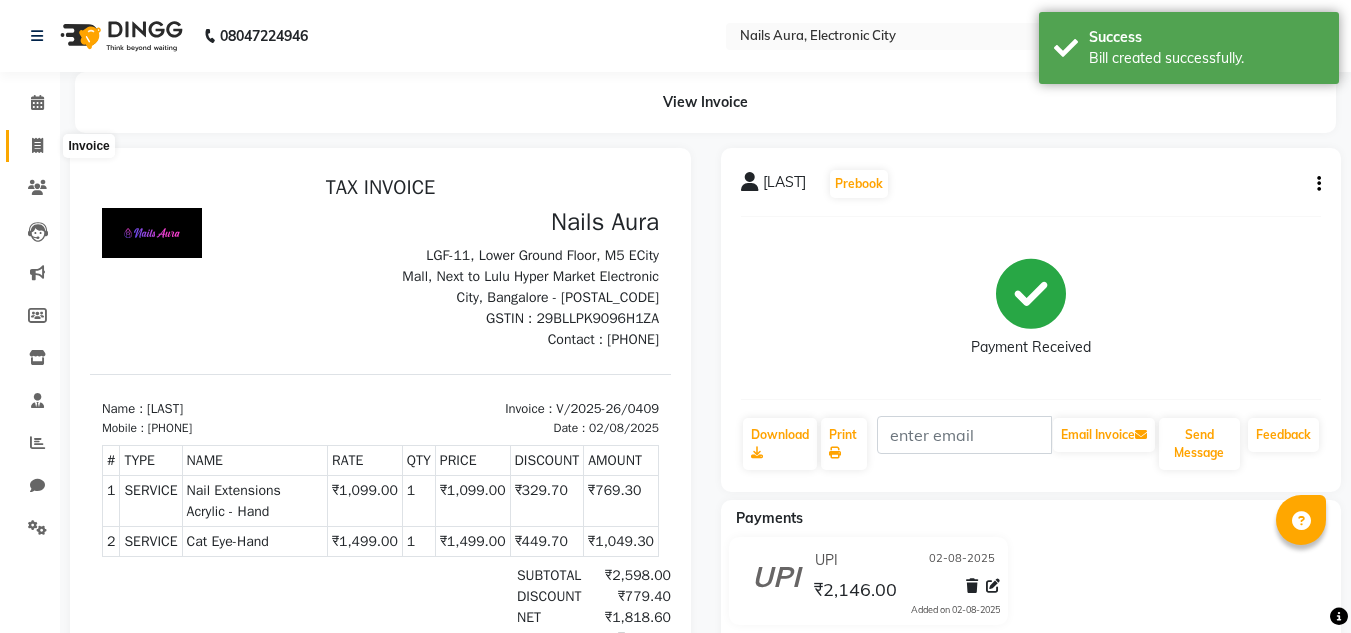 click 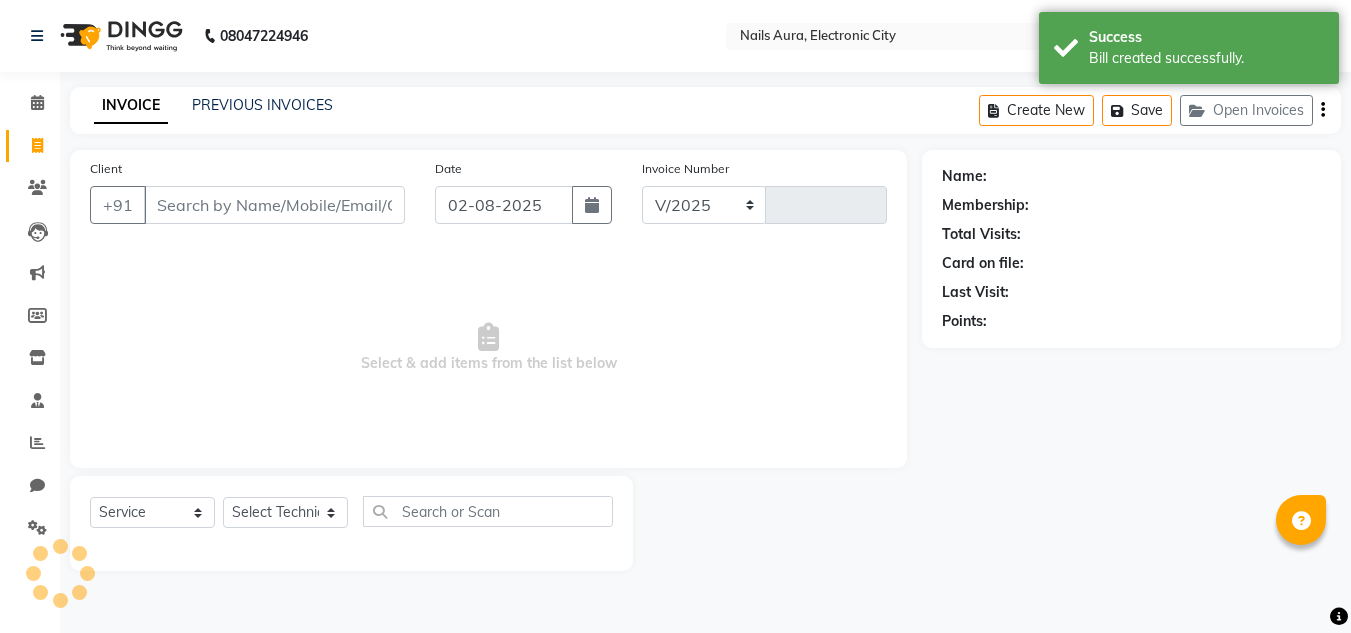 select on "8179" 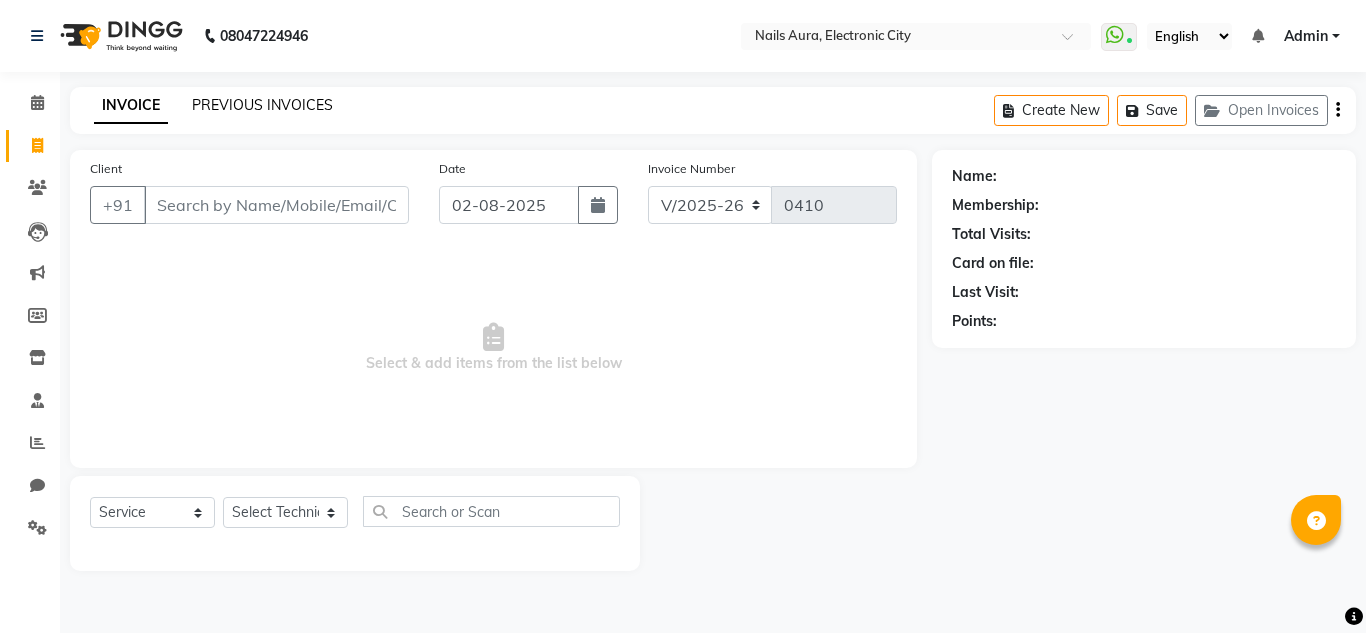 click on "PREVIOUS INVOICES" 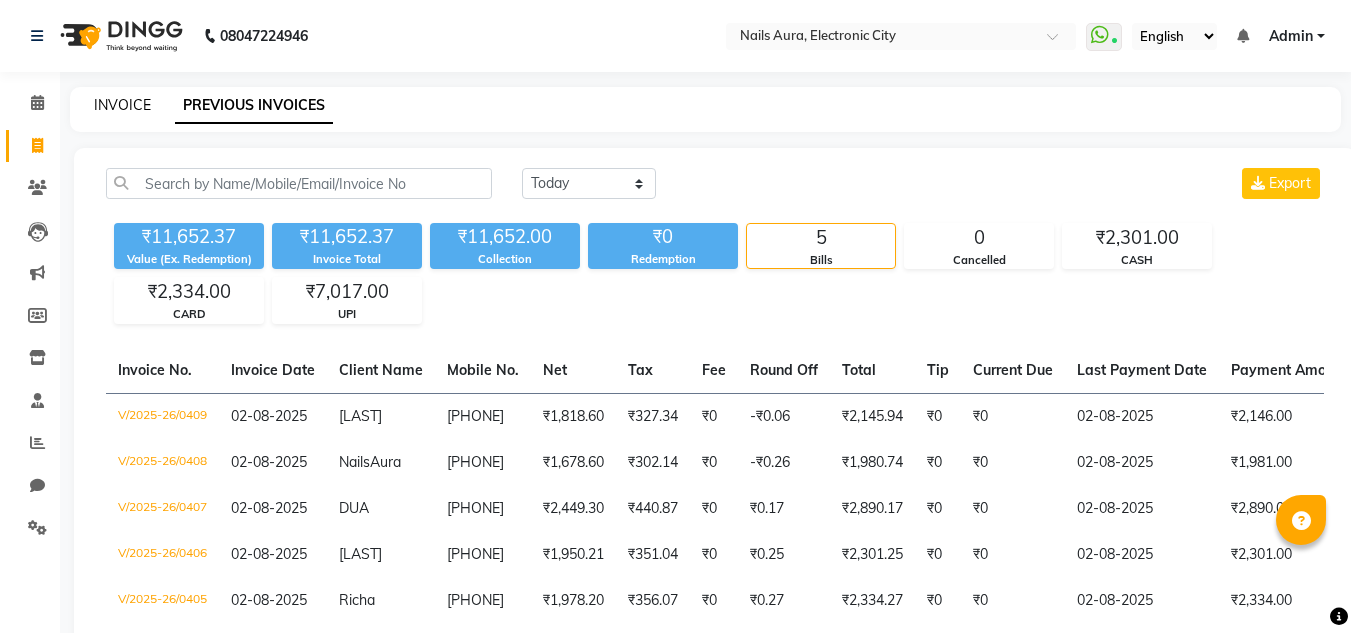 click on "INVOICE" 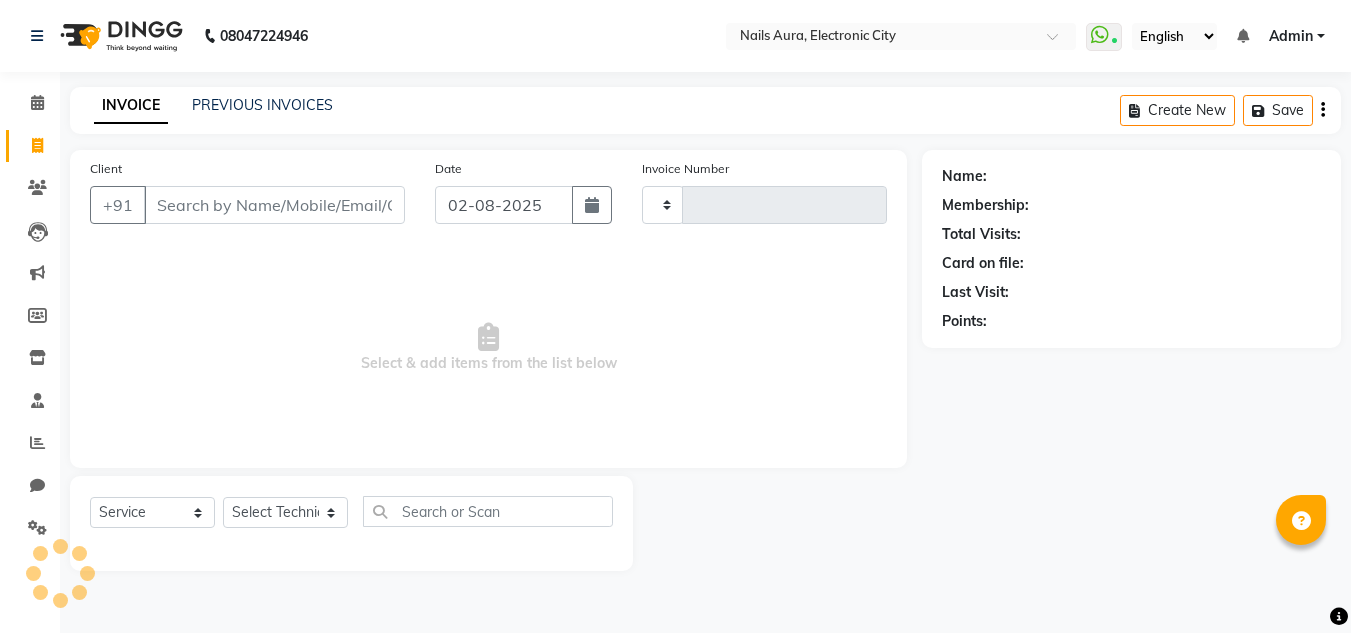 type on "0410" 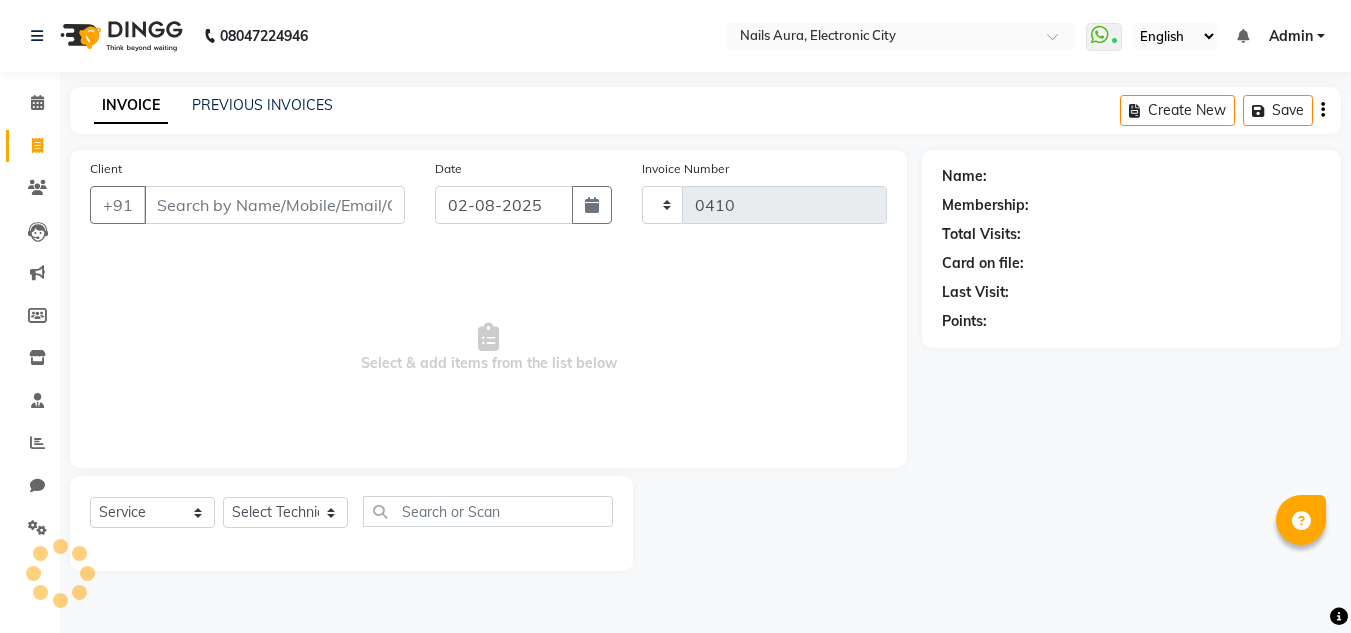 select on "8179" 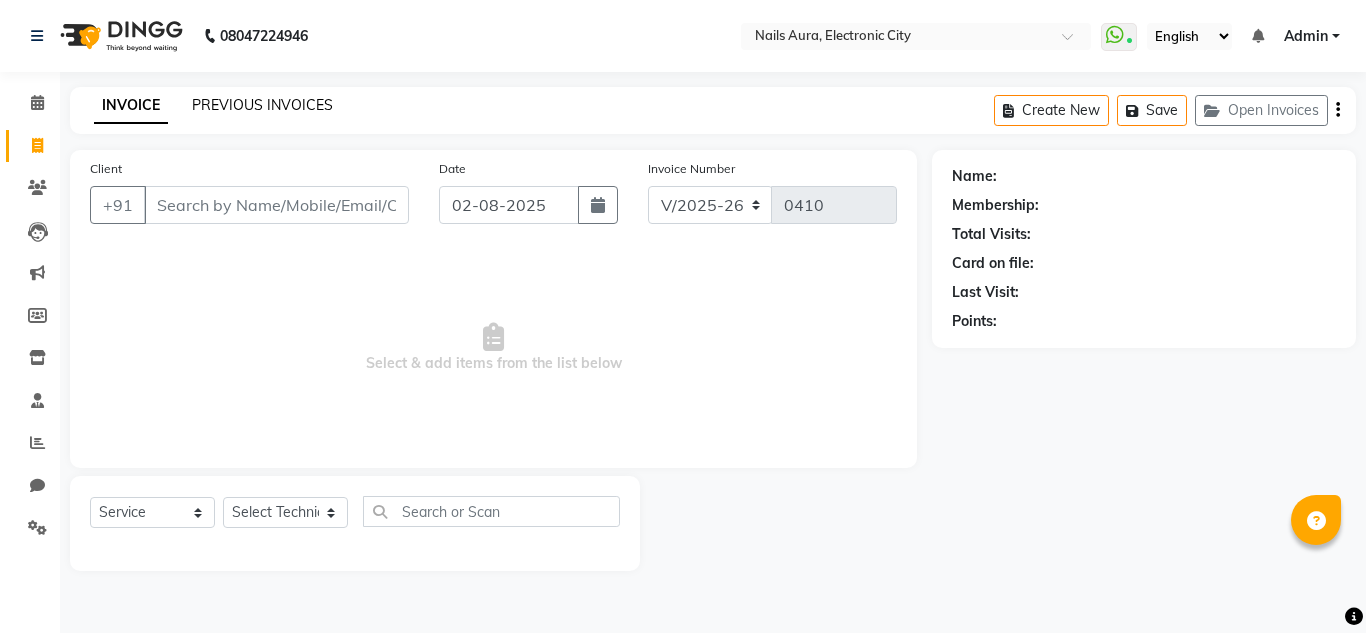 click on "PREVIOUS INVOICES" 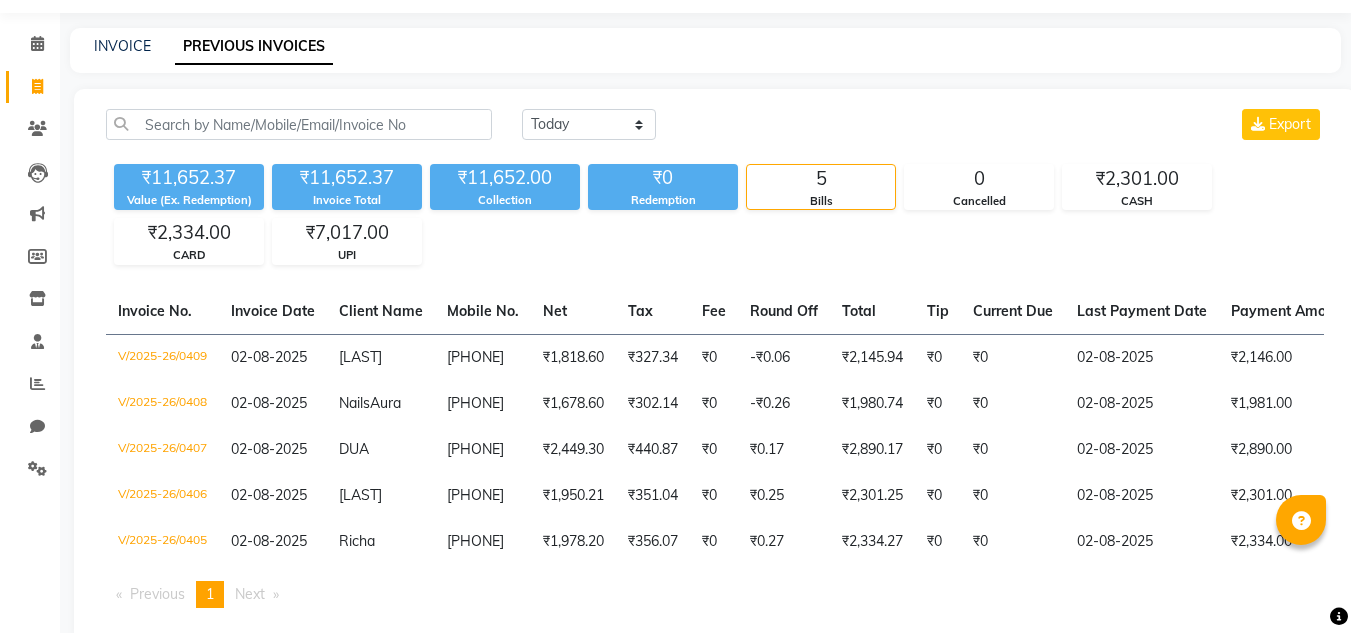 scroll, scrollTop: 115, scrollLeft: 0, axis: vertical 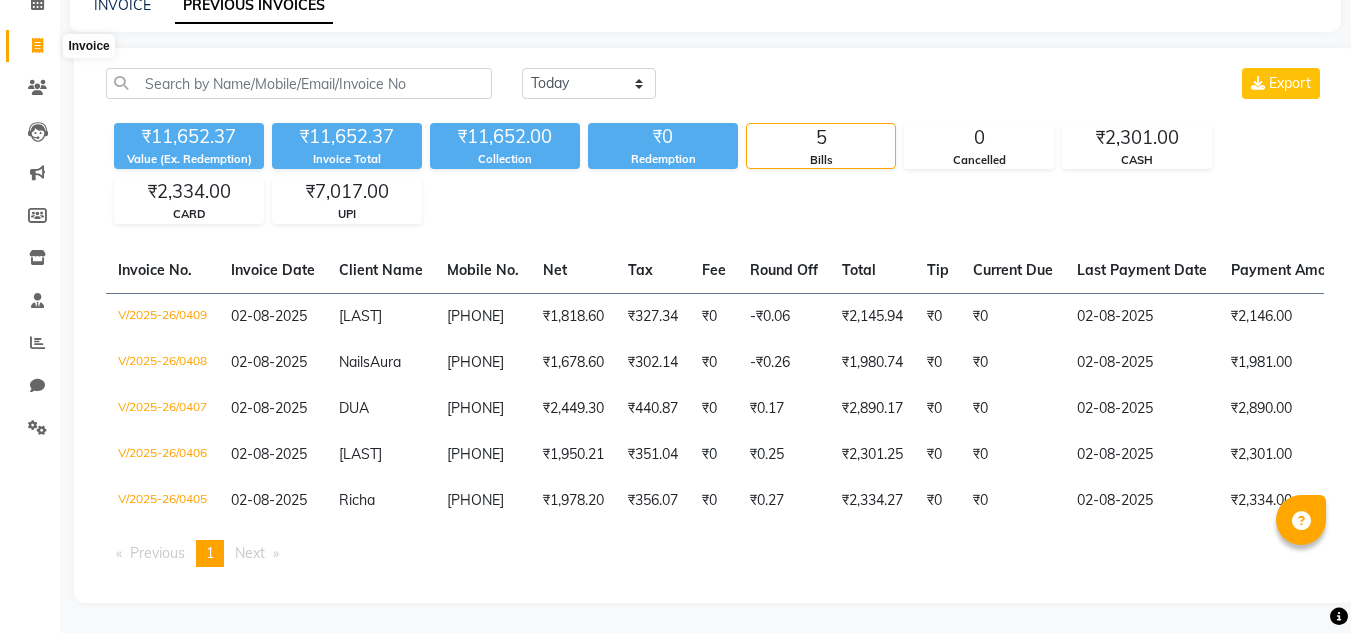 click 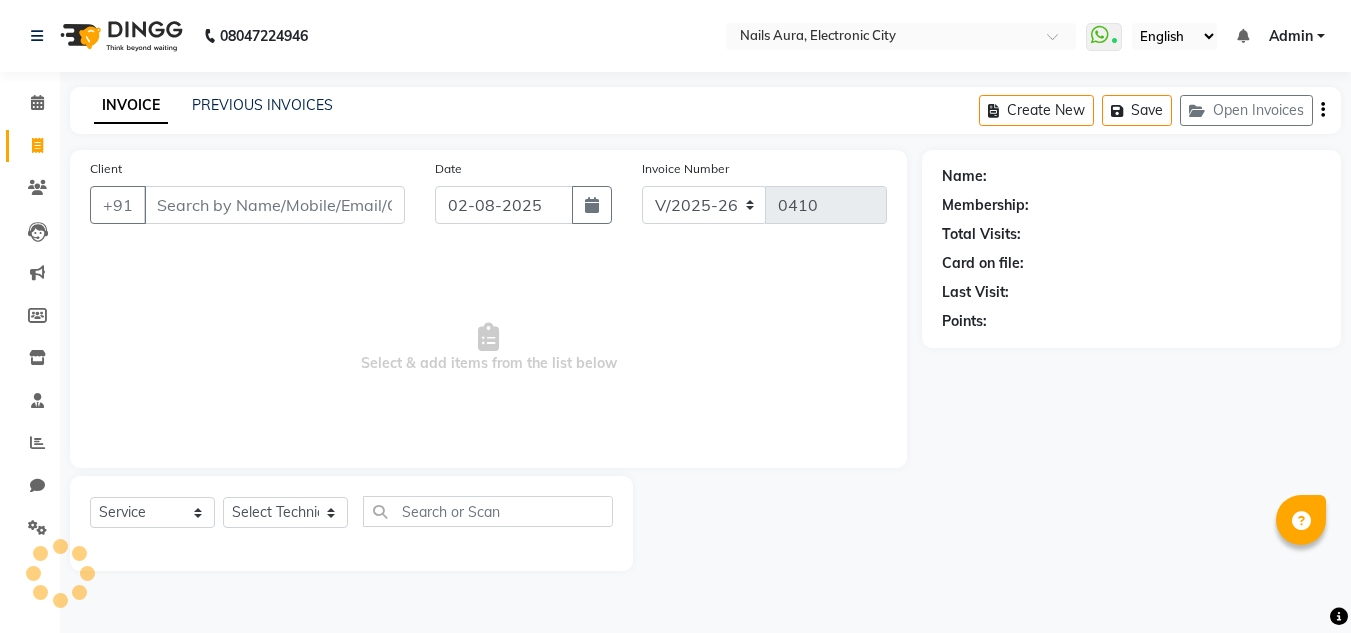 scroll, scrollTop: 0, scrollLeft: 0, axis: both 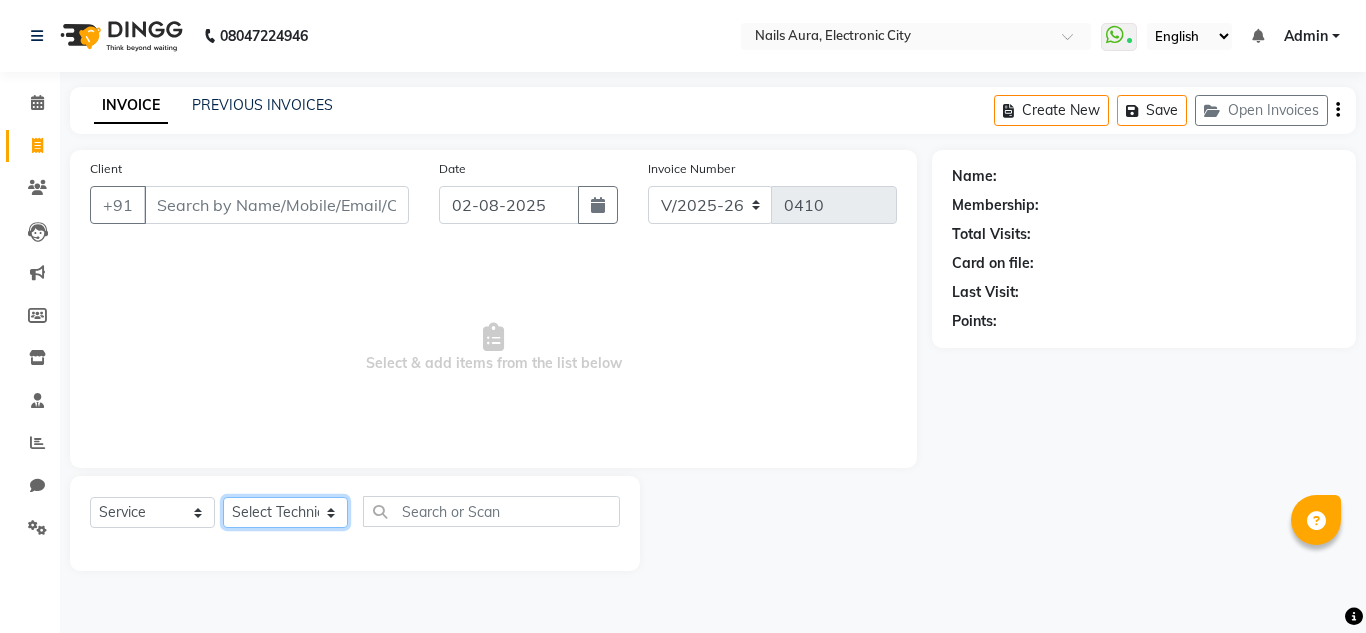 click on "Select Technician [FIRST] [FIRST] [FIRST] [FIRST] [FIRST] [FIRST] [FIRST] [FIRST] [FIRST] [FIRST] [FIRST] [FIRST]" 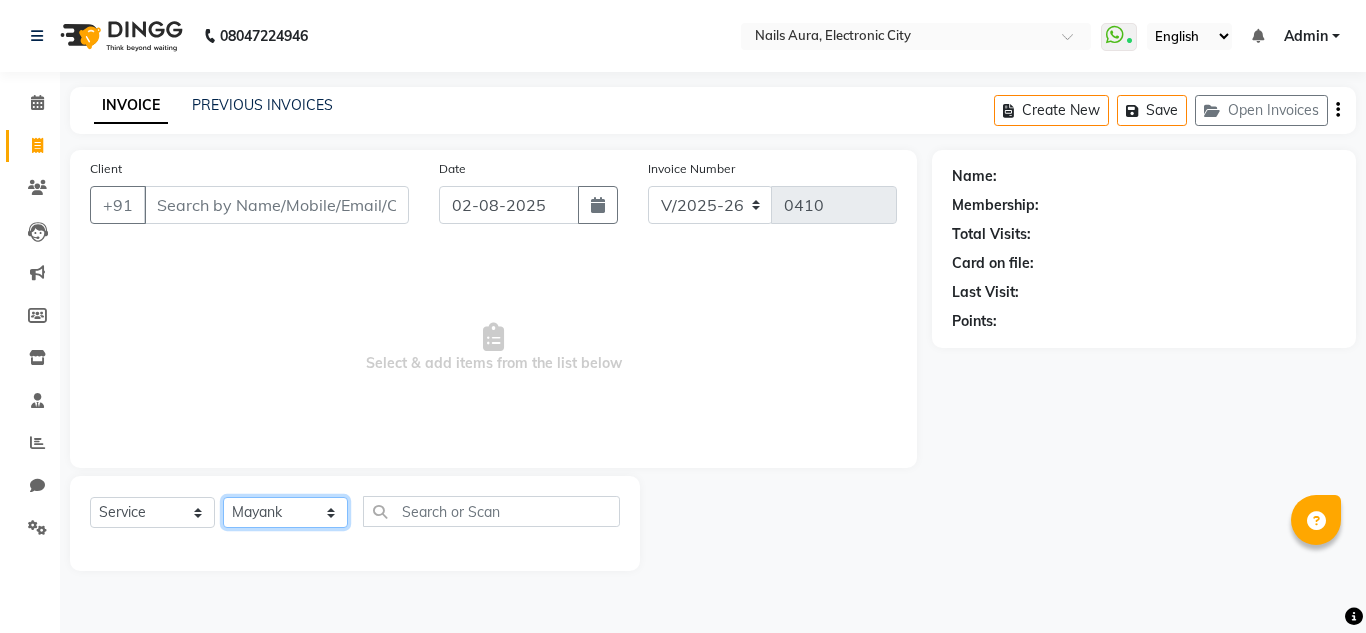 click on "Select Technician [FIRST] [FIRST] [FIRST] [FIRST] [FIRST] [FIRST] [FIRST] [FIRST] [FIRST] [FIRST] [FIRST] [FIRST]" 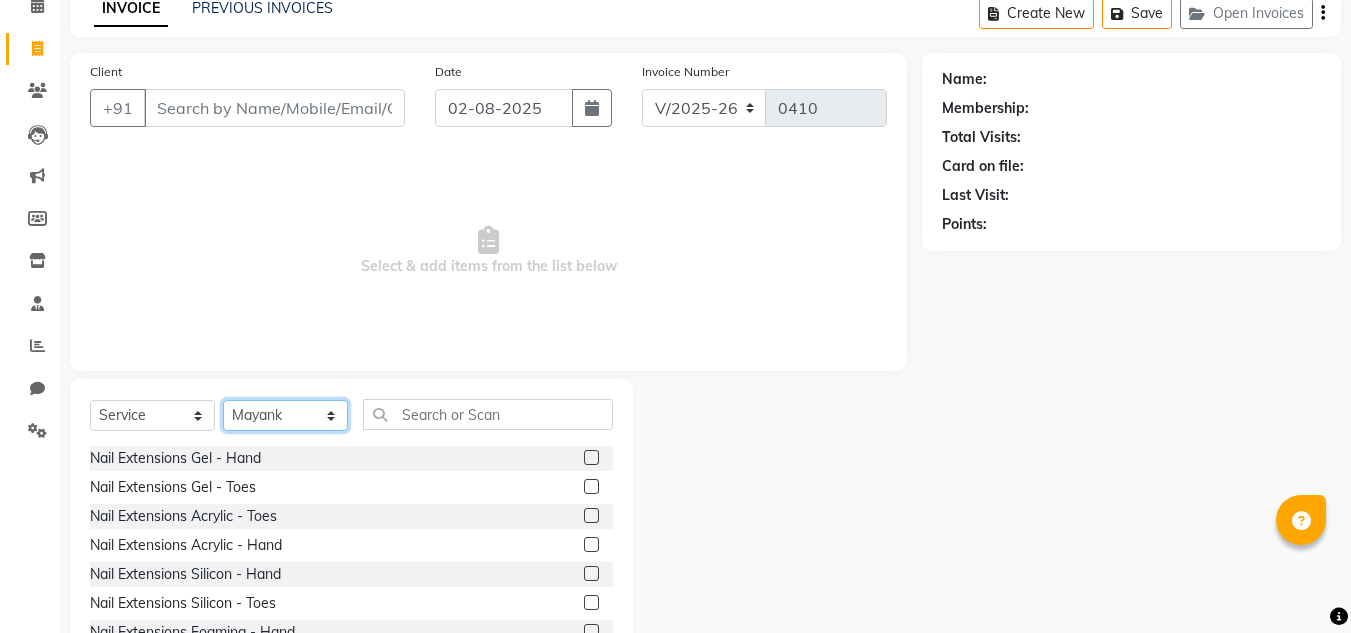 scroll, scrollTop: 168, scrollLeft: 0, axis: vertical 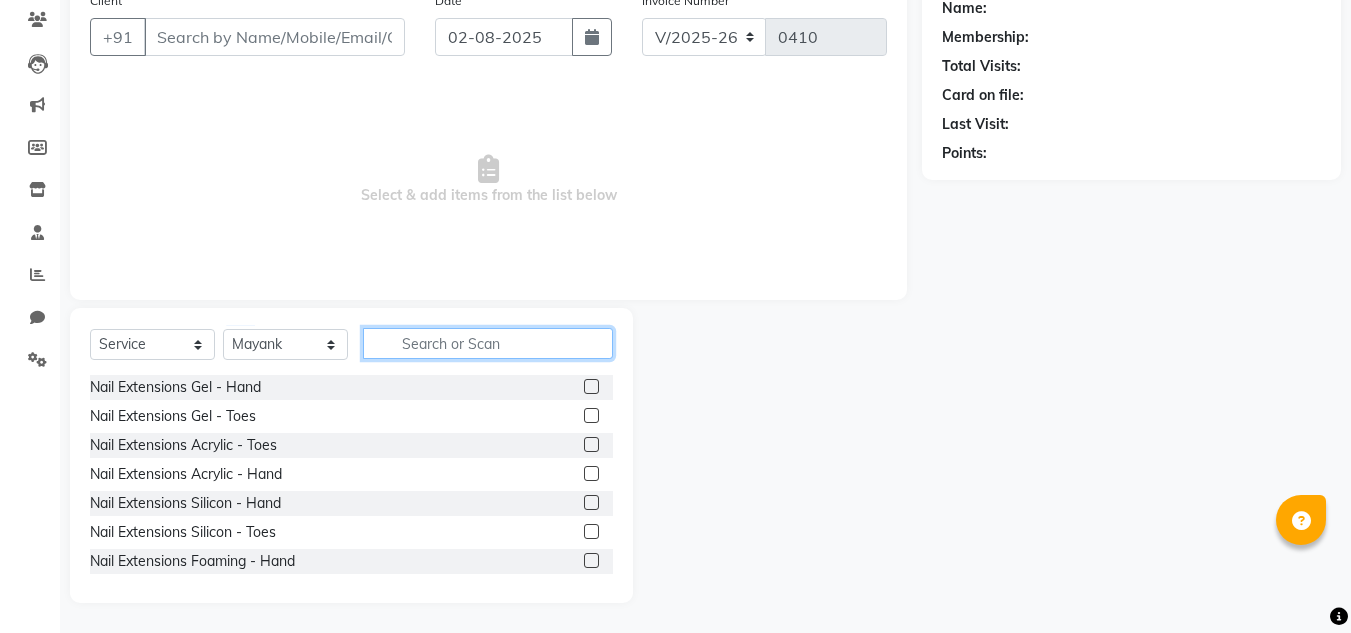 click 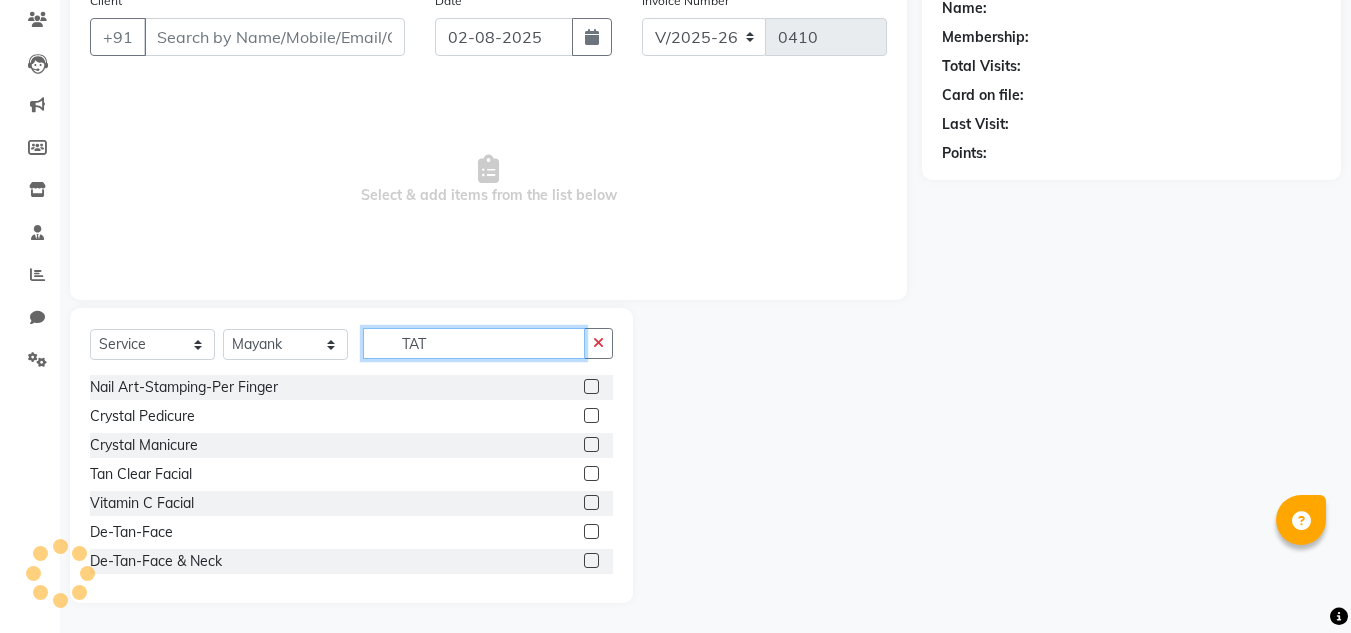scroll, scrollTop: 0, scrollLeft: 0, axis: both 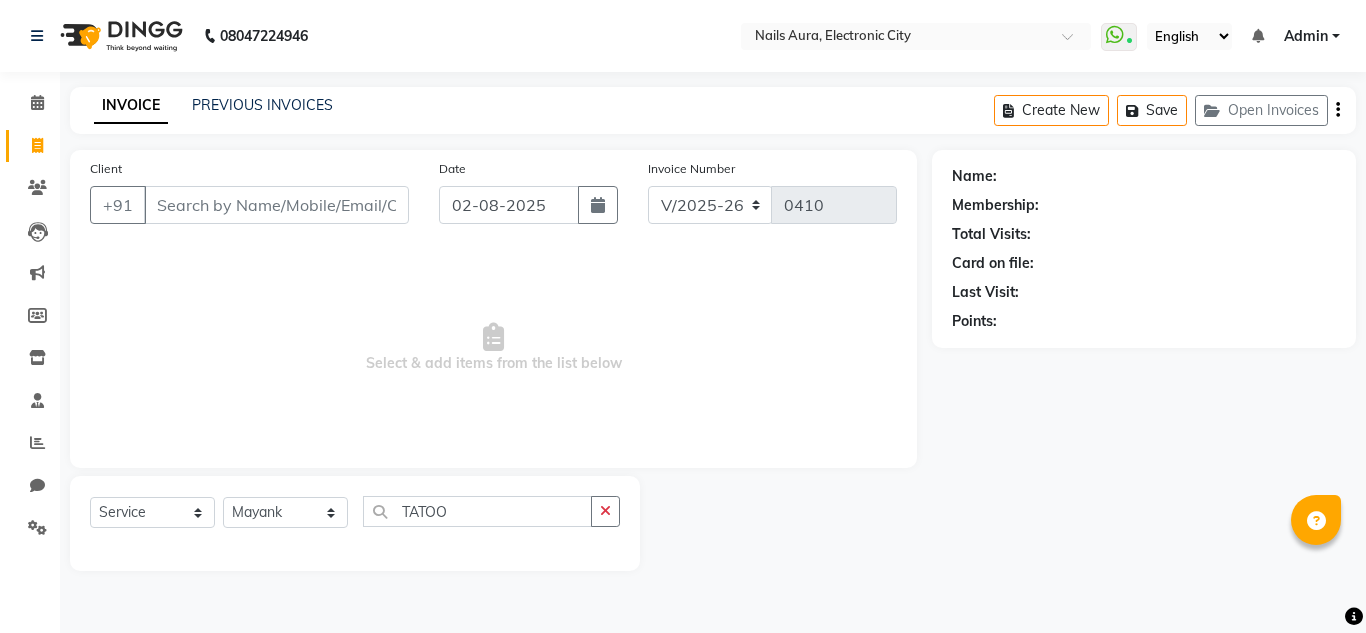 click on "Select & add items from the list below" at bounding box center [493, 348] 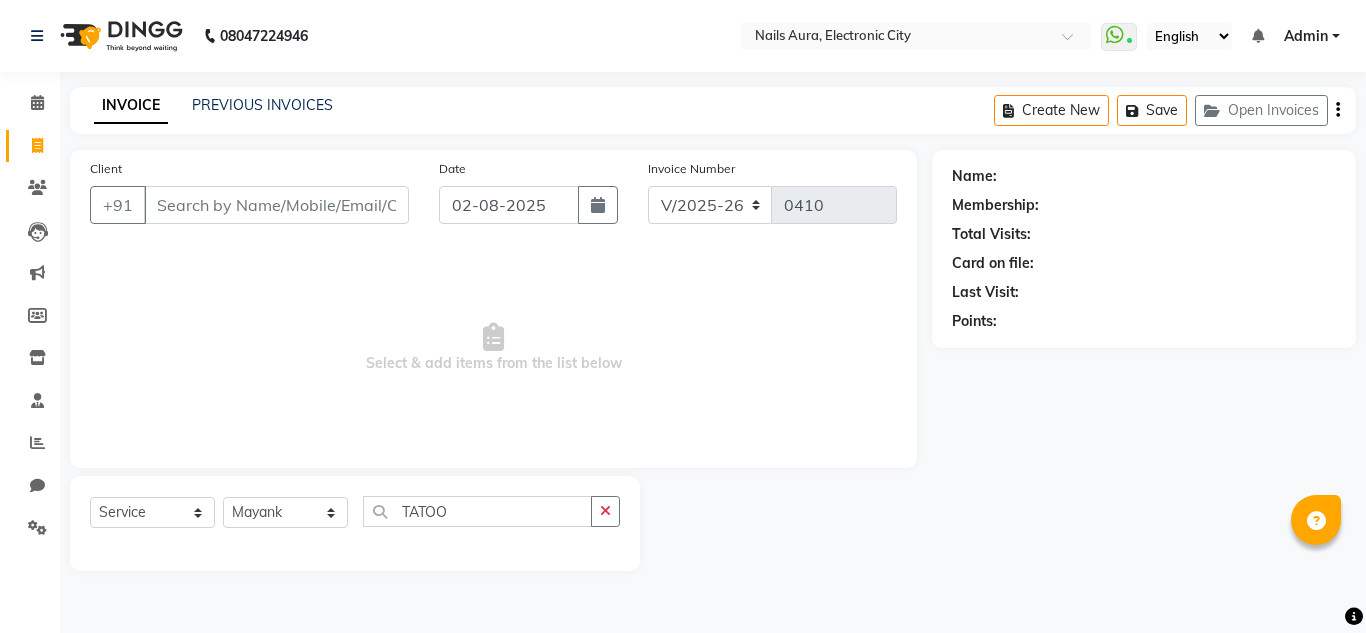 click on "Name: Membership: Total Visits: Card on file: Last Visit:  Points:" 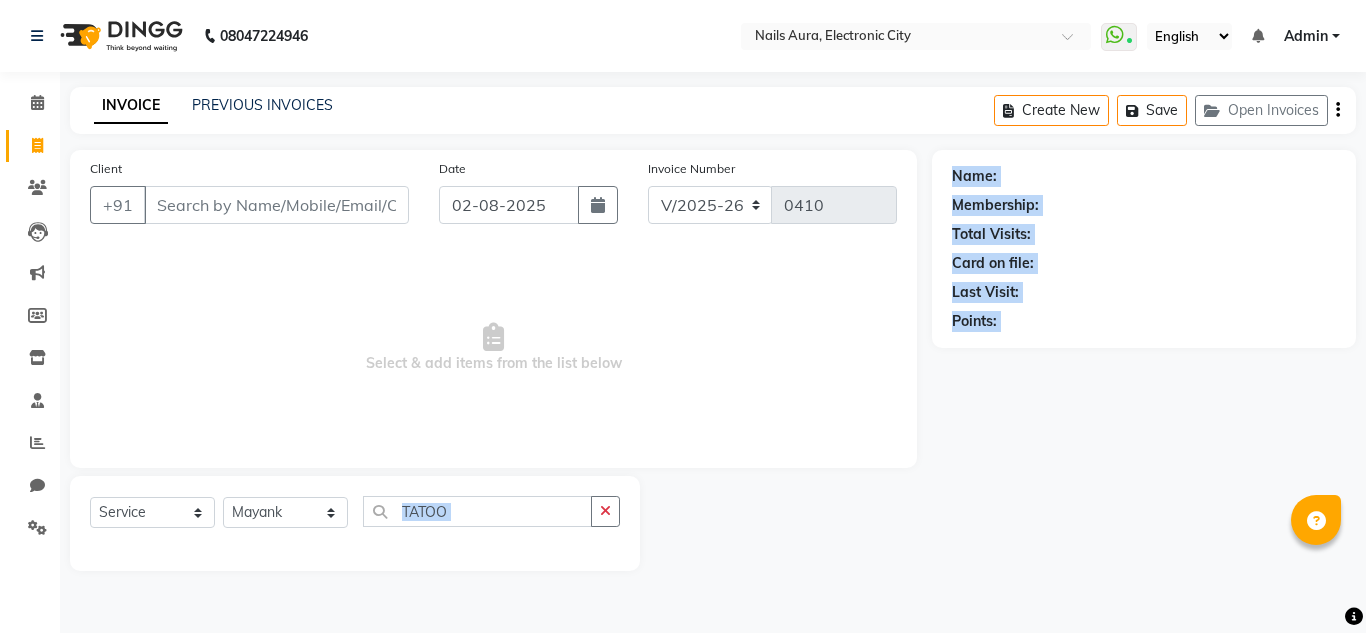 drag, startPoint x: 1362, startPoint y: 551, endPoint x: 476, endPoint y: 519, distance: 886.5777 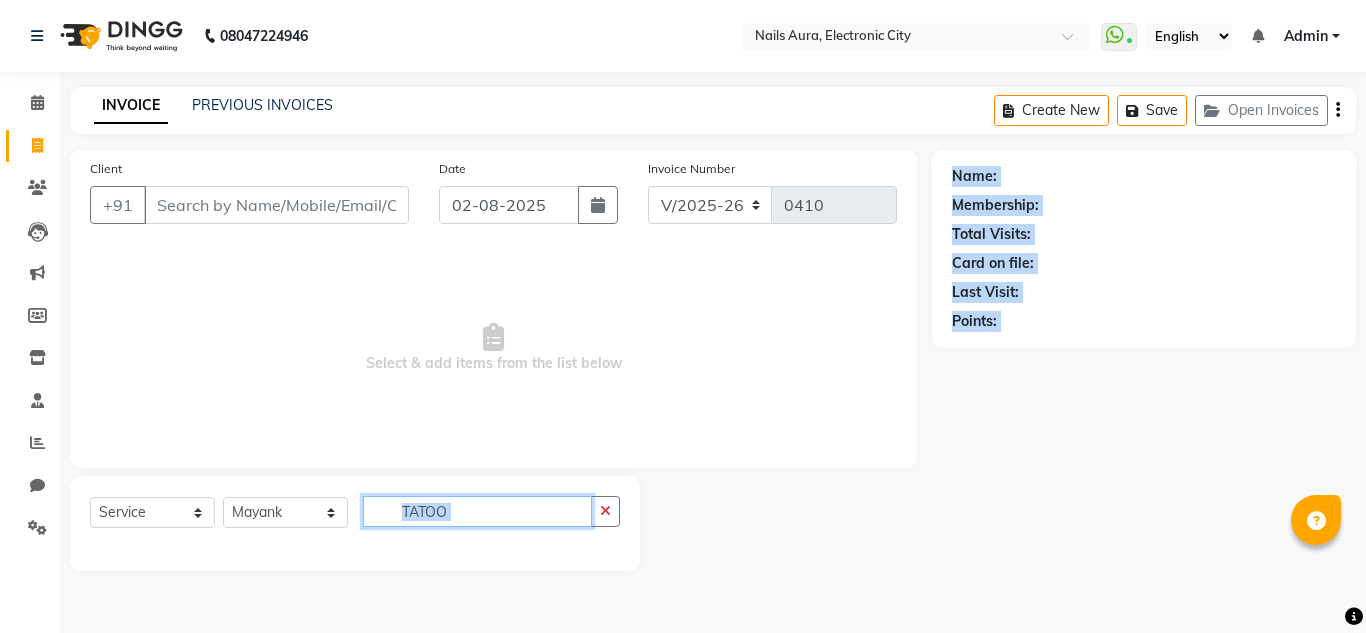 click on "TATOO" 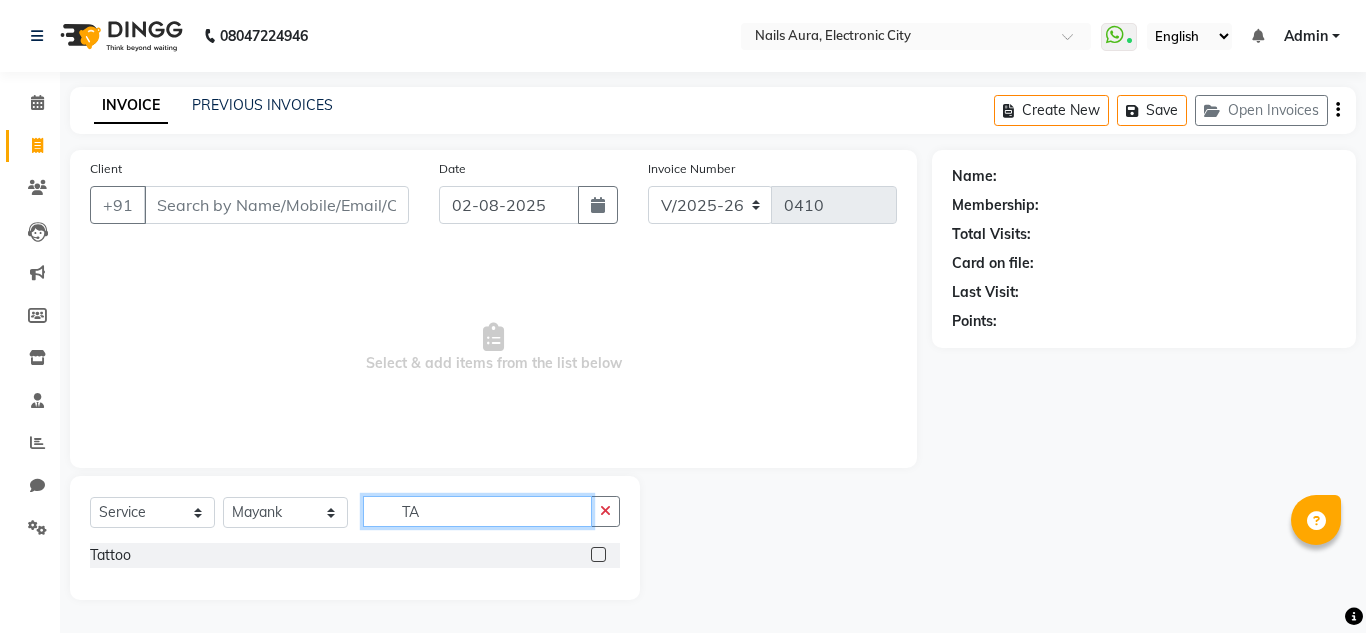 type on "T" 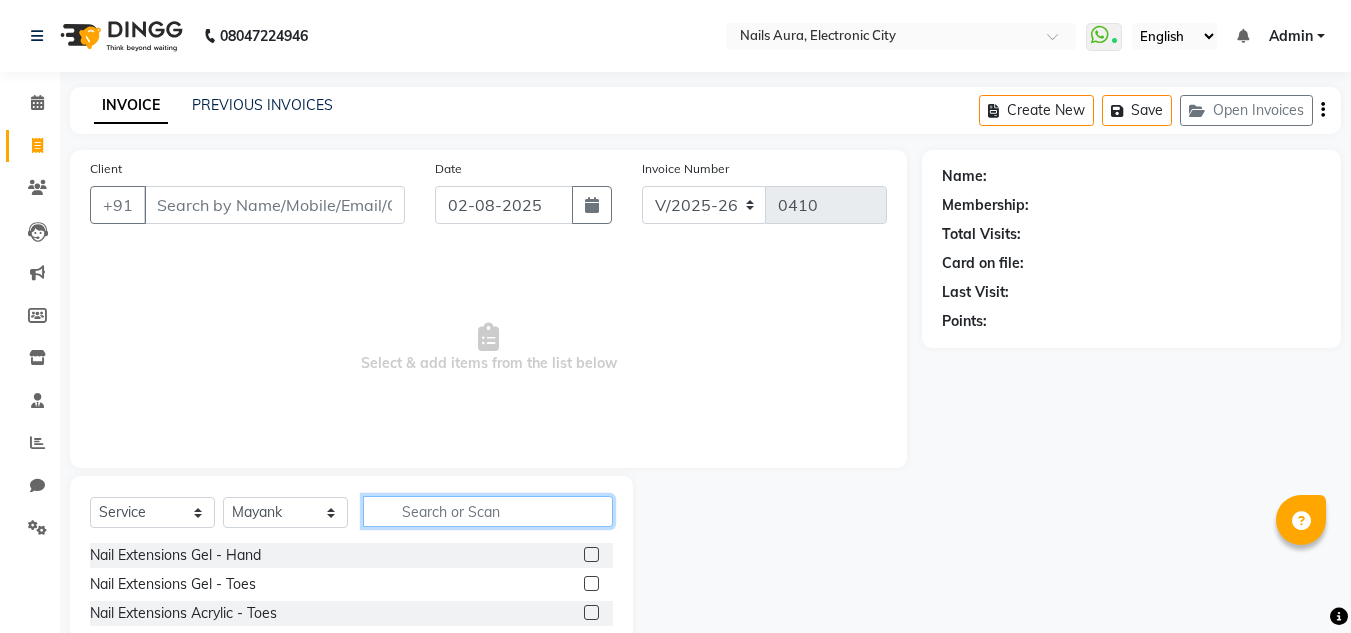 click 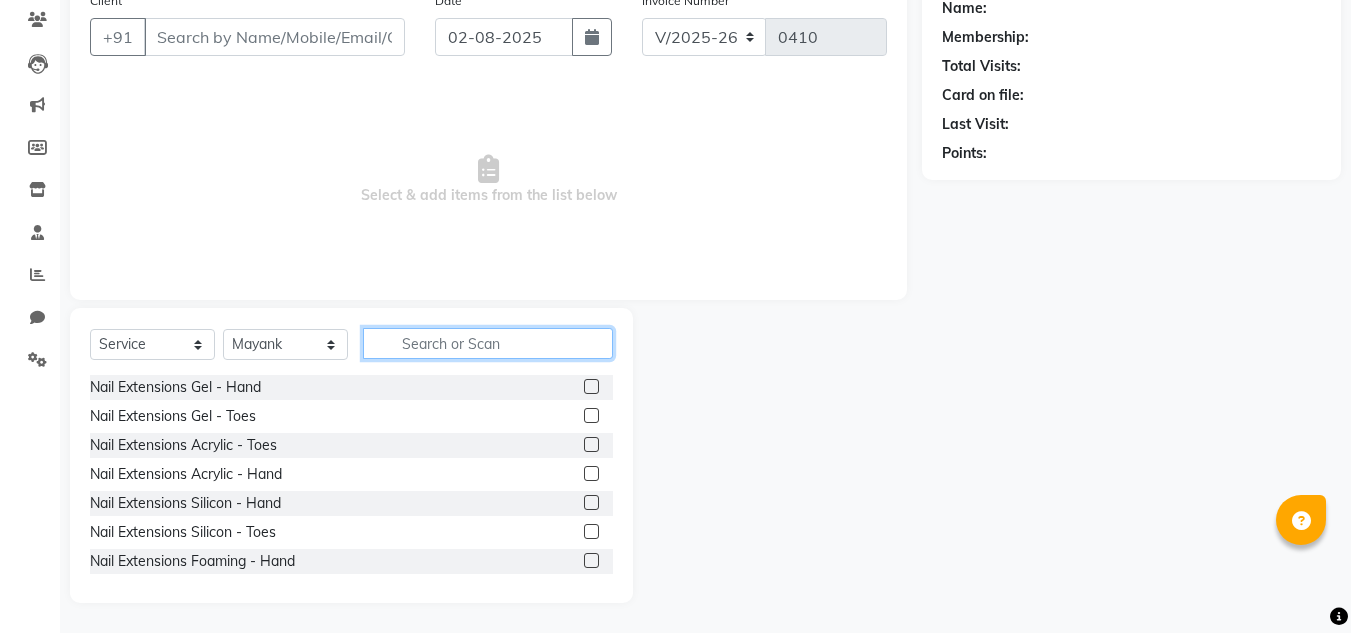 click 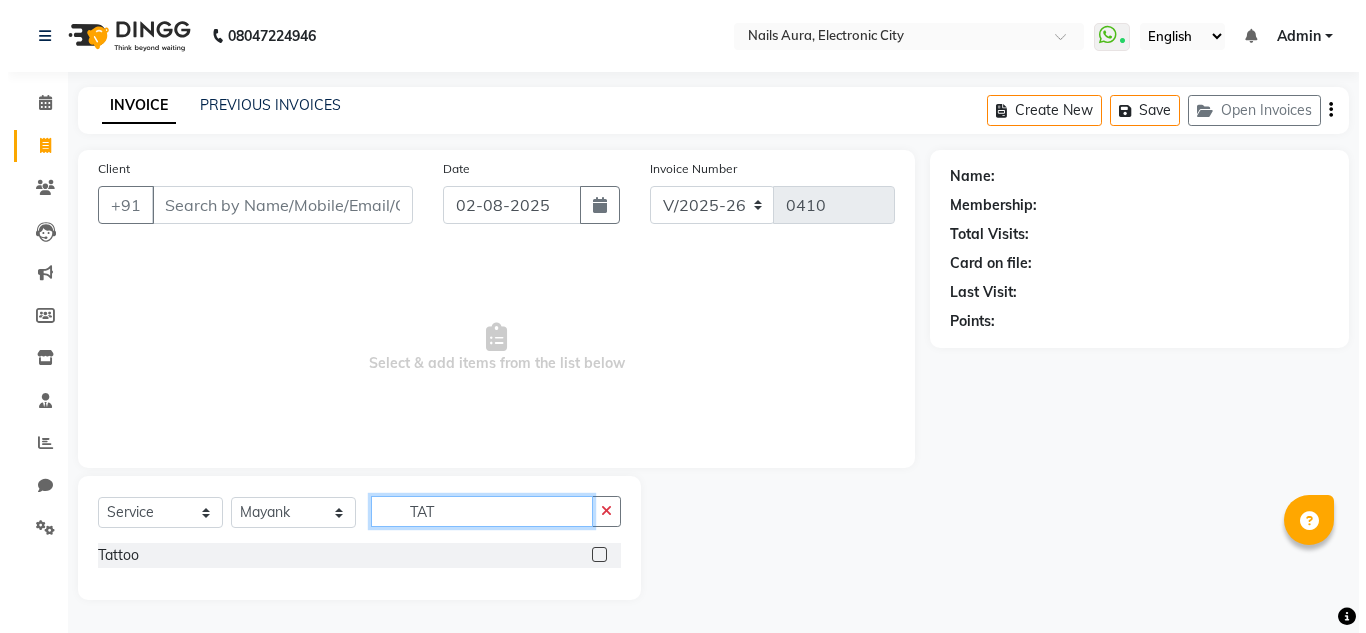 scroll, scrollTop: 0, scrollLeft: 0, axis: both 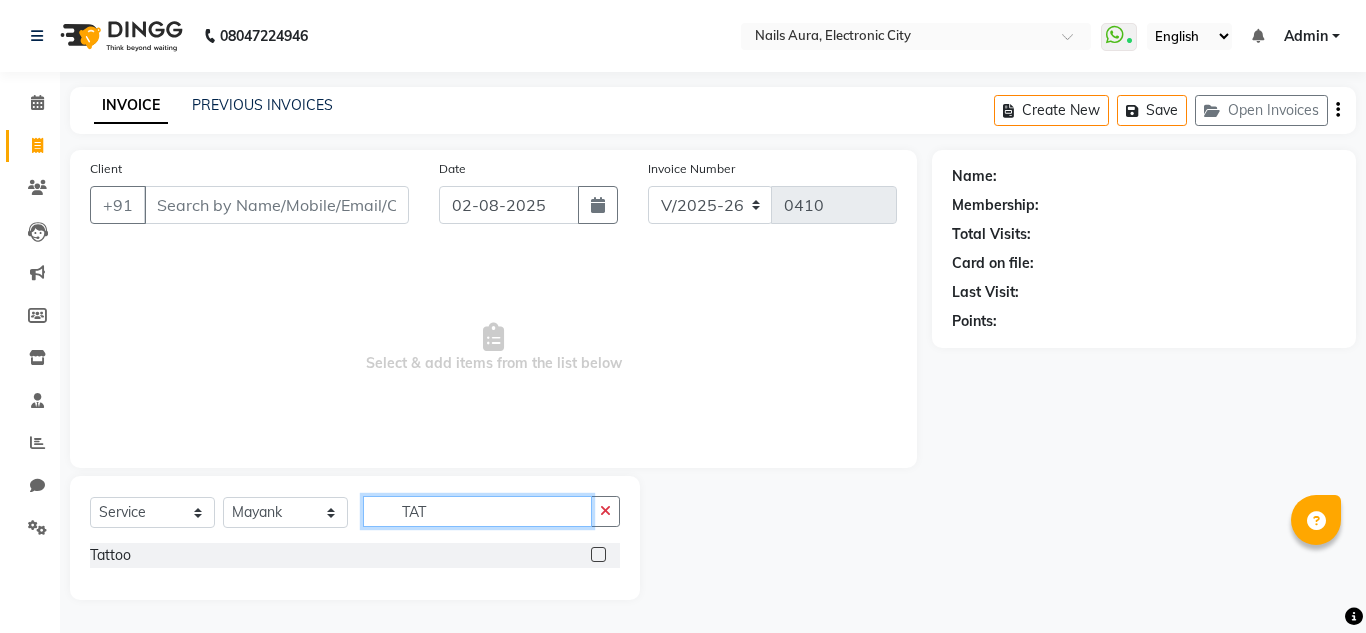 type on "TAT" 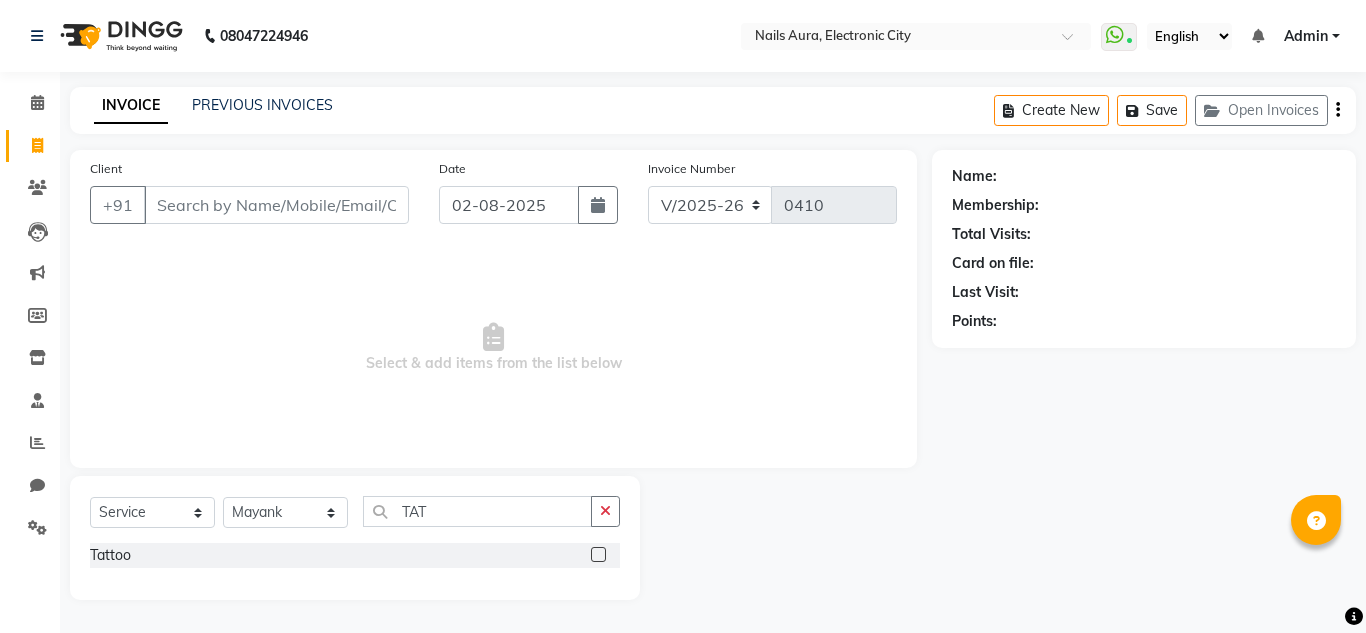 click 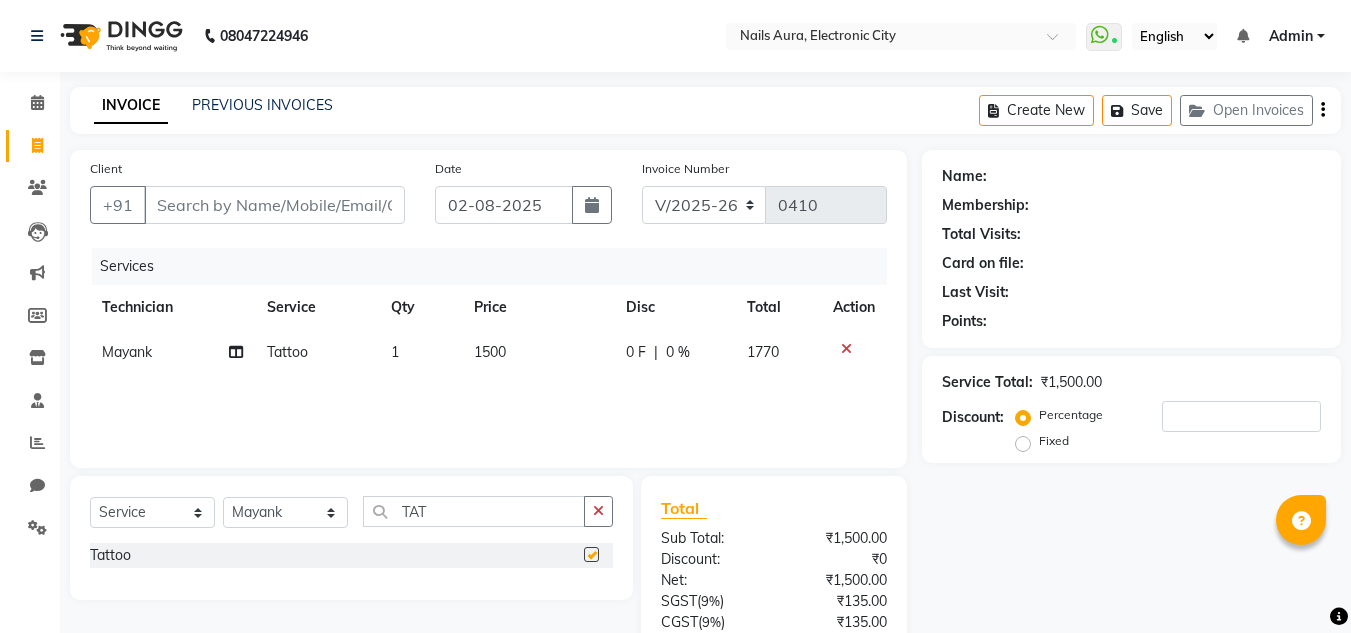 checkbox on "false" 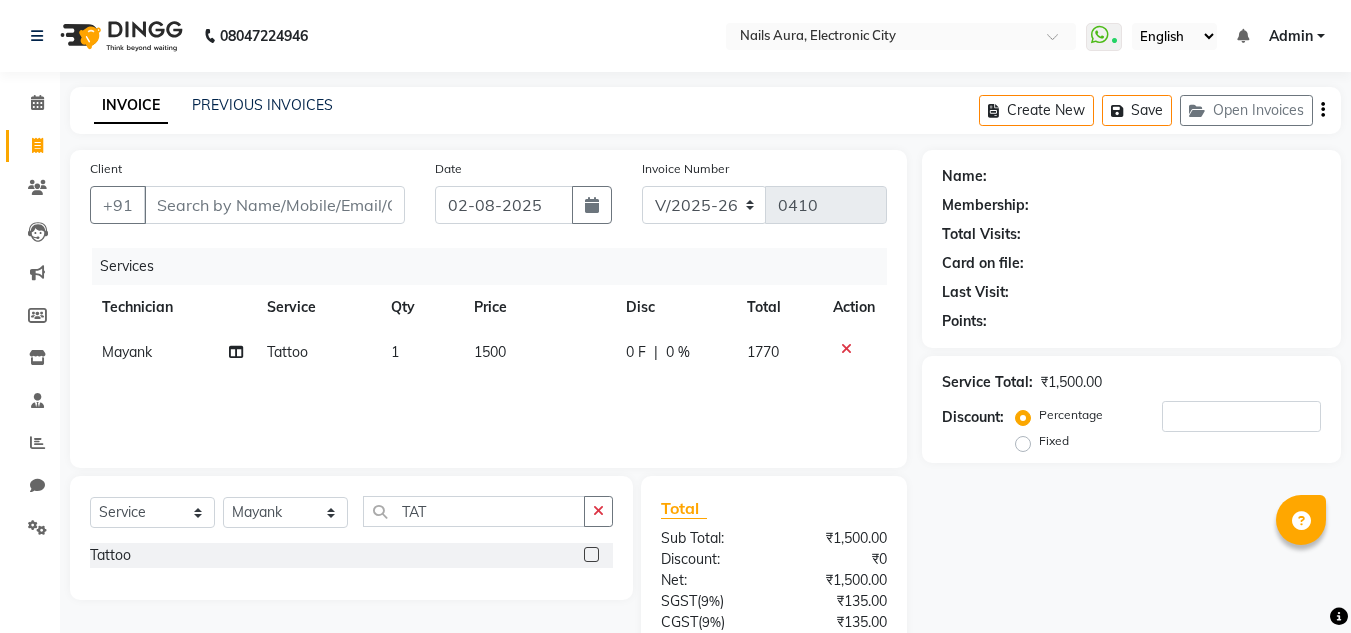 click on "1500" 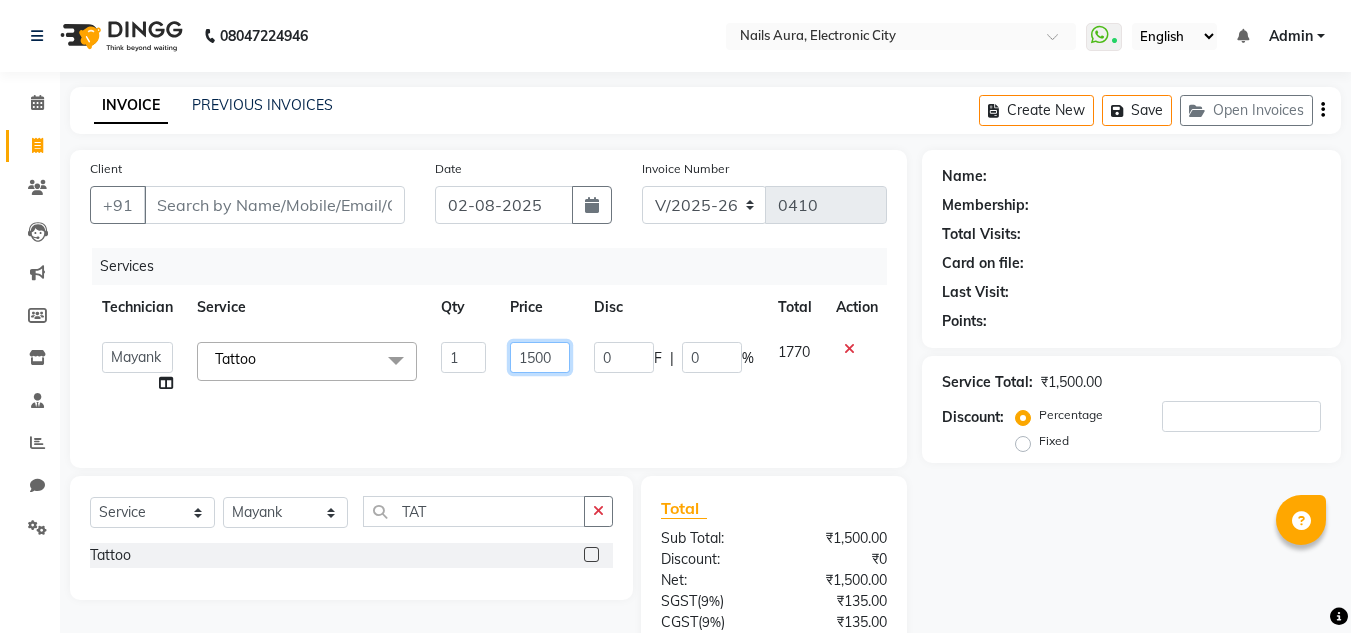 click on "1500" 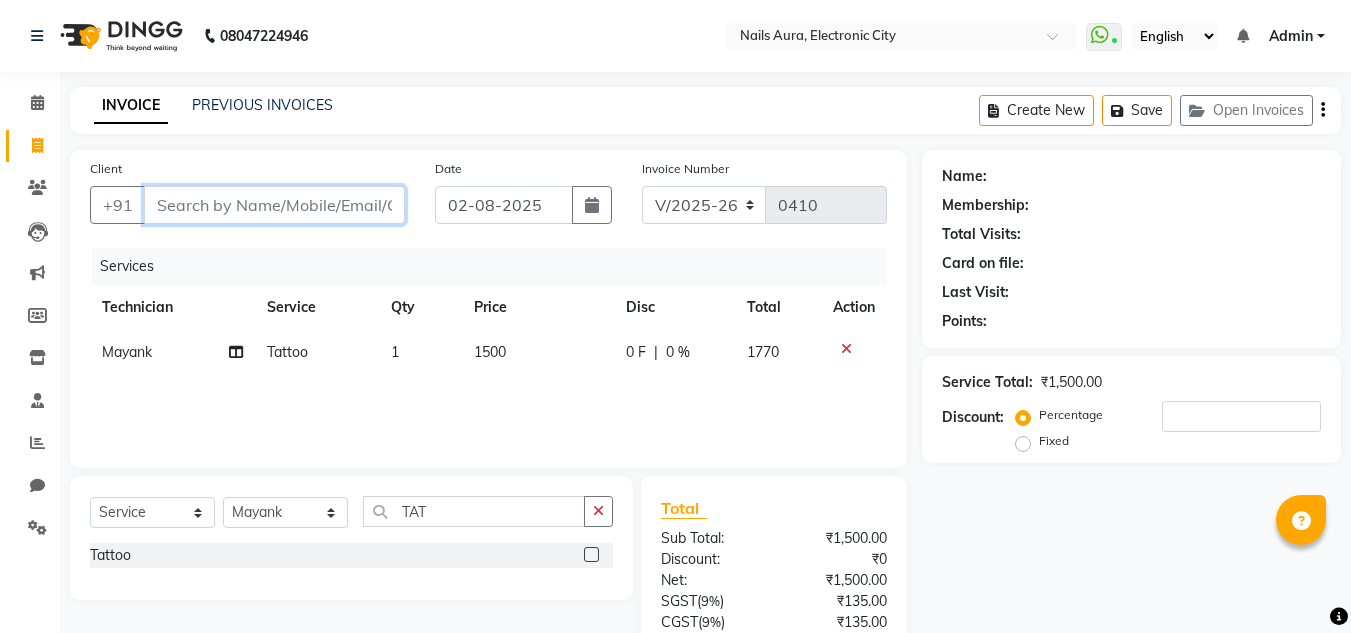 click on "Client" at bounding box center (274, 205) 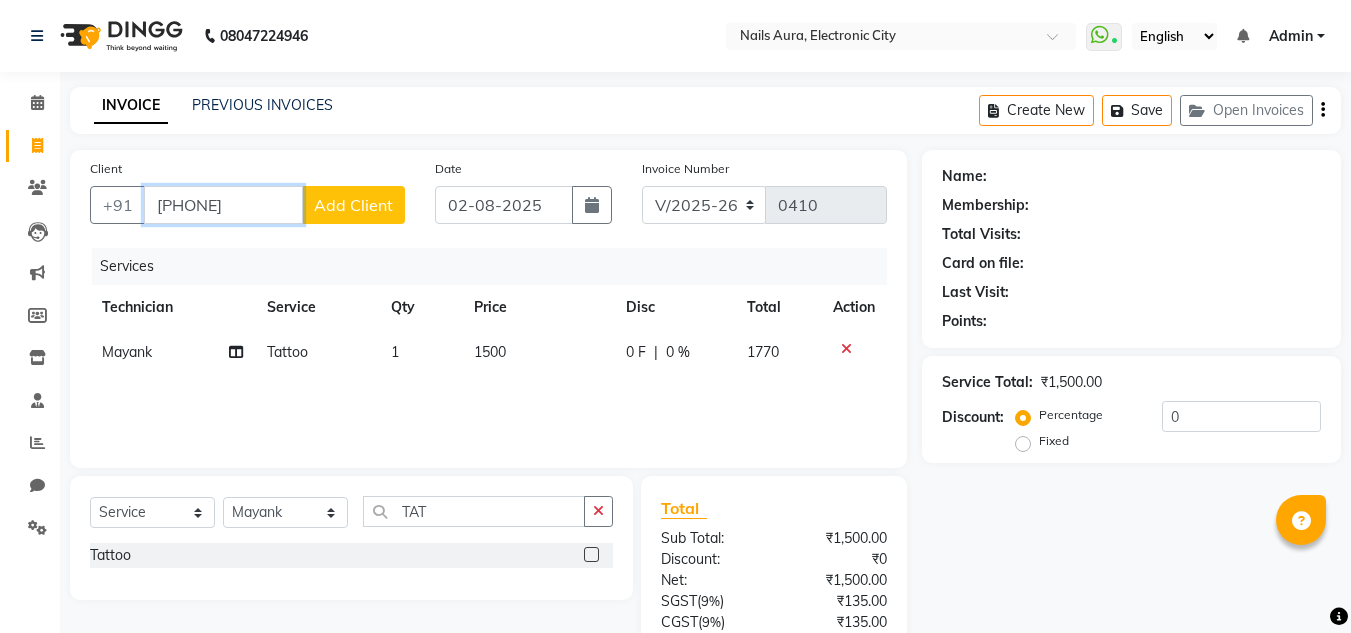 type on "[PHONE]" 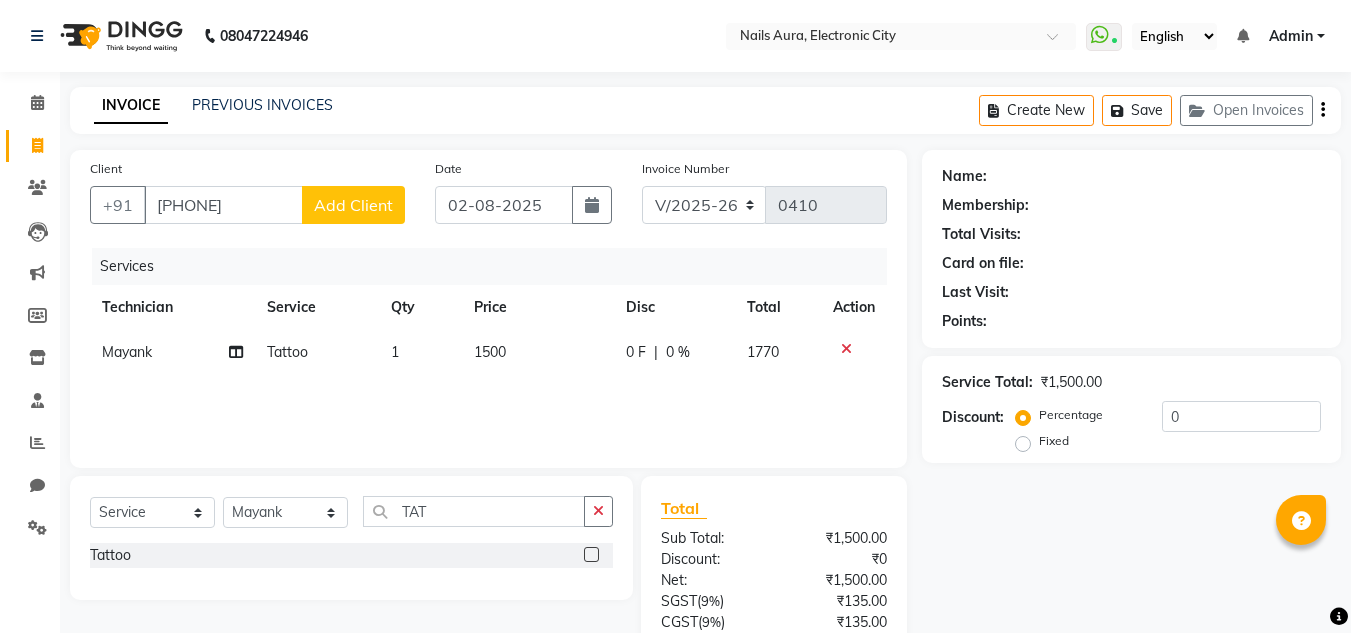 click on "Add Client" 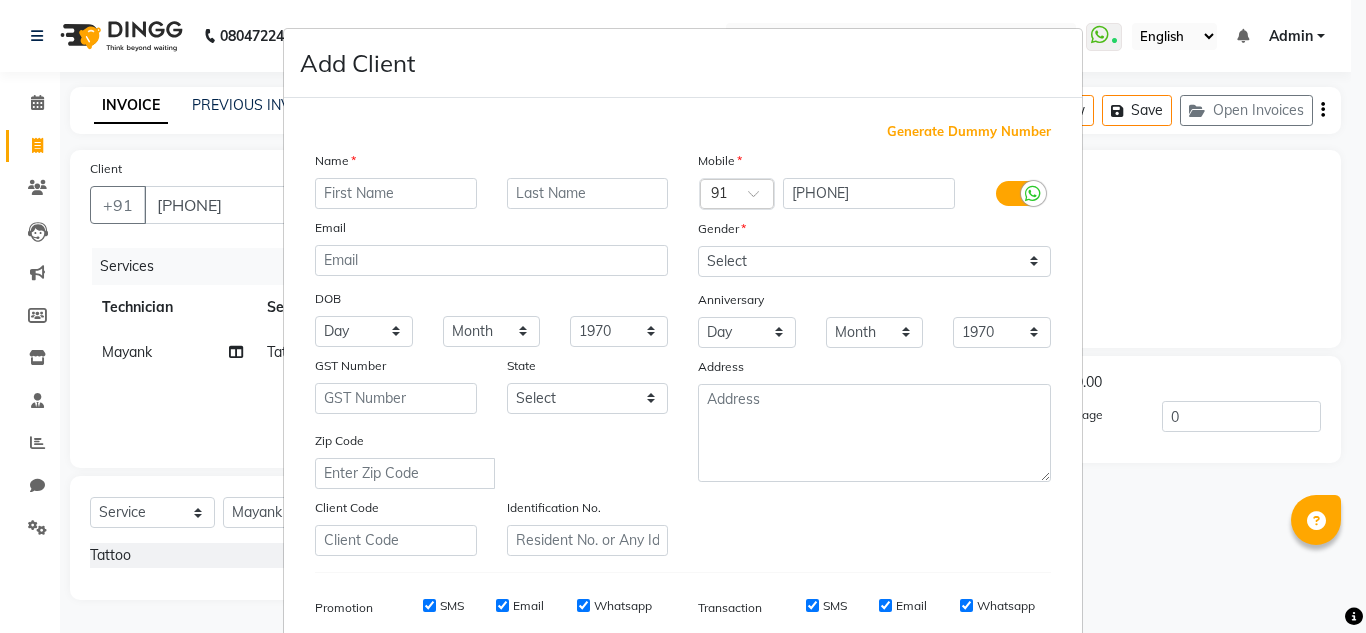 click at bounding box center [396, 193] 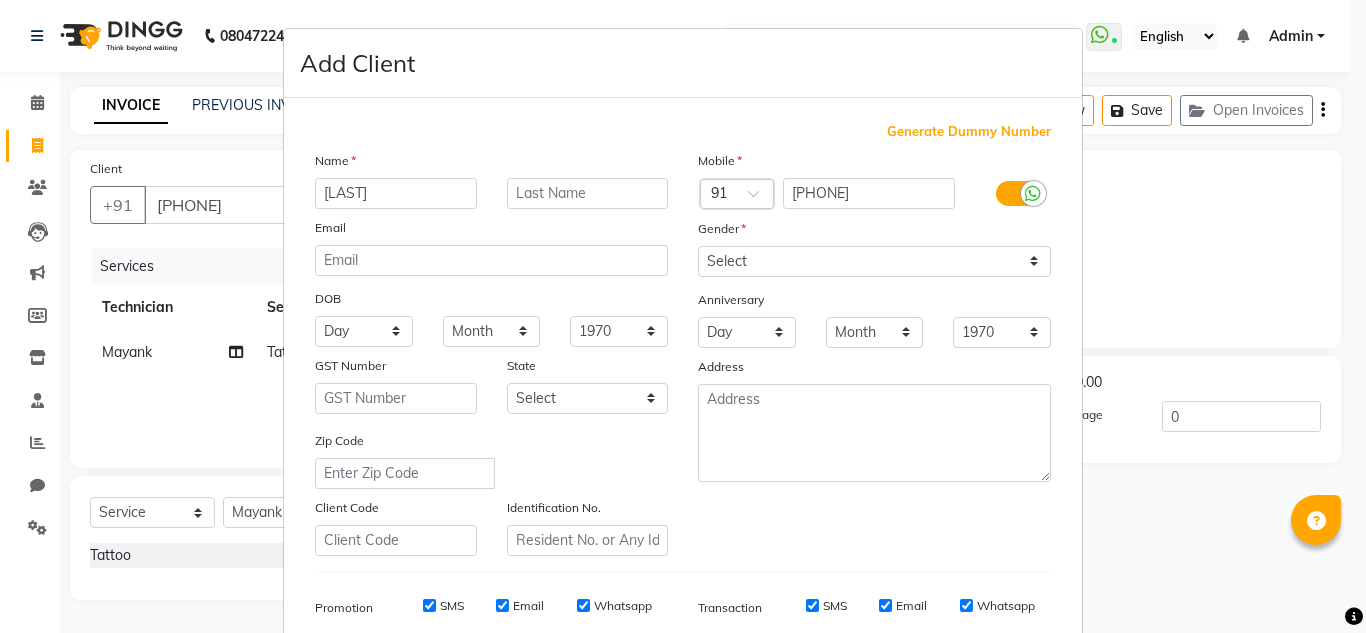 type on "[FIRST]" 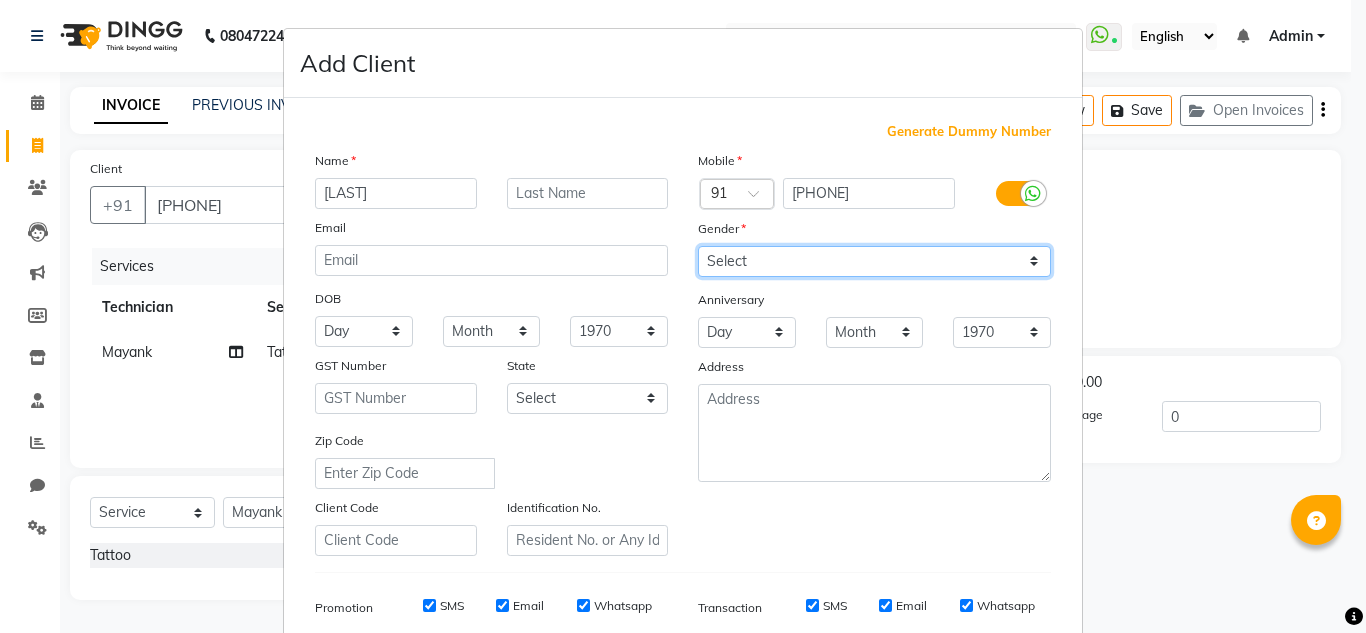 click on "Select Male Female Other Prefer Not To Say" at bounding box center (874, 261) 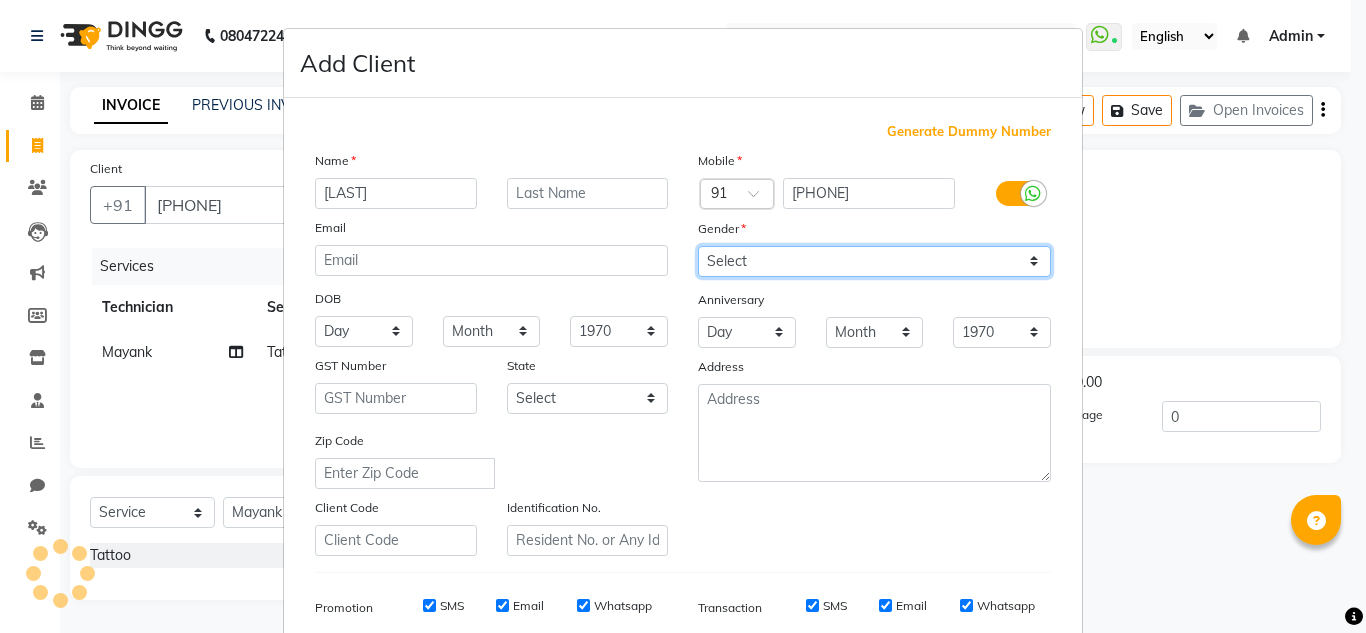 select on "female" 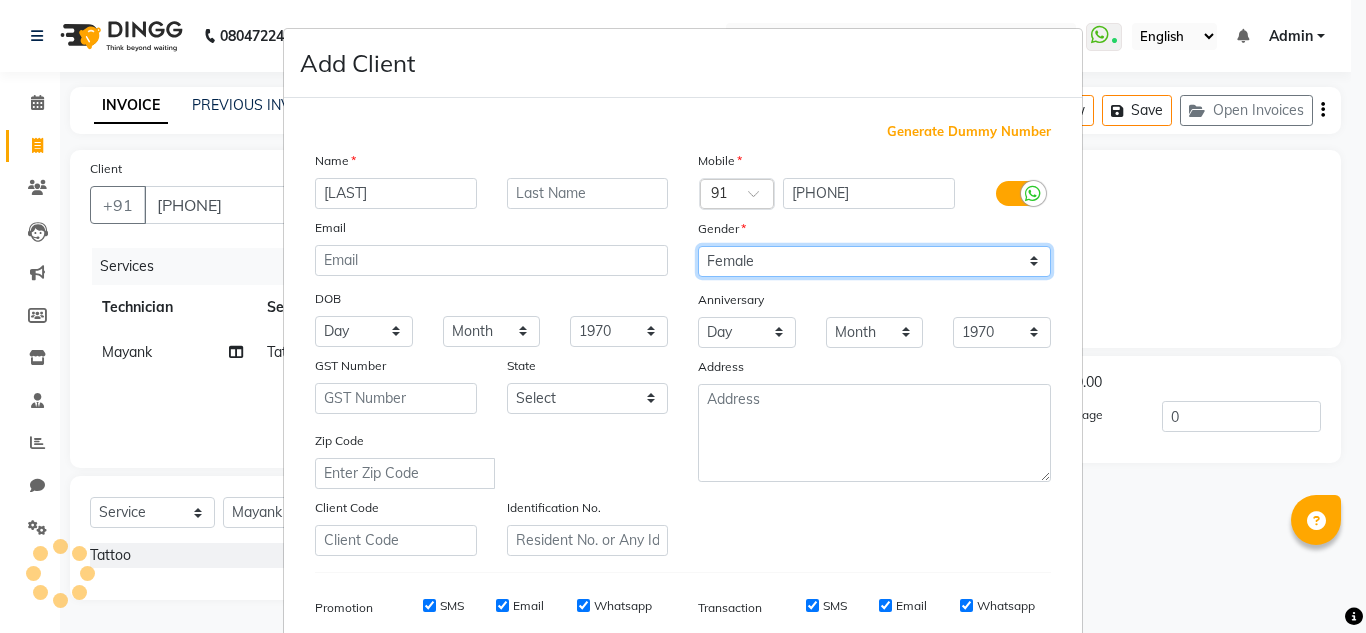 click on "Select Male Female Other Prefer Not To Say" at bounding box center (874, 261) 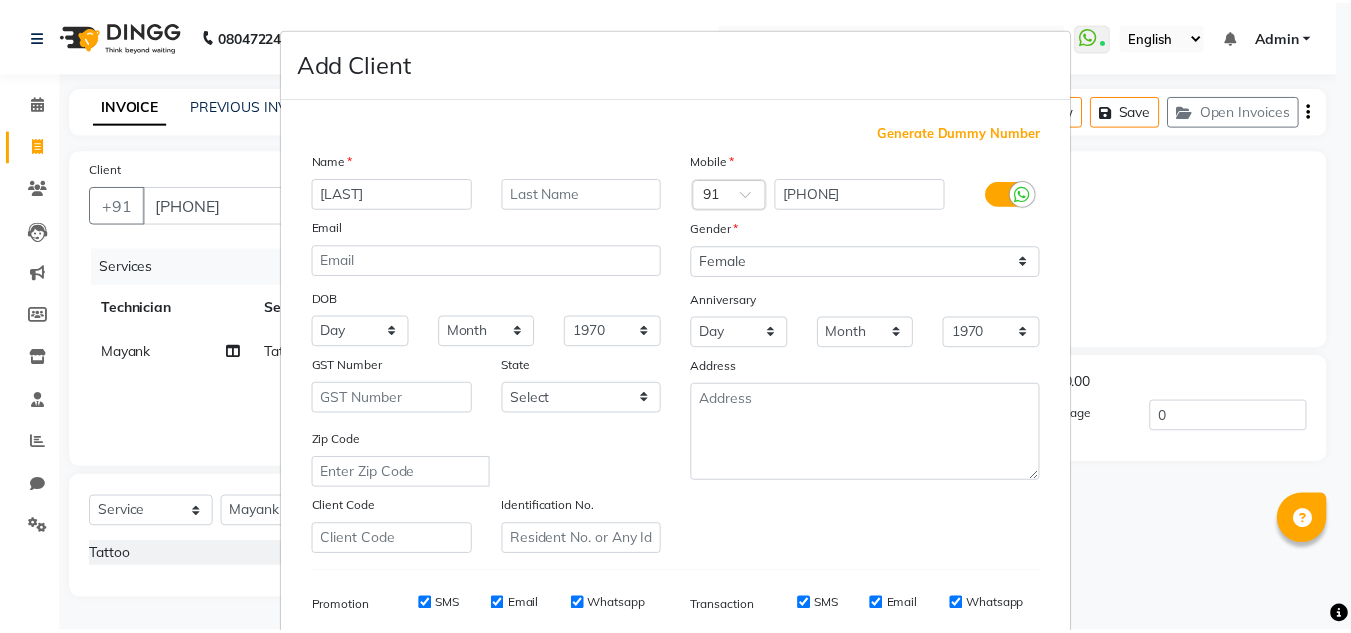 scroll, scrollTop: 290, scrollLeft: 0, axis: vertical 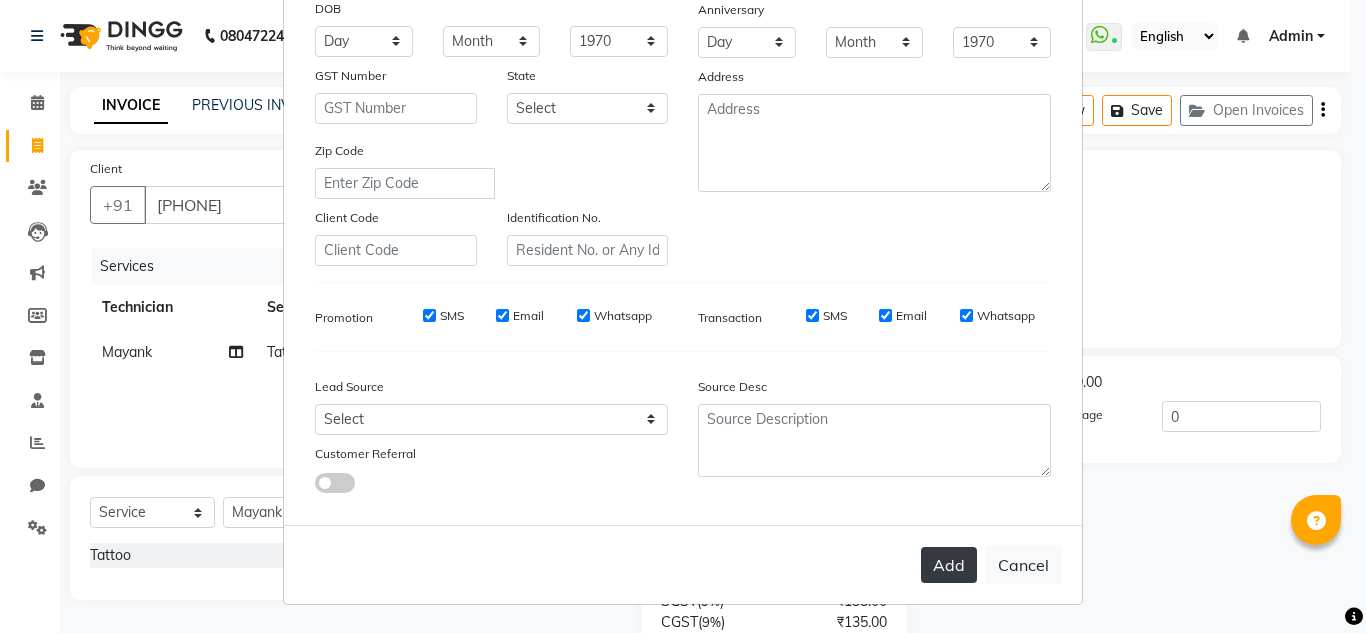 click on "Add" at bounding box center (949, 565) 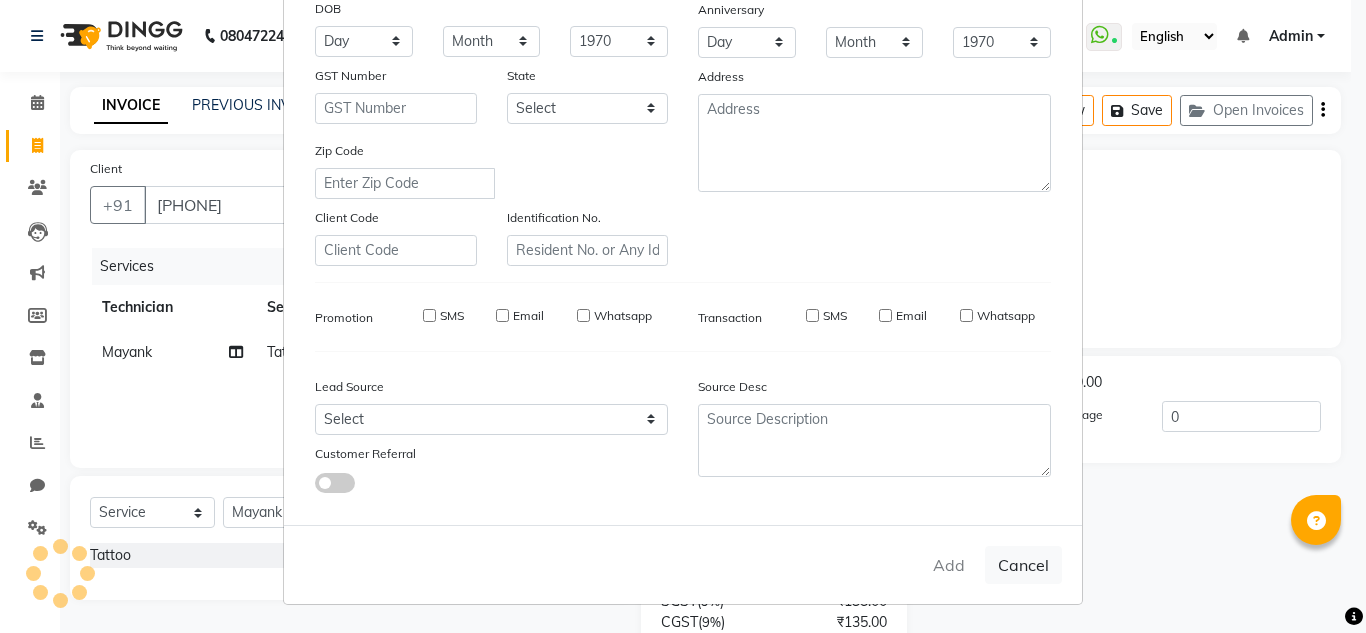 type 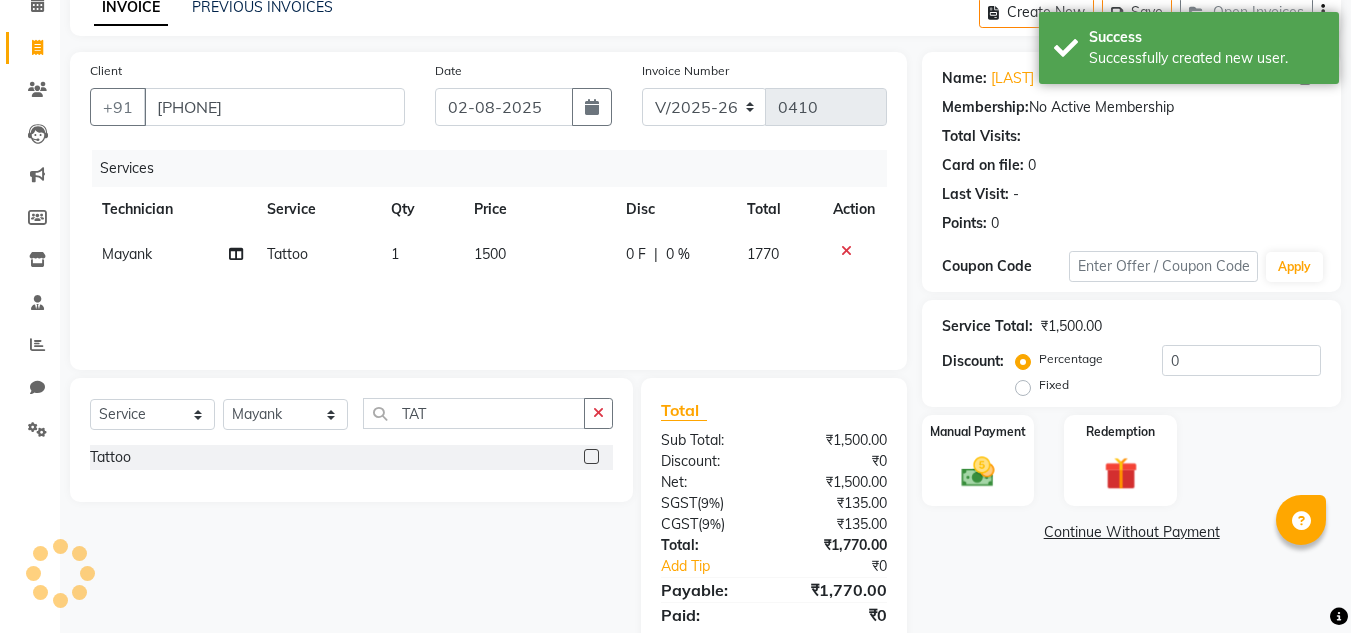 scroll, scrollTop: 167, scrollLeft: 0, axis: vertical 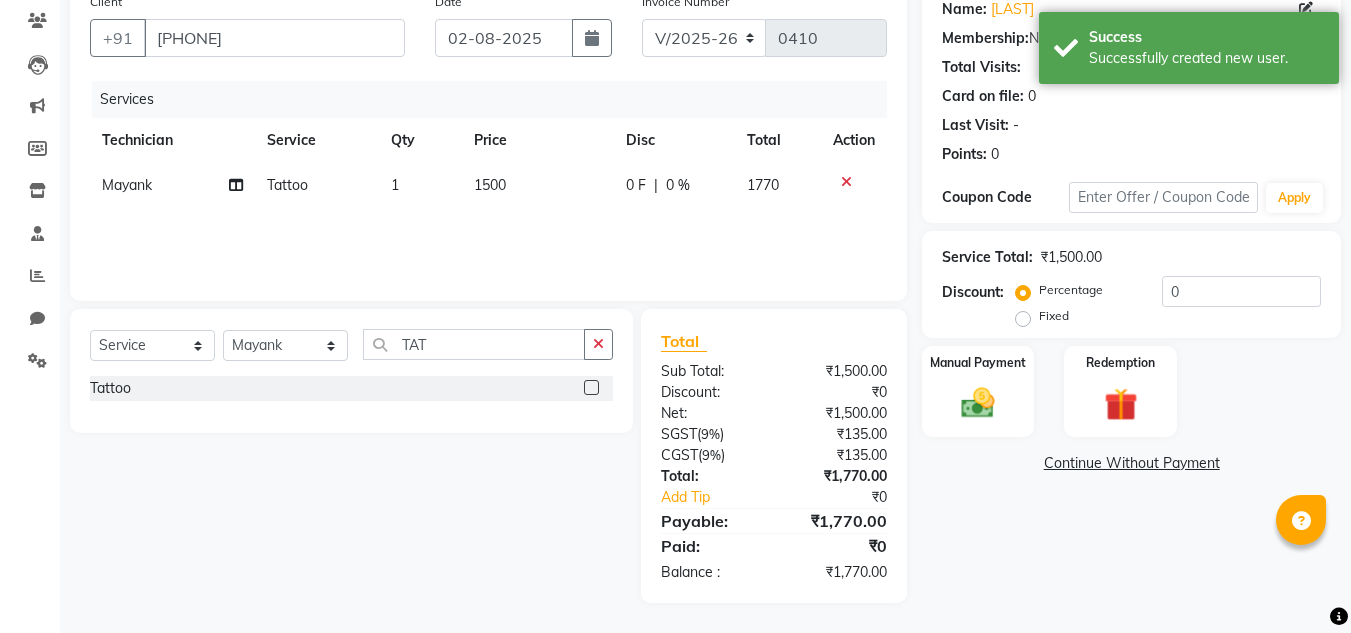 click on "1500" 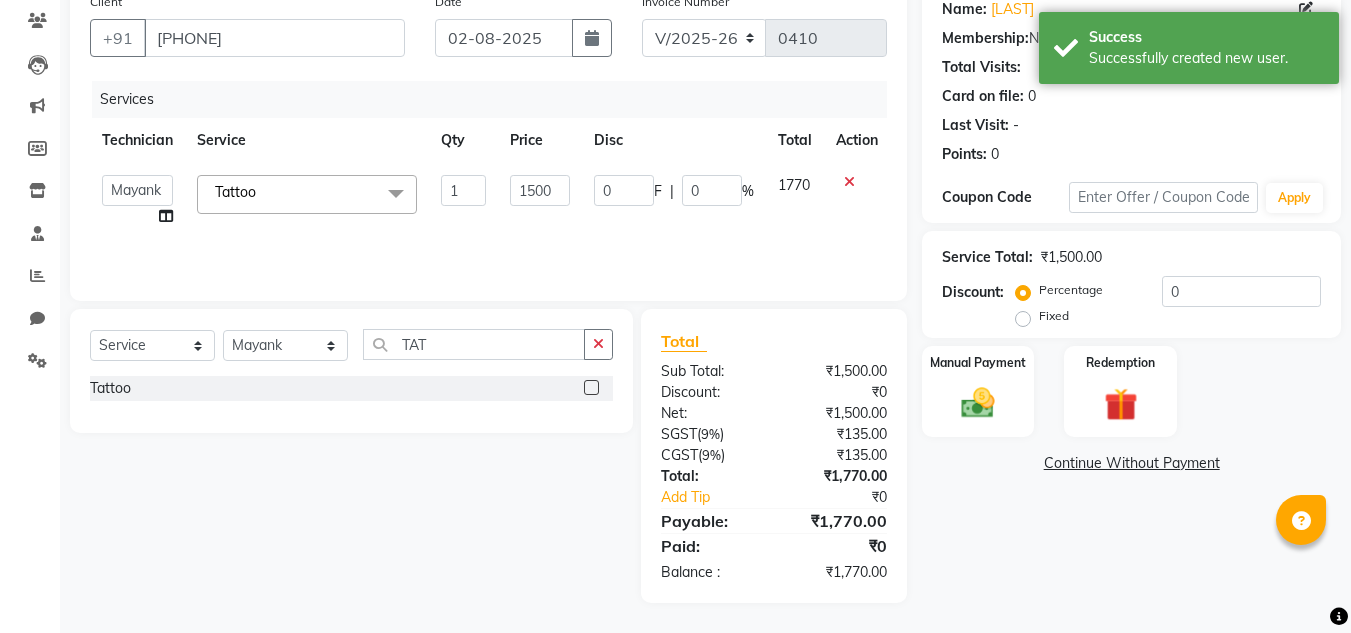 click on "Name: Nikitha  Membership:  No Active Membership  Total Visits:   Card on file:  0 Last Visit:   - Points:   0  Coupon Code Apply Service Total:  ₹1,500.00  Discount:  Percentage   Fixed  0 Manual Payment Redemption  Continue Without Payment" 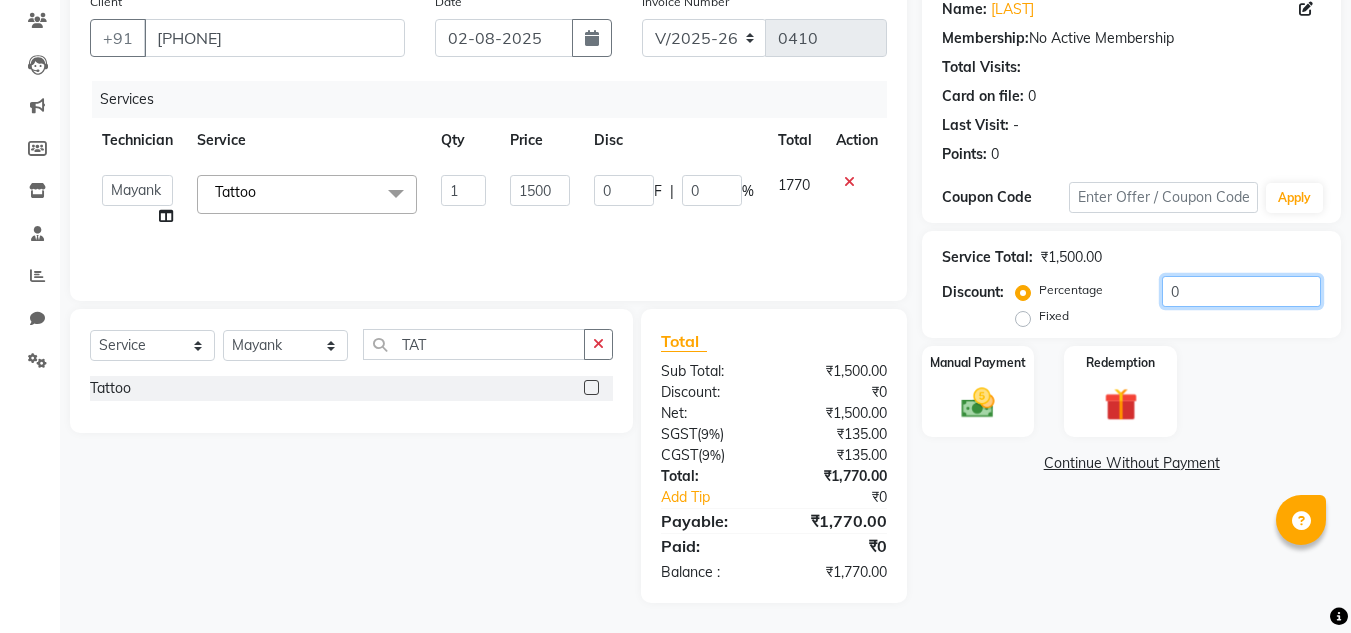 click on "0" 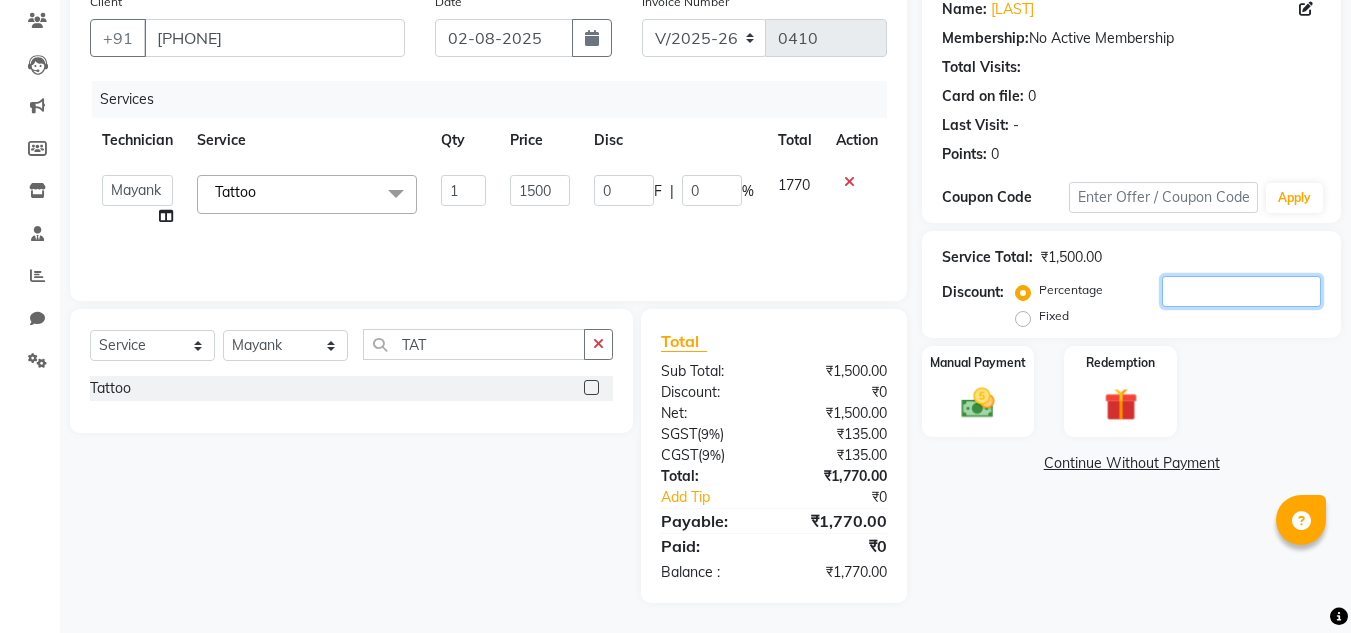type on "3" 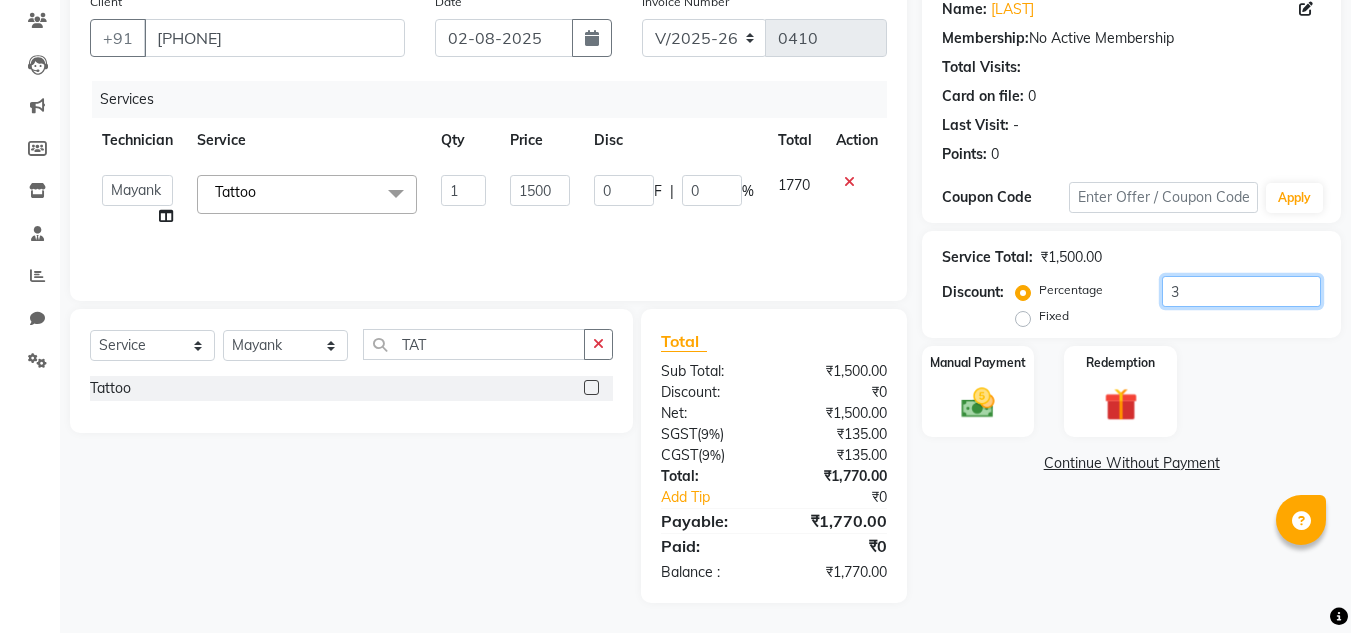 type on "45" 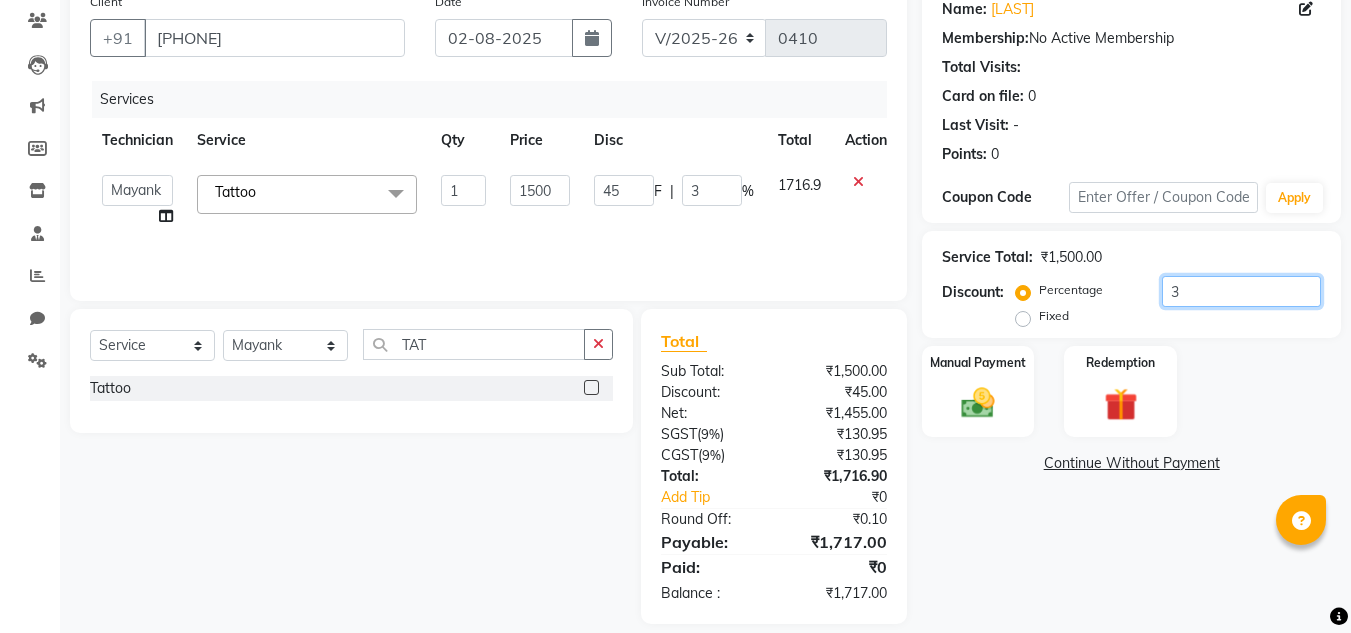 type on "30" 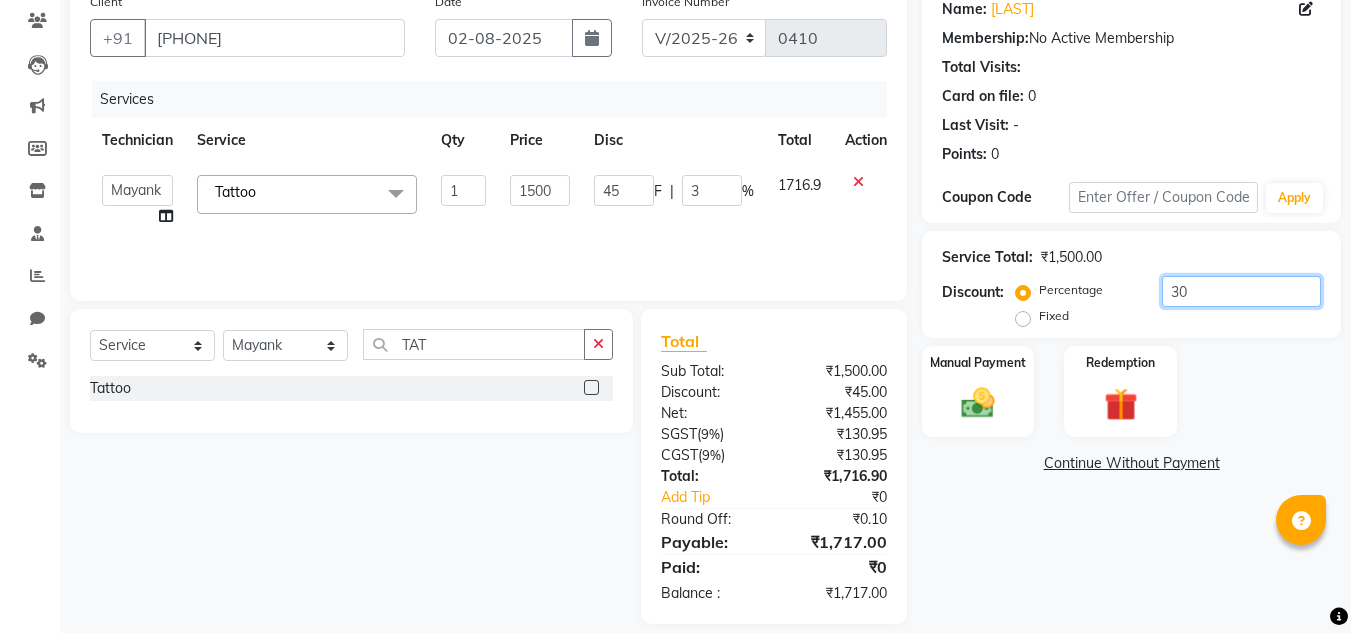 type on "450" 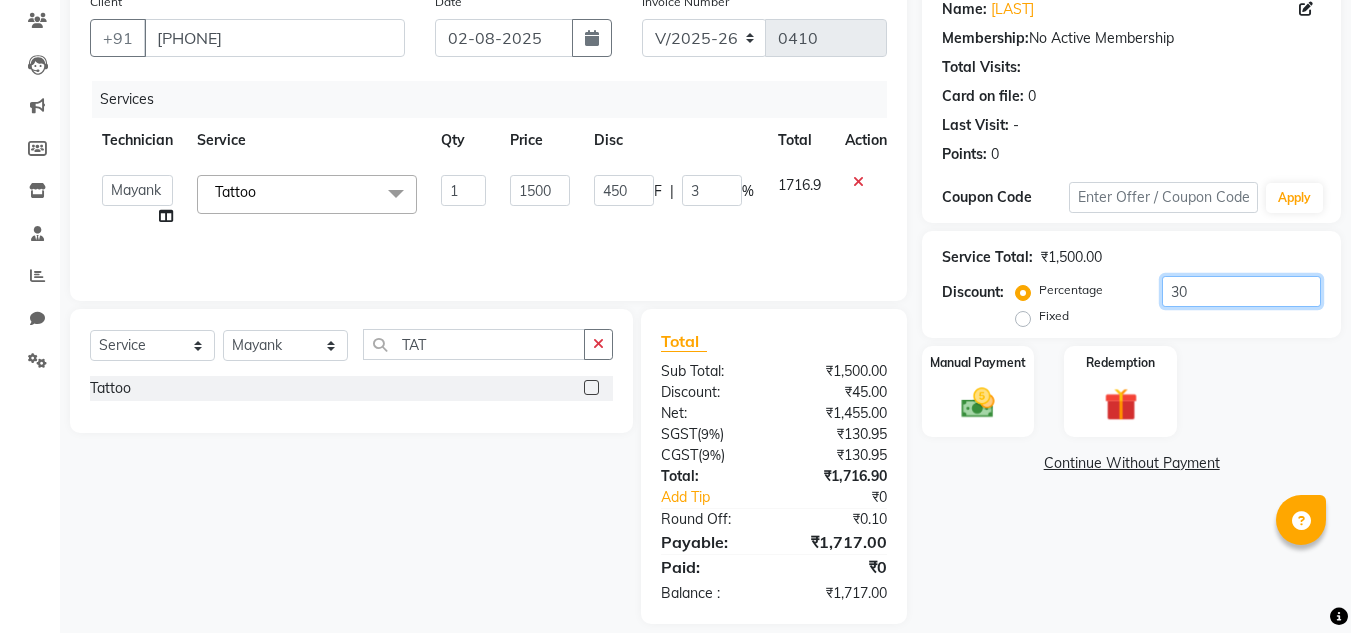 type on "30" 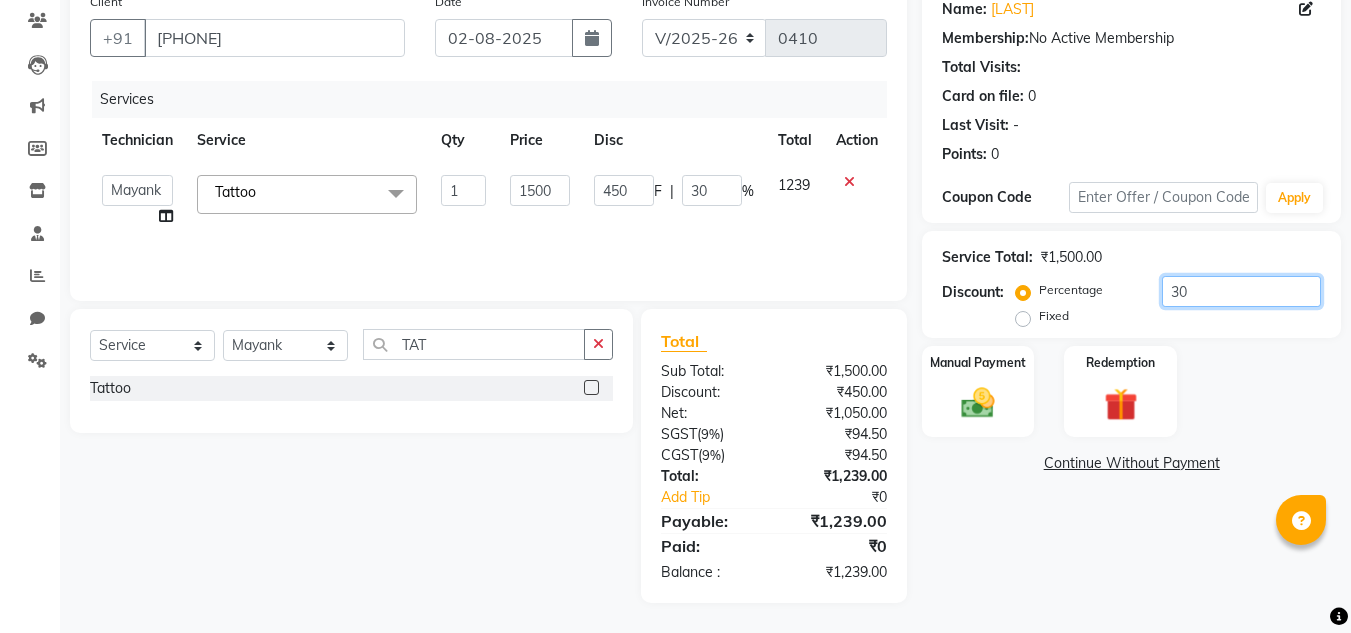 type on "30" 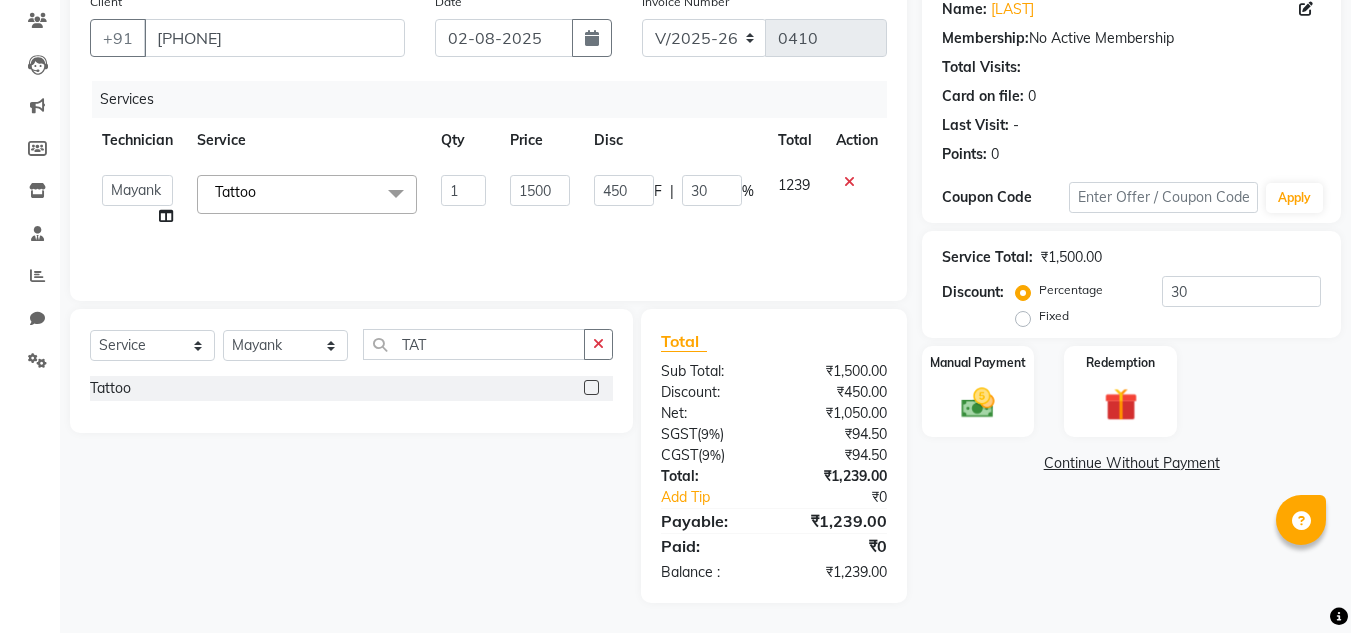click on "Name: Nikitha  Membership:  No Active Membership  Total Visits:   Card on file:  0 Last Visit:   - Points:   0  Coupon Code Apply Service Total:  ₹1,500.00  Discount:  Percentage   Fixed  30 Manual Payment Redemption  Continue Without Payment" 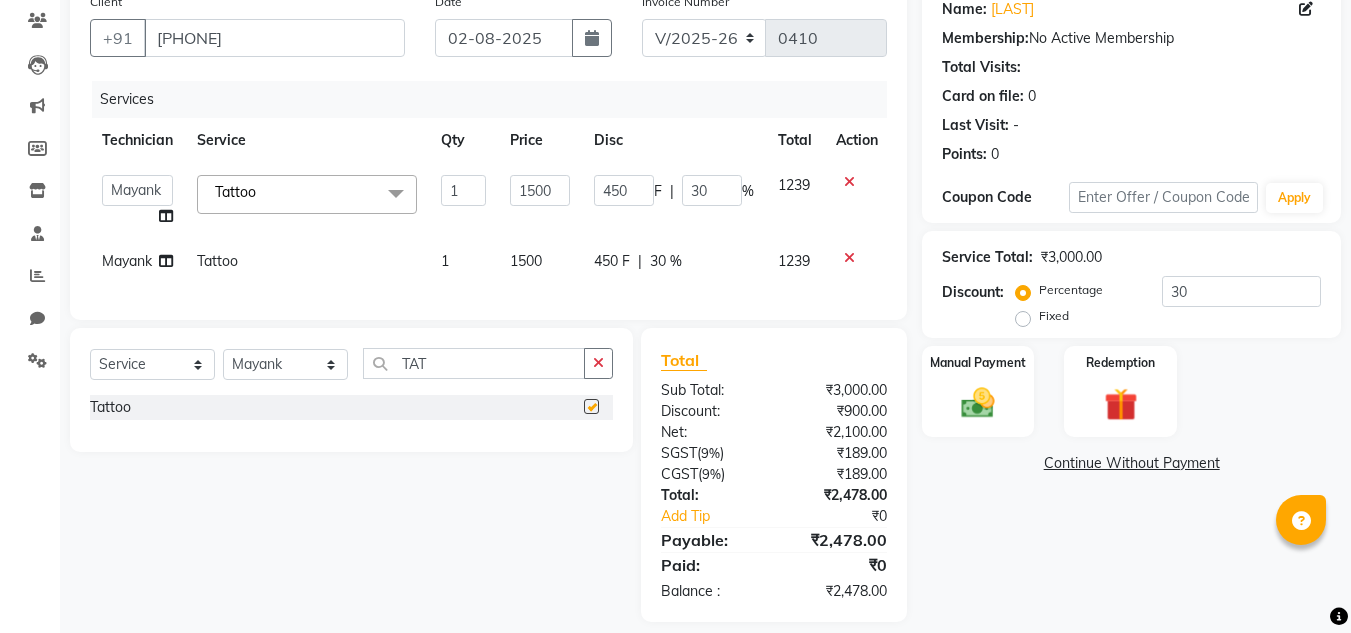checkbox on "false" 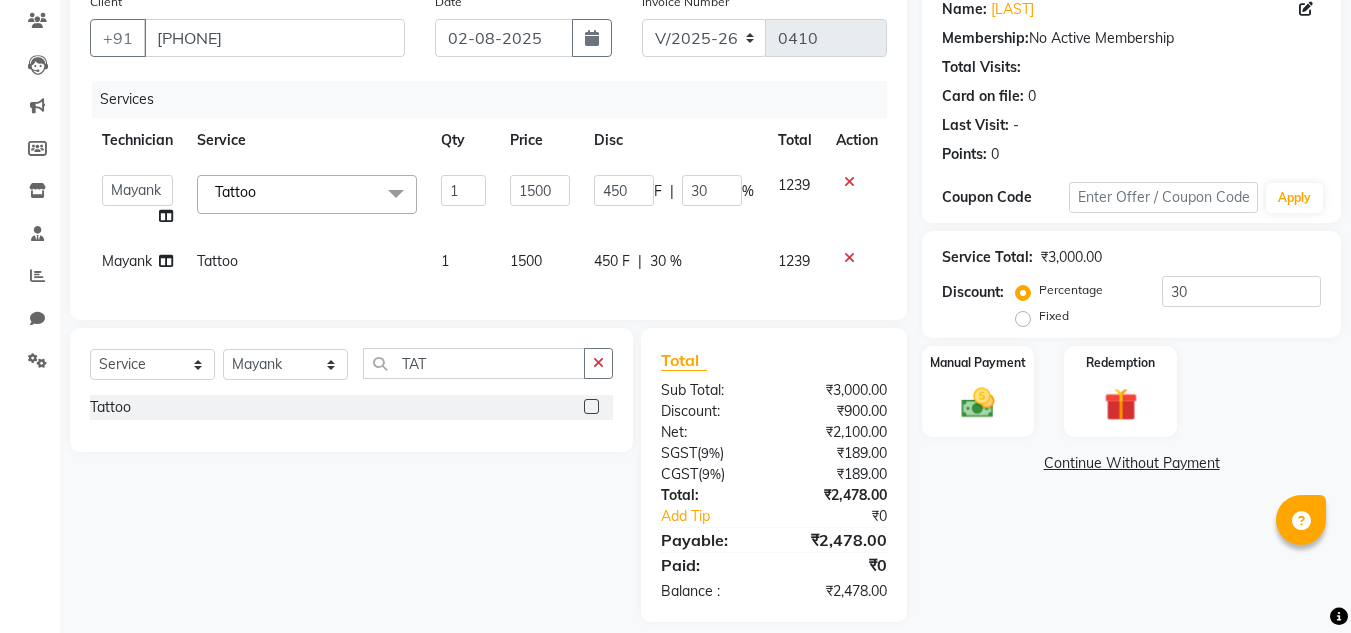 click on "1500" 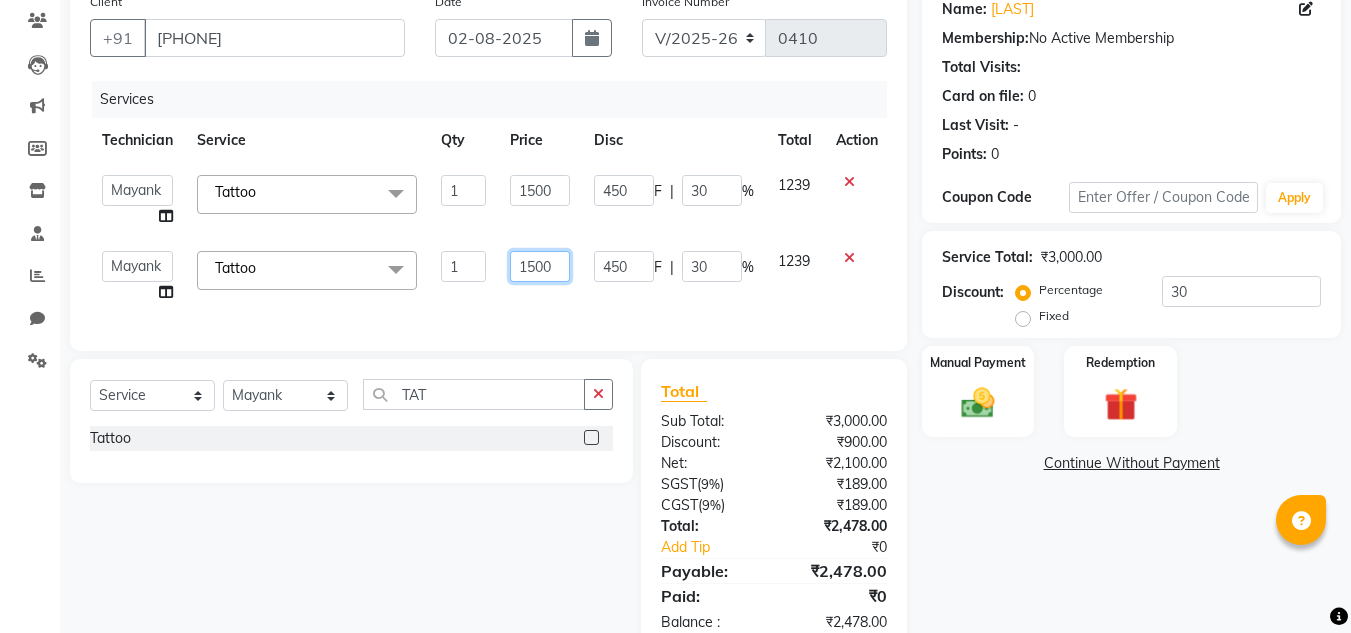 click on "1500" 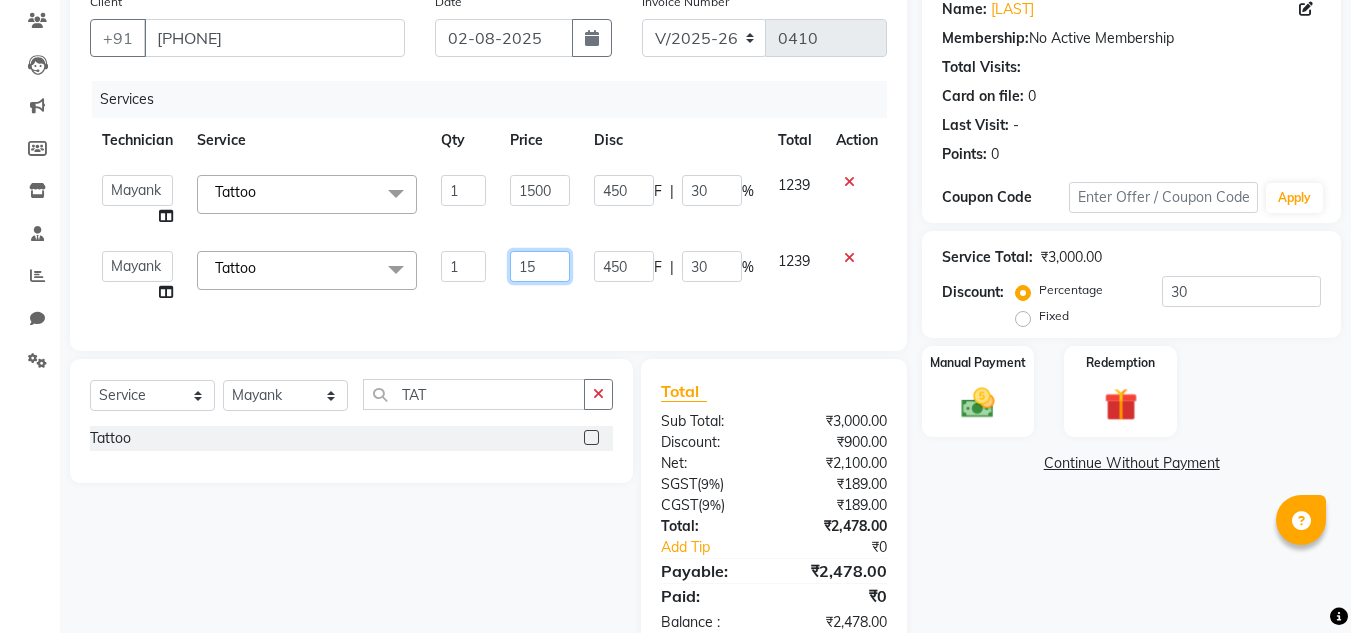 type on "1" 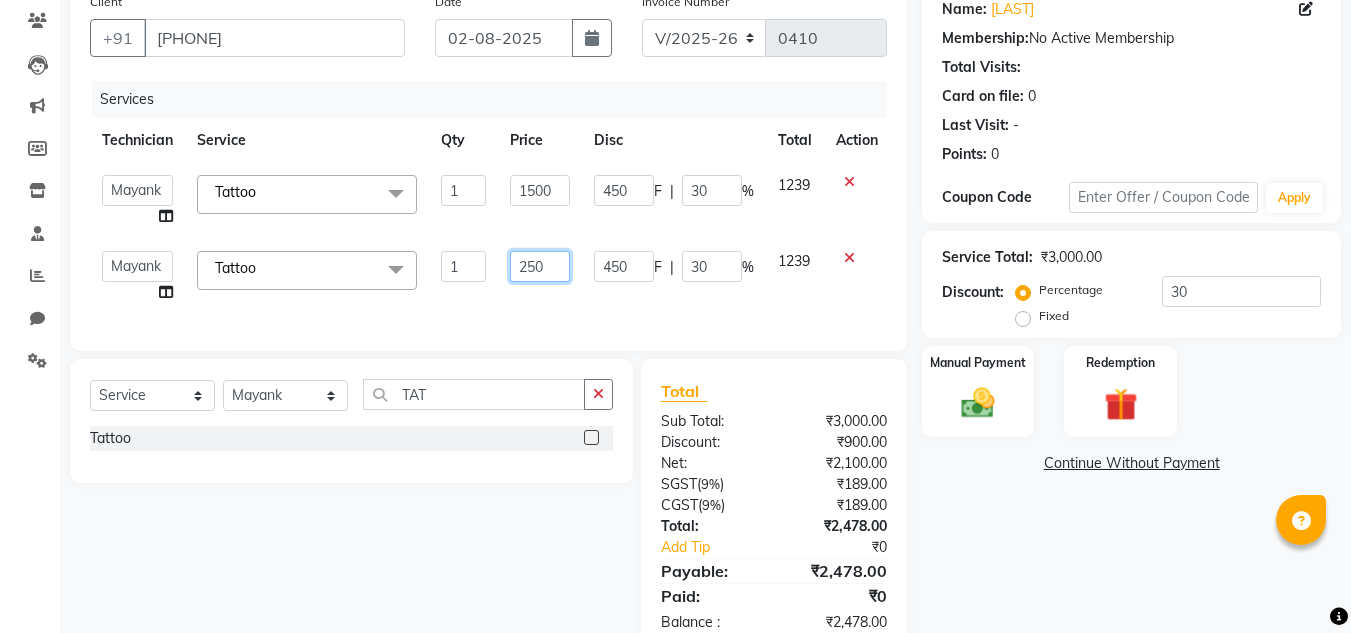 type on "2500" 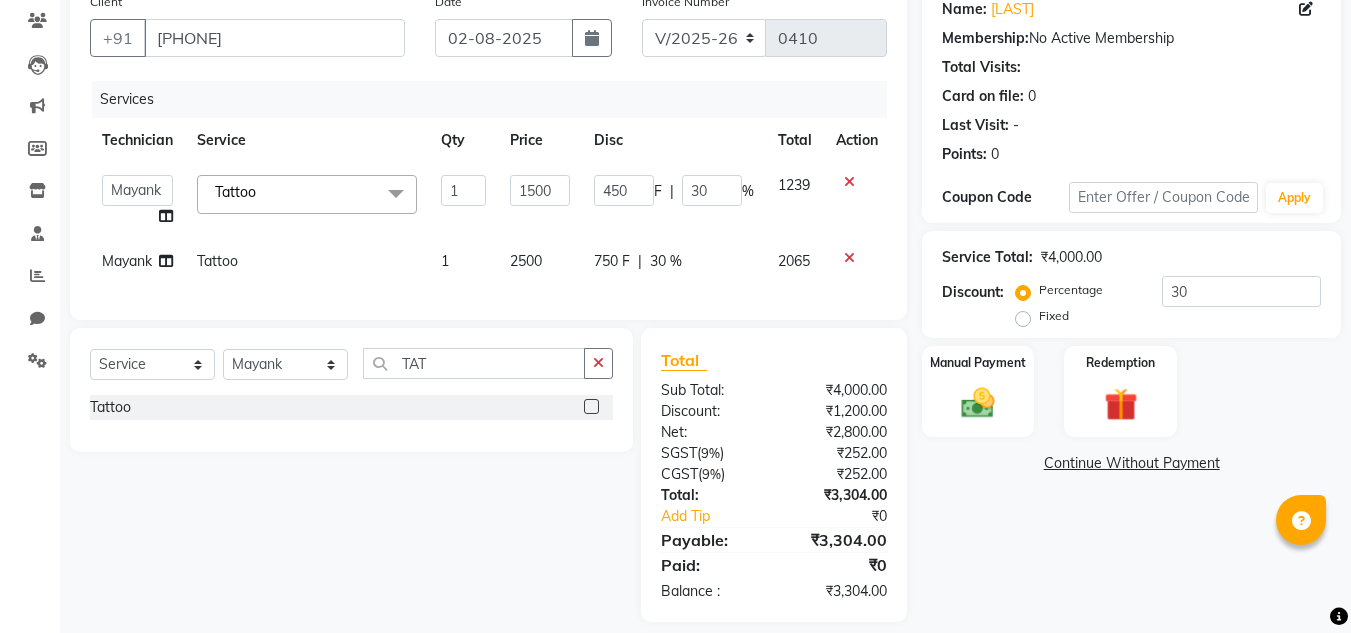 click on "Select  Service  Product  Membership  Package Voucher Prepaid Gift Card  Select Technician Akash Akshay Gulshan Mahi Mayank Munmun Pooja Rashmi Rima dey Rizwana Shaina Varsha Vikram TAT Tattoo" 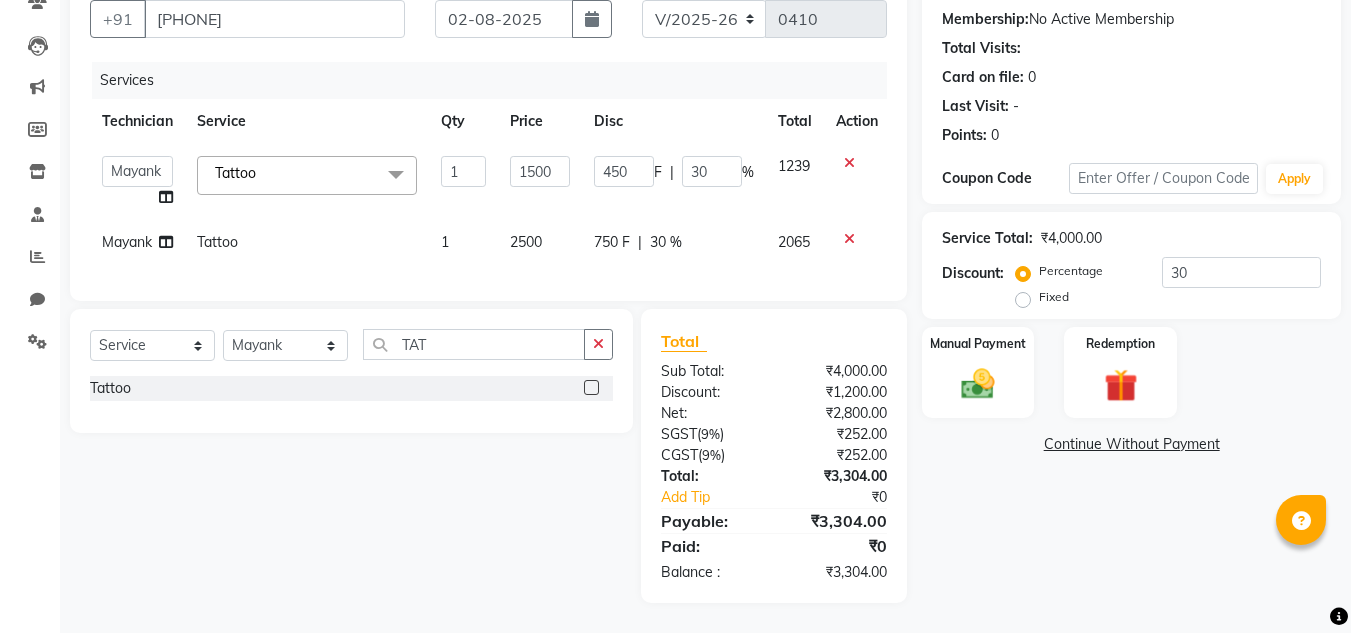 scroll, scrollTop: 201, scrollLeft: 0, axis: vertical 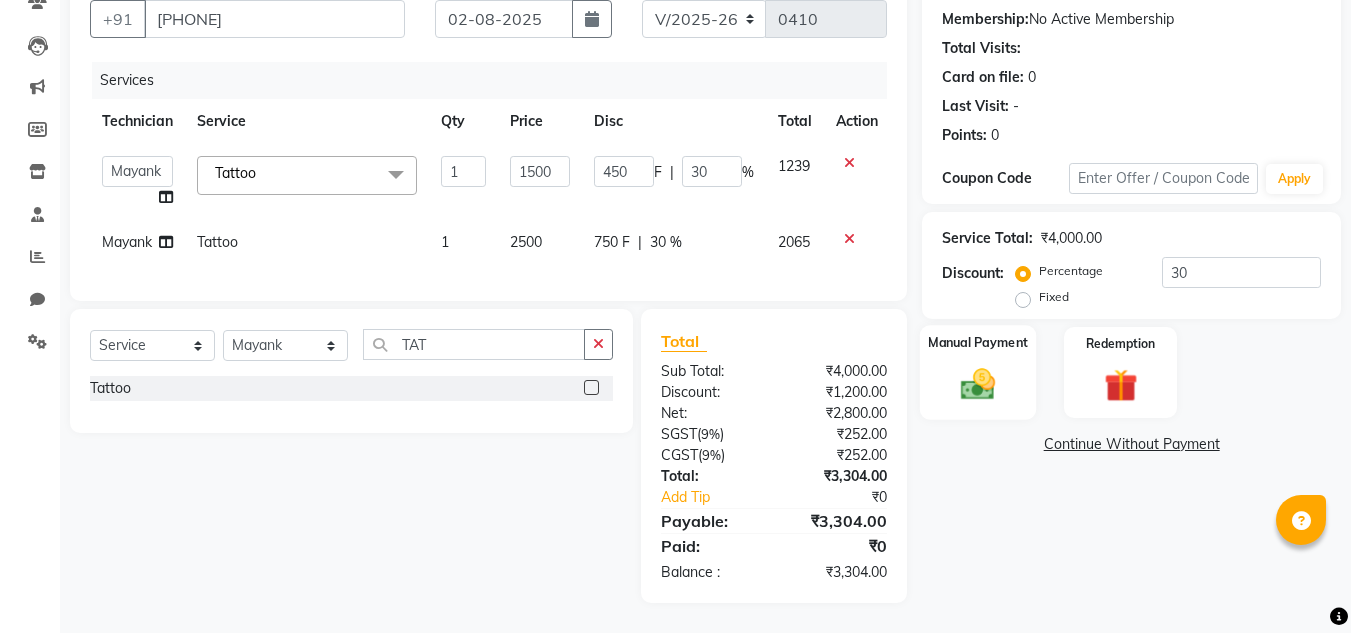 click 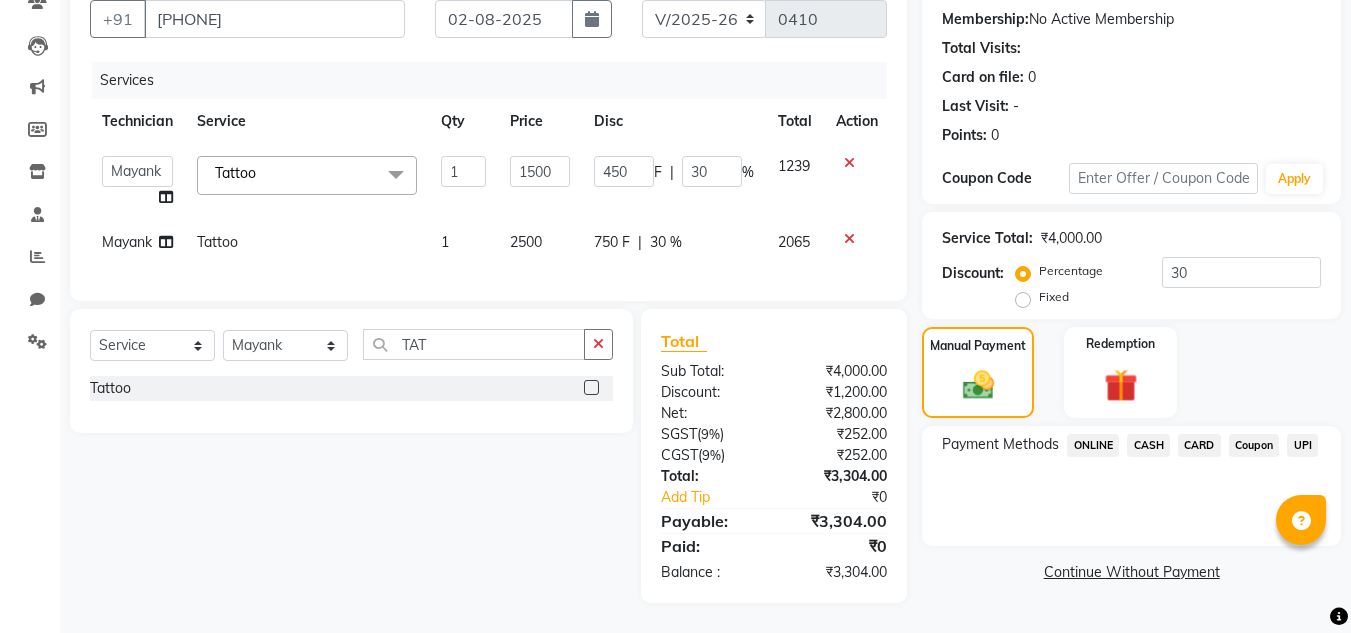 click on "CARD" 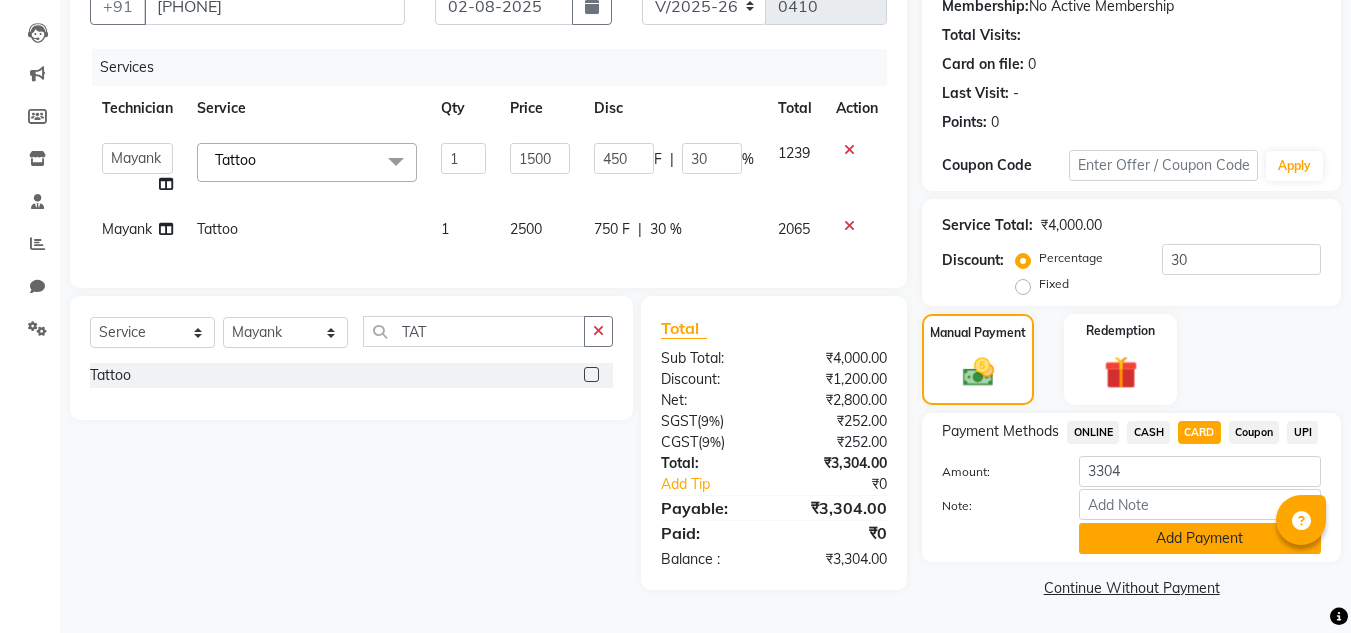 click on "Add Payment" 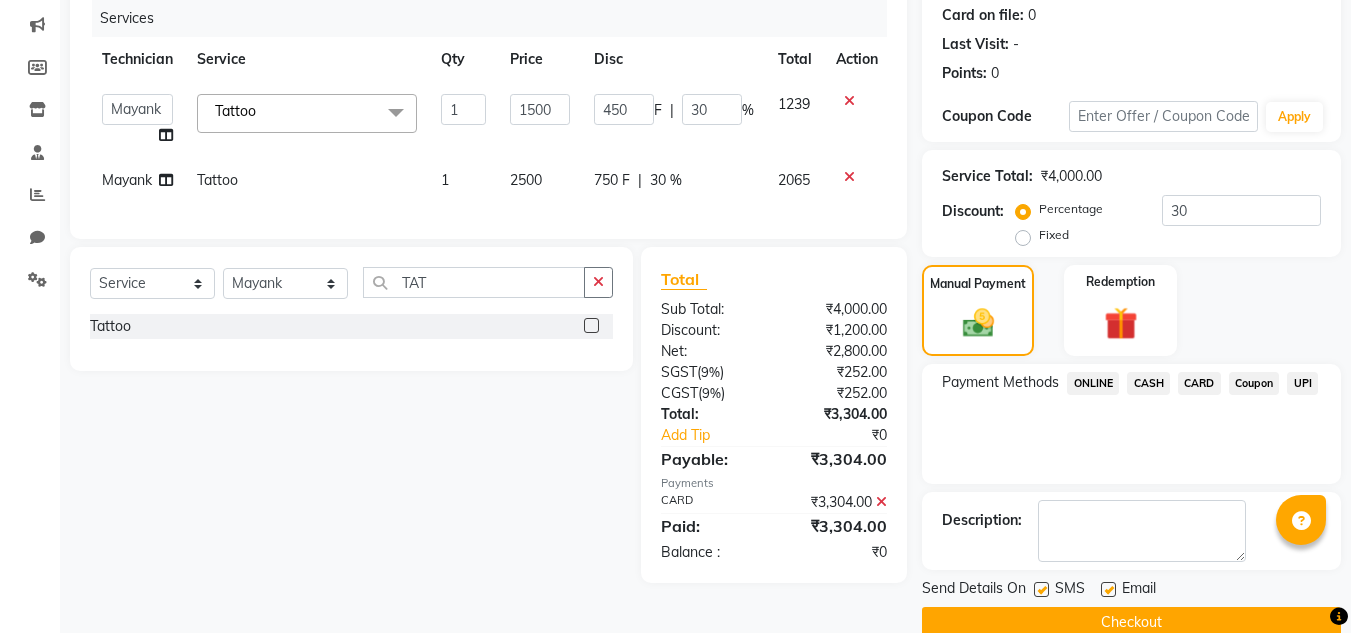 scroll, scrollTop: 283, scrollLeft: 0, axis: vertical 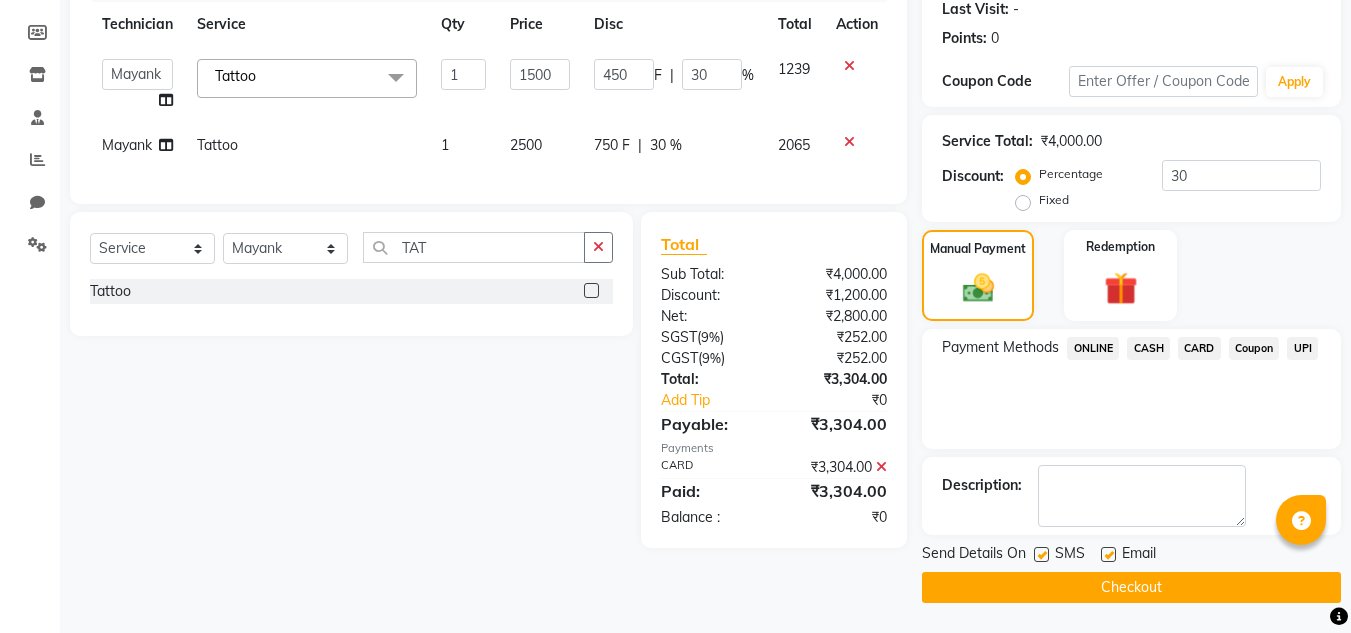 click on "Checkout" 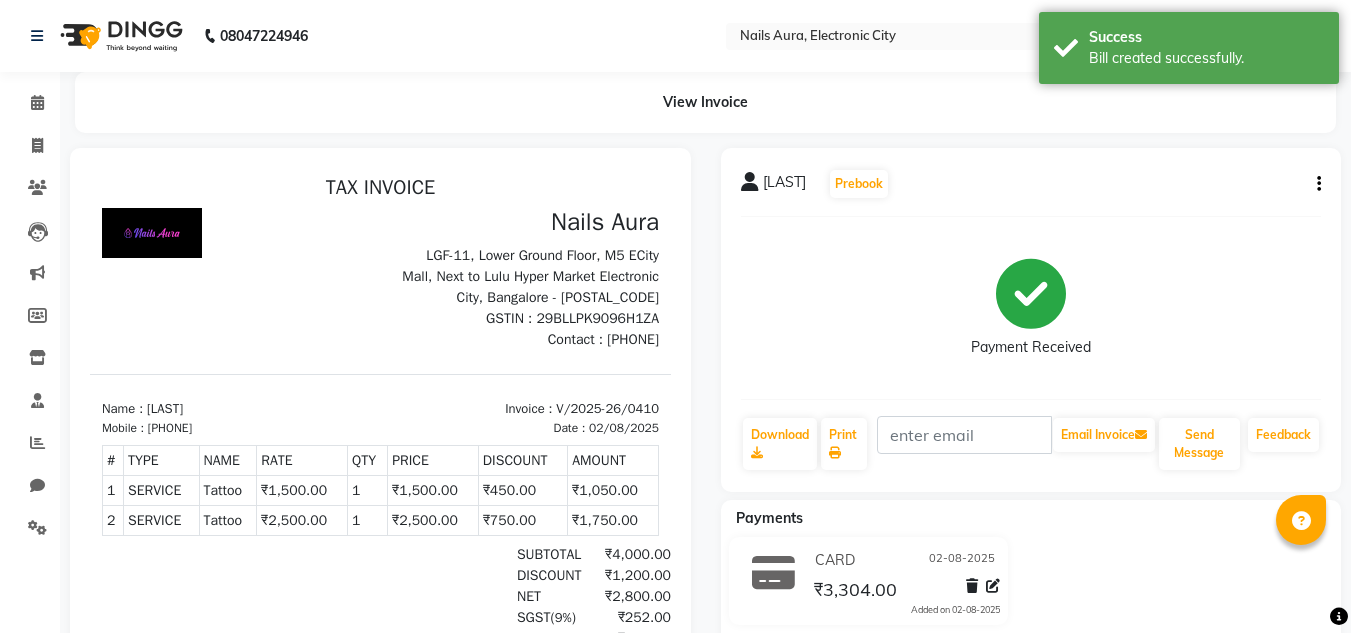 scroll, scrollTop: 0, scrollLeft: 0, axis: both 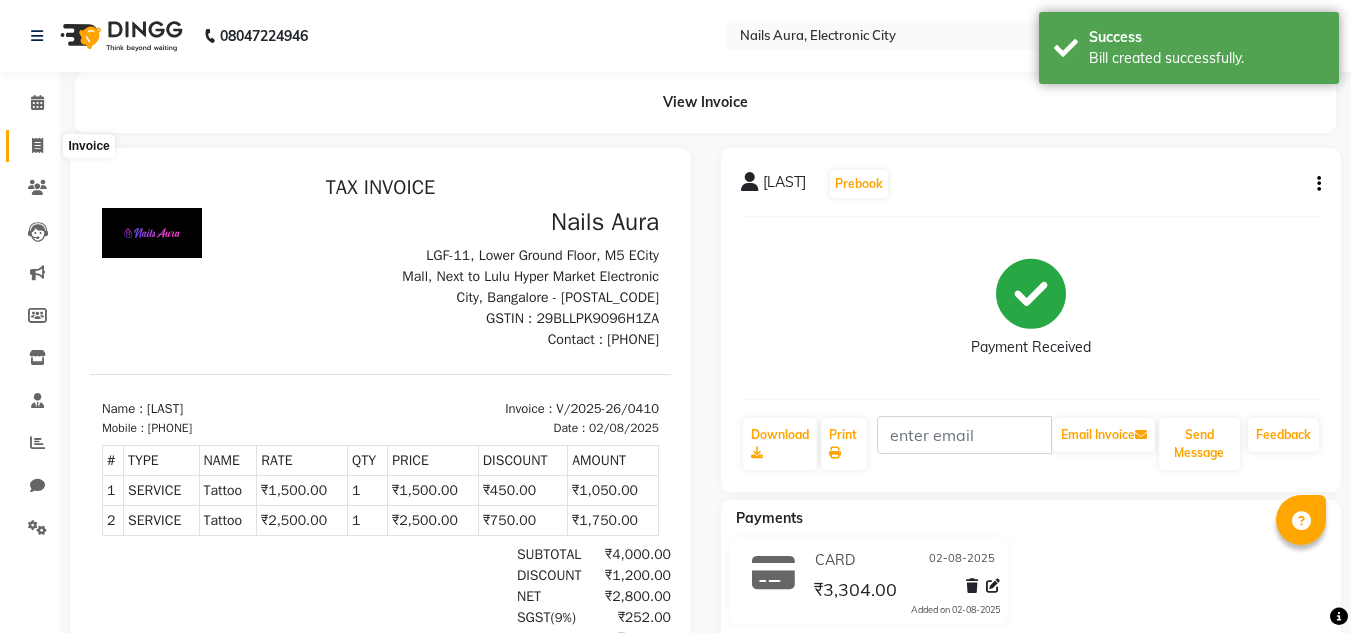 click 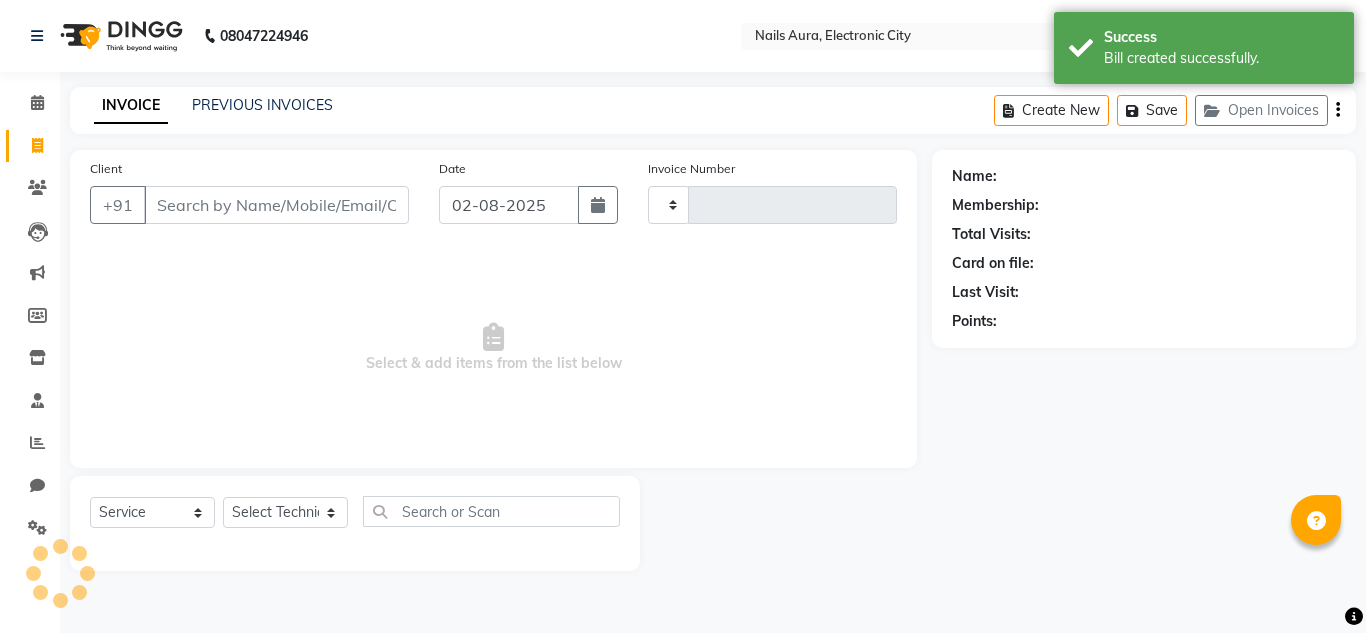 type on "0411" 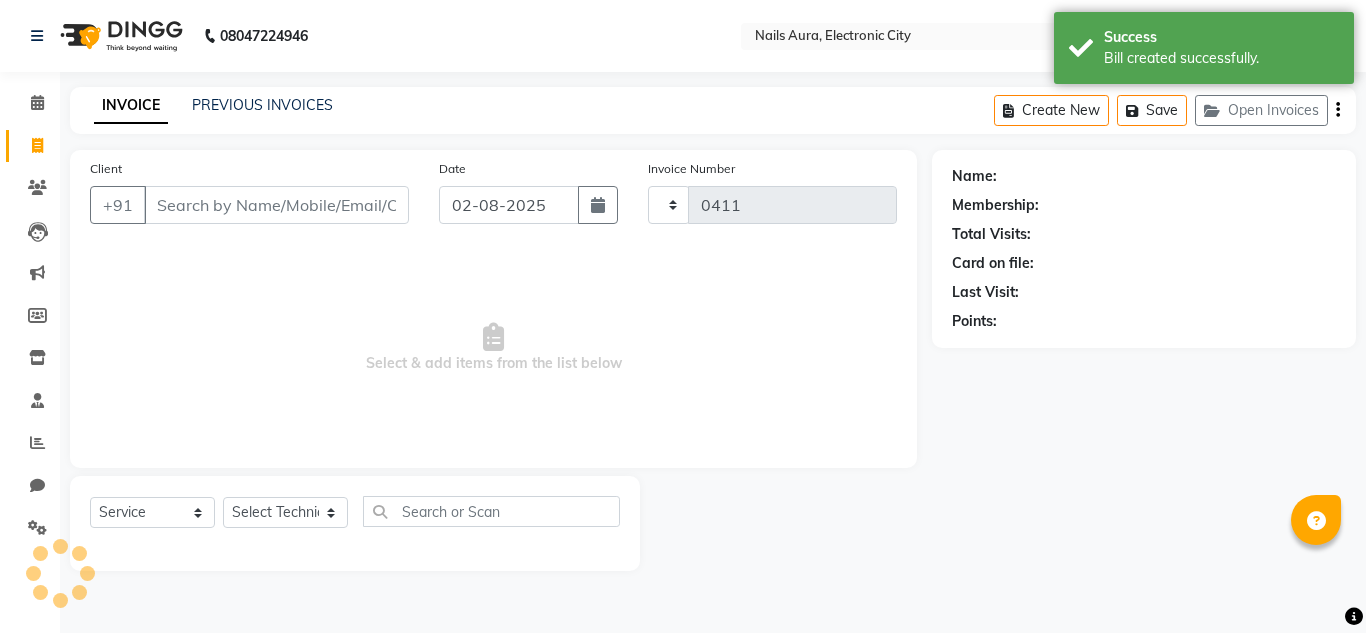 select on "8179" 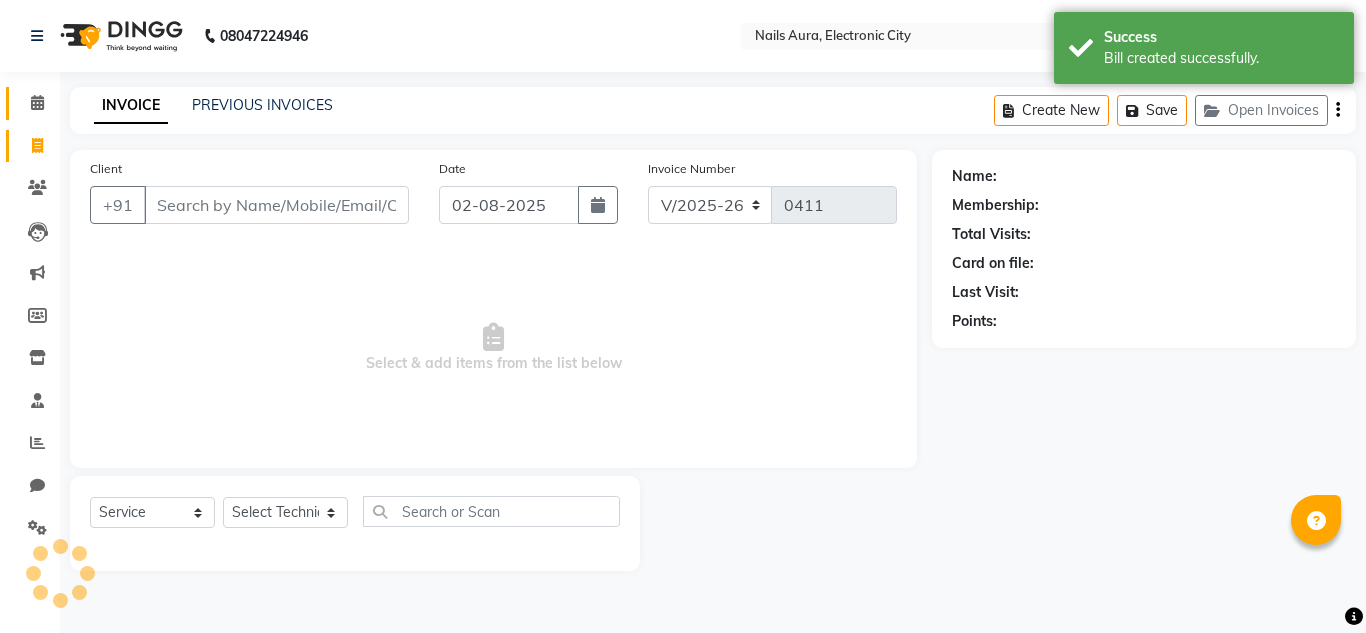 click on "Calendar" 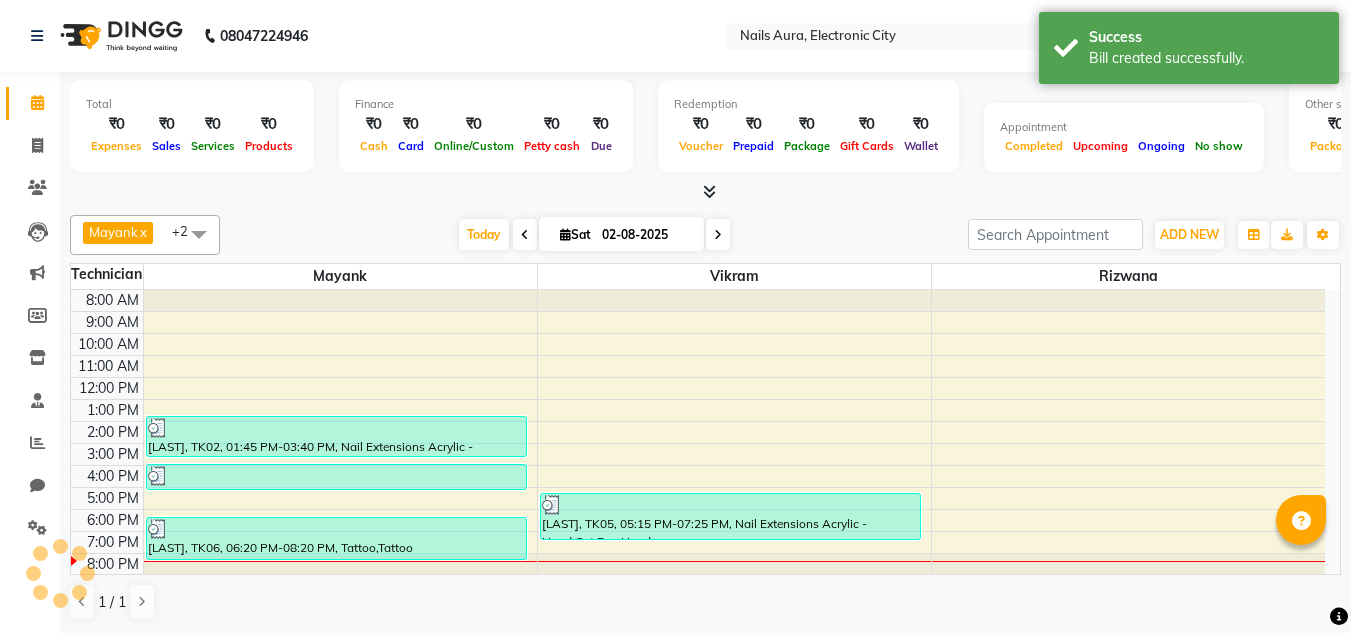 scroll, scrollTop: 1, scrollLeft: 0, axis: vertical 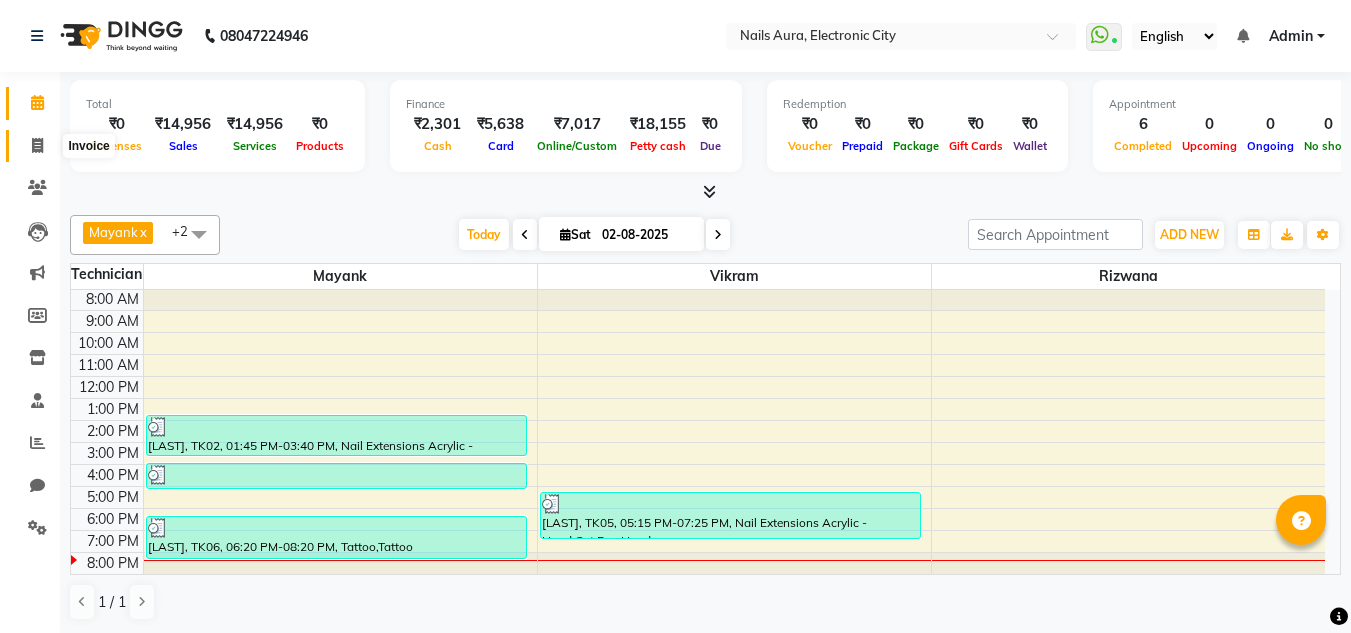 click 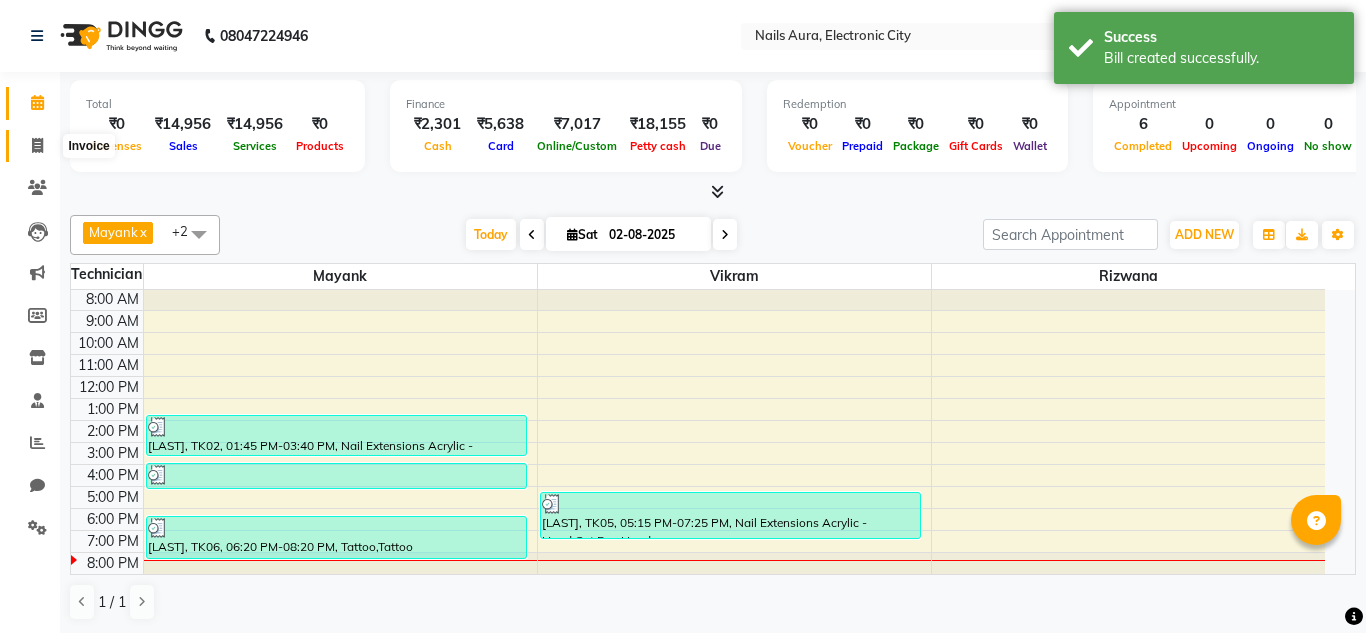 select on "service" 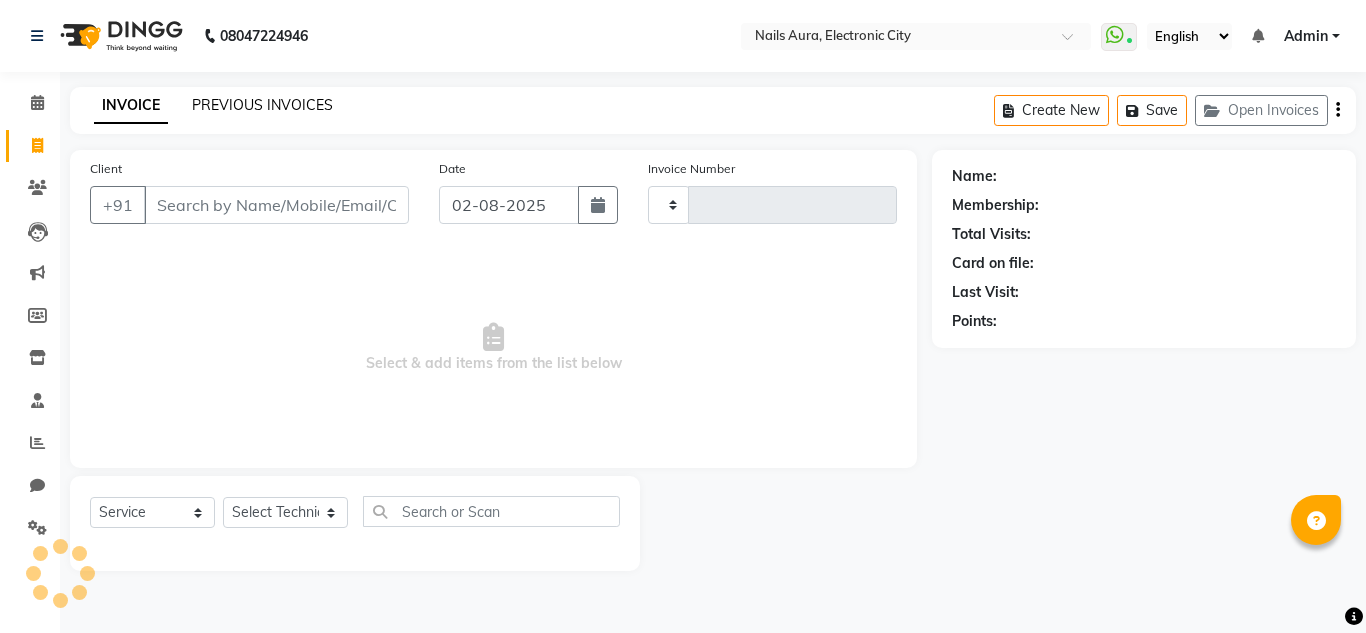 click on "PREVIOUS INVOICES" 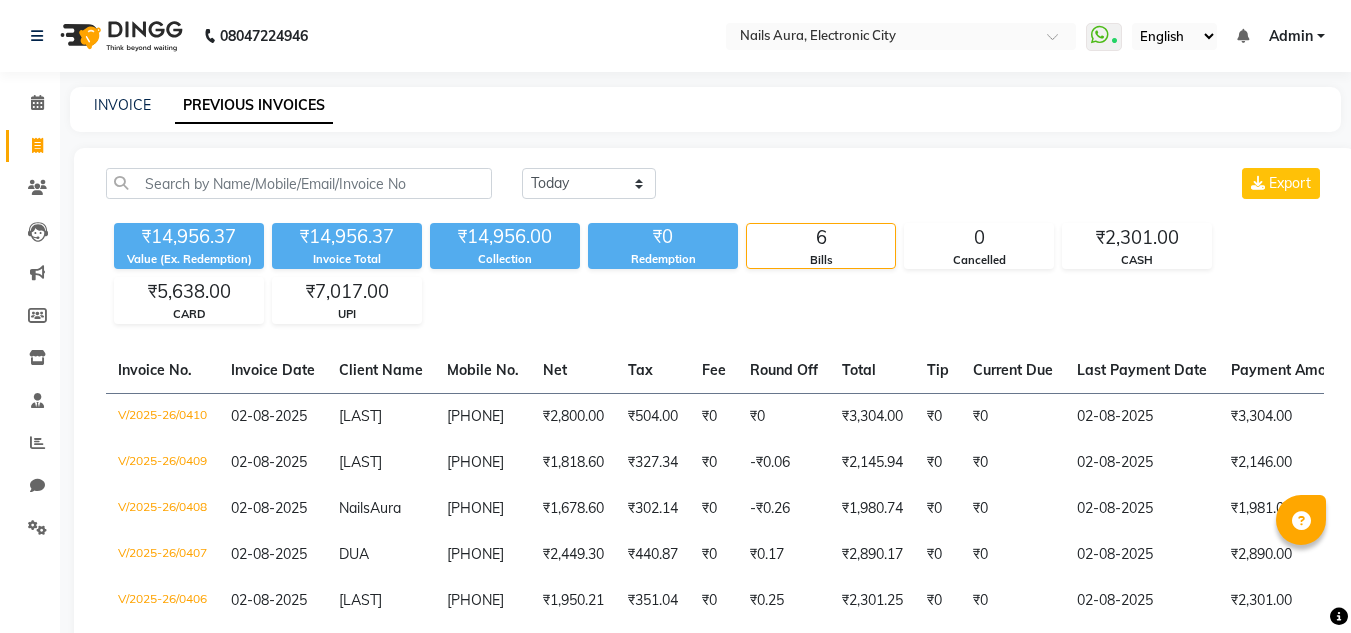 click on "INVOICE" 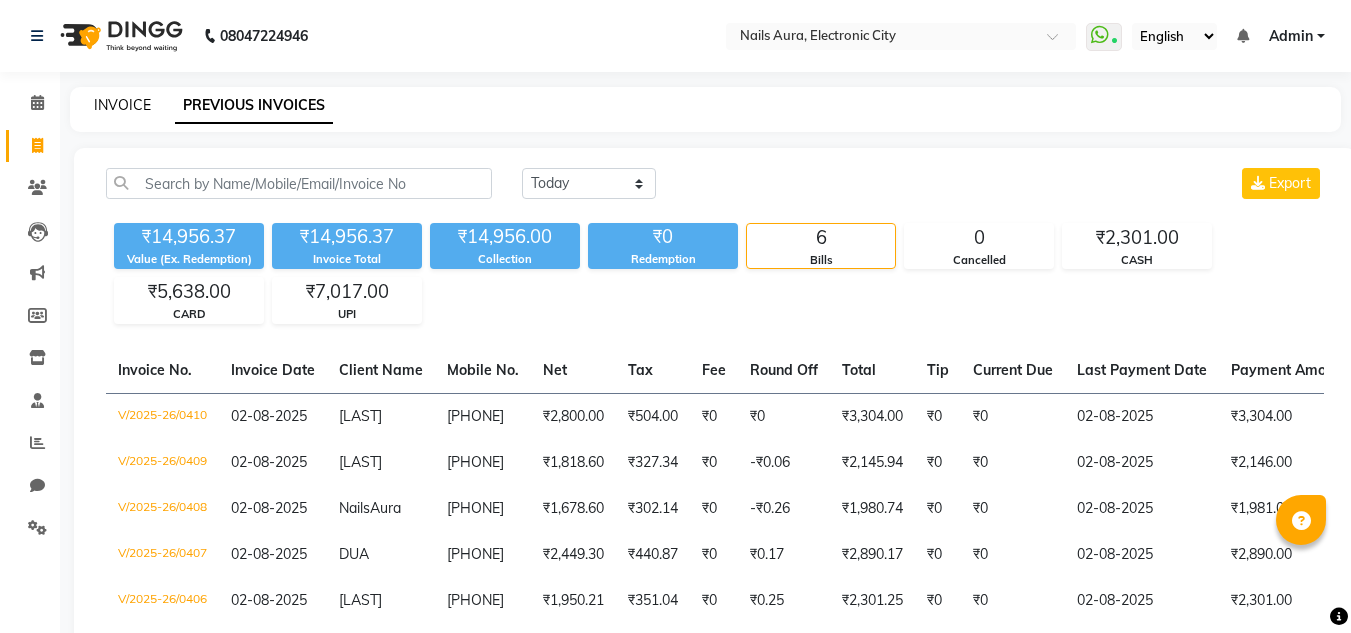 click on "INVOICE" 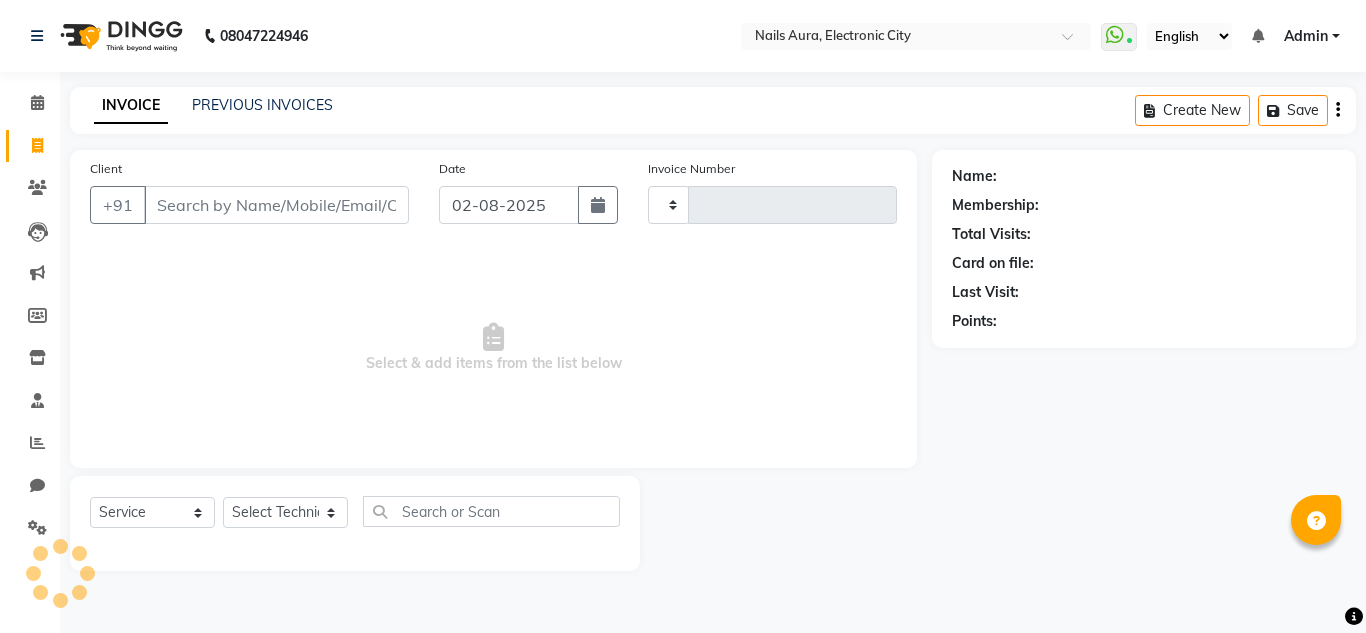 type on "0411" 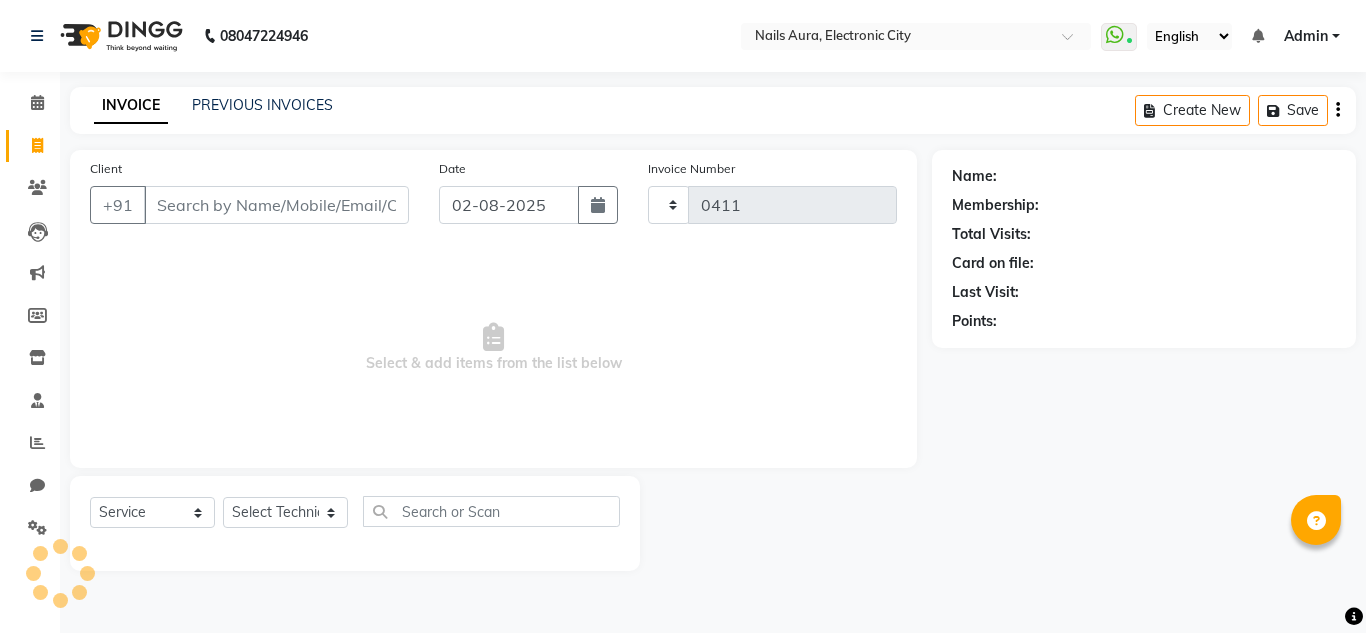 select on "8179" 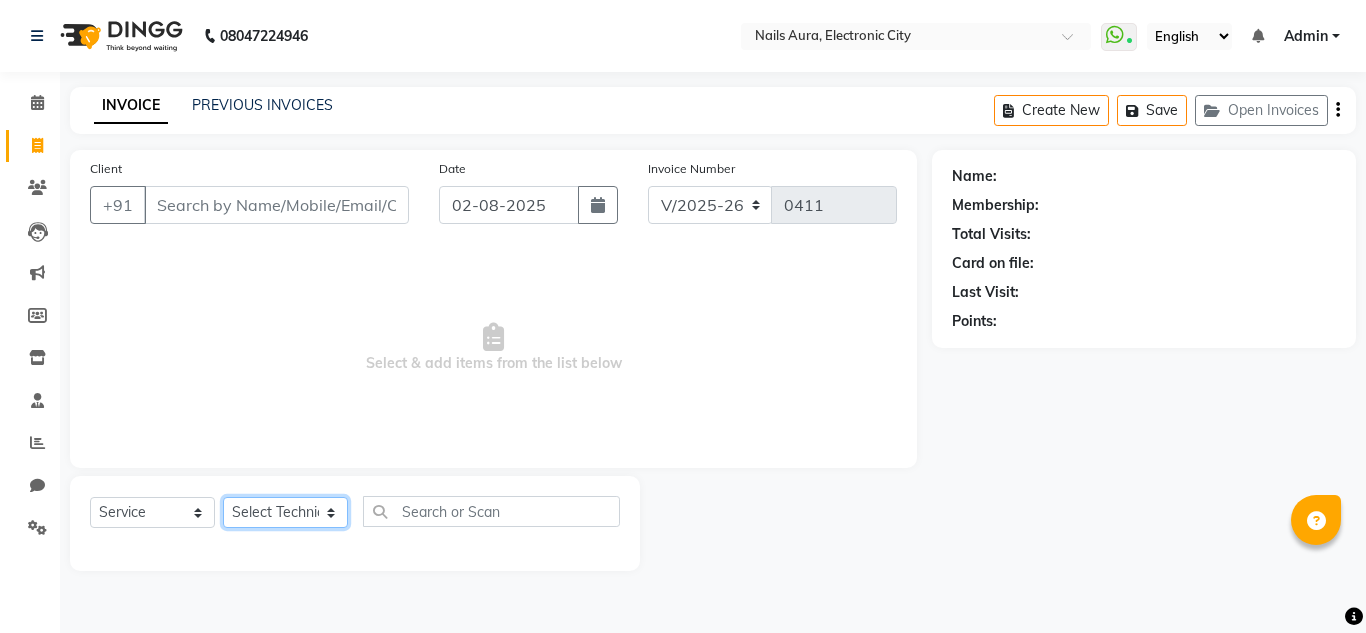 click on "Select Technician [FIRST] [FIRST] [FIRST] [FIRST] [FIRST] [FIRST] [FIRST] [FIRST] [FIRST] [FIRST] [FIRST] [FIRST]" 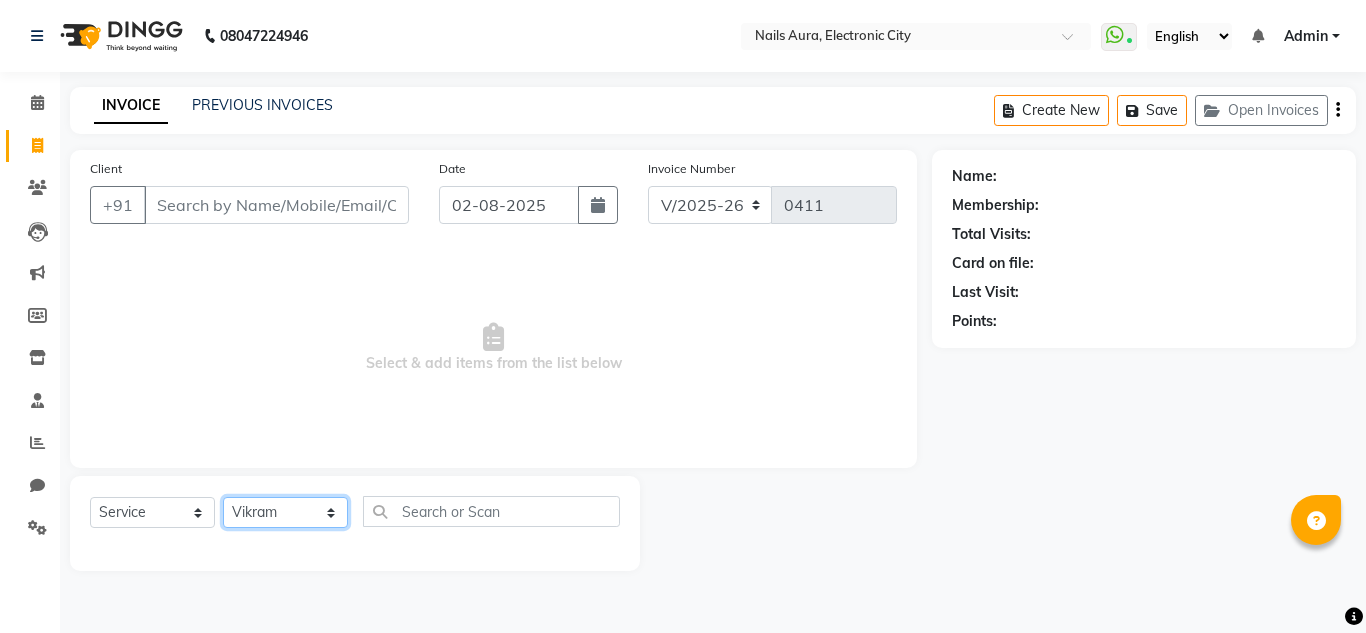 click on "Select Technician [FIRST] [FIRST] [FIRST] [FIRST] [FIRST] [FIRST] [FIRST] [FIRST] [FIRST] [FIRST] [FIRST] [FIRST]" 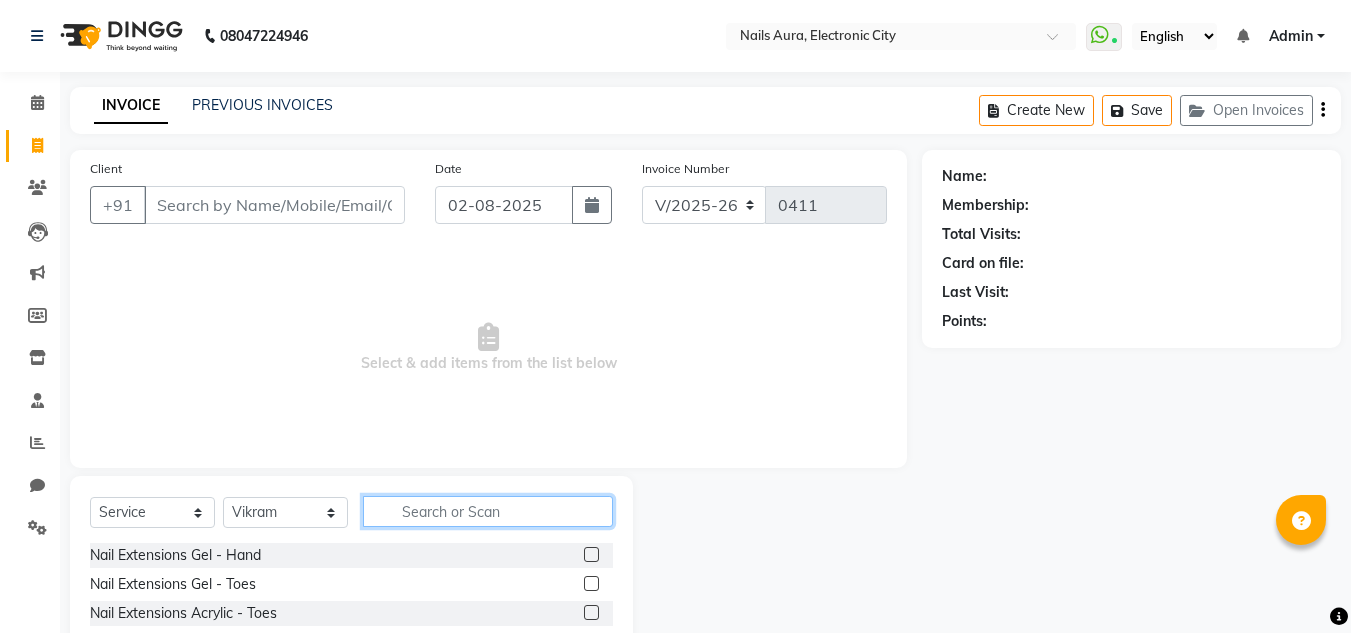 click 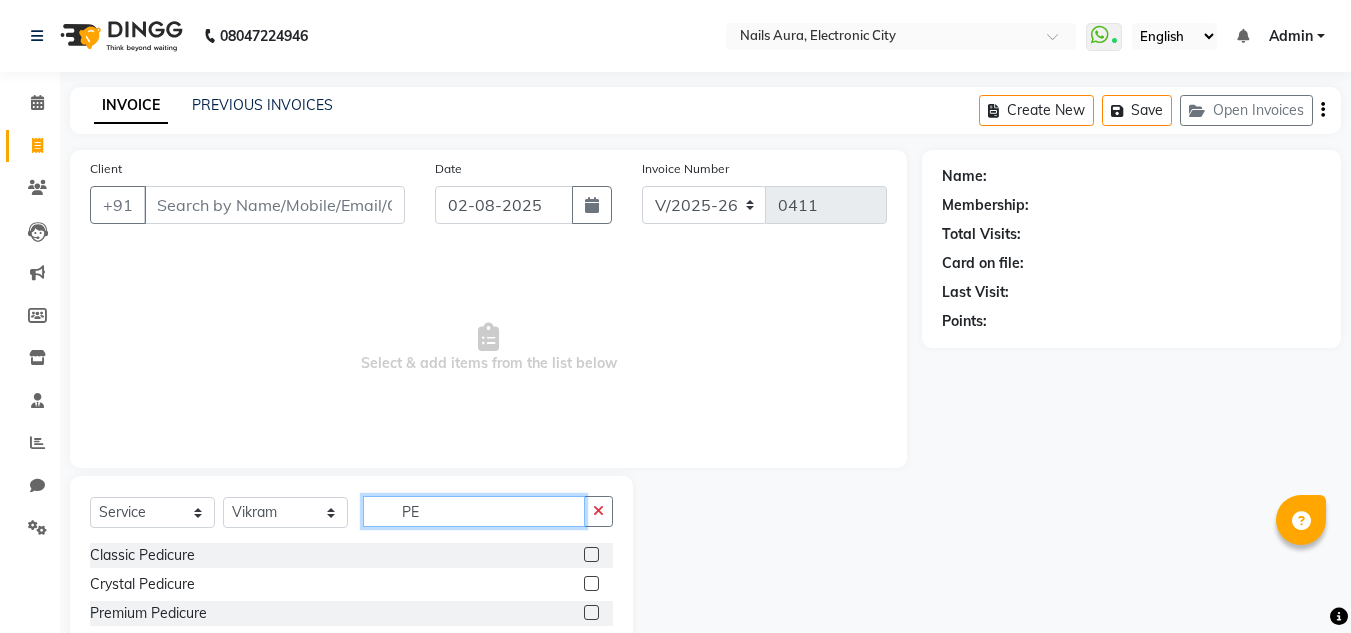 type on "P" 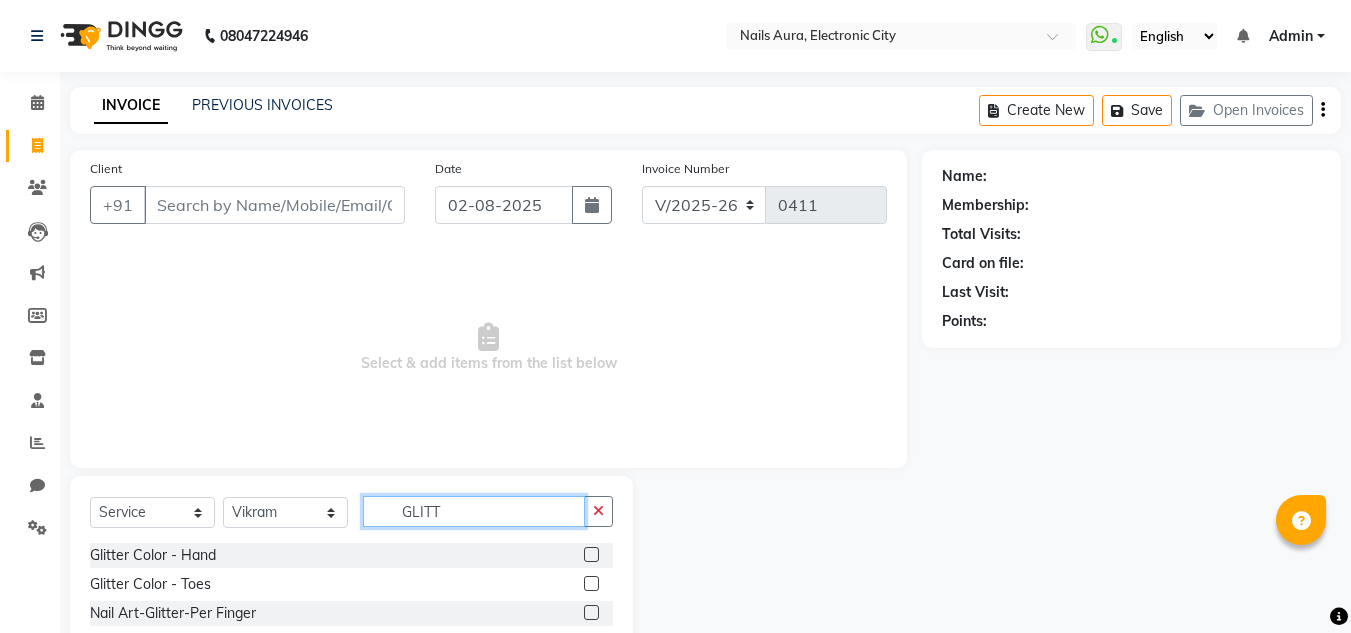 type on "GLITT" 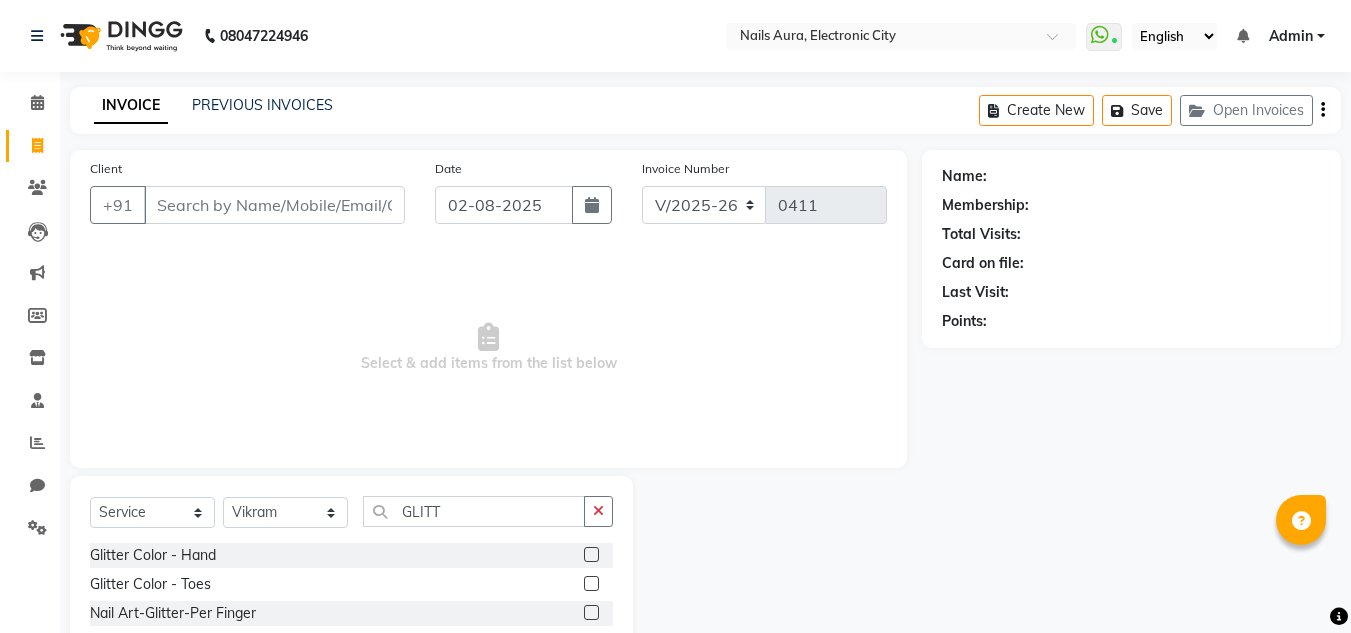 click 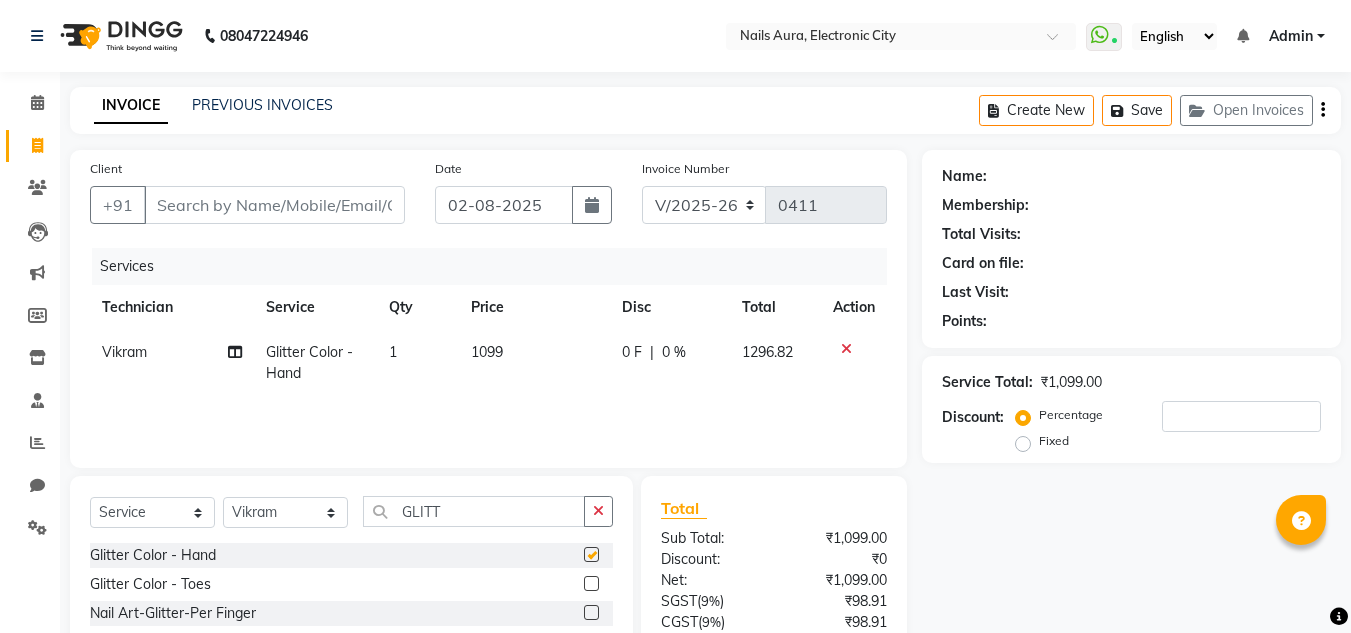 checkbox on "false" 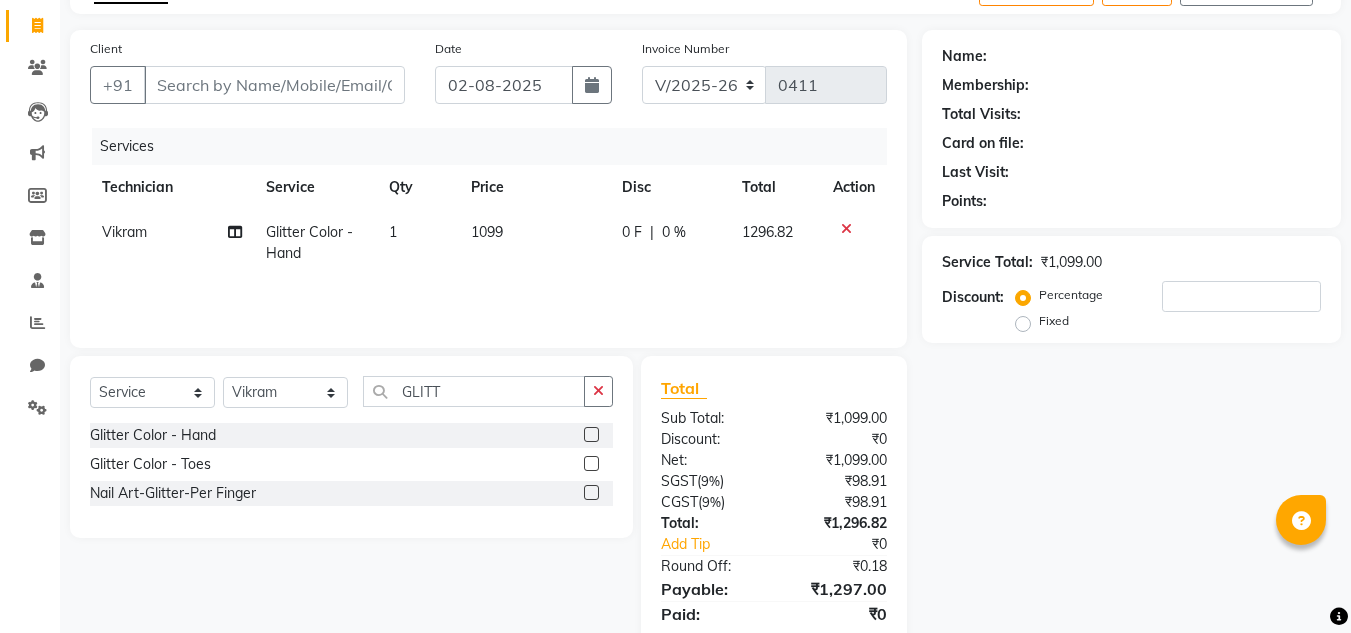 scroll, scrollTop: 188, scrollLeft: 0, axis: vertical 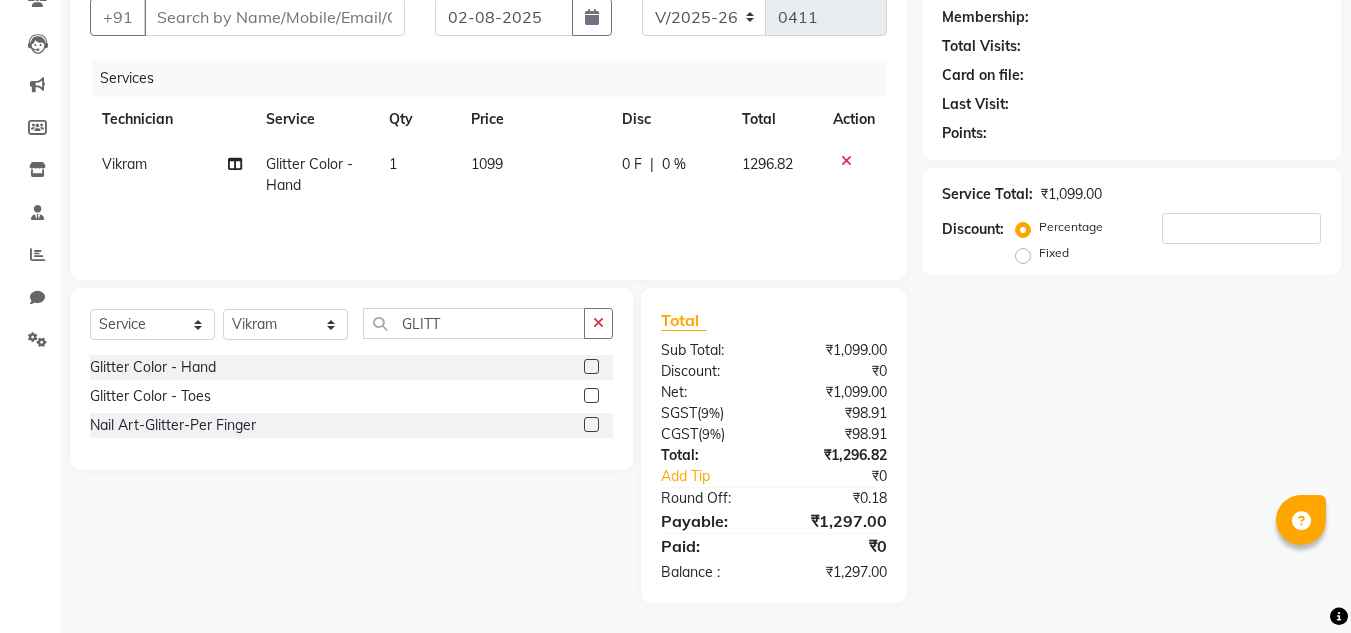 click on "1" 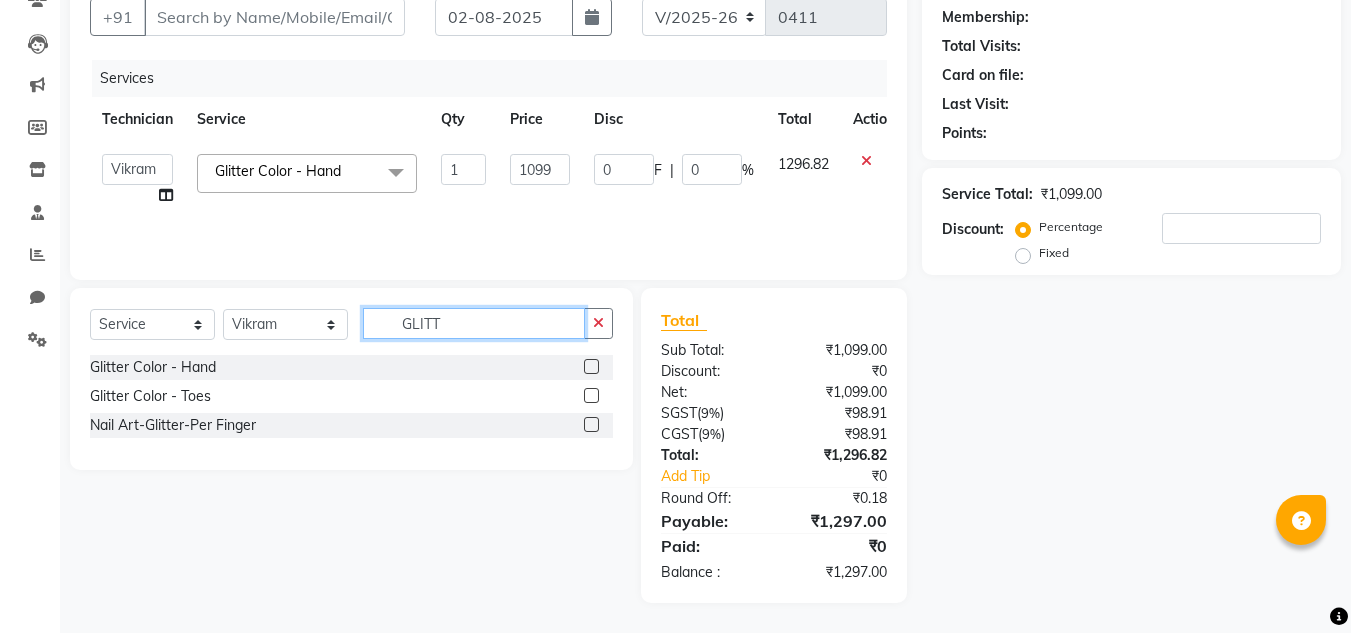 click on "GLITT" 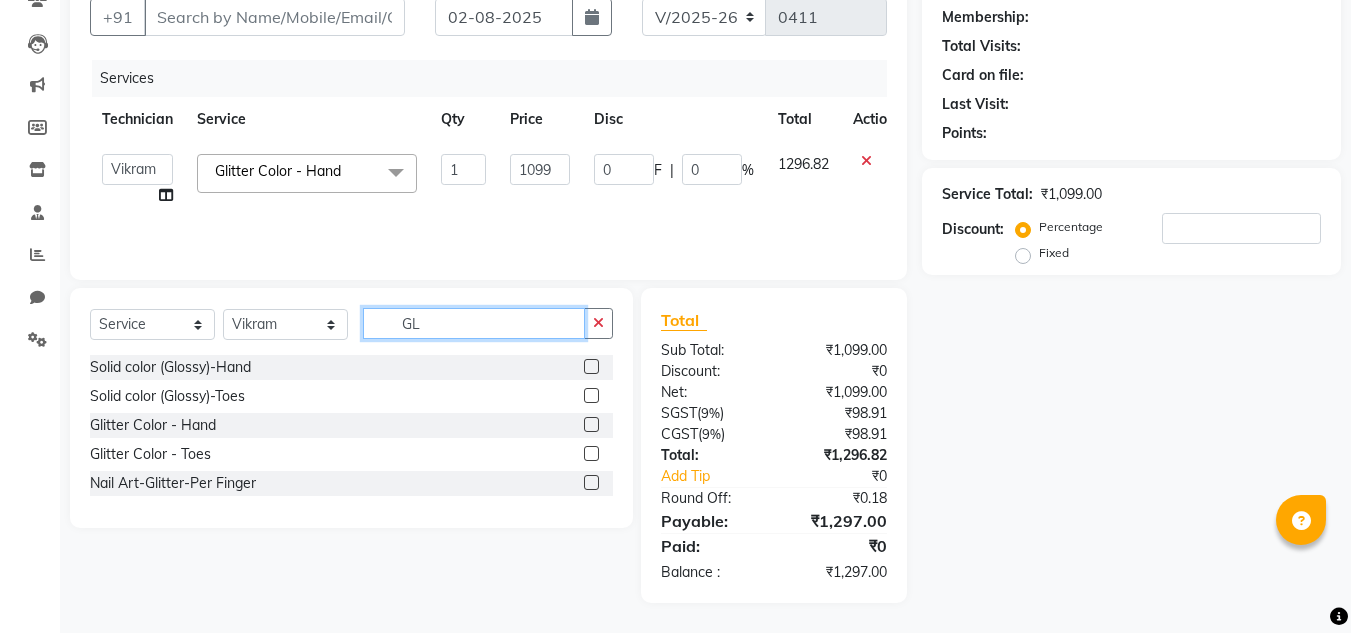 type on "G" 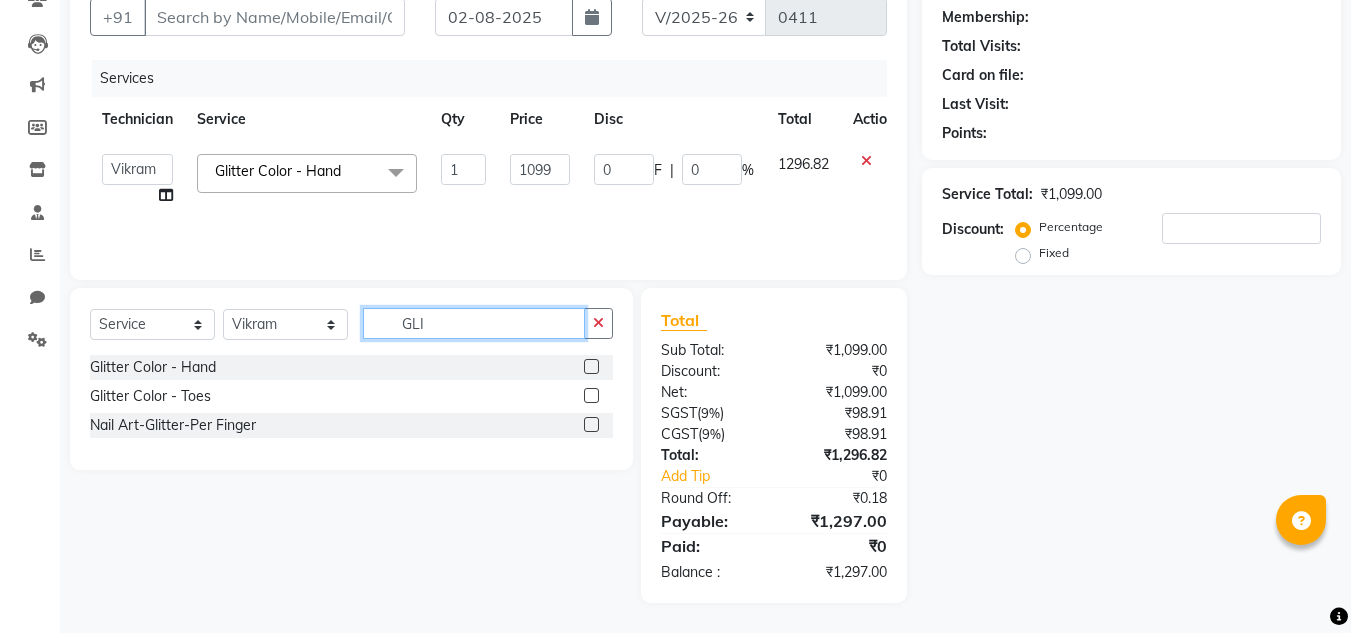 type on "GLI" 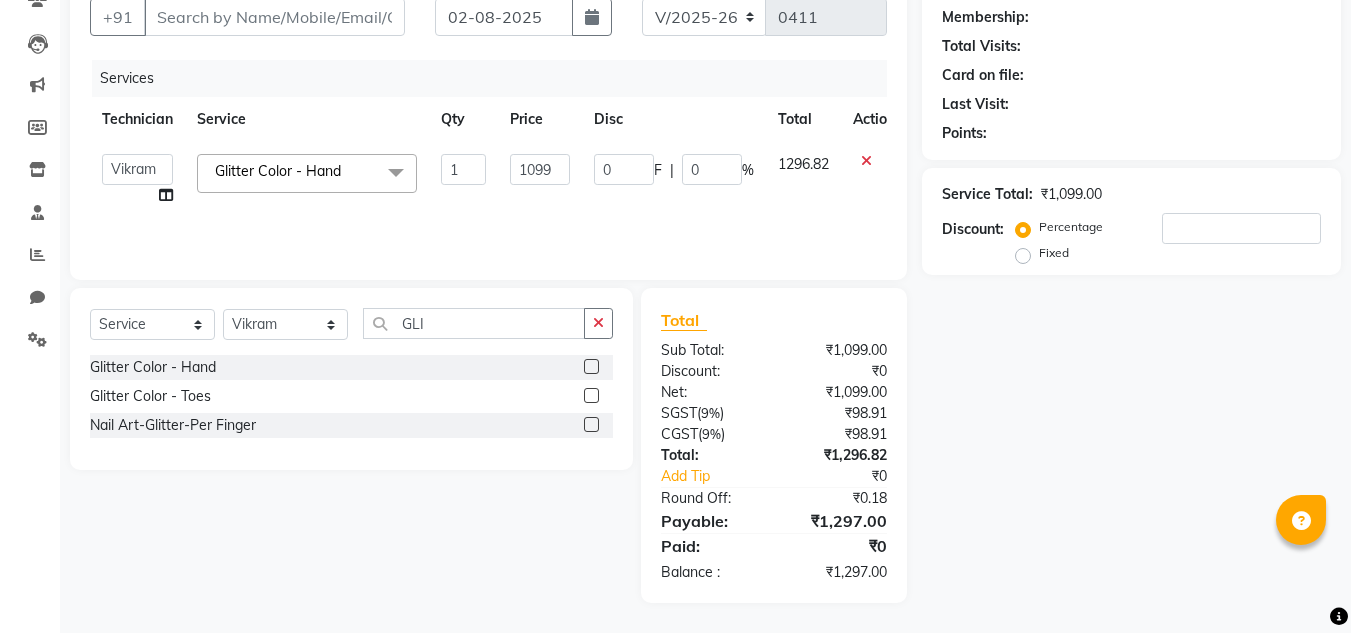 click 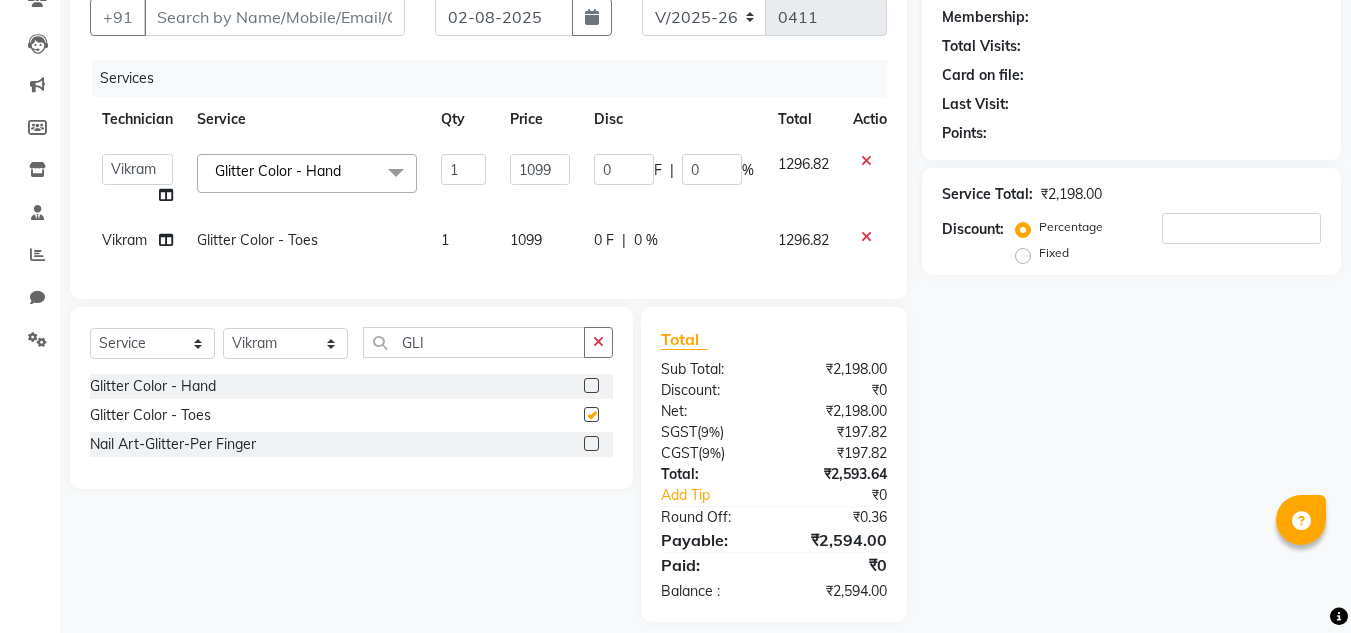 checkbox on "false" 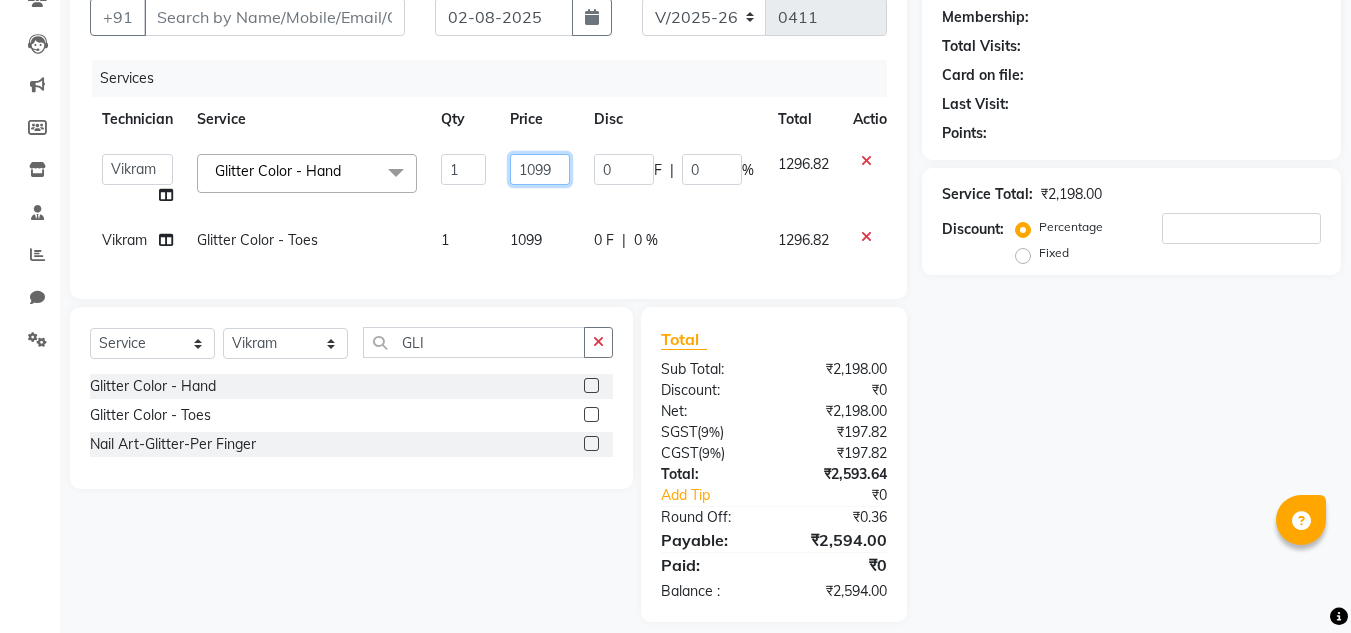 click on "1099" 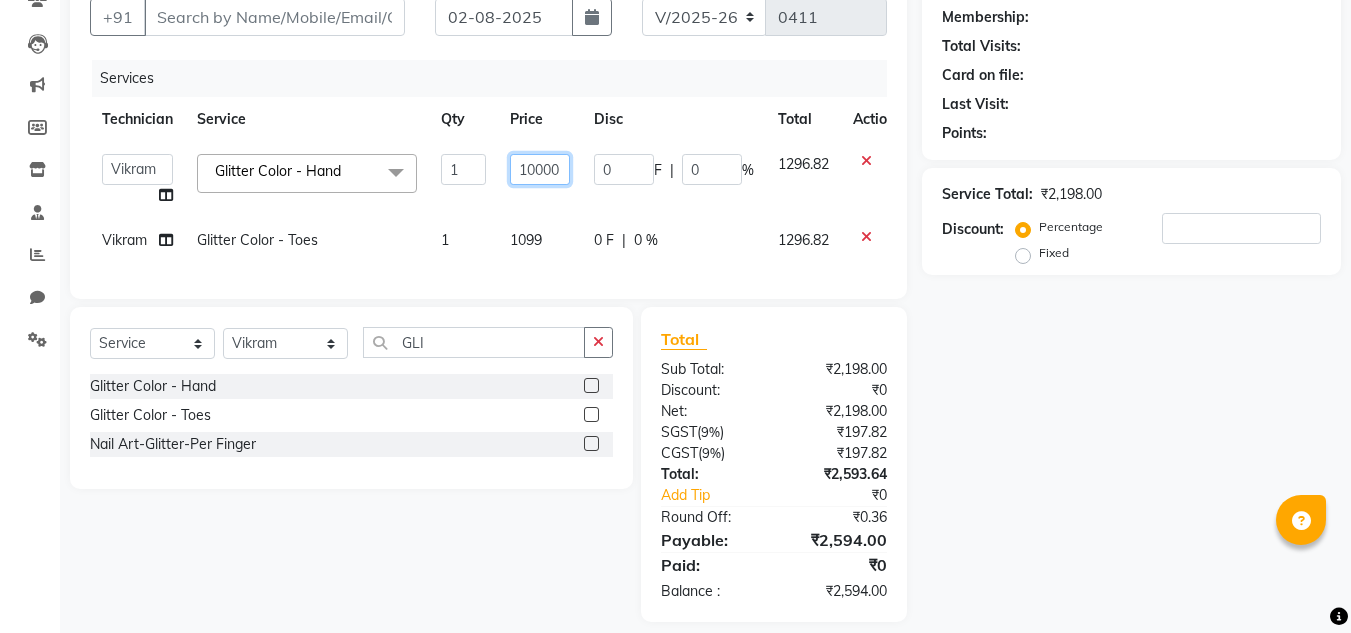 type on "1000" 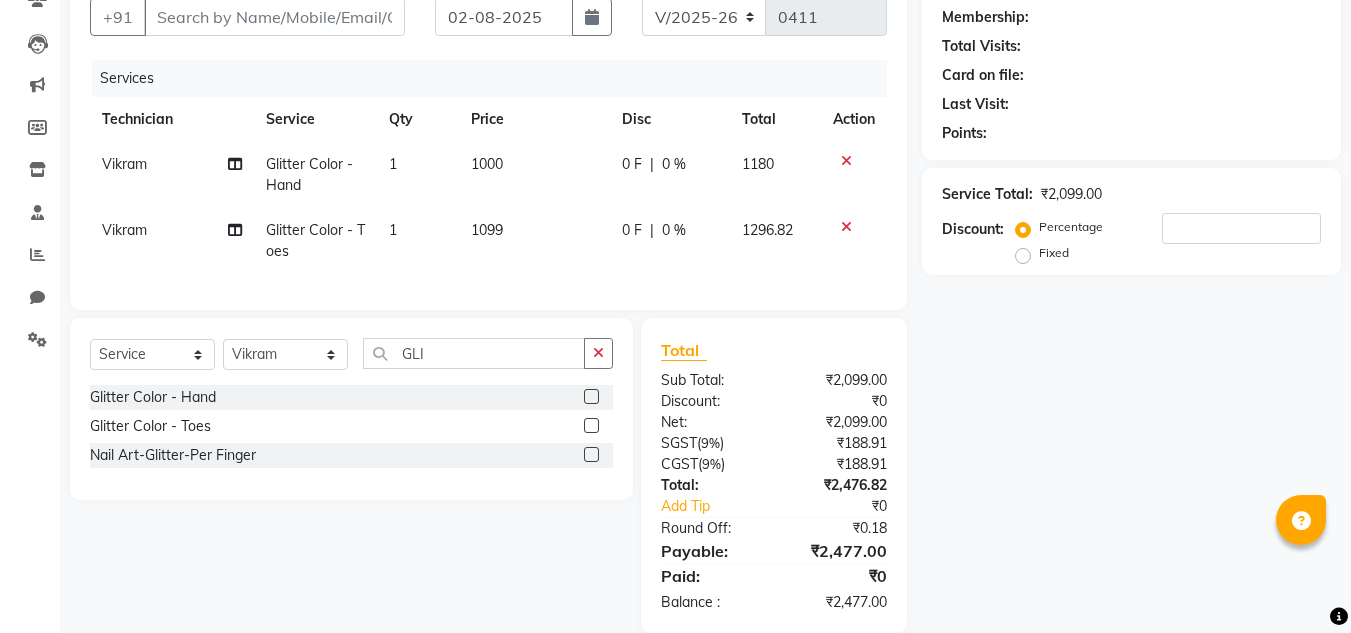 click on "Name: Membership: Total Visits: Card on file: Last Visit:  Points:  Service Total:  ₹2,099.00  Discount:  Percentage   Fixed" 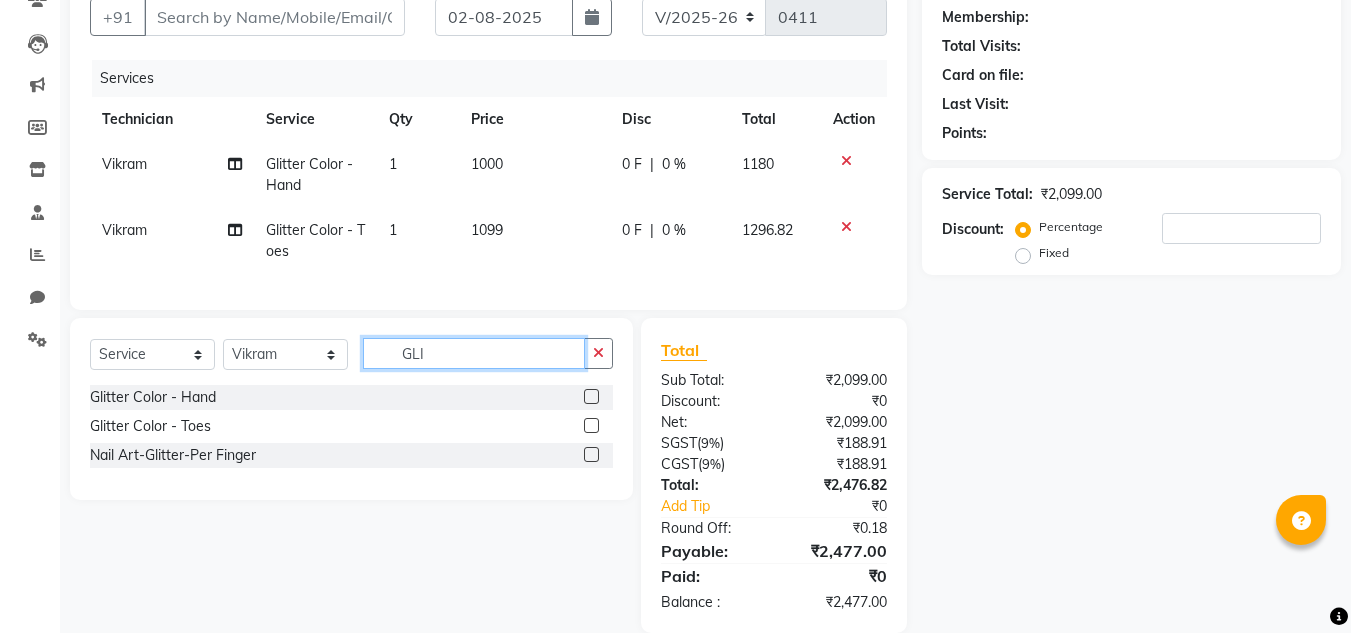 click on "GLI" 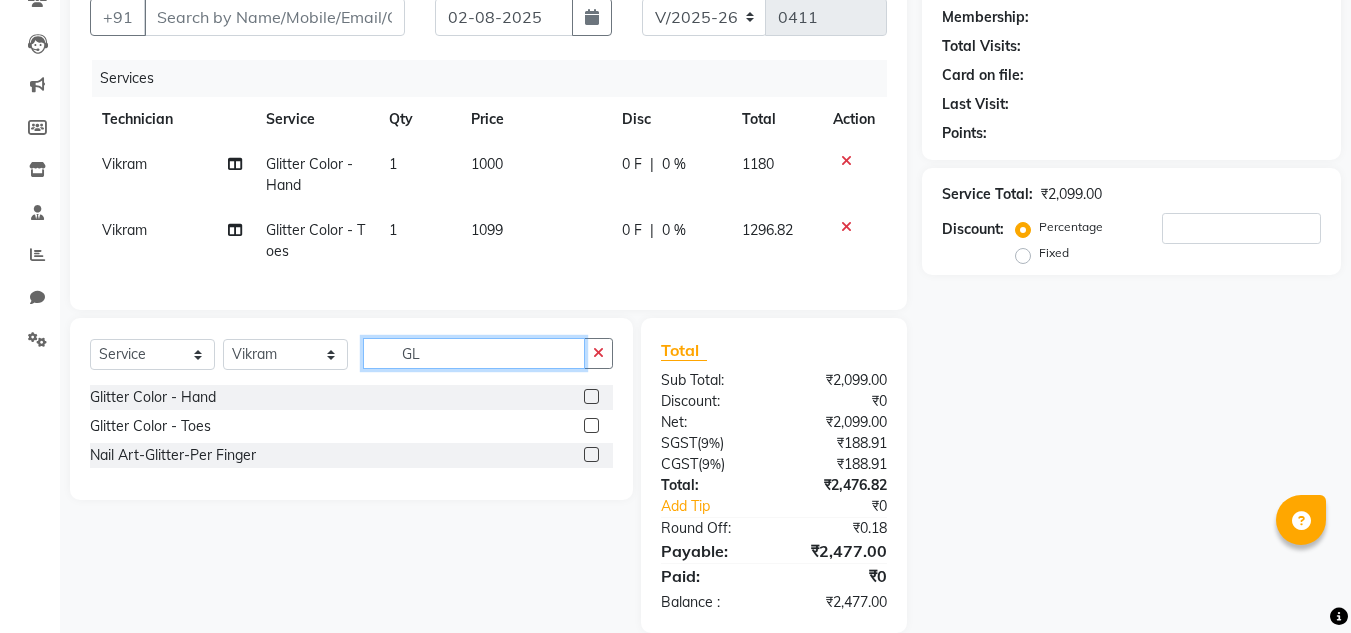 type on "G" 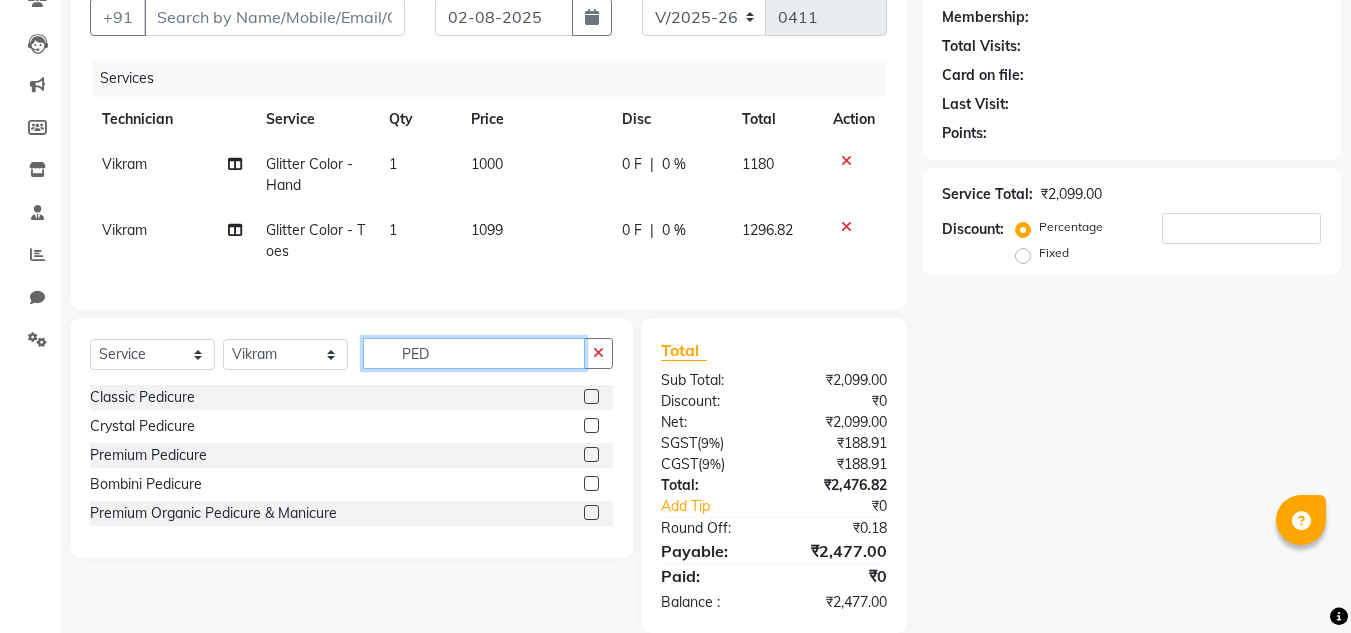 type on "PED" 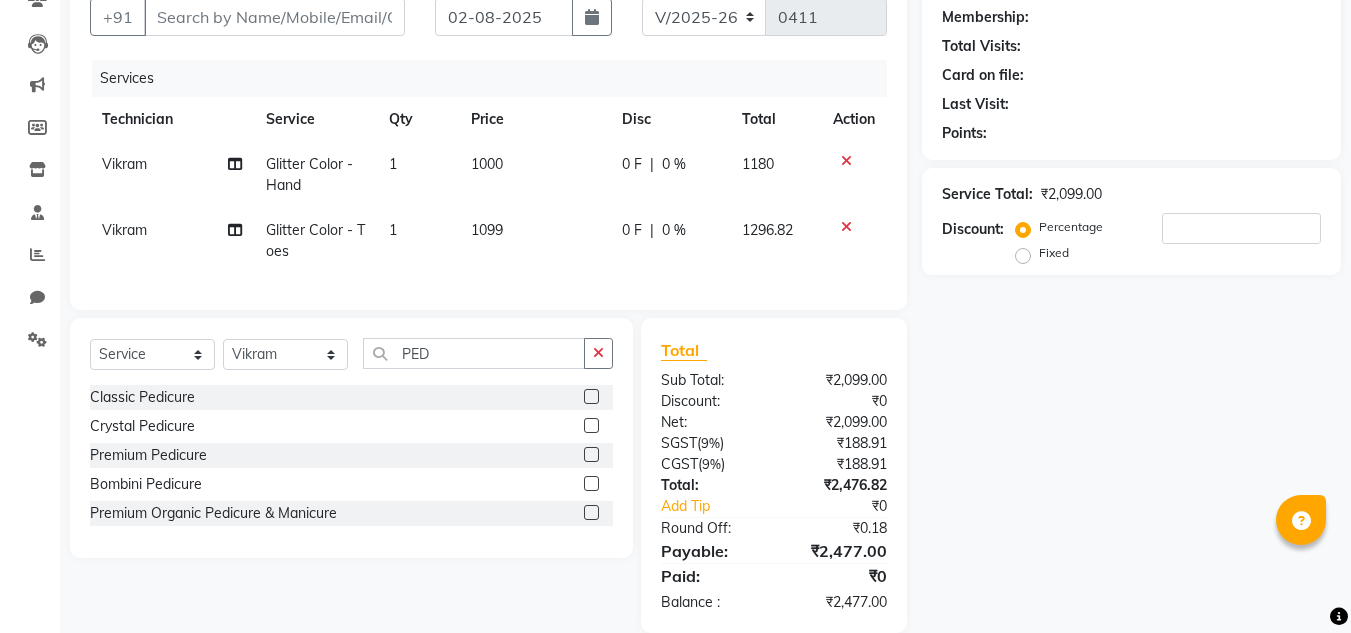 click 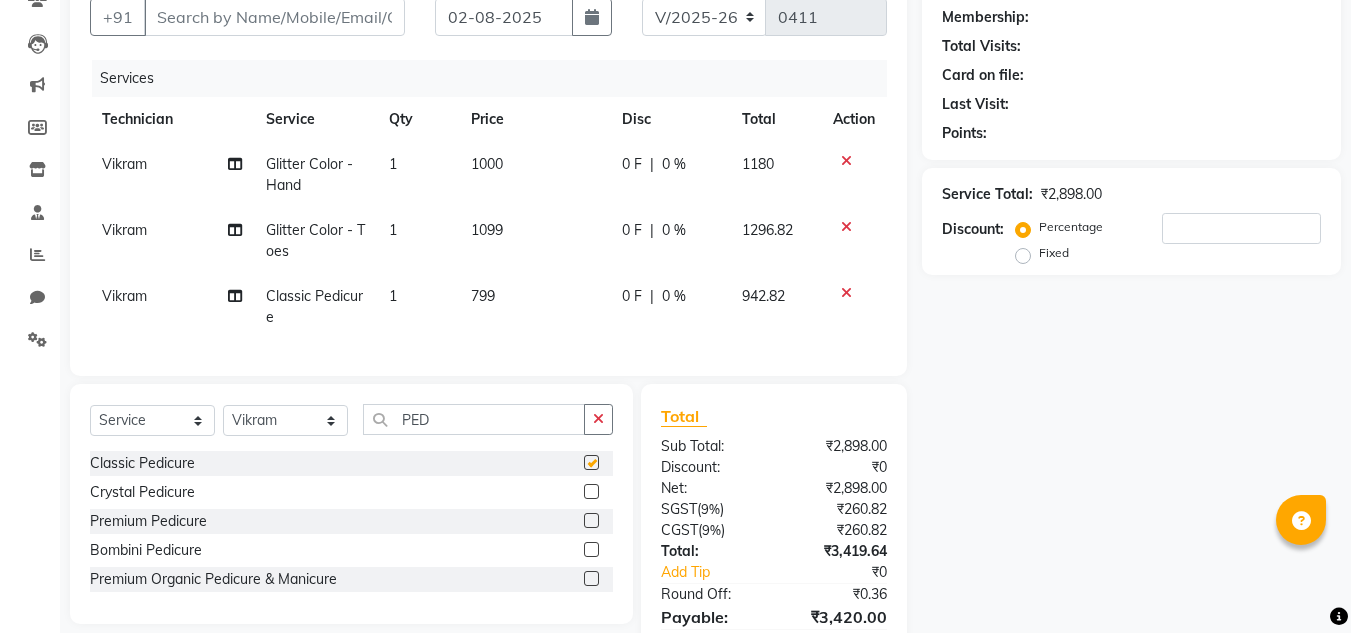 checkbox on "false" 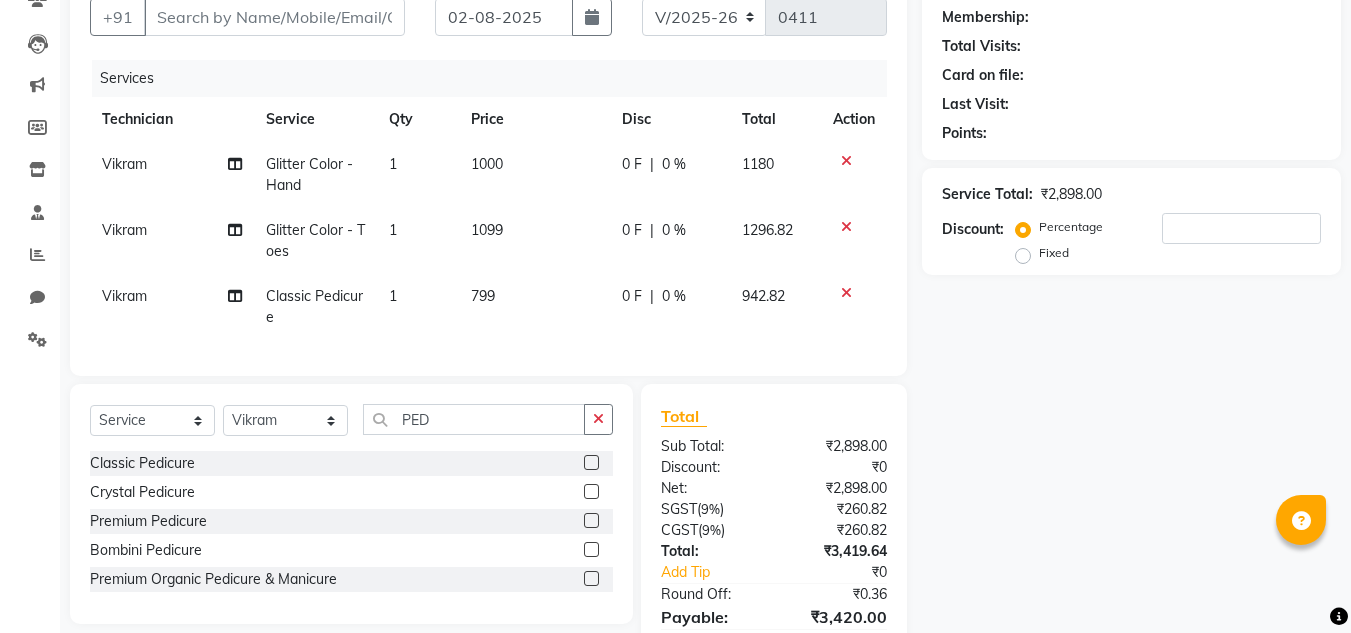 click on "Vikram" 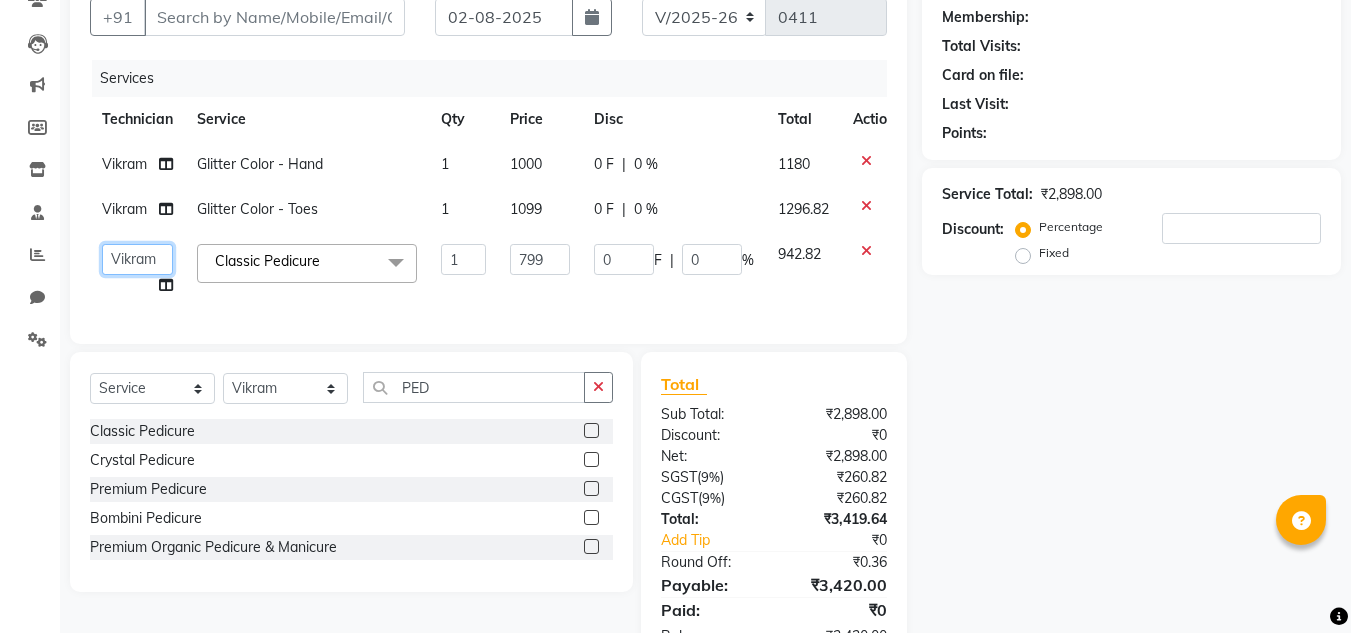 click on "Akash   Akshay   Gulshan   Mahi   Mayank   Munmun   Pooja   Rashmi   Rima dey   Rizwana   Shaina   Varsha   Vikram" 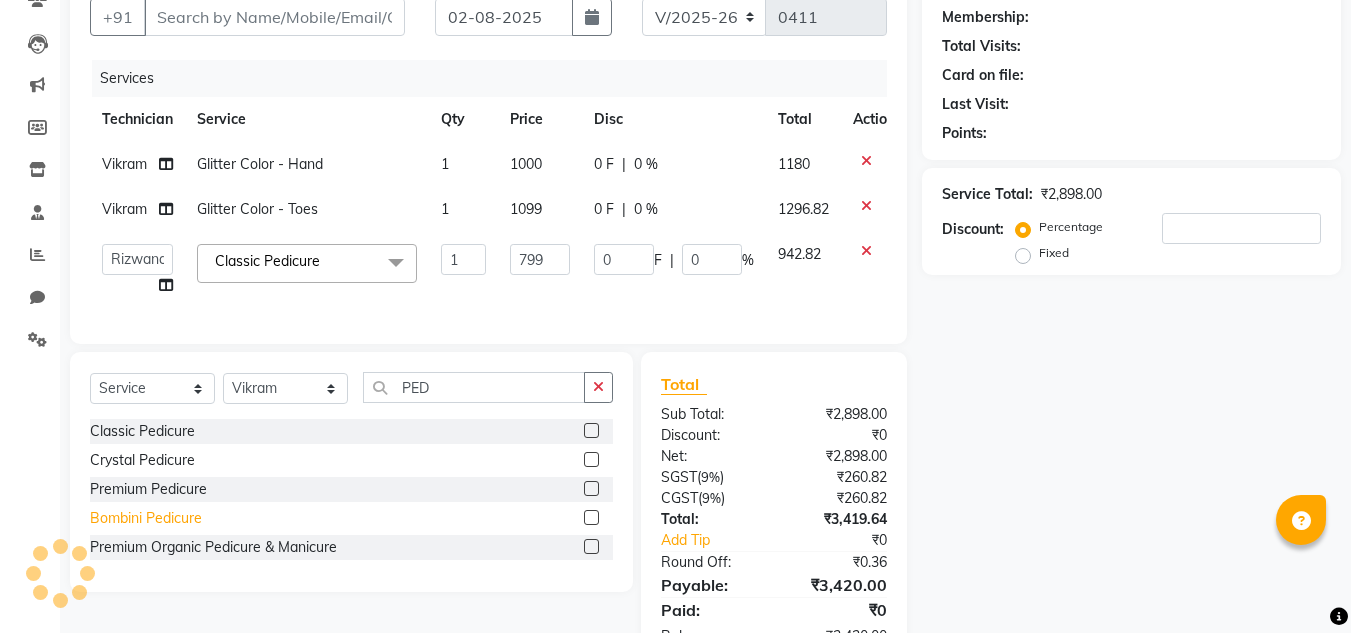 select on "83471" 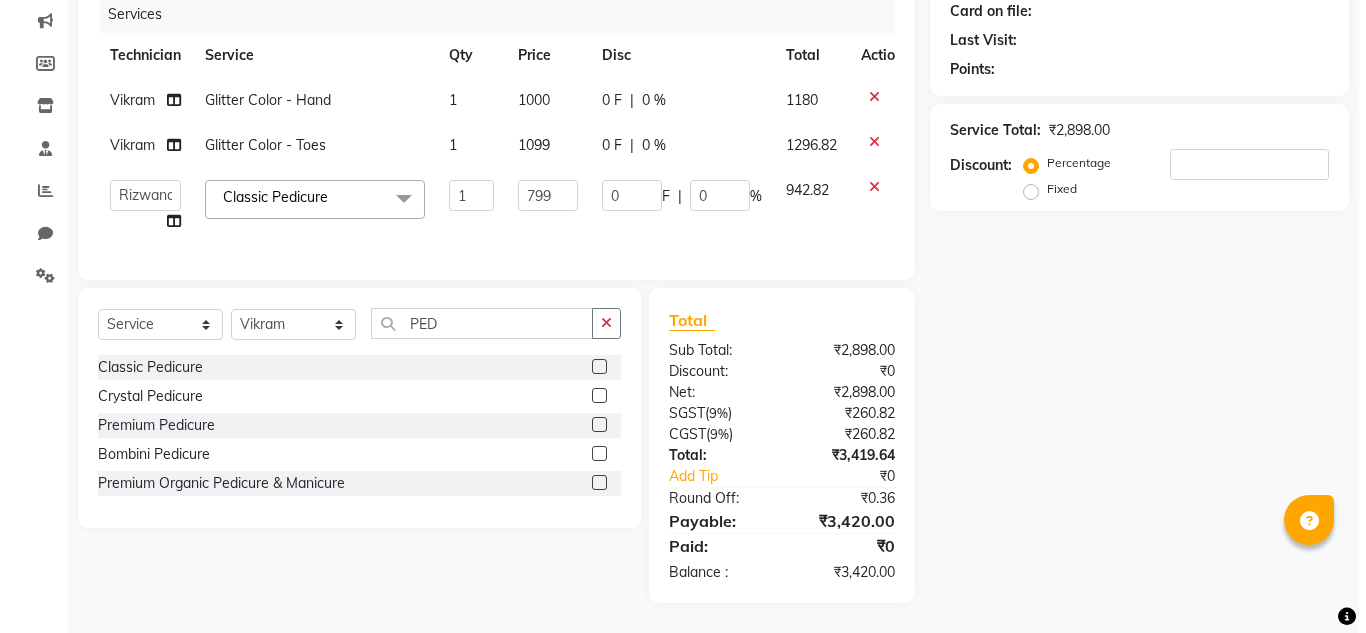 scroll, scrollTop: 0, scrollLeft: 0, axis: both 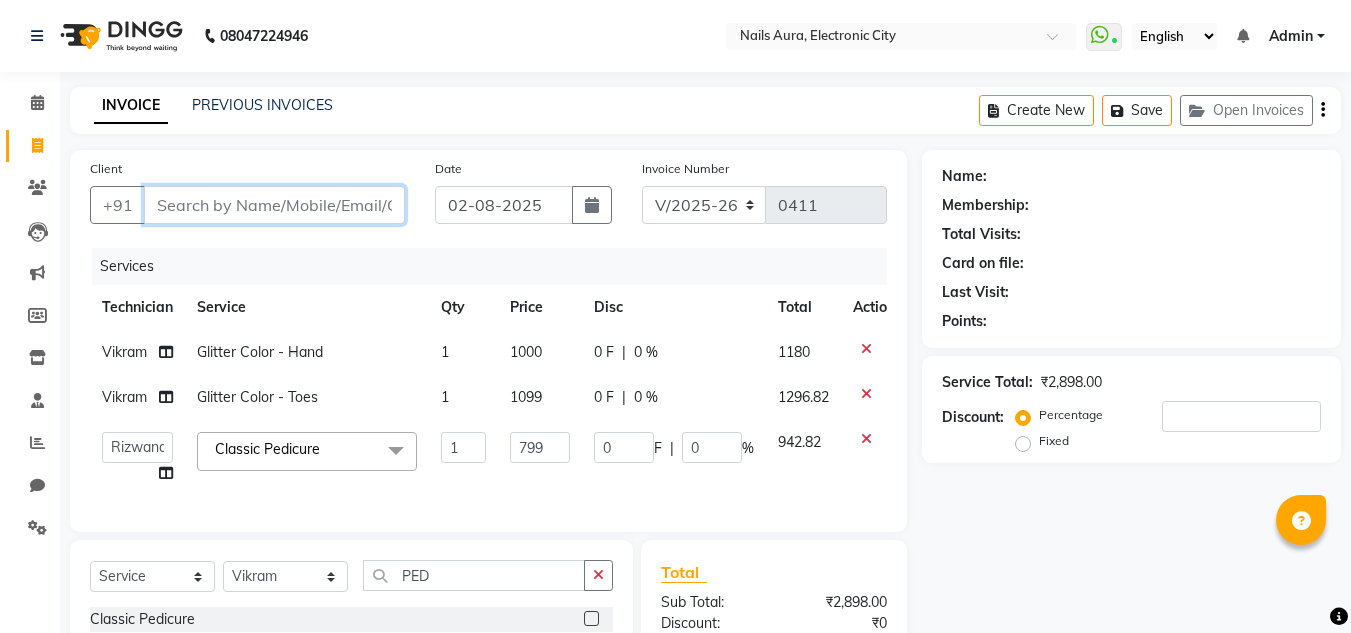 click on "Client" at bounding box center (274, 205) 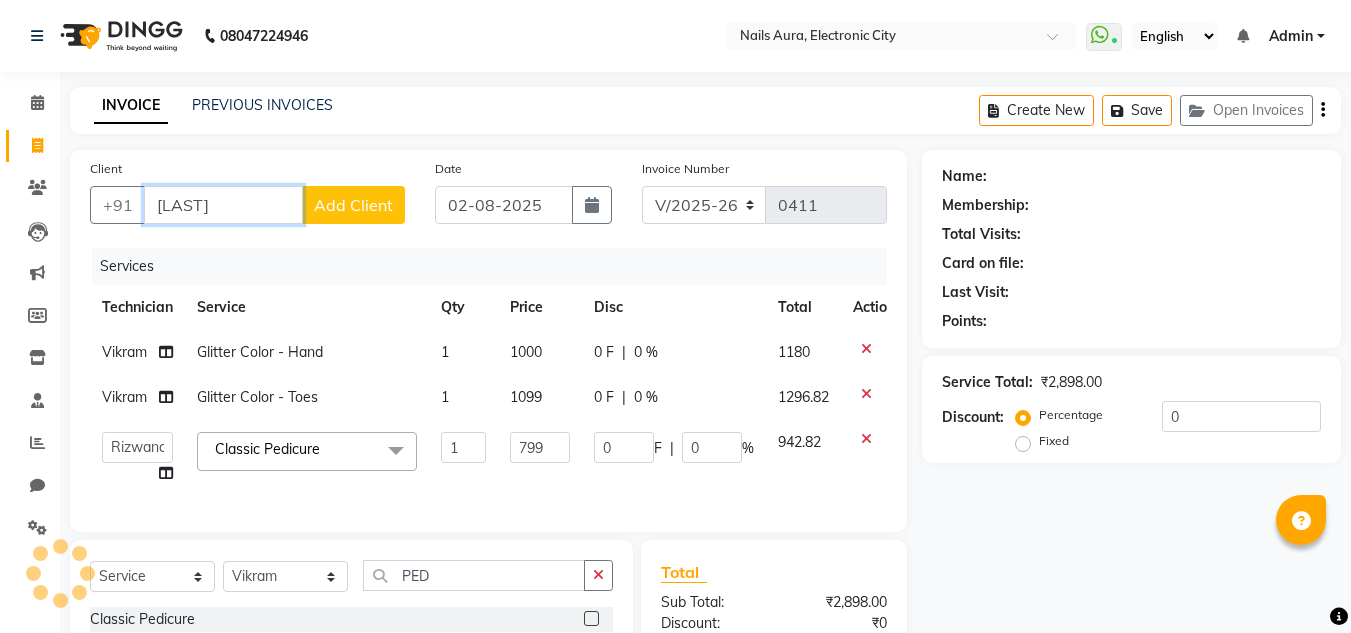 type on "[FIRST]" 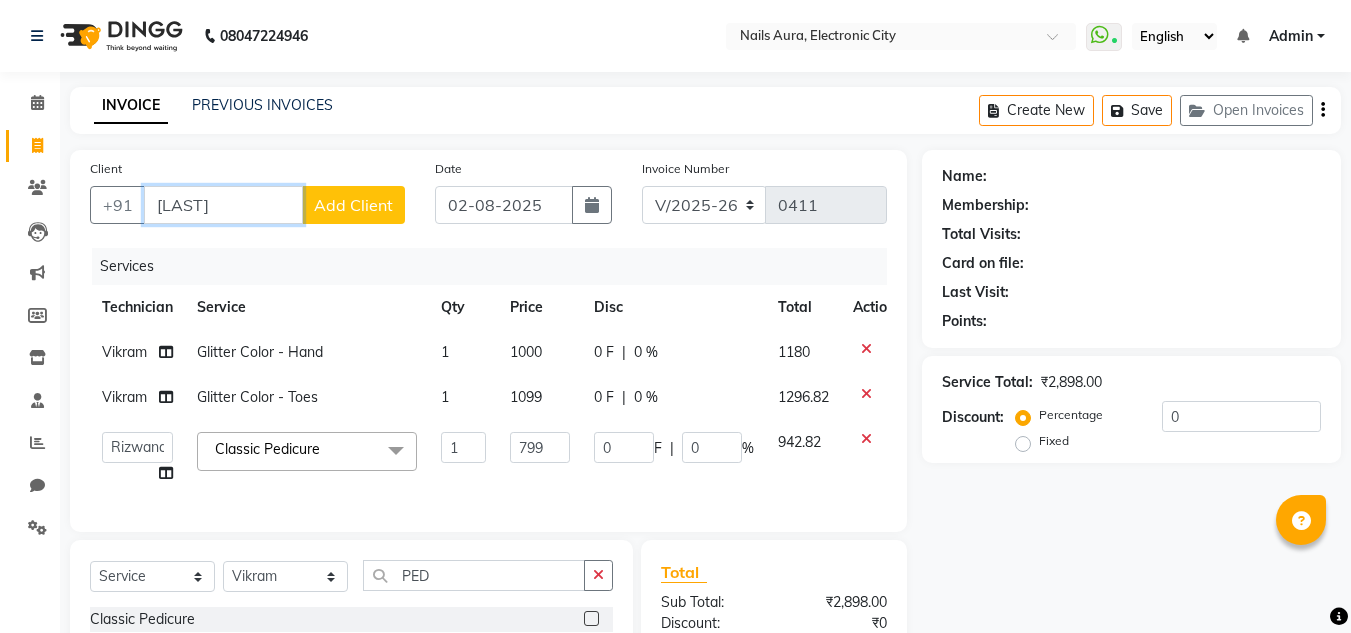 click on "[FIRST]" at bounding box center (223, 205) 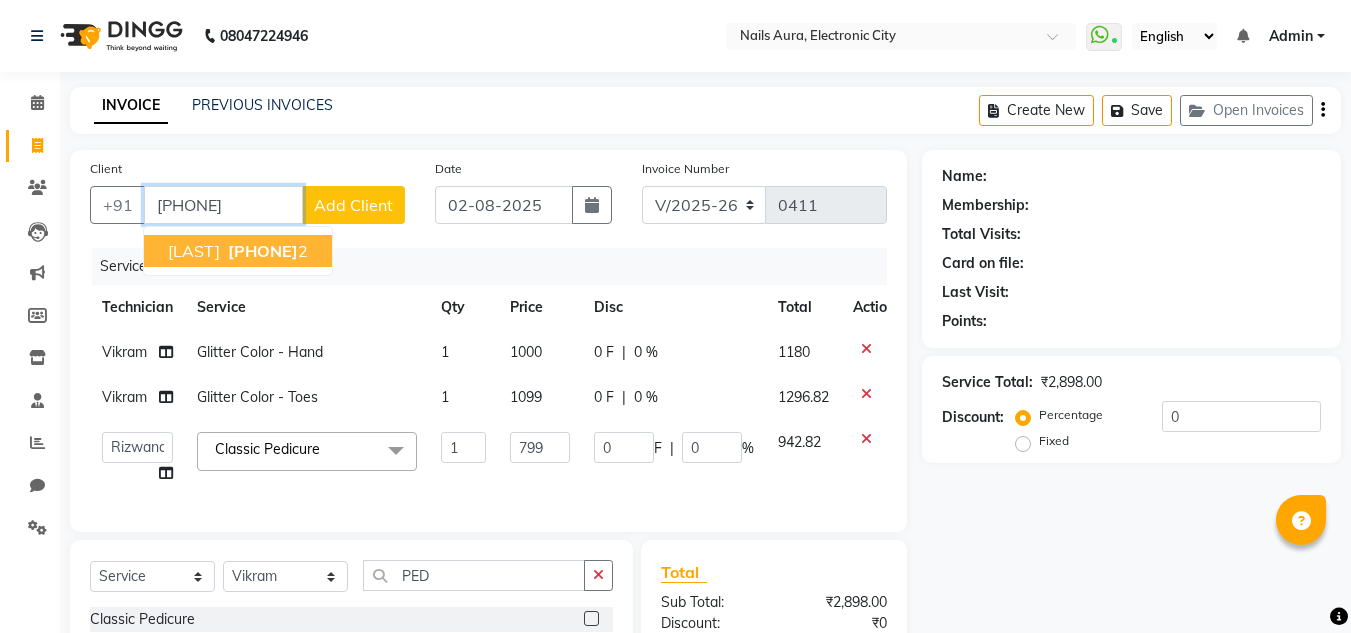 click on "863995143" at bounding box center [263, 251] 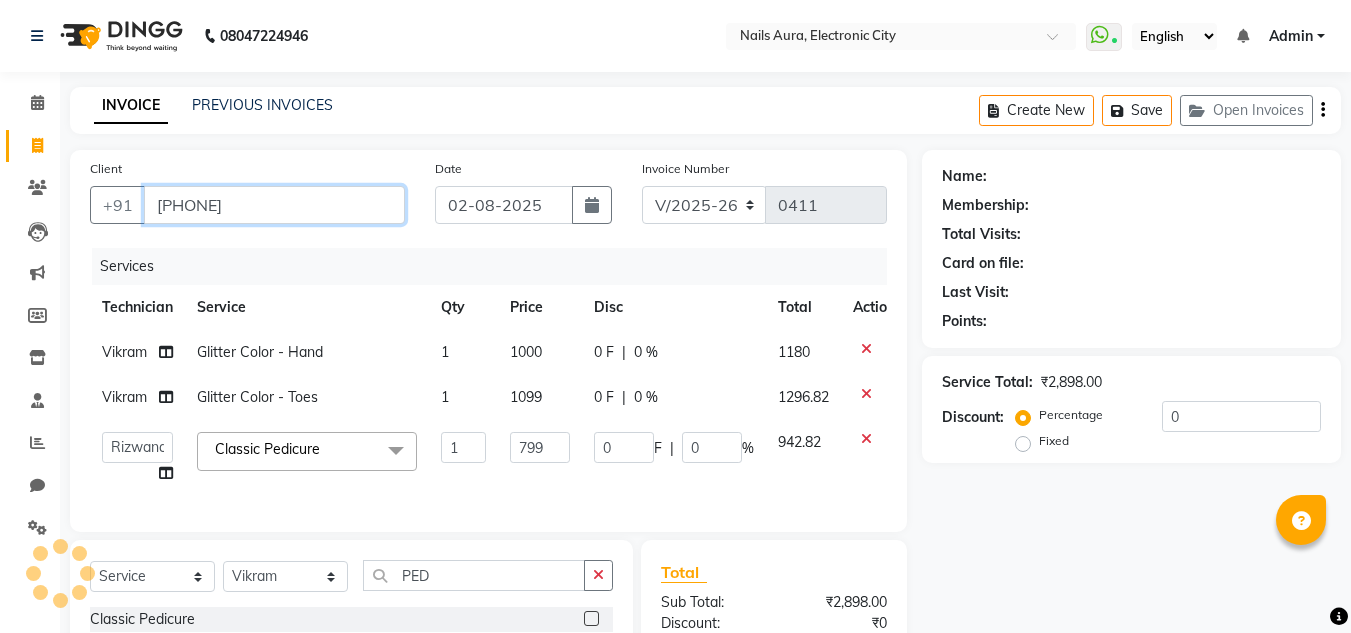 type on "[PHONE]" 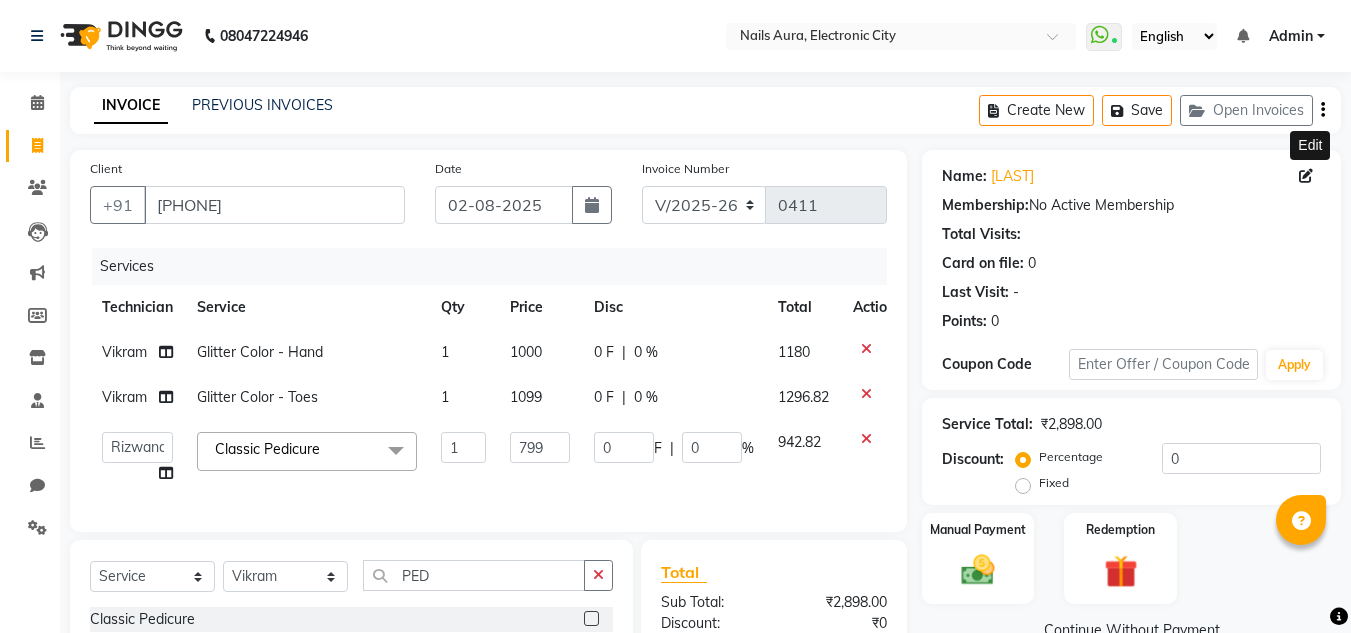 click 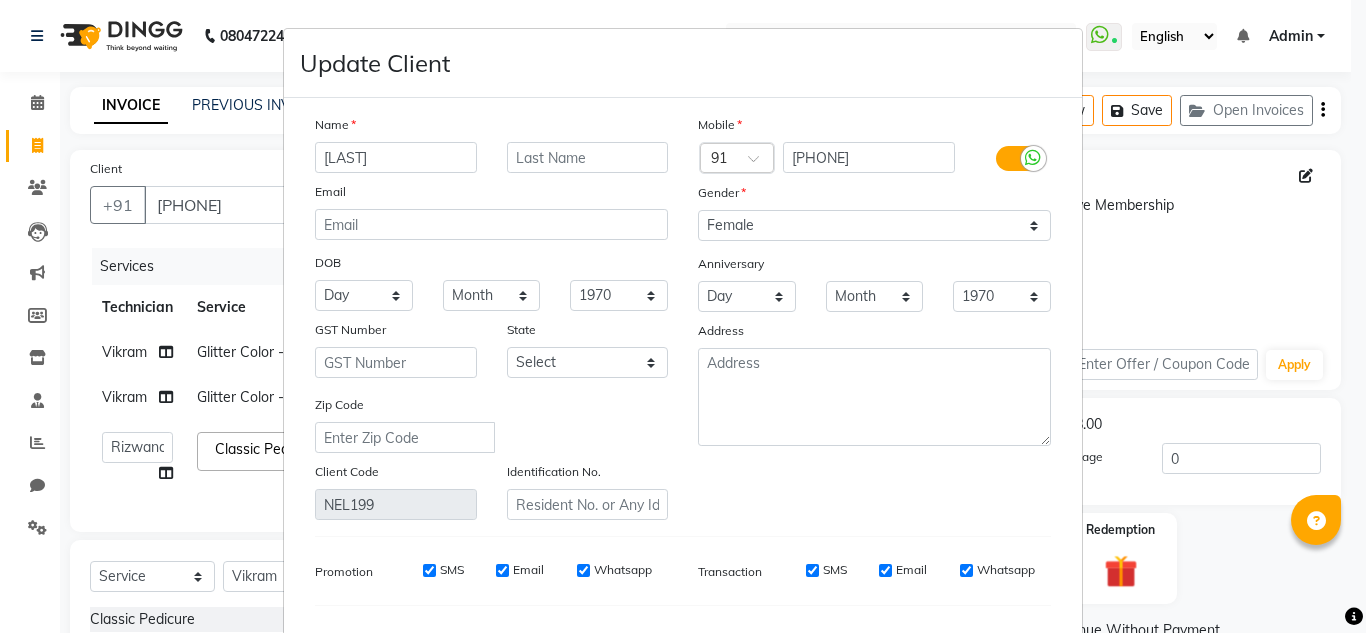 click on "Vally" at bounding box center [396, 157] 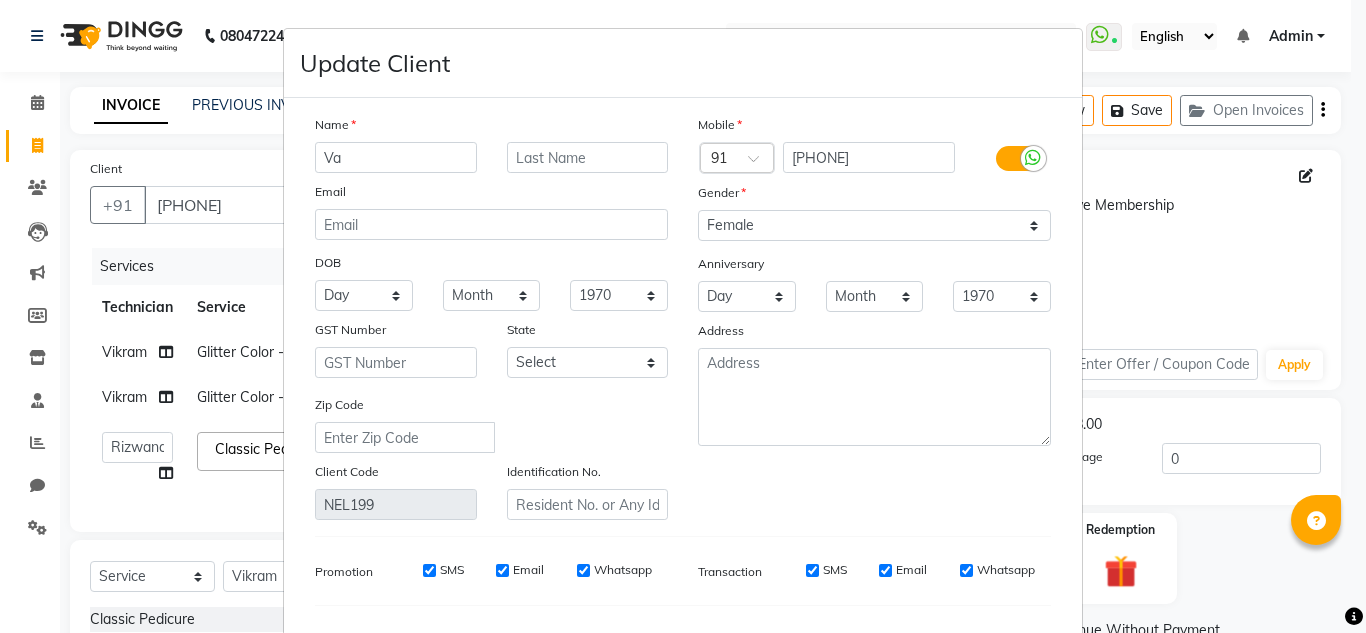type on "V" 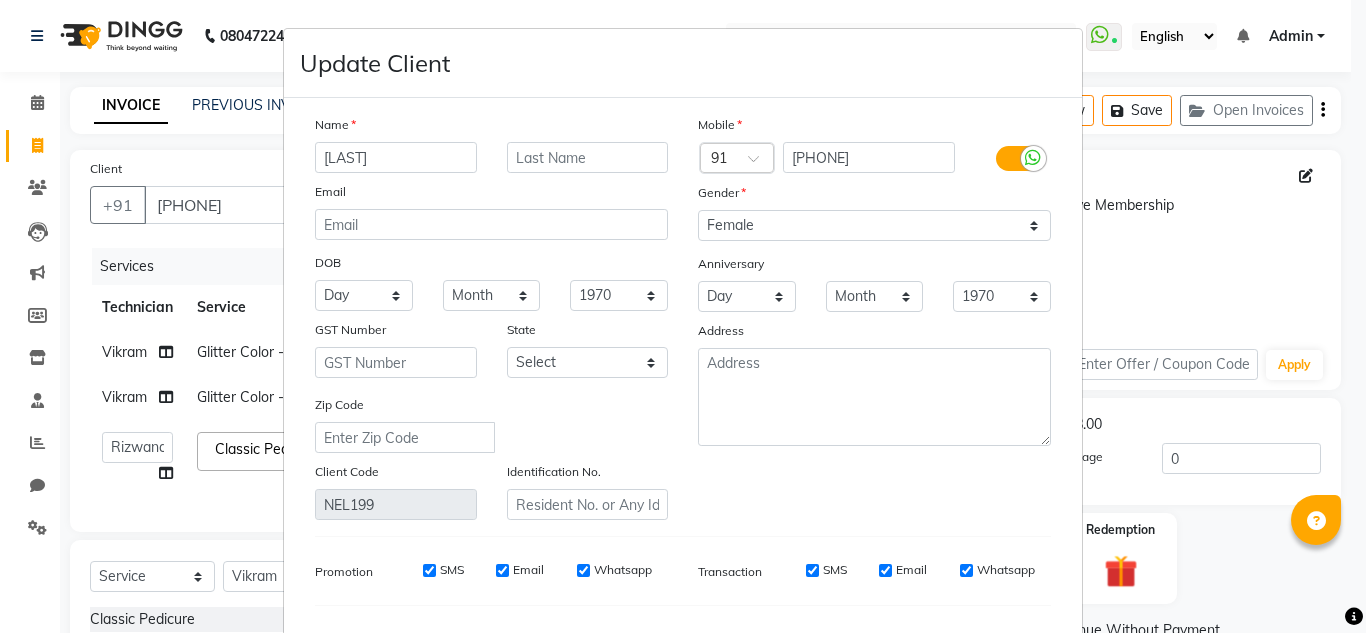 type on "[FIRST]" 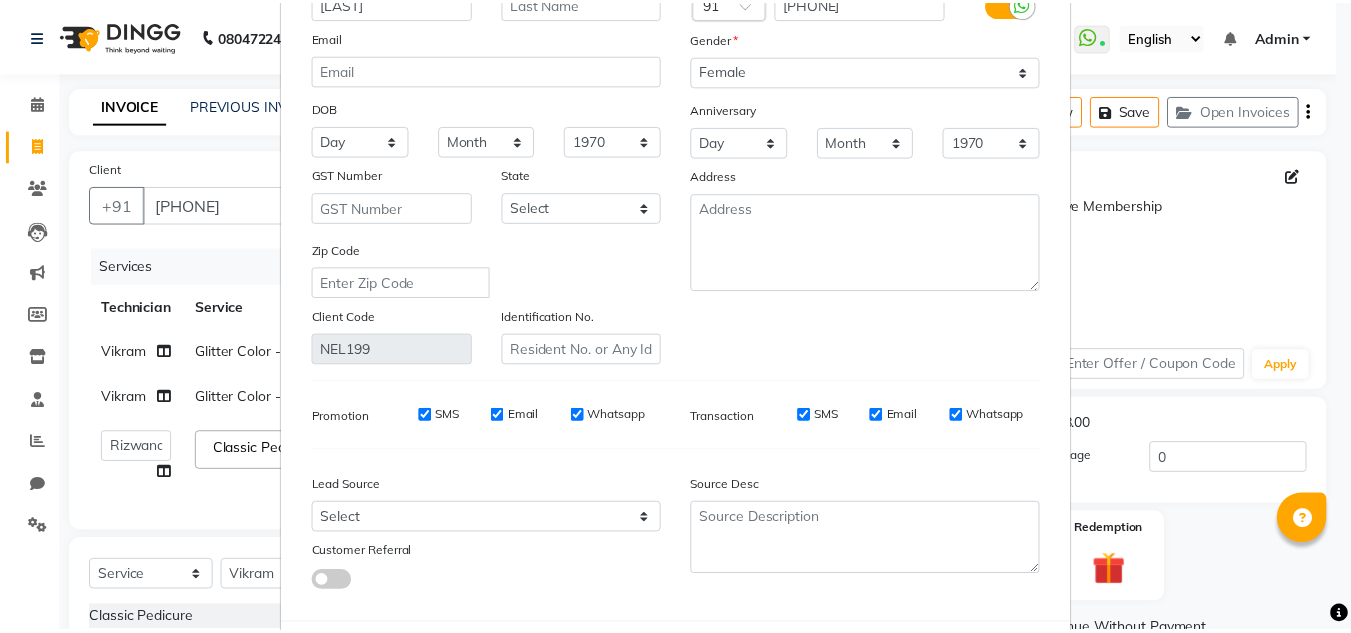scroll, scrollTop: 254, scrollLeft: 0, axis: vertical 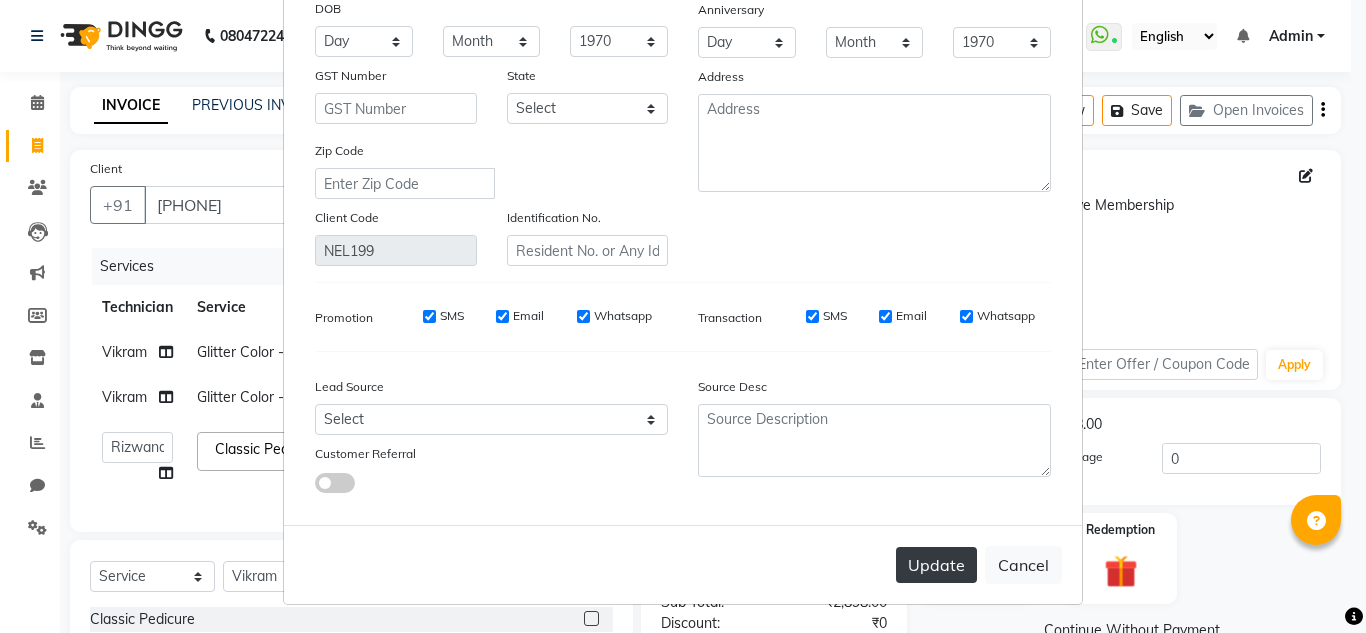 click on "Update" at bounding box center (936, 565) 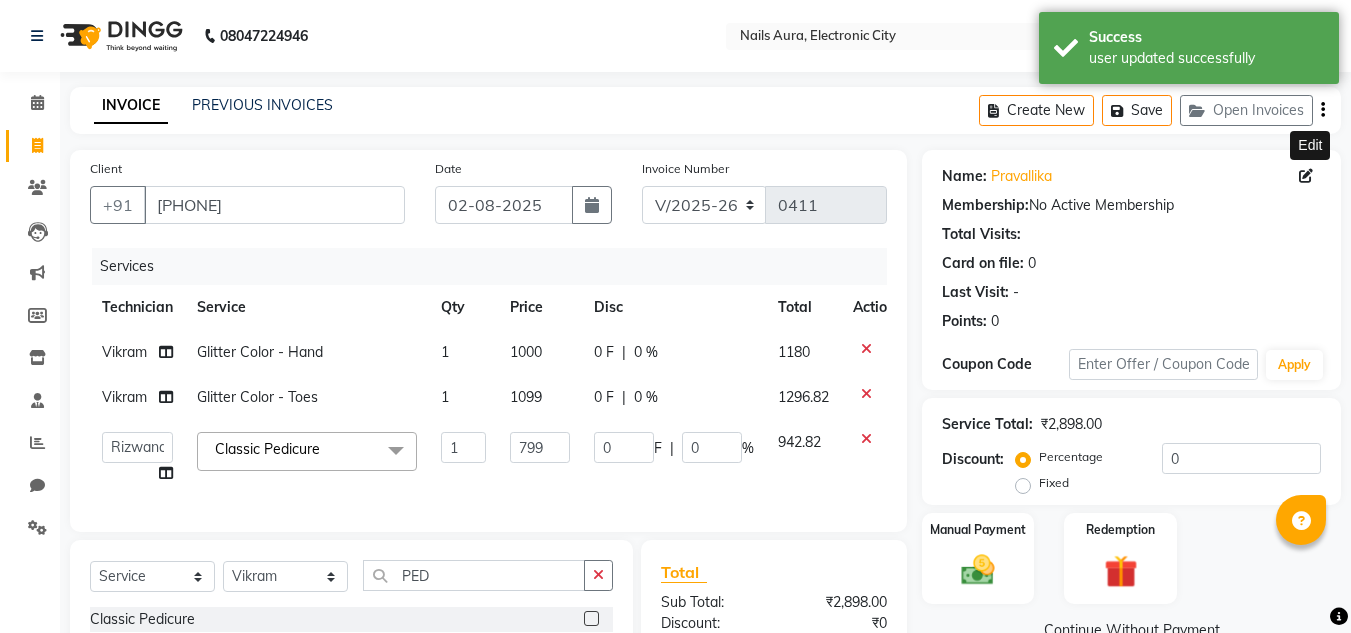 scroll, scrollTop: 267, scrollLeft: 0, axis: vertical 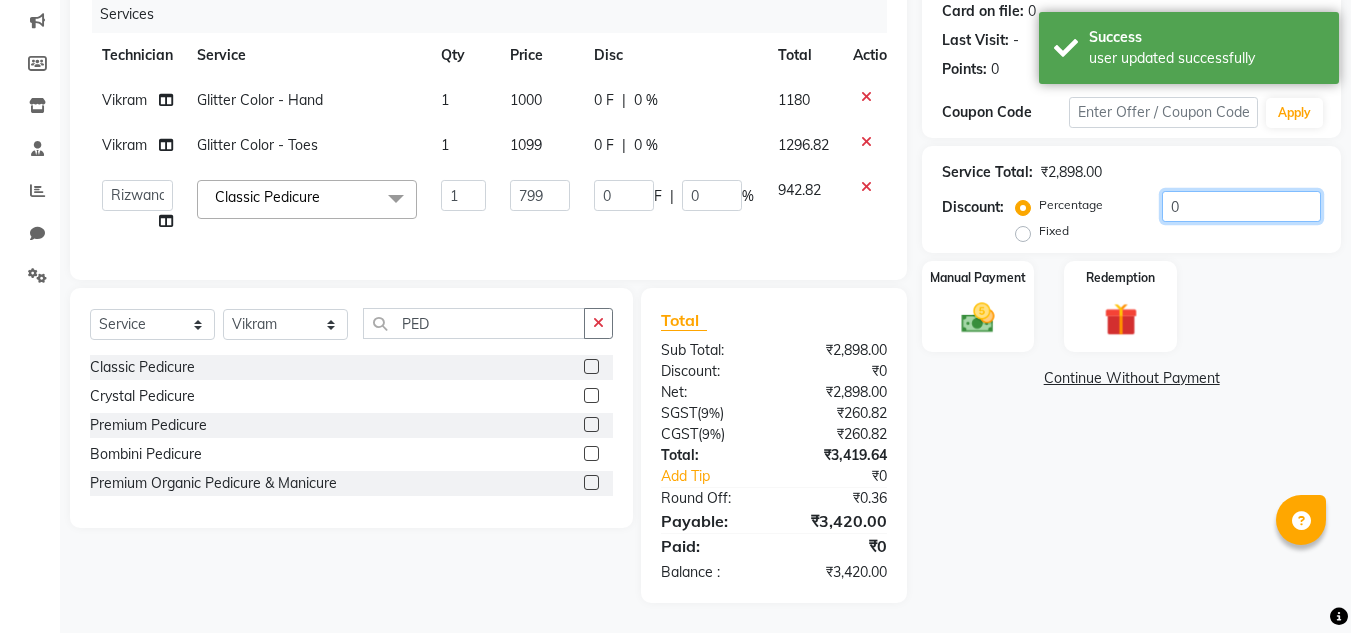 click on "0" 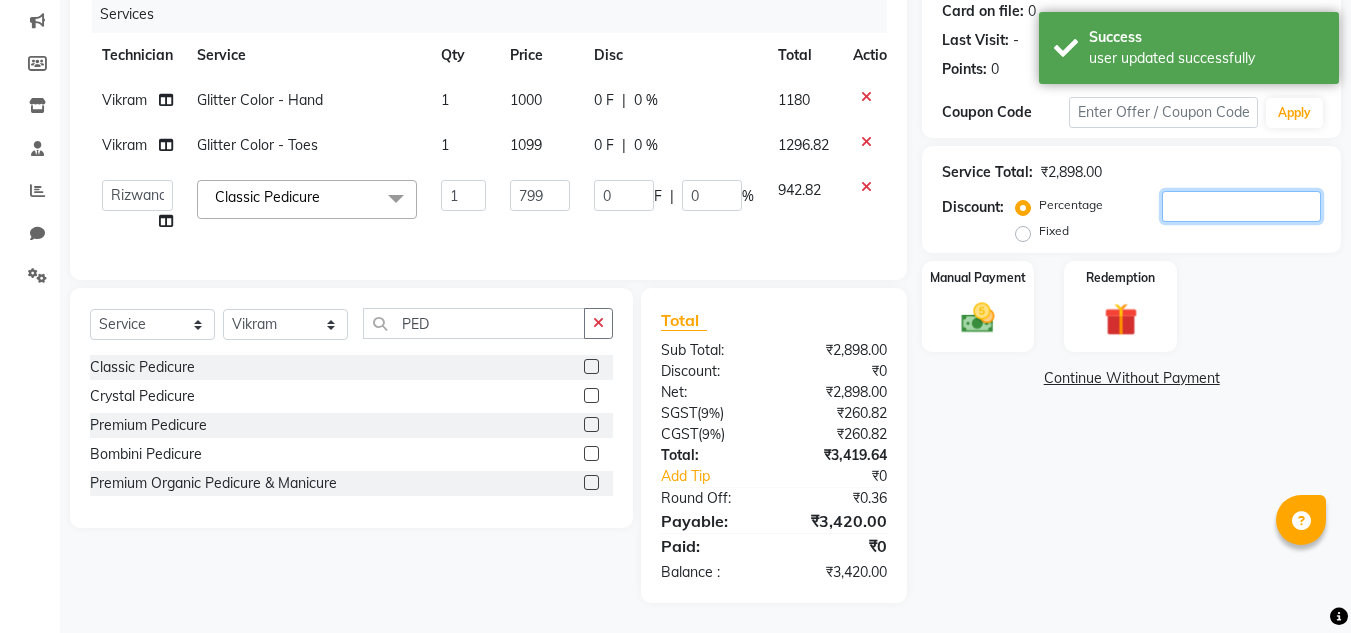 type on "3" 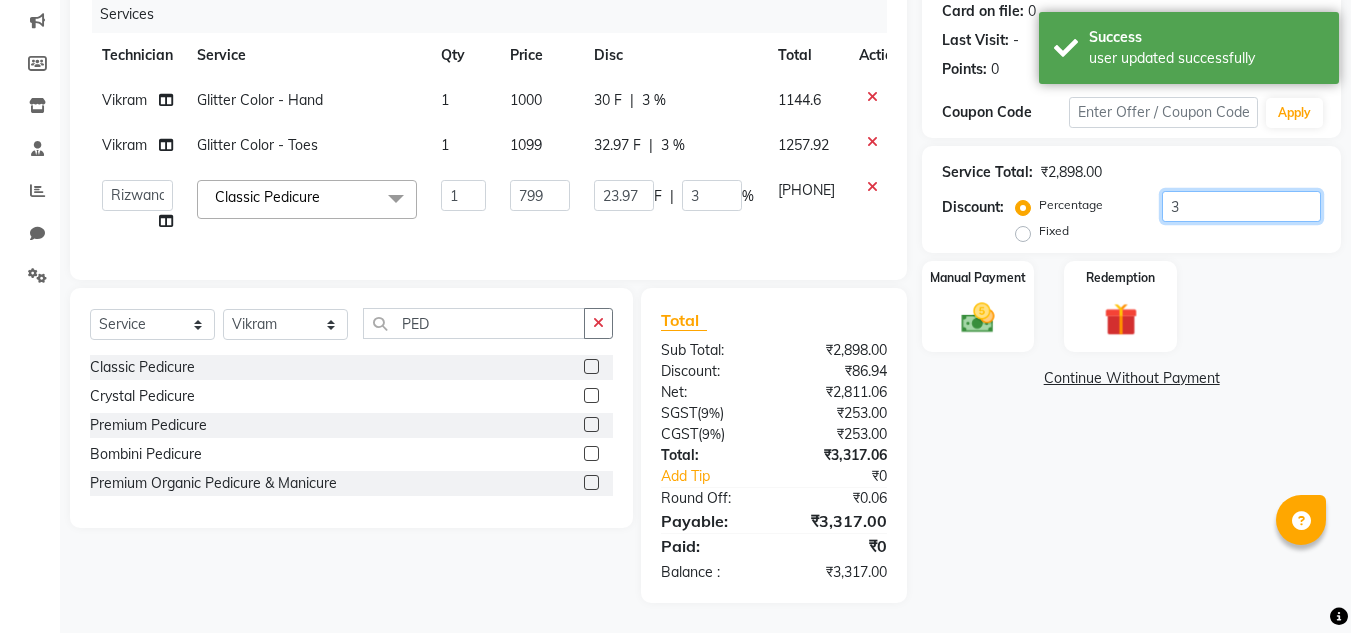 type on "30" 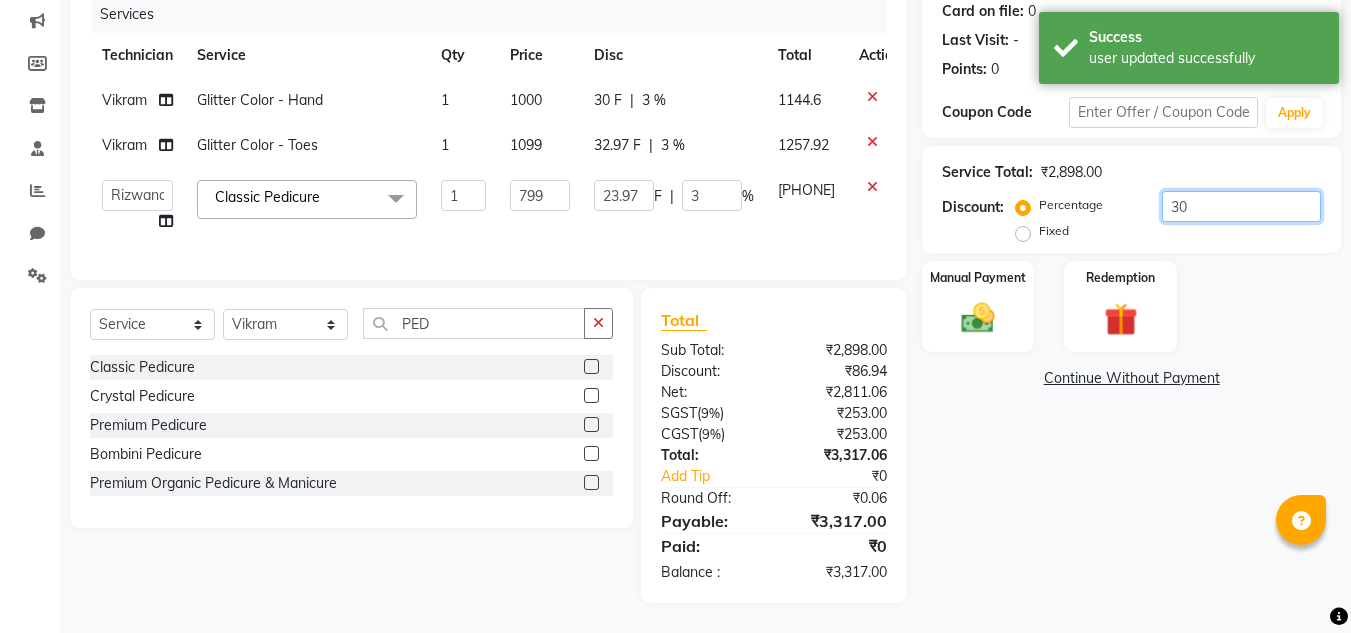 type on "239.7" 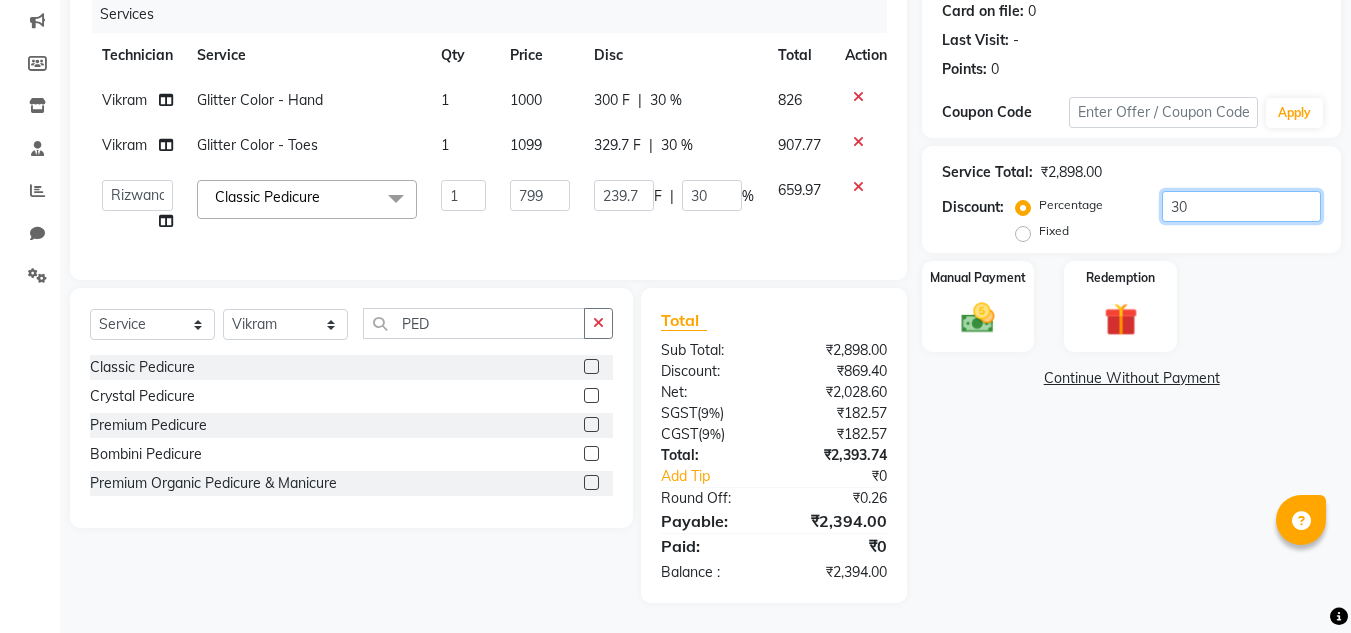 type on "30" 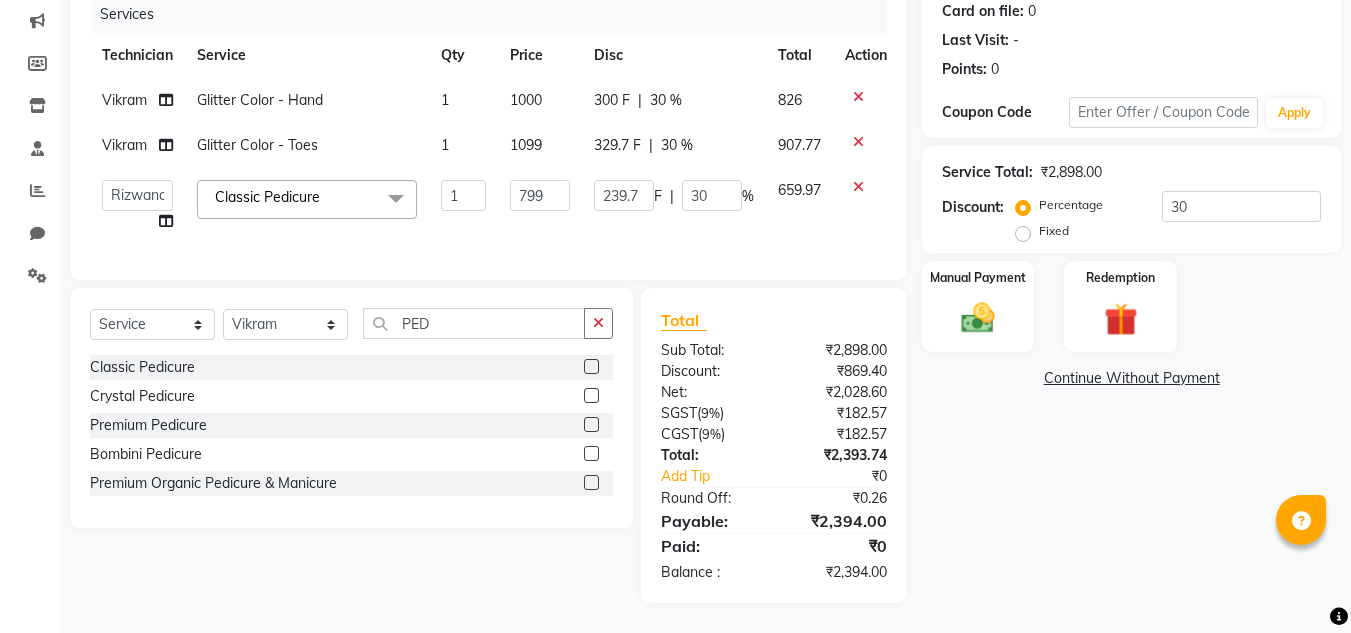click on "Name: Pravallika  Membership:  No Active Membership  Total Visits:   Card on file:  0 Last Visit:   - Points:   0  Coupon Code Apply Service Total:  ₹2,898.00  Discount:  Percentage   Fixed  30 Manual Payment Redemption  Continue Without Payment" 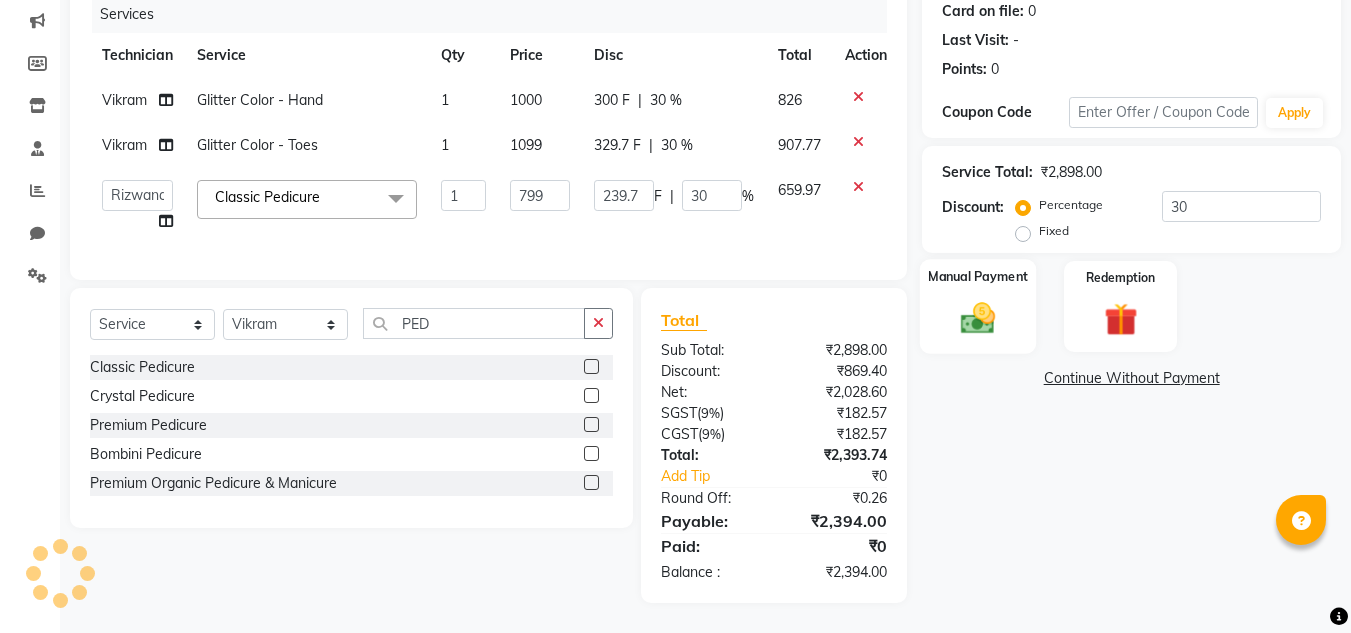 click 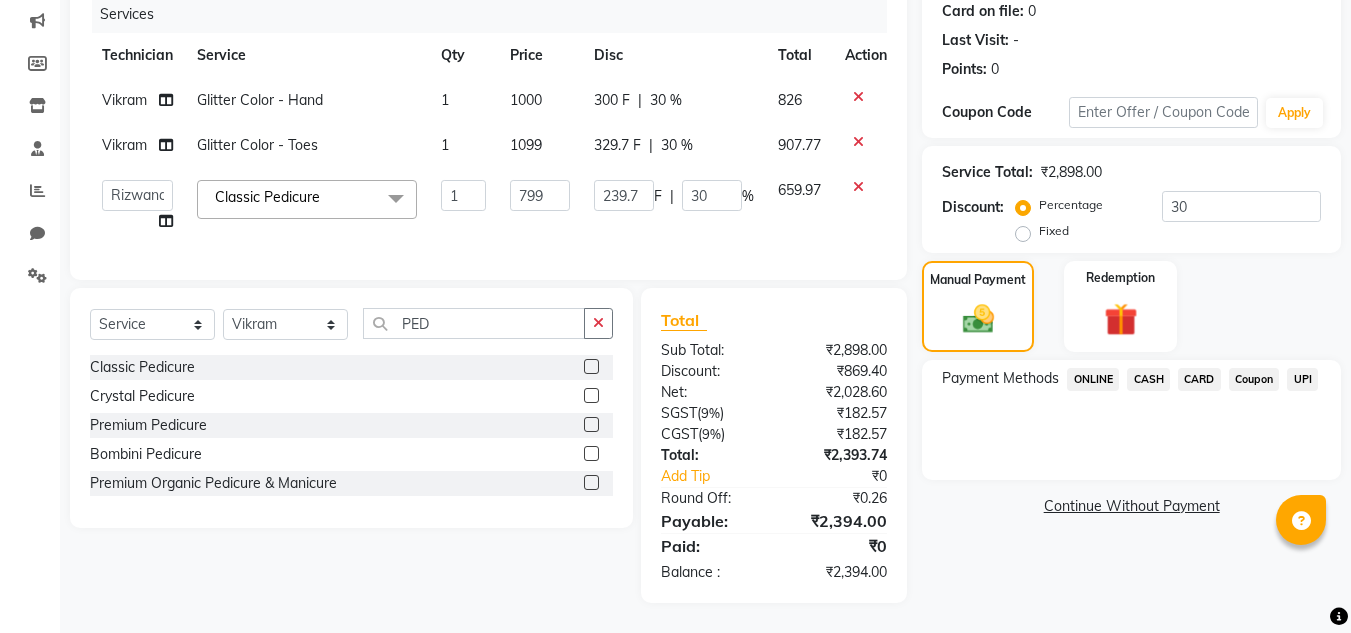 click on "UPI" 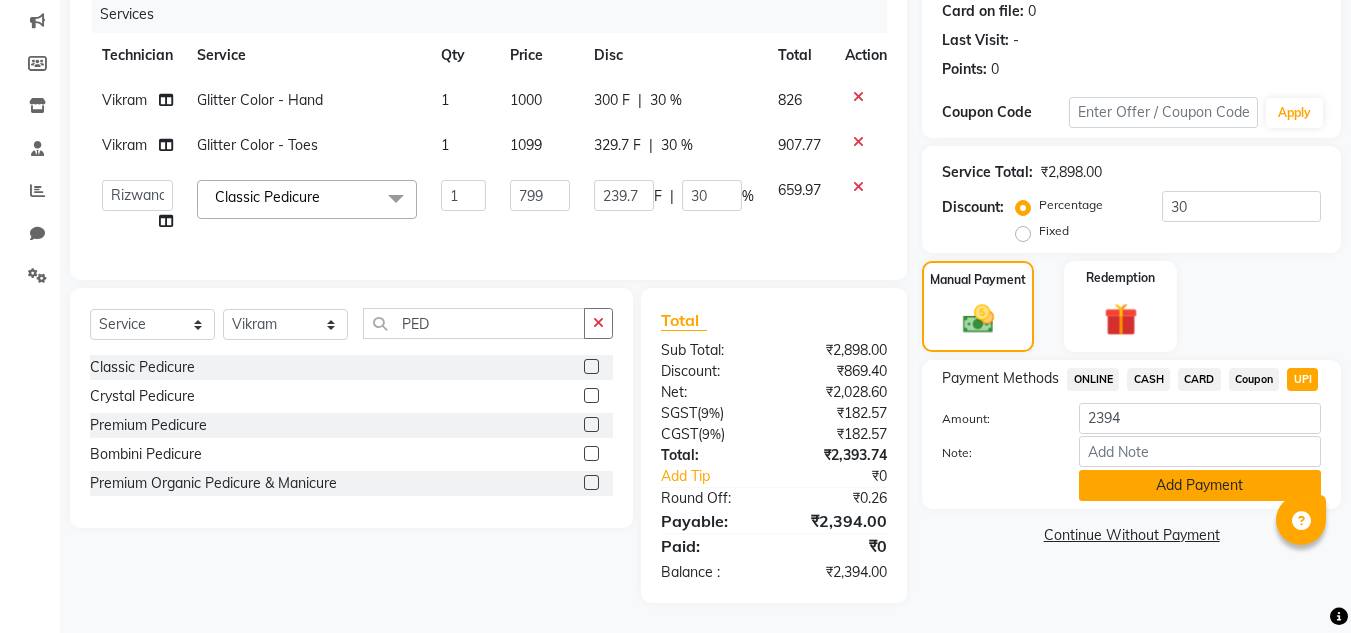 click on "Add Payment" 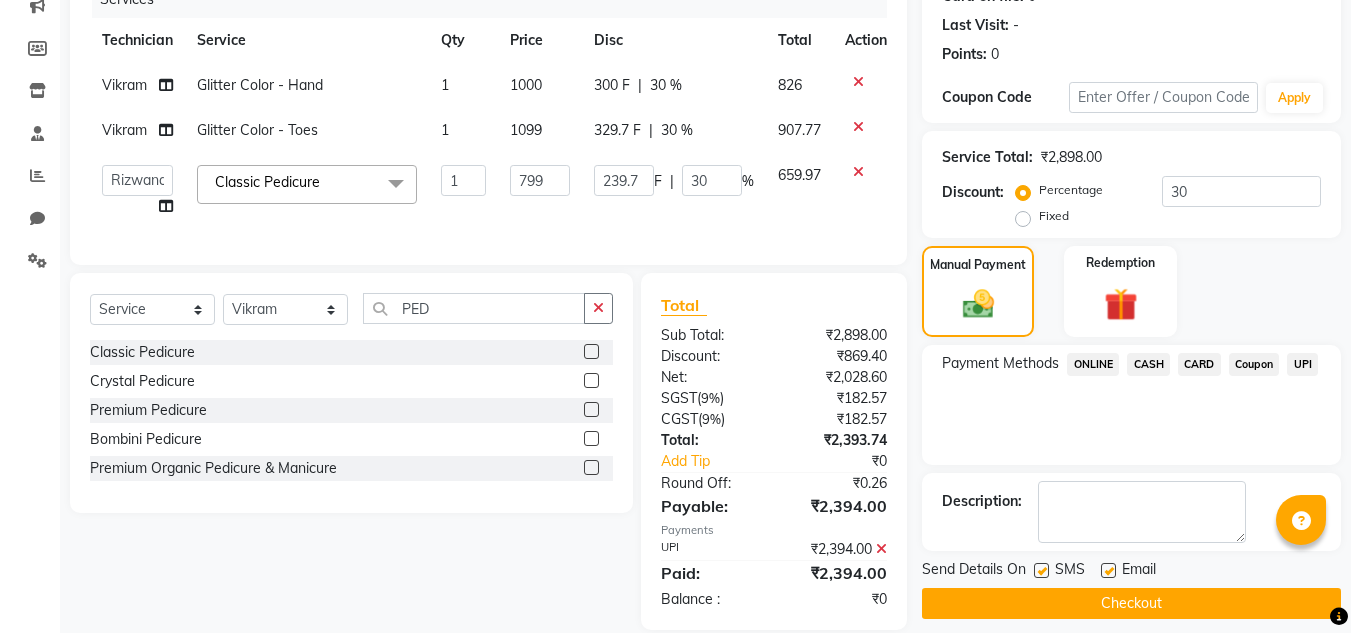 click on "Checkout" 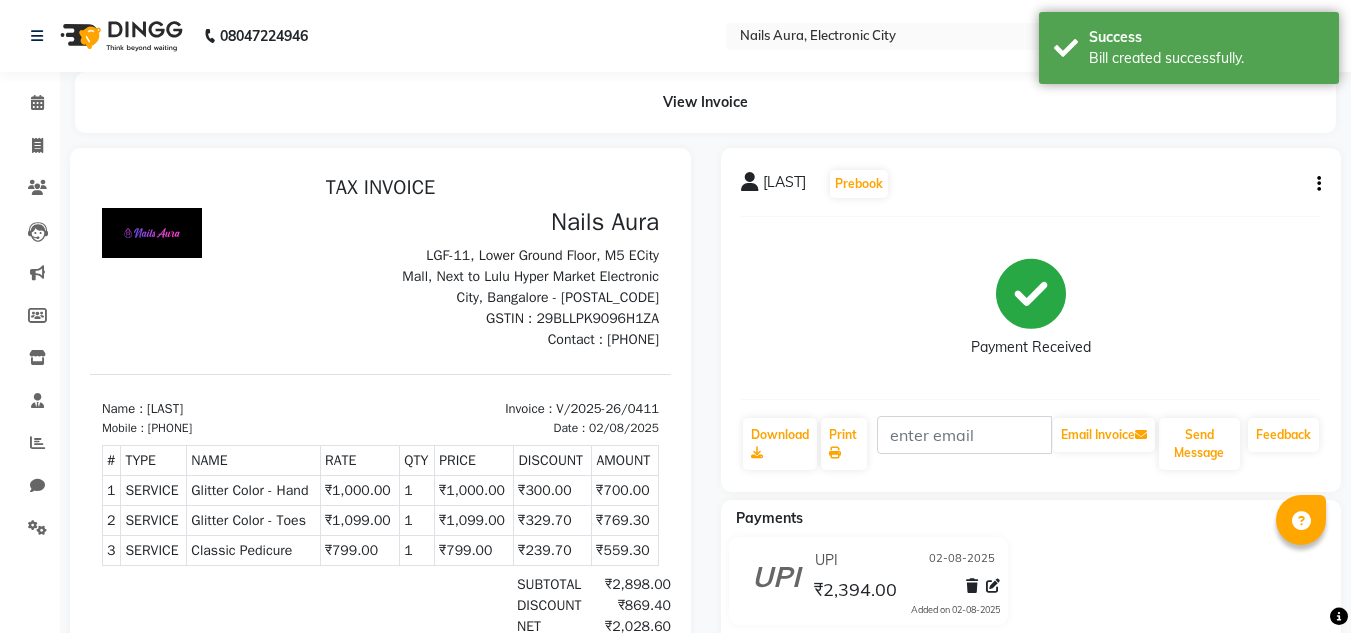 scroll, scrollTop: 0, scrollLeft: 0, axis: both 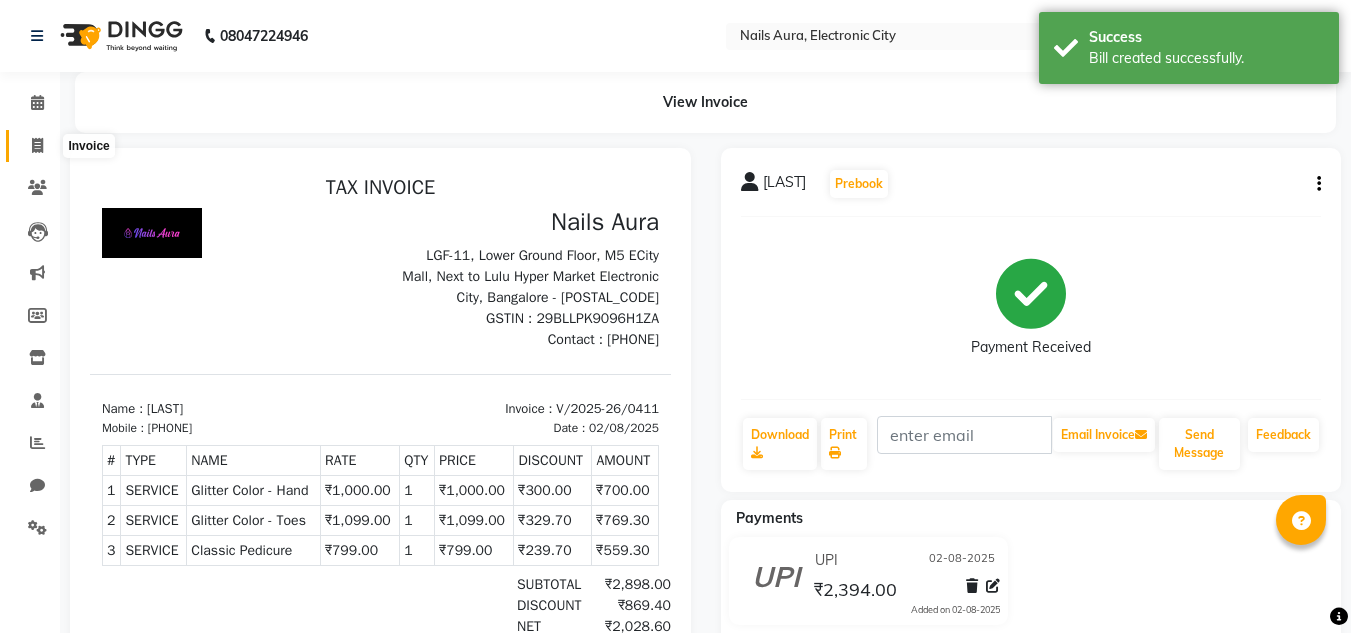 click 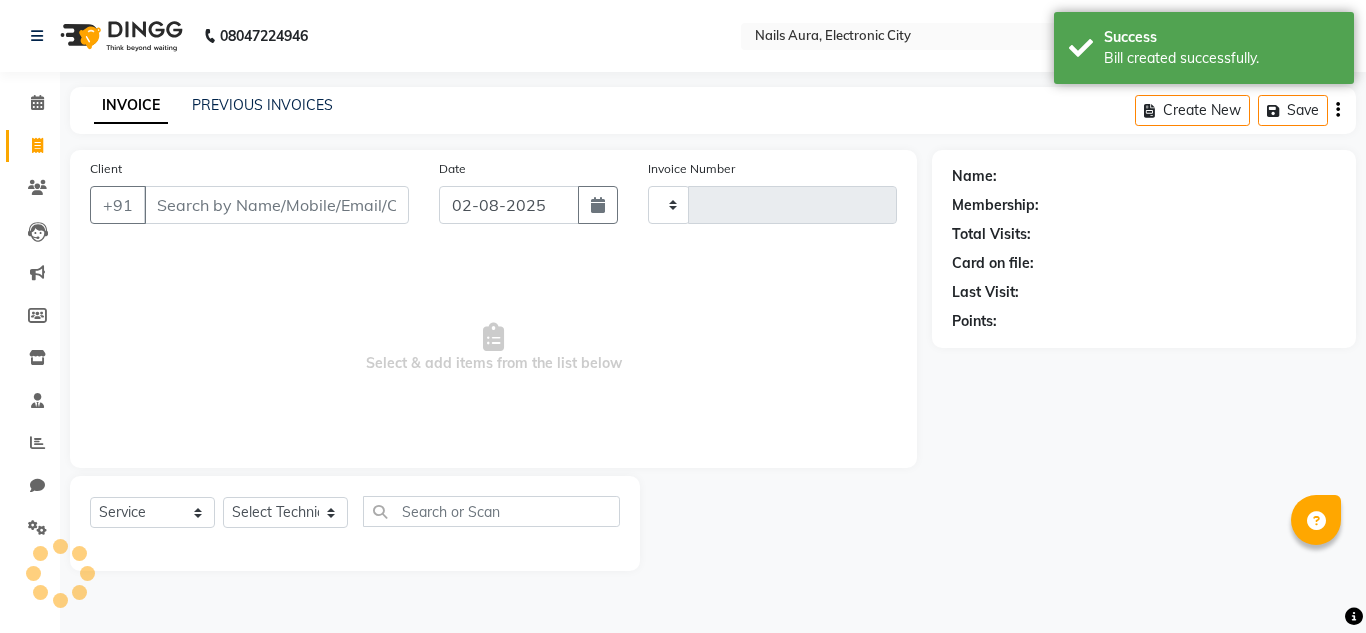 type on "0412" 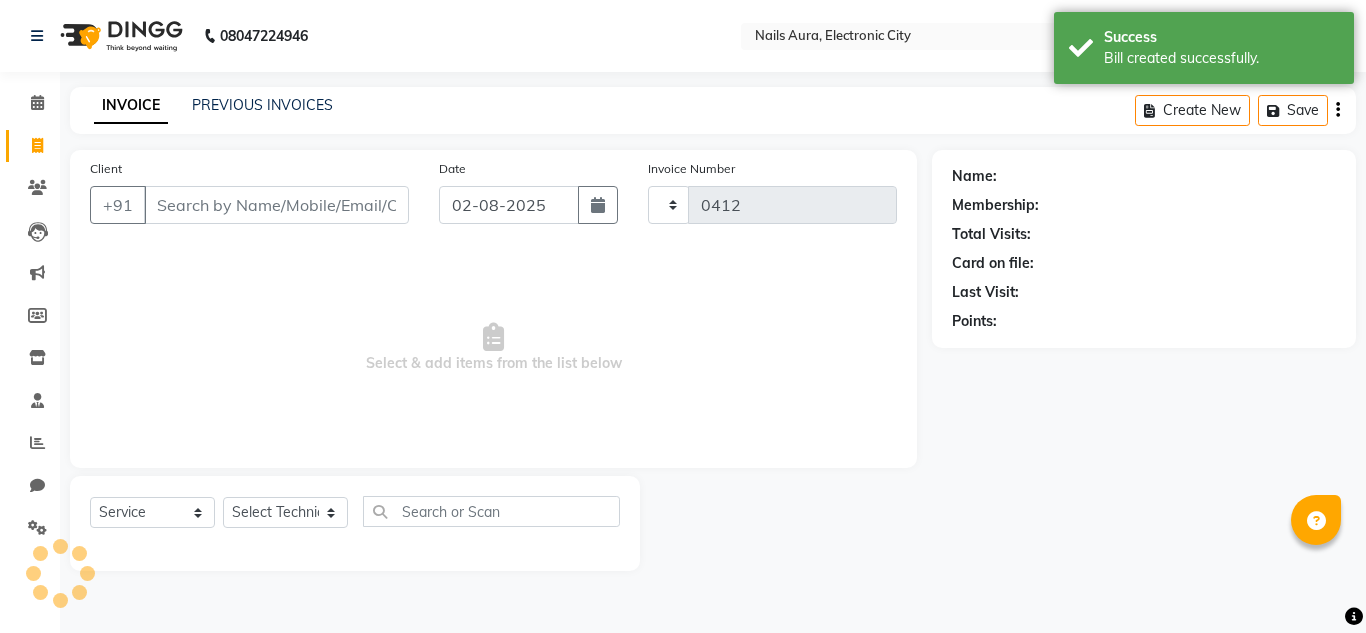 select on "8179" 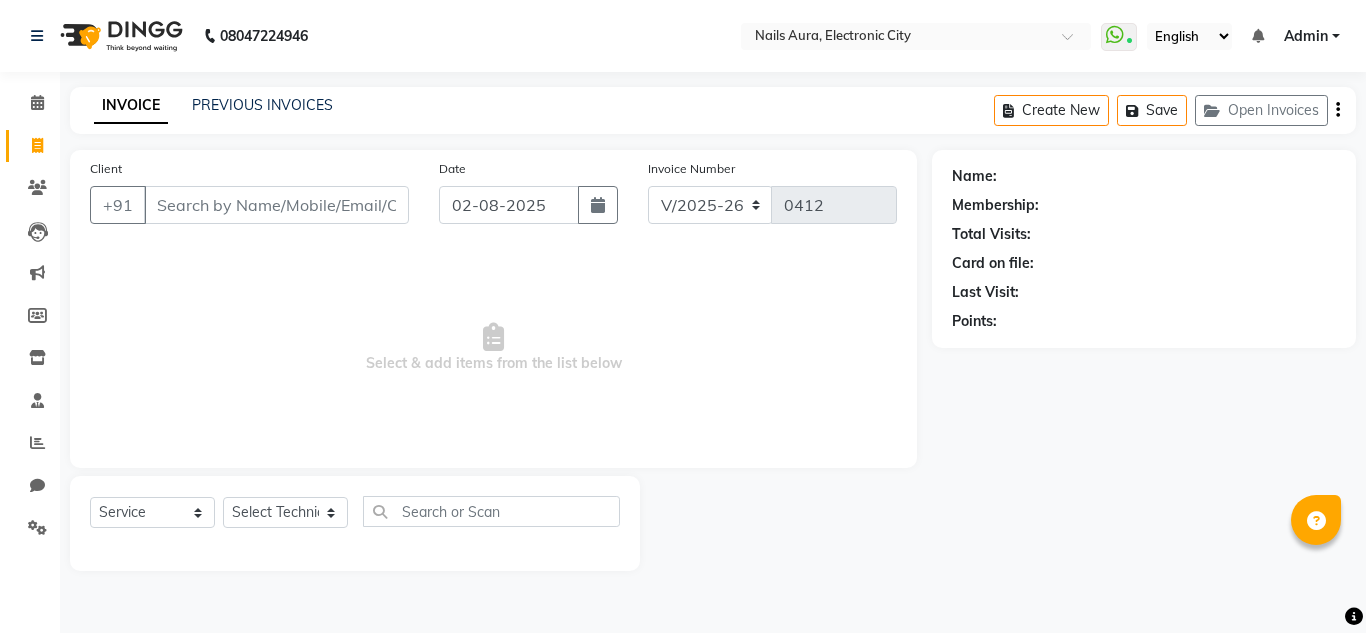 click on "PREVIOUS INVOICES" 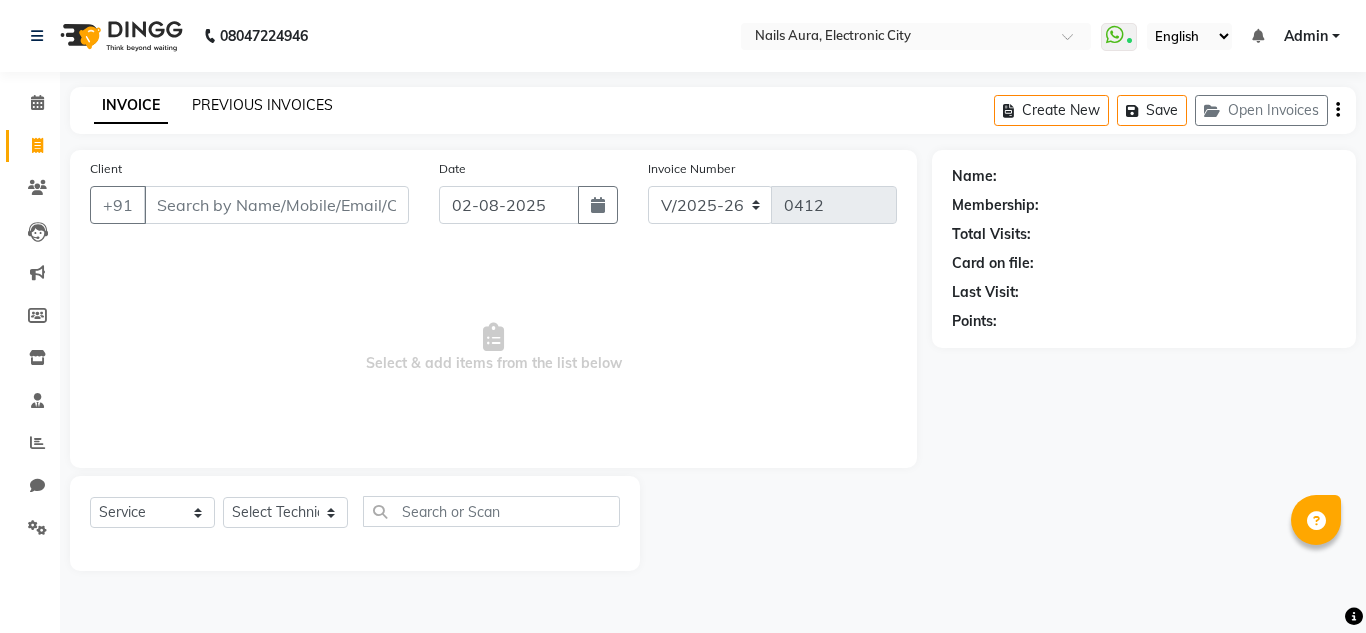 click on "PREVIOUS INVOICES" 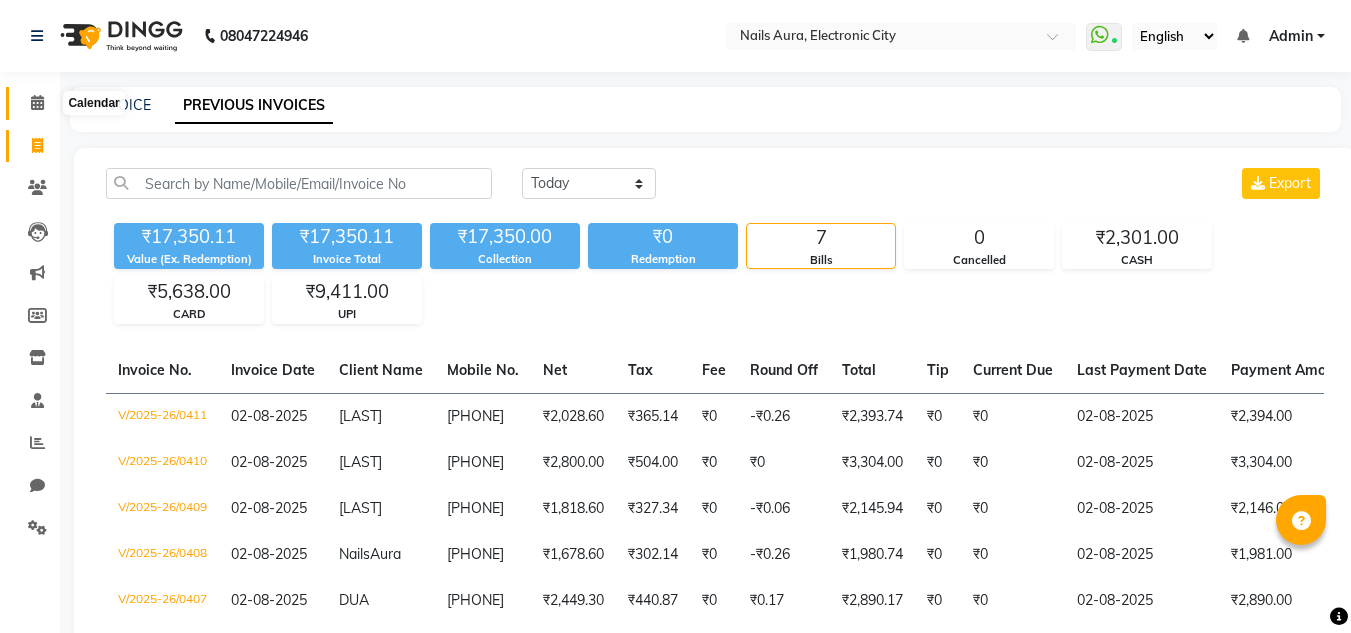 click 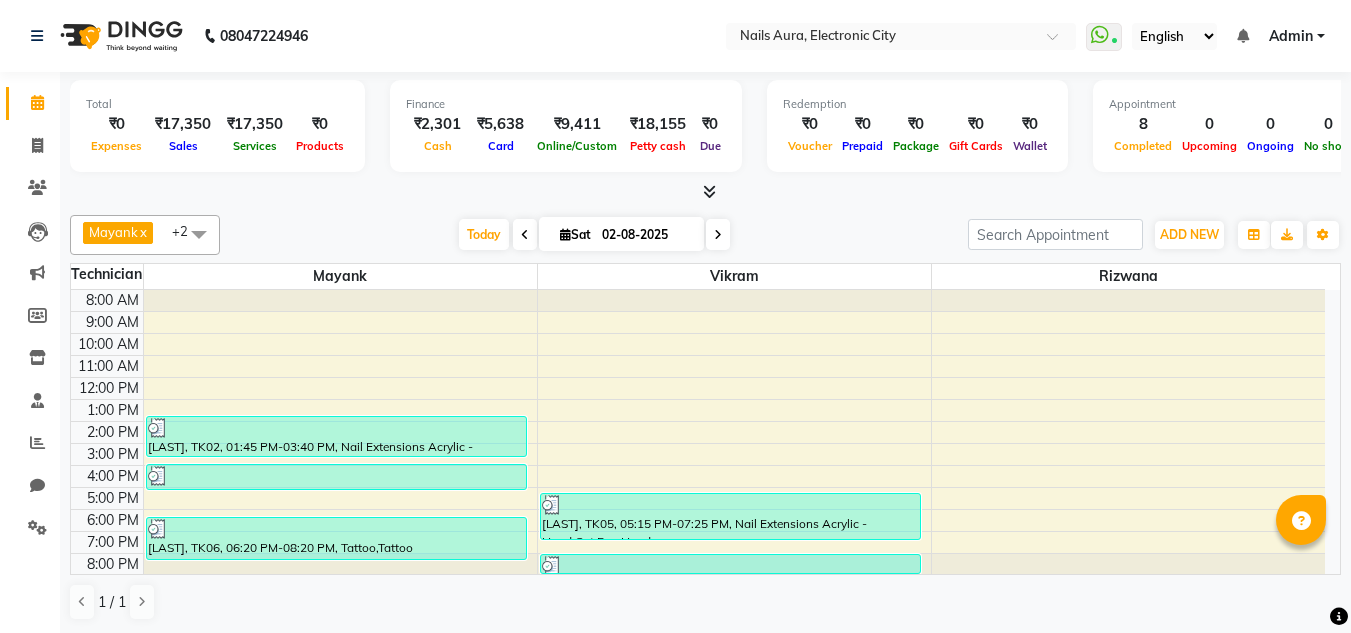 click at bounding box center (709, 191) 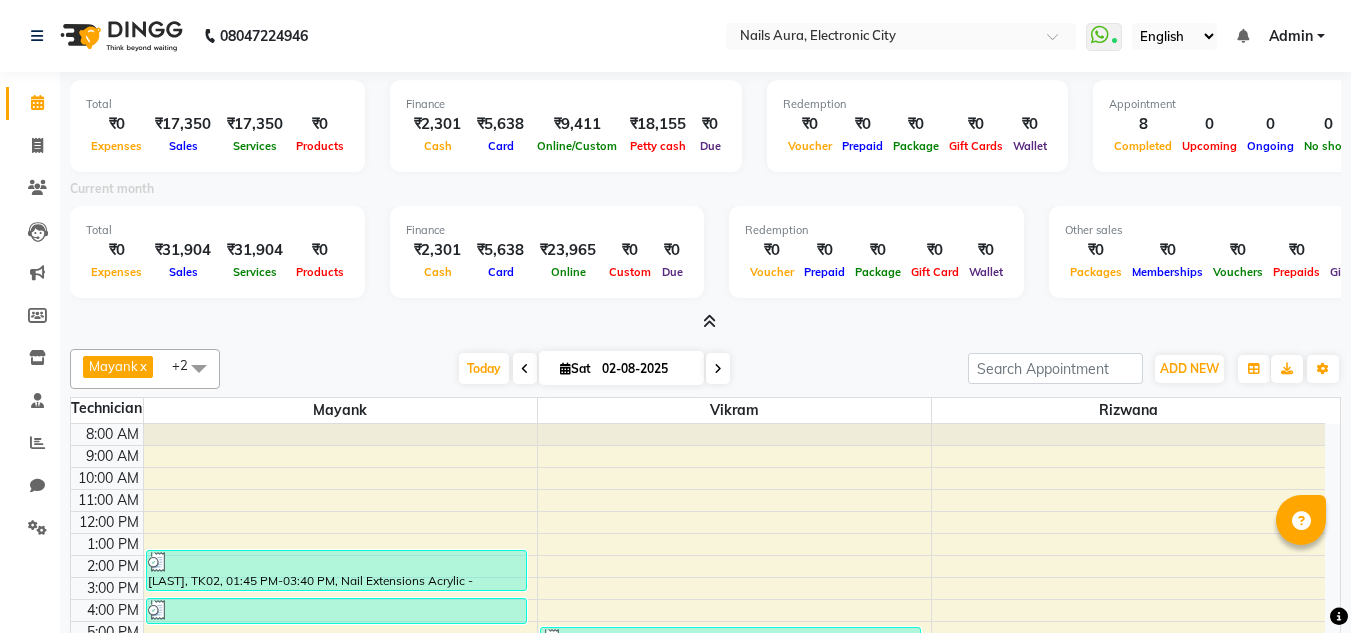 click on "Current month" at bounding box center (705, 192) 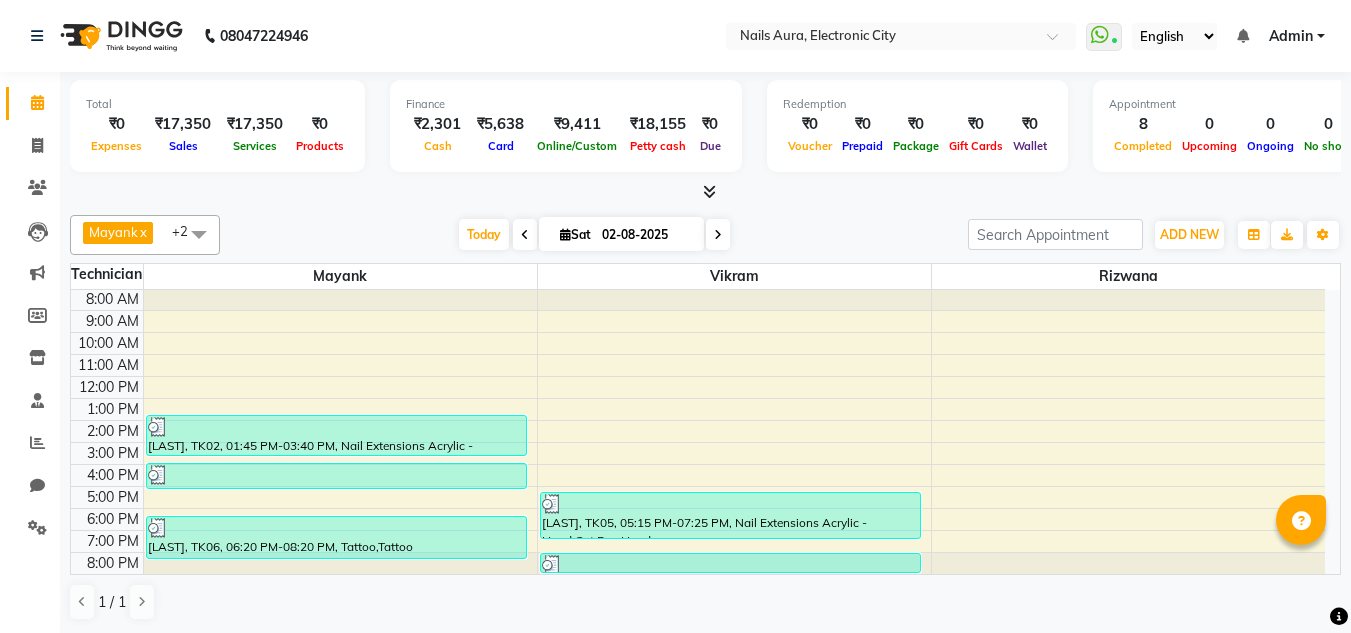 scroll, scrollTop: 0, scrollLeft: 0, axis: both 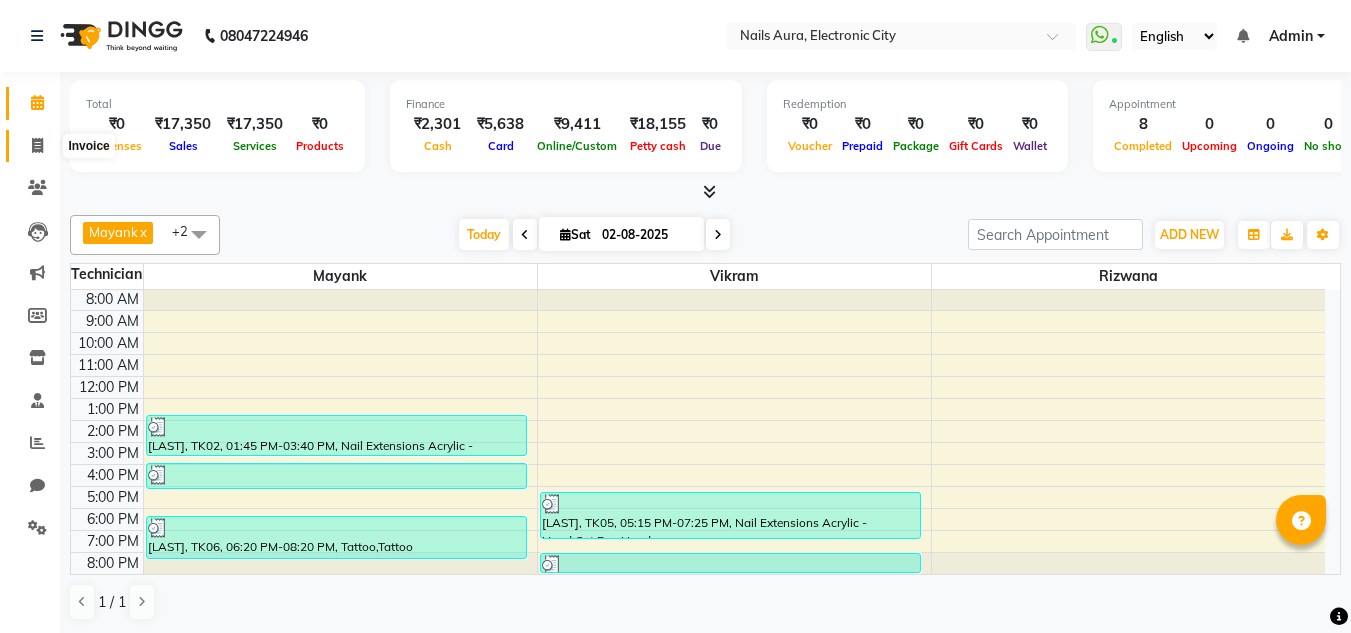click 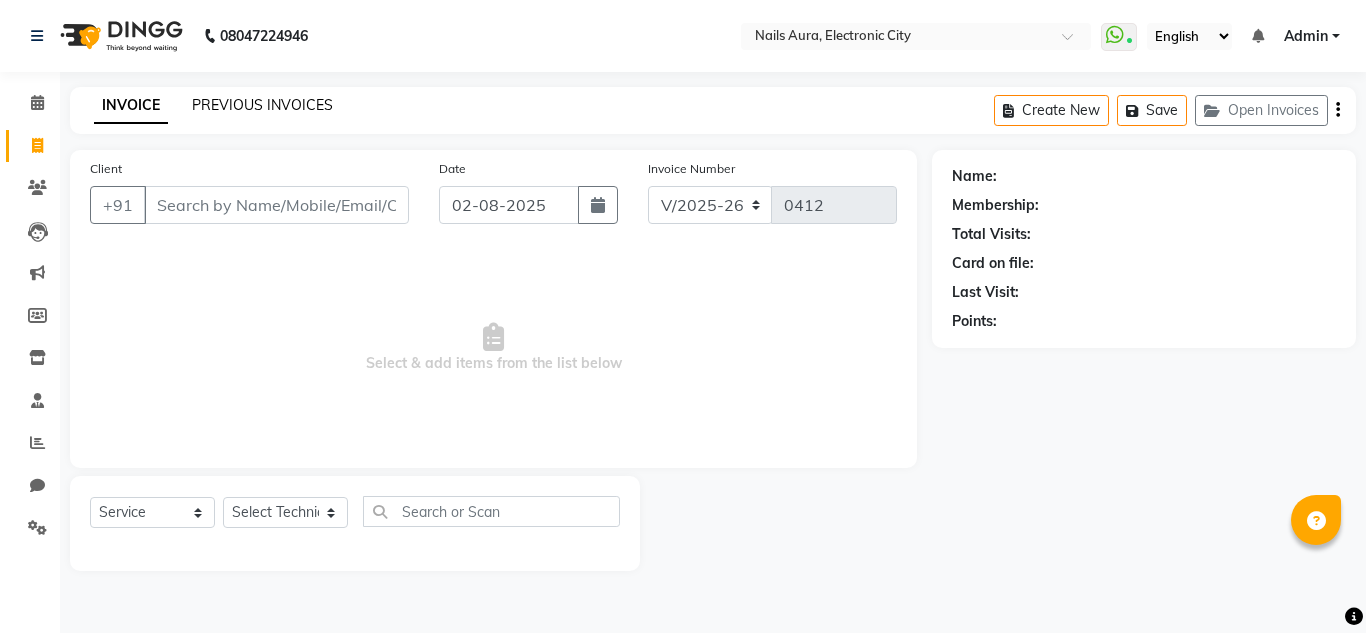 click on "PREVIOUS INVOICES" 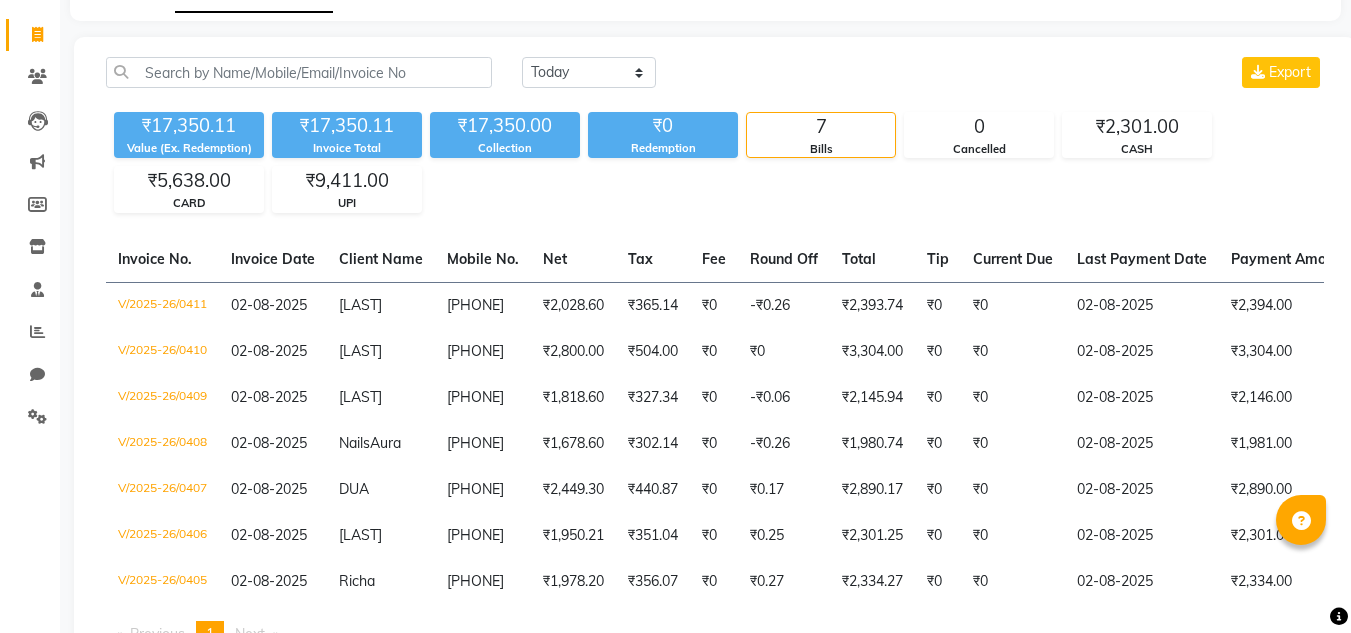 scroll, scrollTop: 114, scrollLeft: 0, axis: vertical 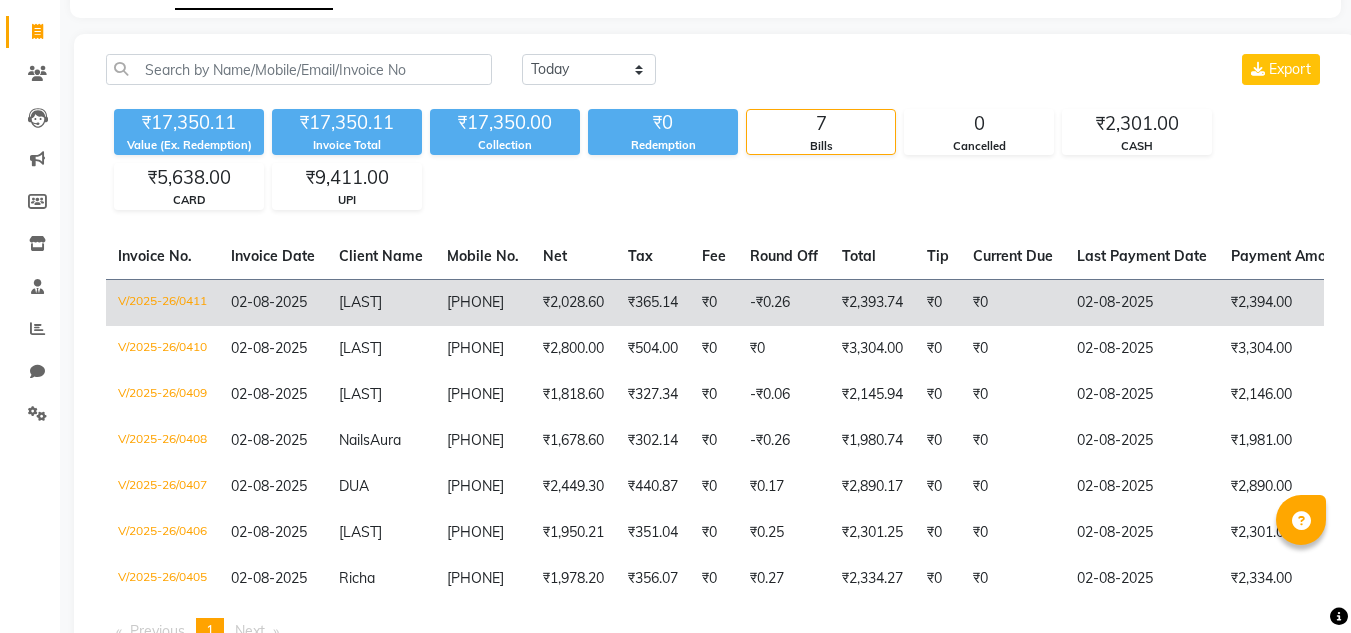 click on "V/2025-26/0411" 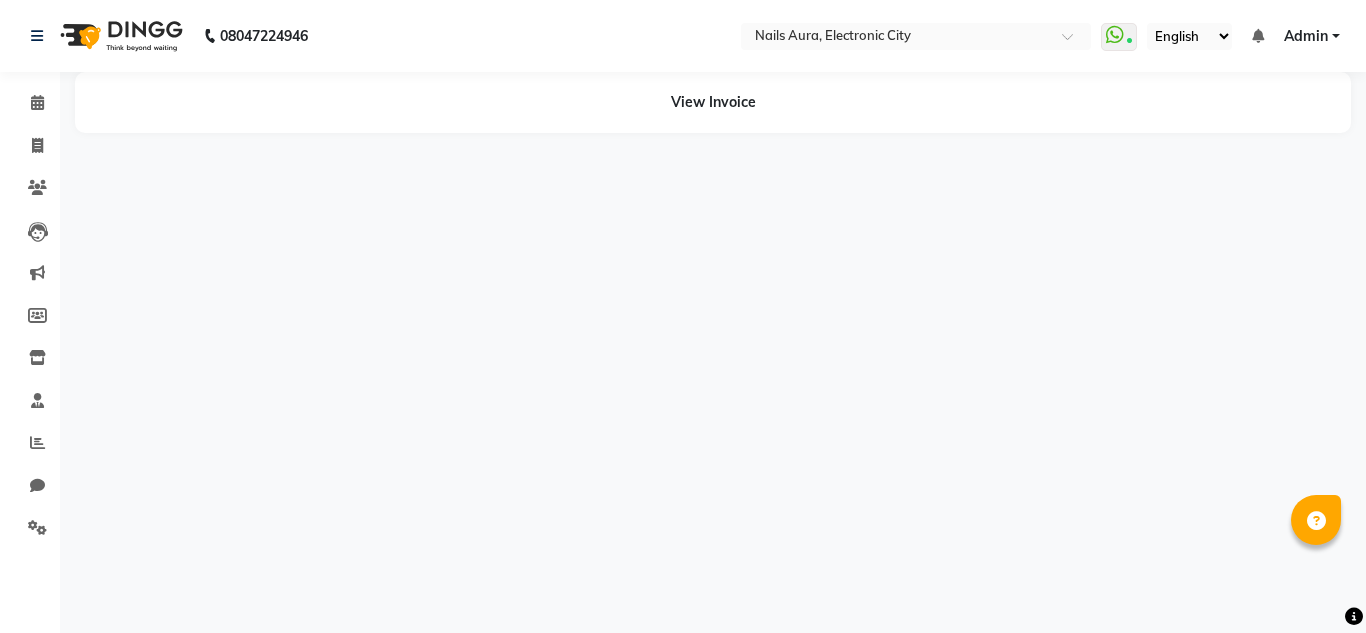 scroll, scrollTop: 0, scrollLeft: 0, axis: both 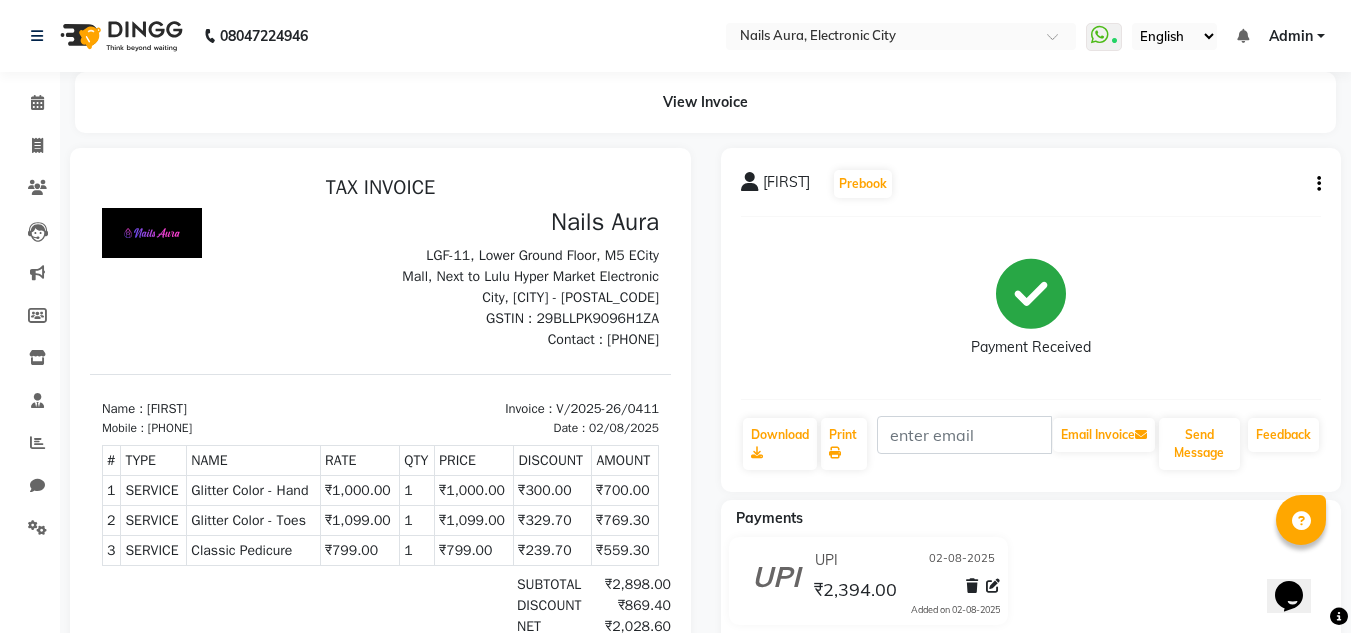 click on "PRAVALLIKA   Prebook   Payment Received  Download  Print   Email Invoice   Send Message Feedback" 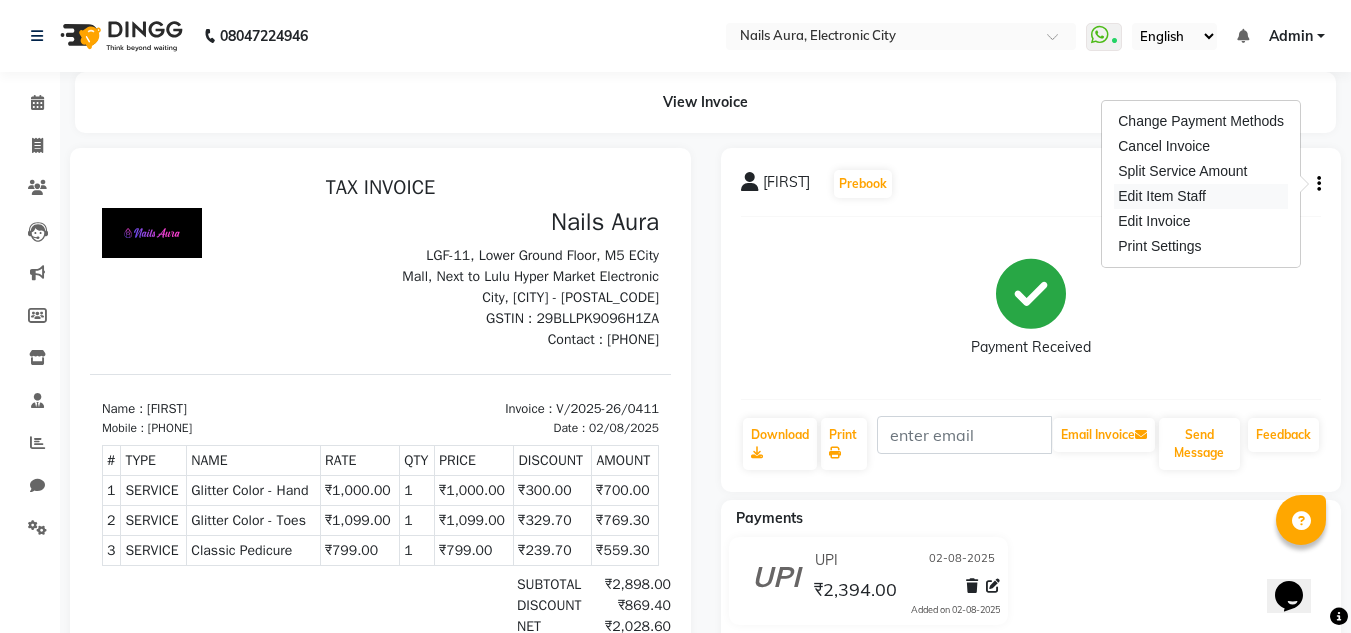 click on "Edit Item Staff" at bounding box center (1201, 196) 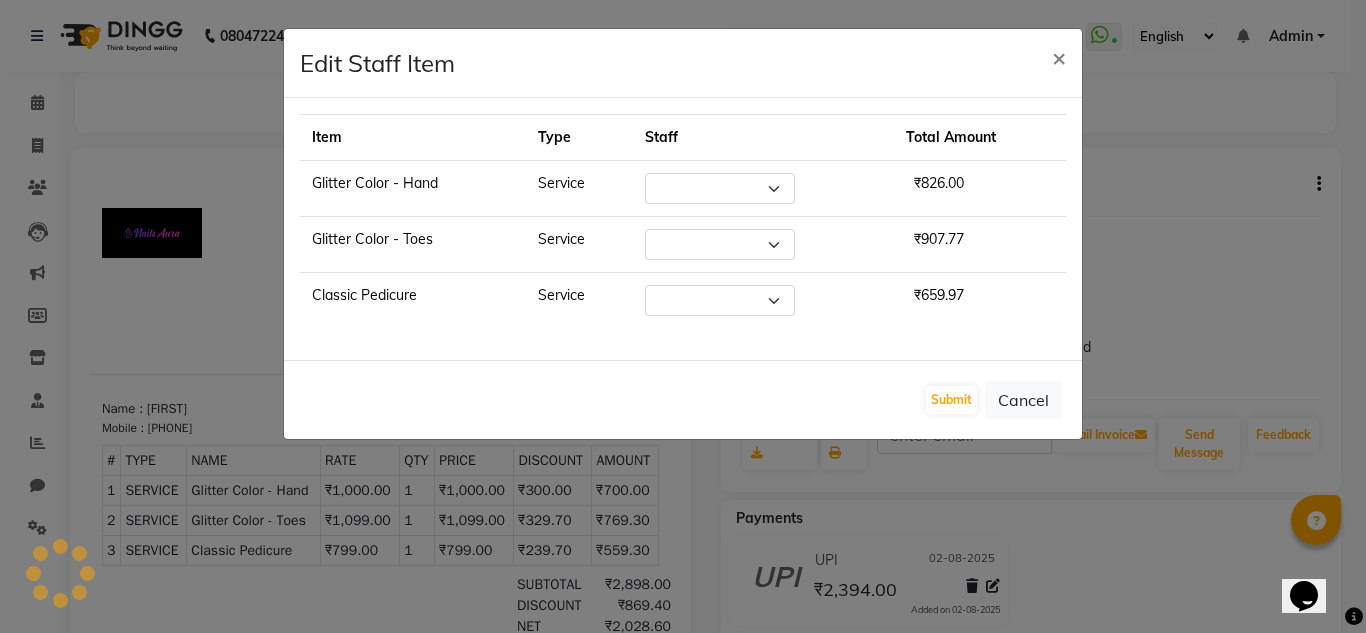 select on "80910" 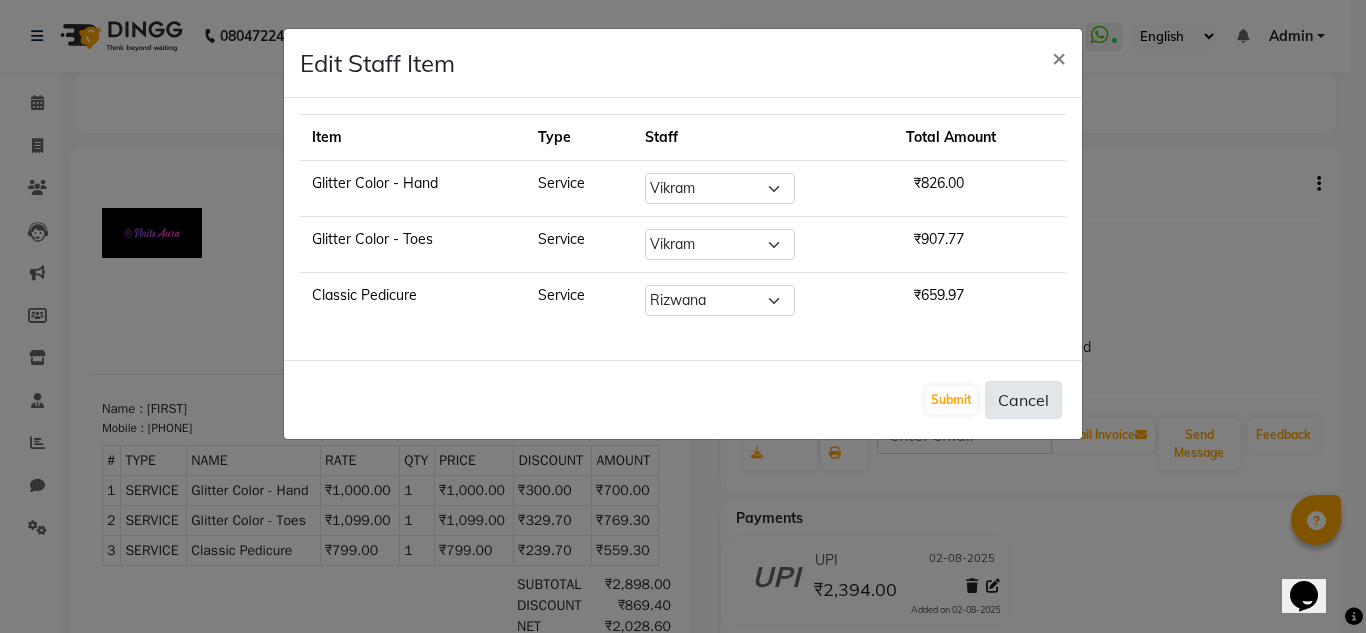 click on "Cancel" 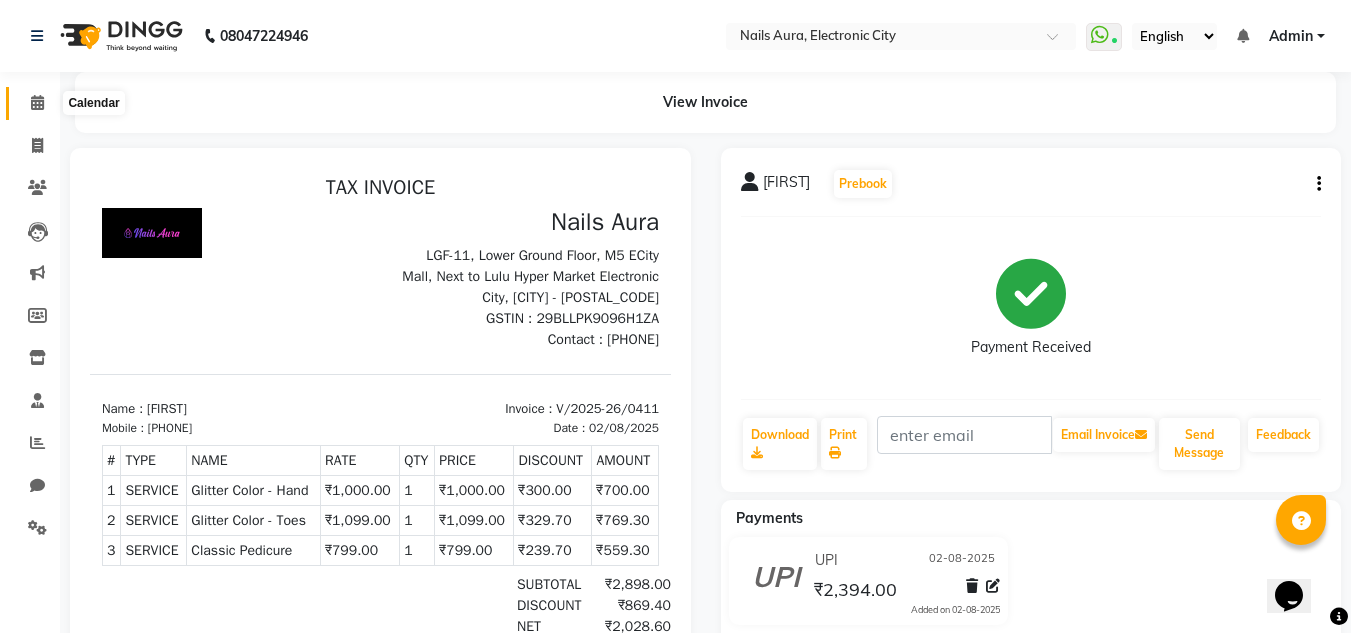 click 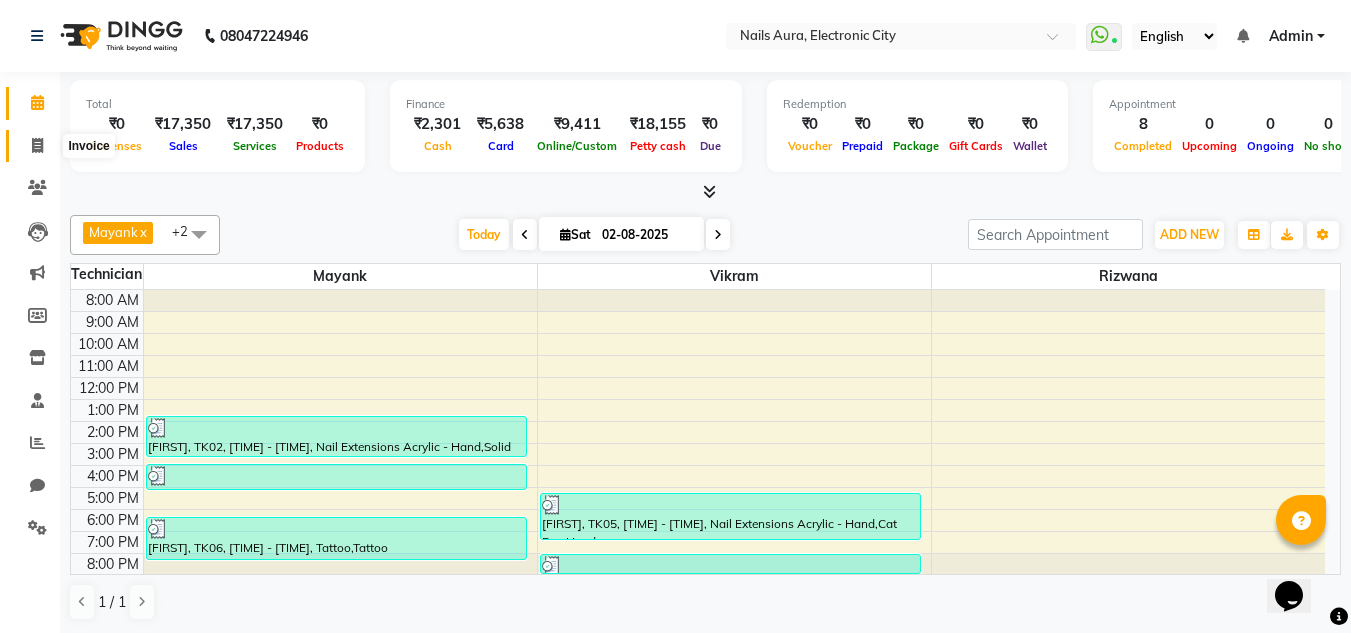 click 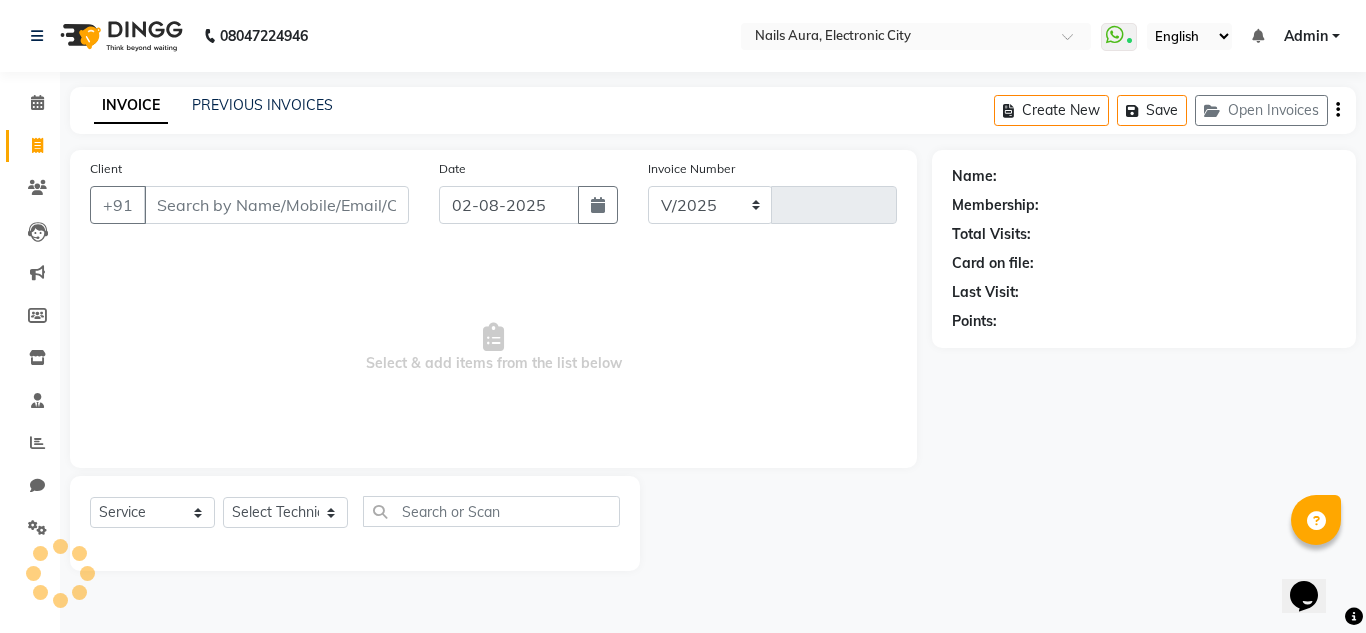 select on "8179" 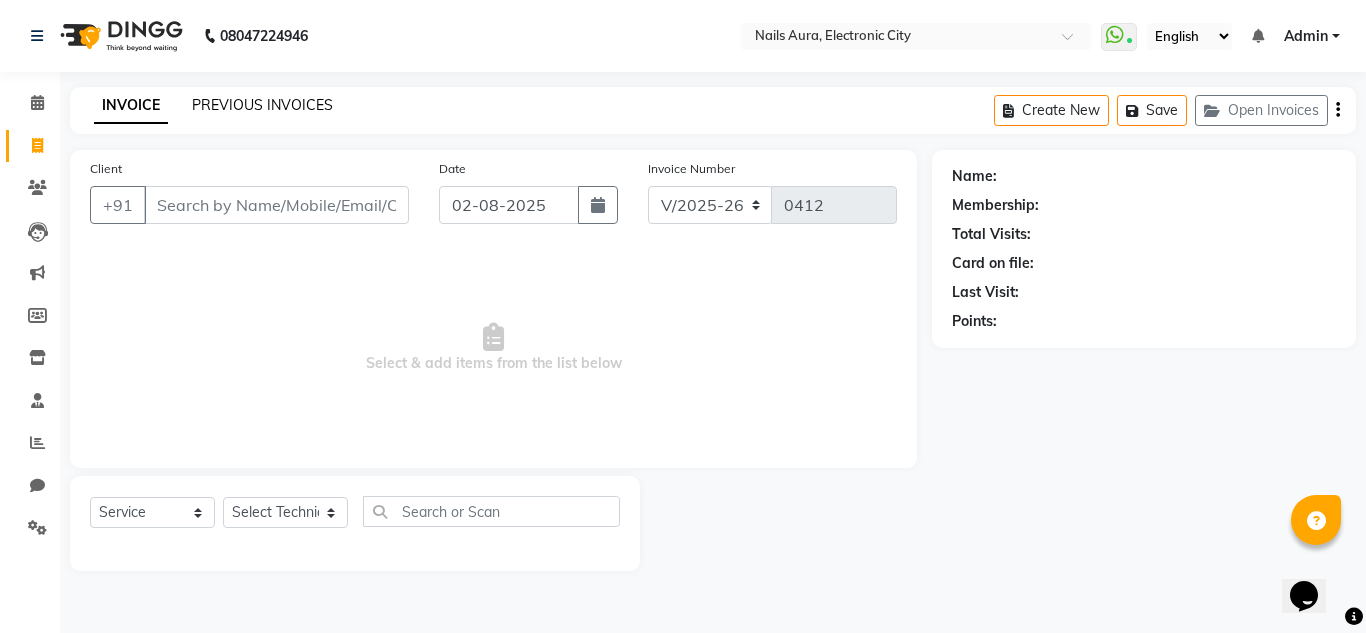 click on "PREVIOUS INVOICES" 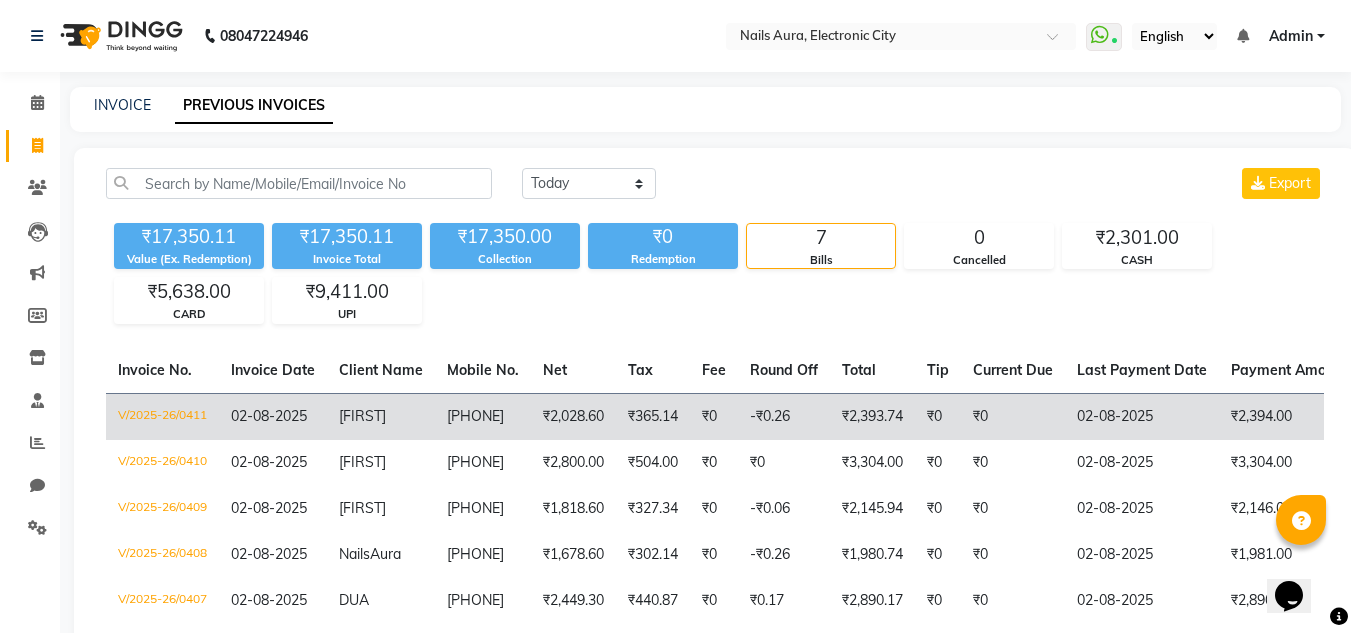 click on "V/2025-26/0411" 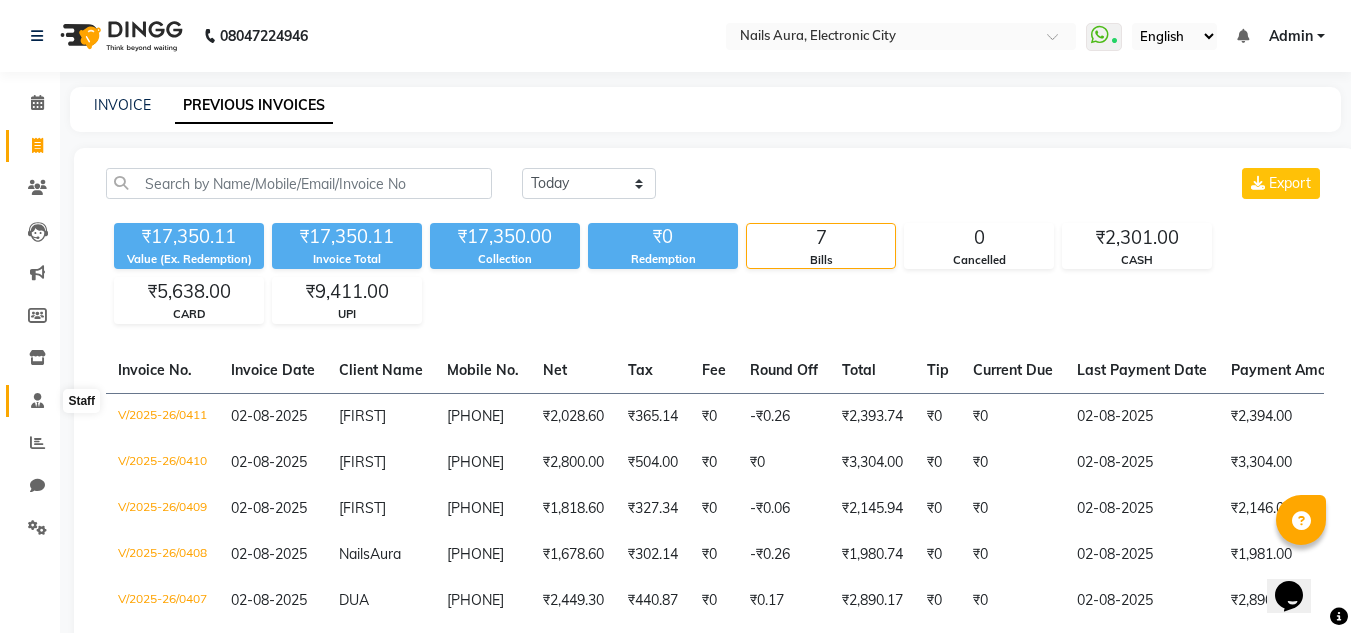 click 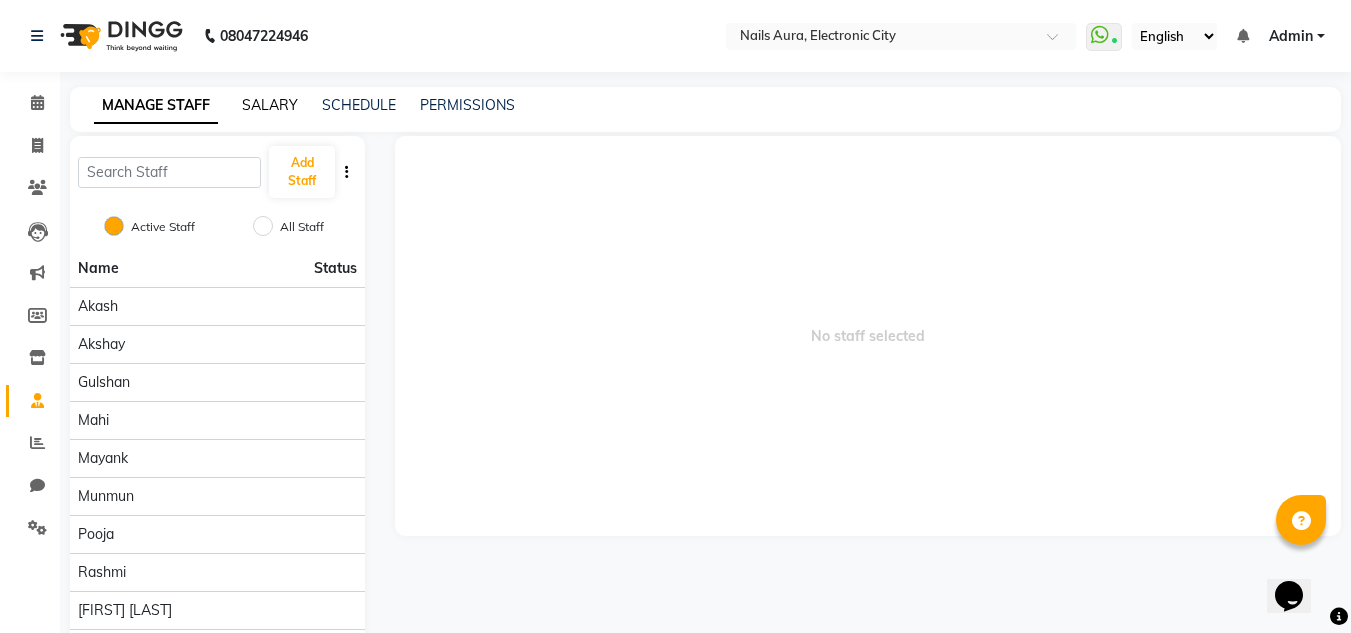 click on "SALARY" 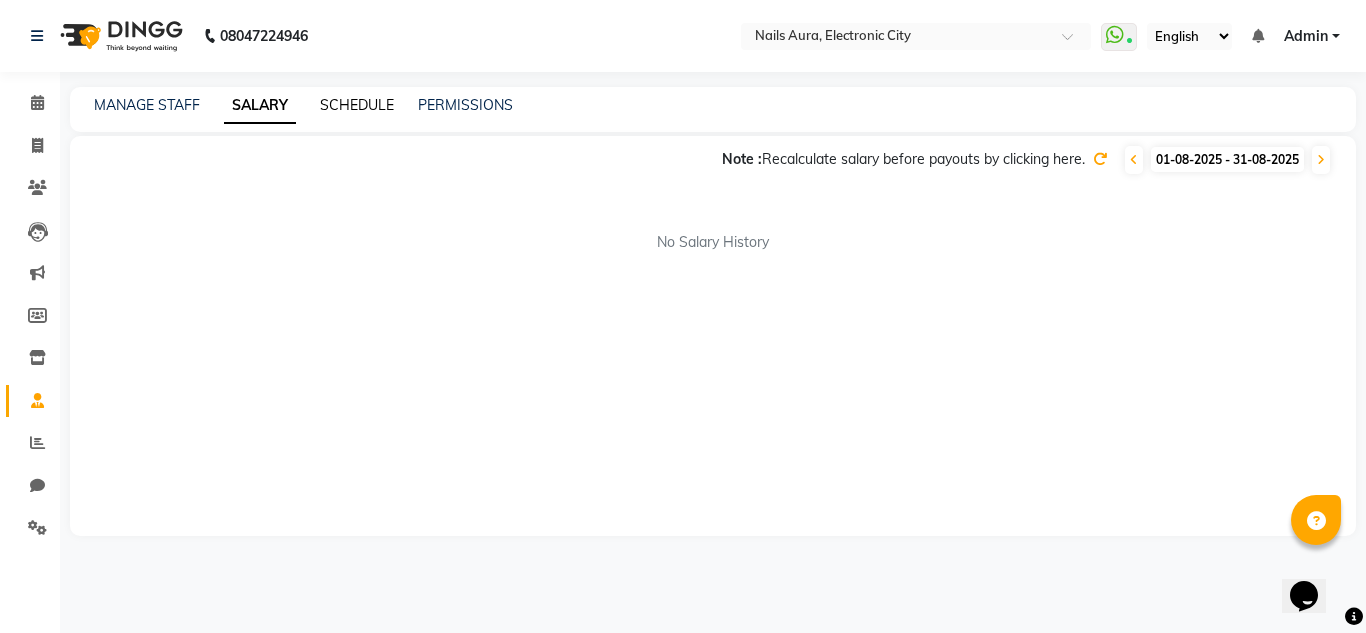 click on "SCHEDULE" 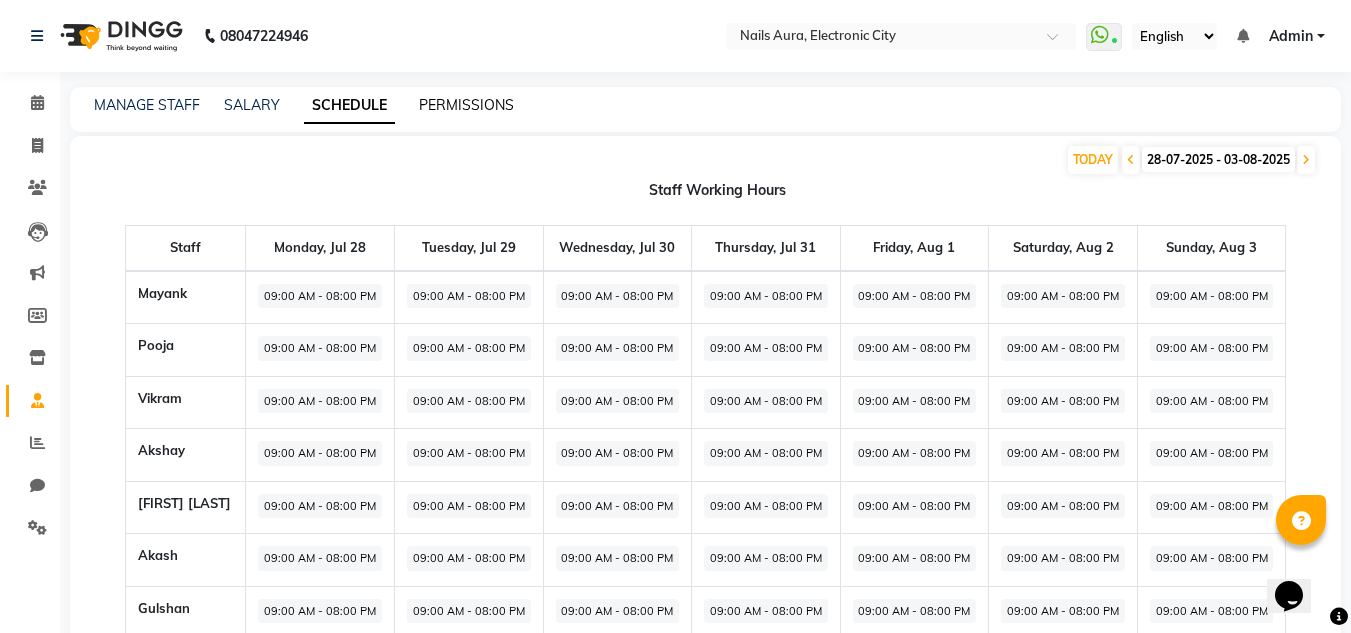click on "PERMISSIONS" 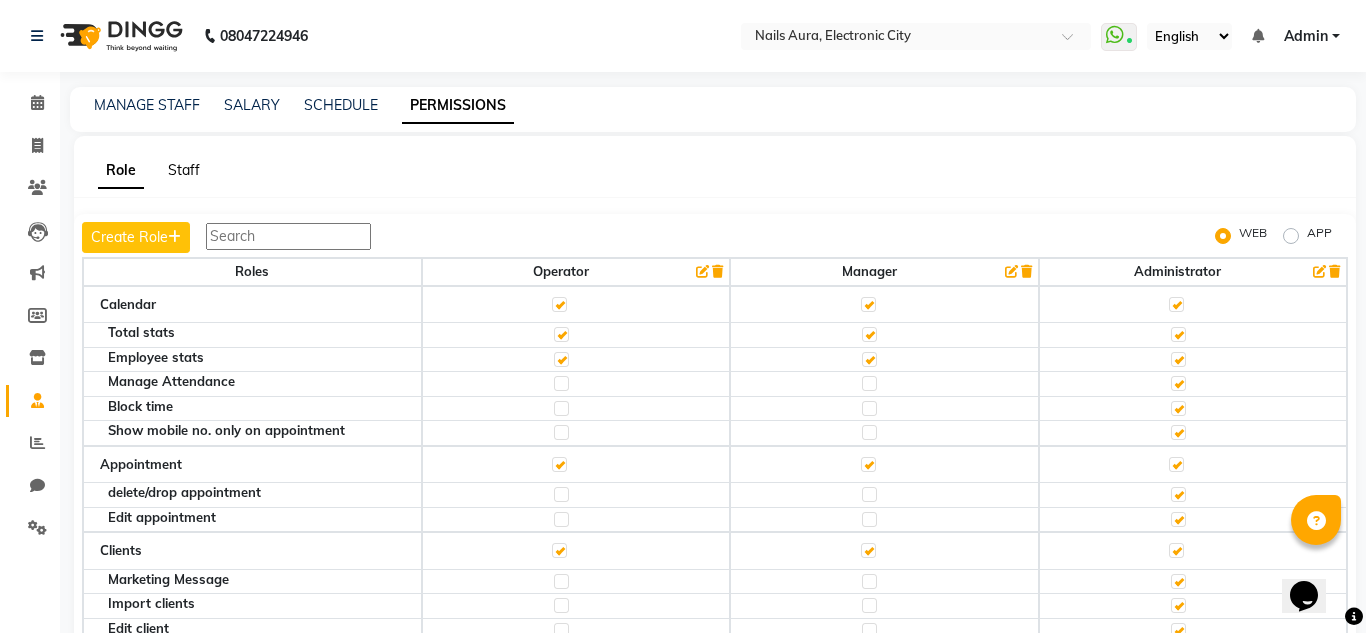 click on "Staff" 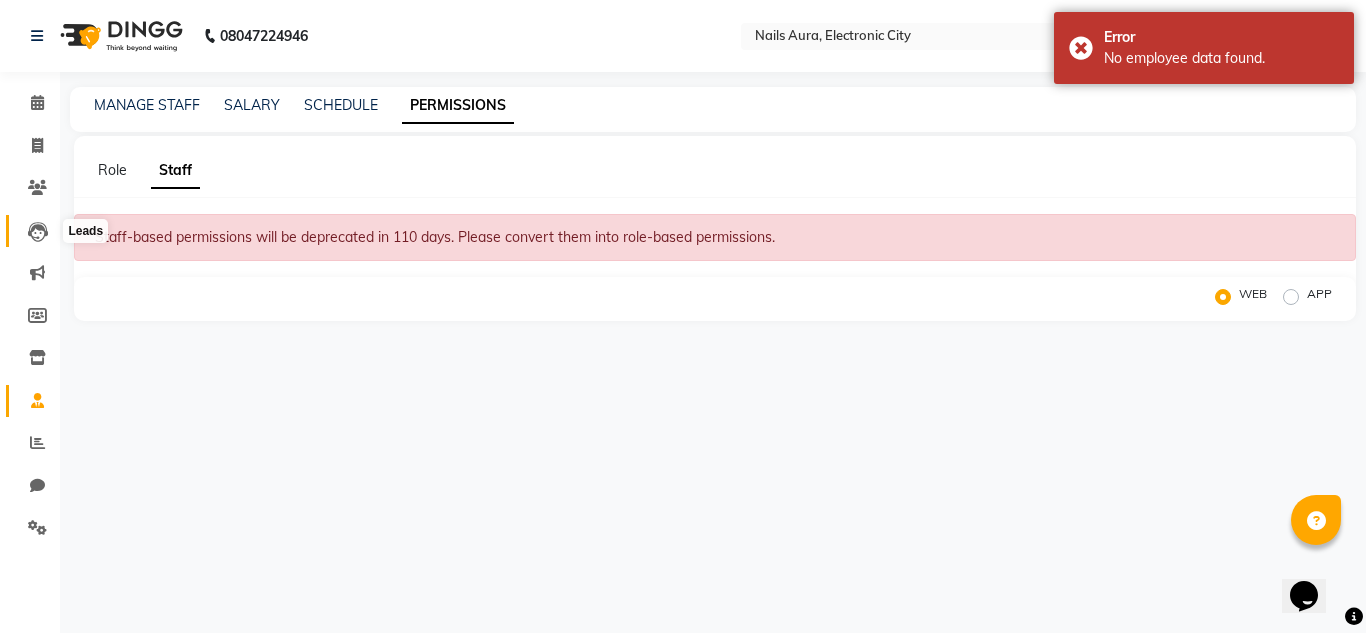 click 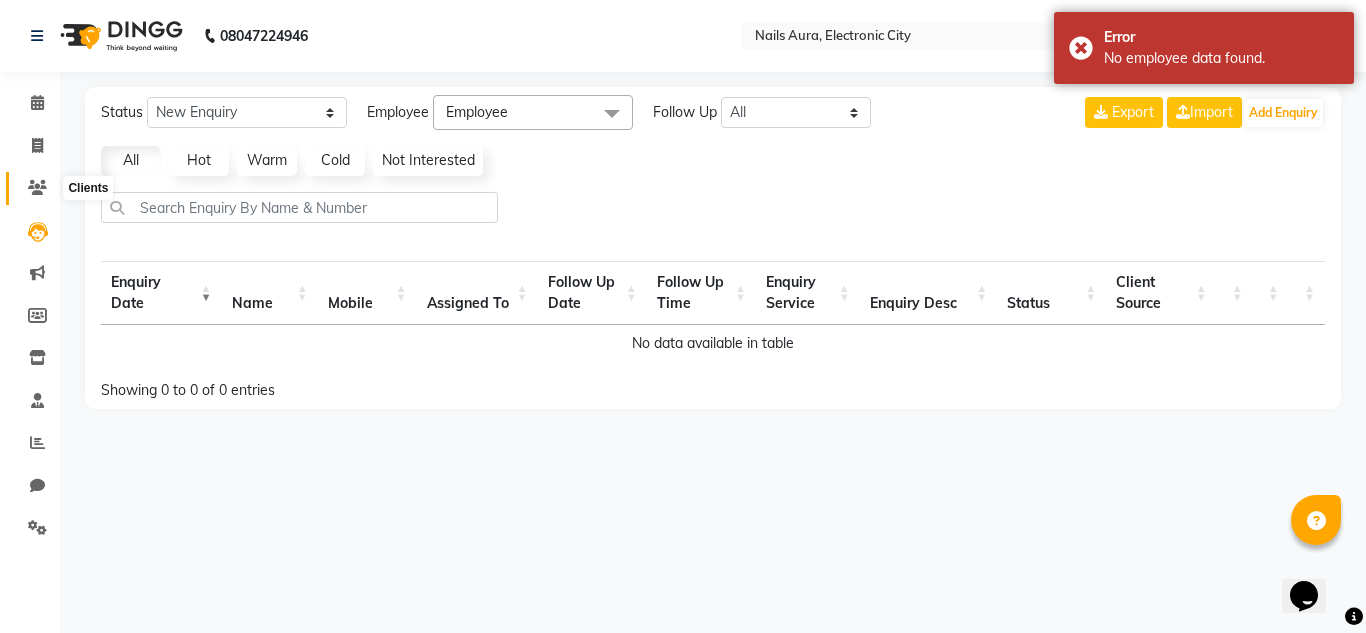 click 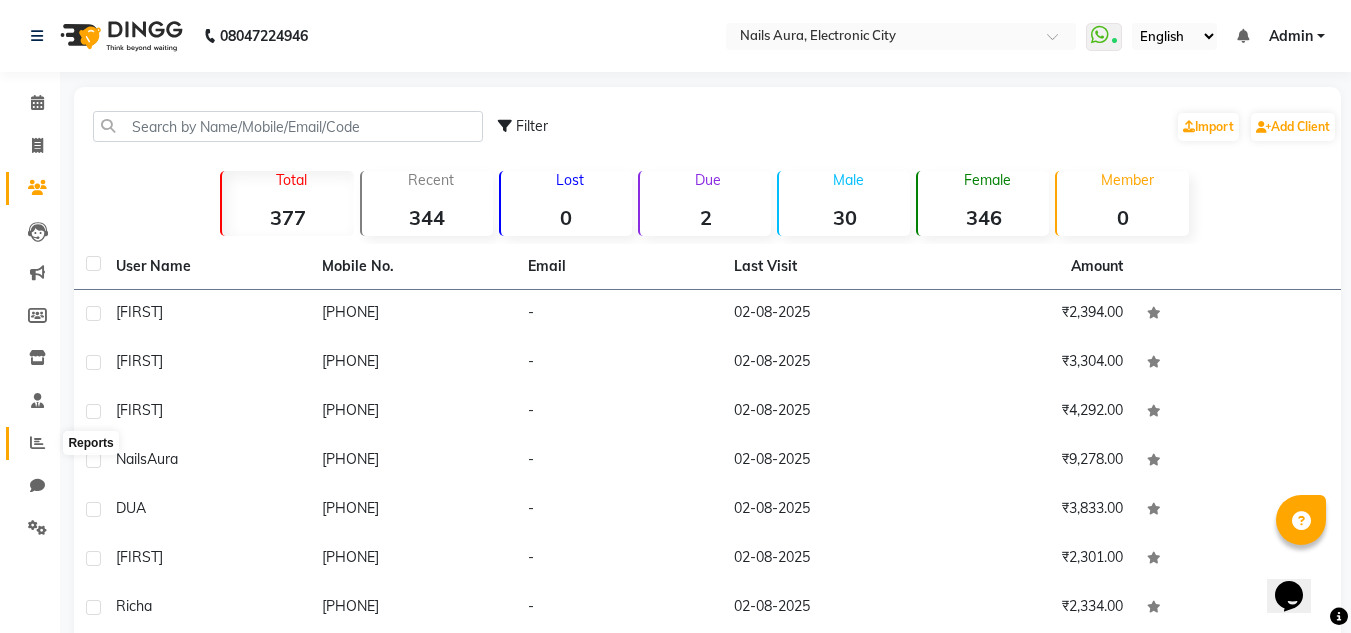 click 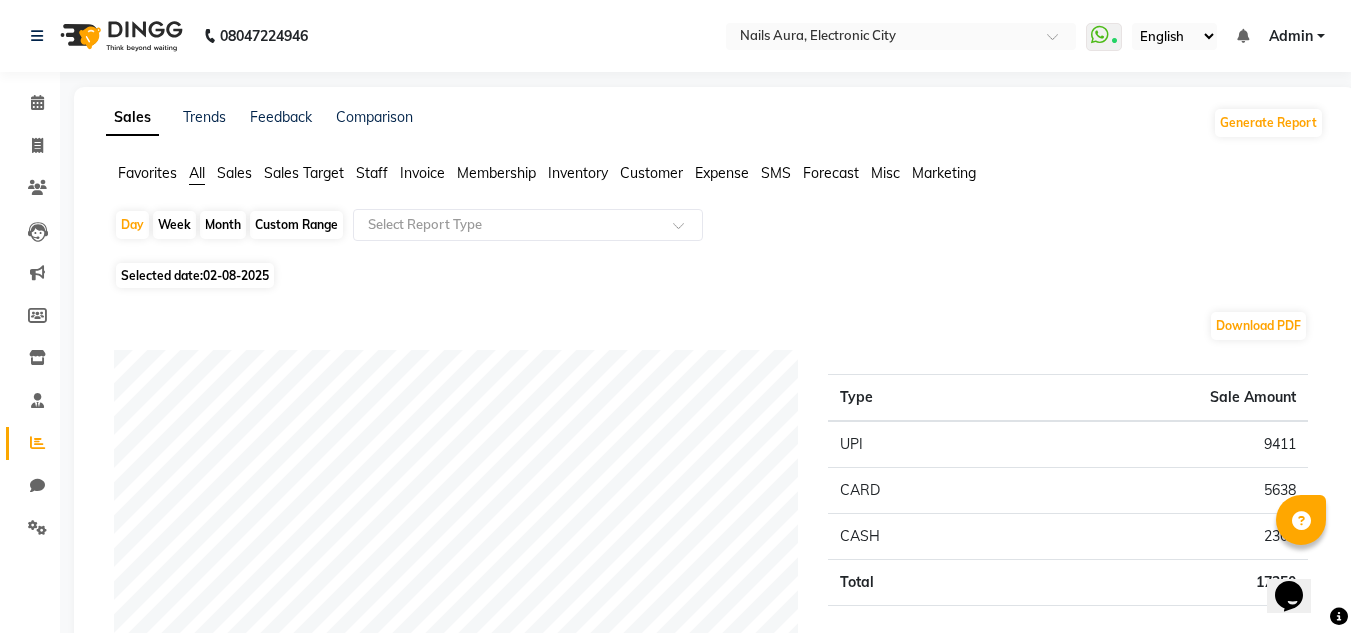 click on "Staff" 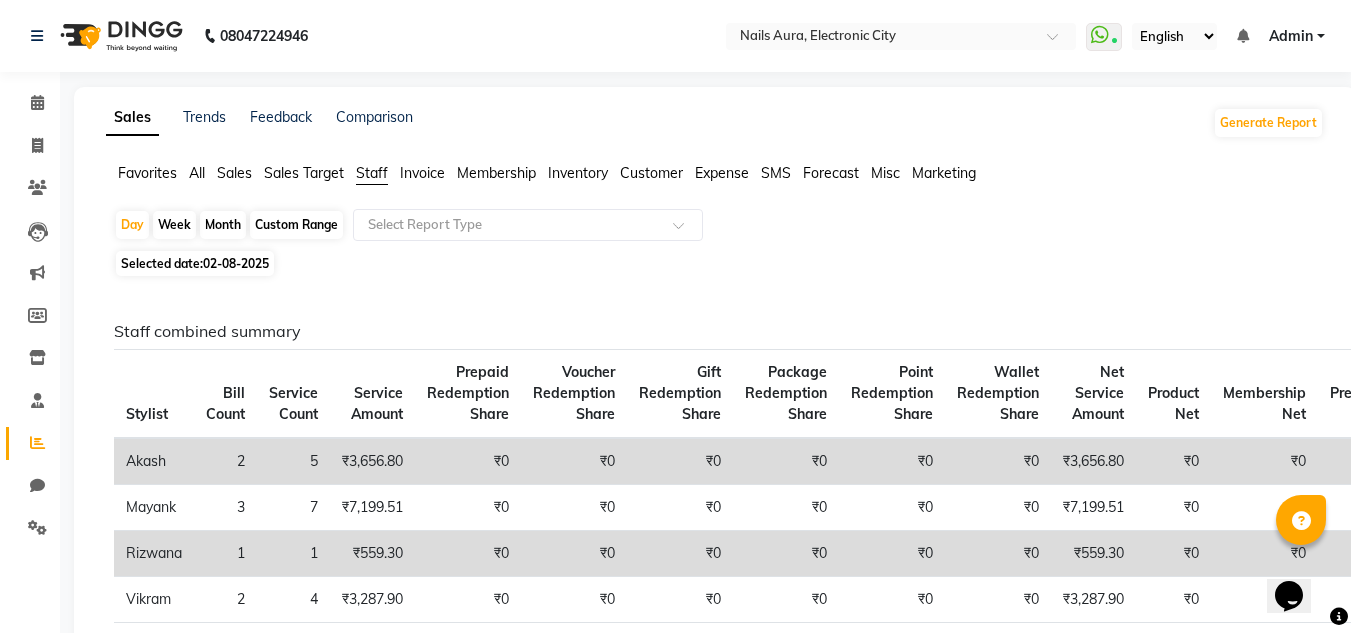 scroll, scrollTop: 553, scrollLeft: 0, axis: vertical 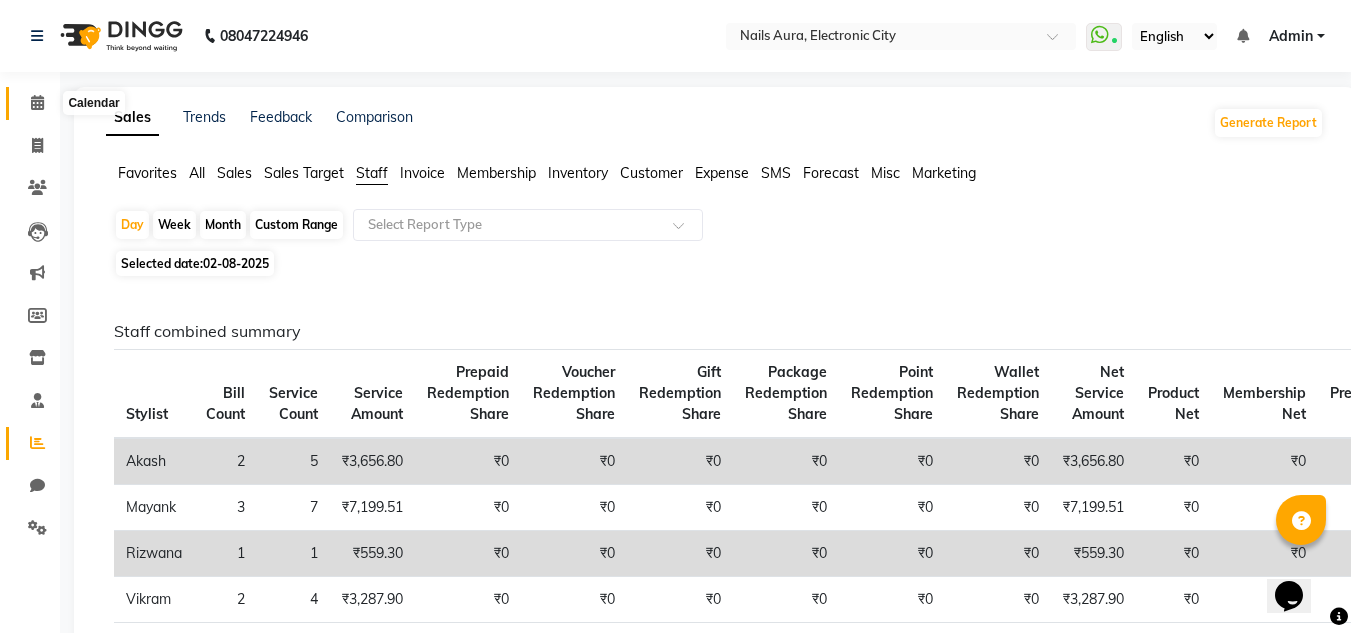 click 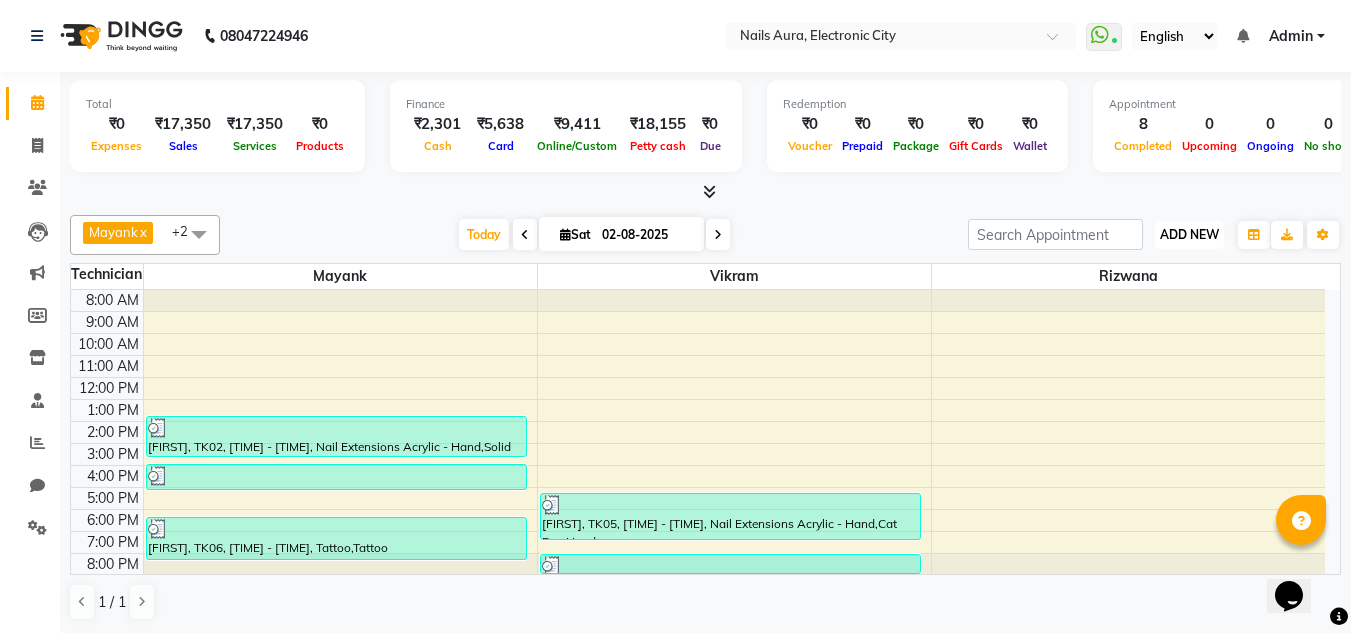 click on "ADD NEW" at bounding box center [1189, 234] 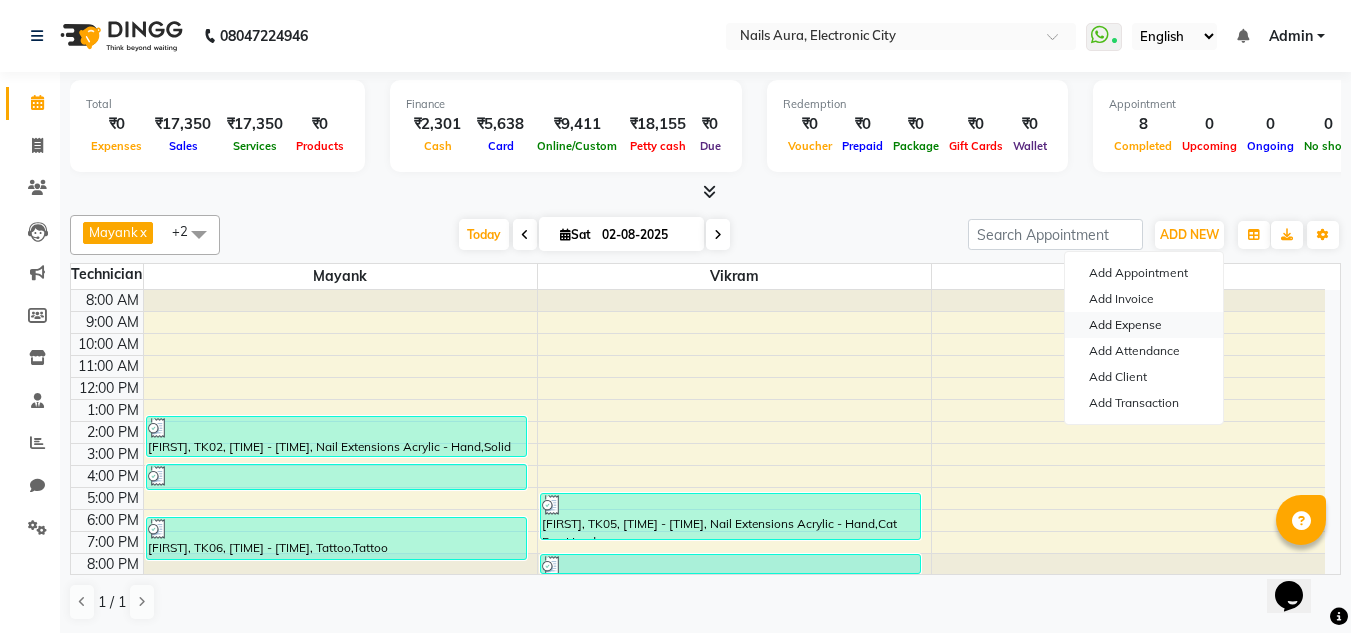 click on "Add Expense" at bounding box center [1144, 325] 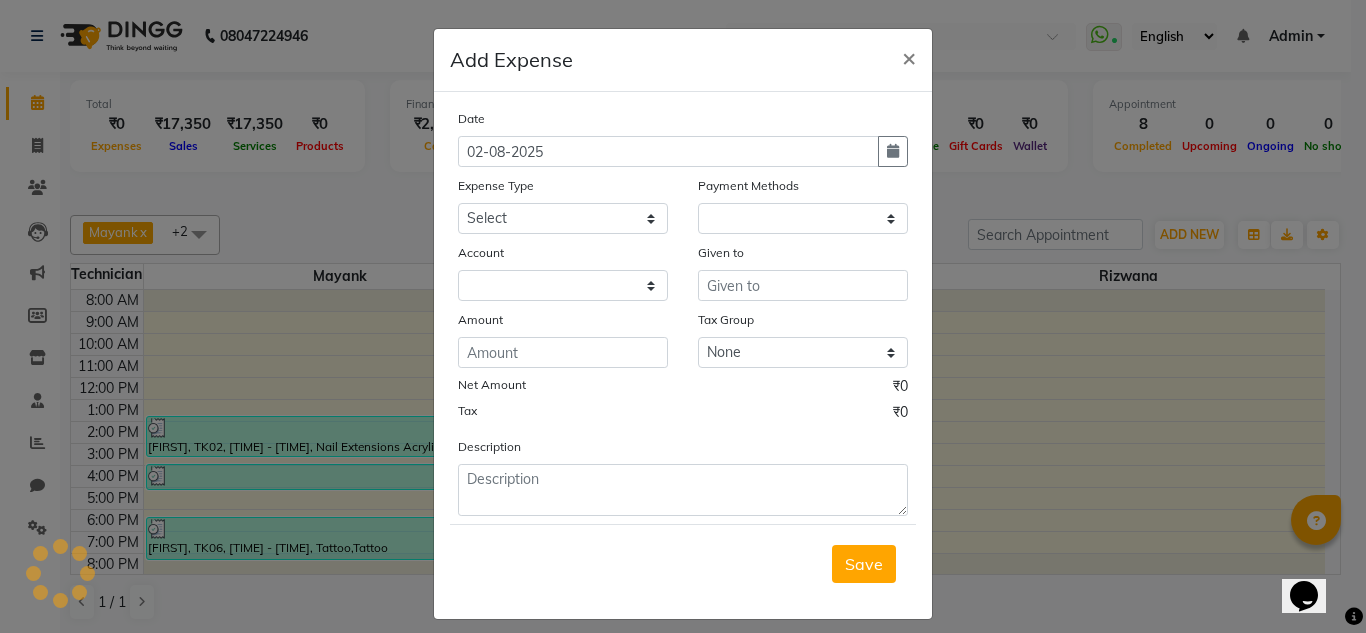 select on "1" 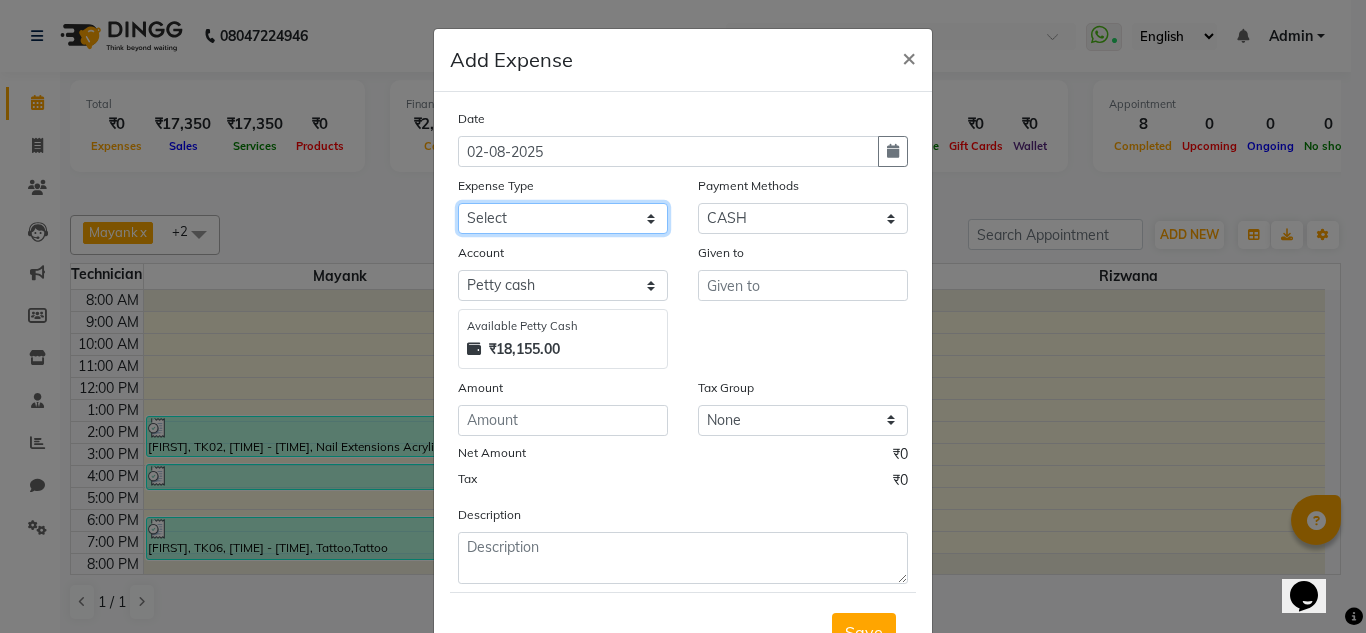 click on "Select AC Advance Salary Bank charges Car maintenance  Cash transfer to bank Cash transfer to hub Client Snacks Clinical charges Equipment Fuel Govt fee Incentive Insurance International purchase Loan Repayment Maintenance Marketing Miscellaneous MRA Other Pantry Post Paid Bill Product Salary Shop Rent Staff Room Rent Staff Snacks Tax tea for staff Tea & Refreshment Transport Utilities water bottle" 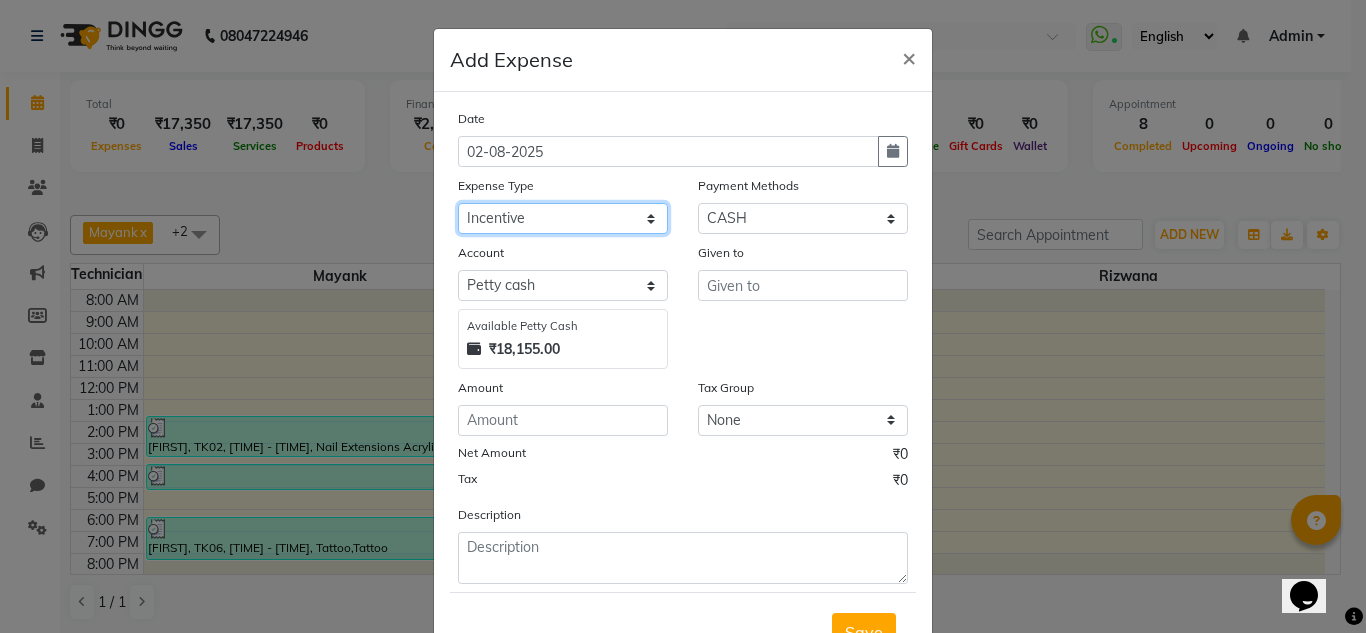 click on "Select AC Advance Salary Bank charges Car maintenance  Cash transfer to bank Cash transfer to hub Client Snacks Clinical charges Equipment Fuel Govt fee Incentive Insurance International purchase Loan Repayment Maintenance Marketing Miscellaneous MRA Other Pantry Post Paid Bill Product Salary Shop Rent Staff Room Rent Staff Snacks Tax tea for staff Tea & Refreshment Transport Utilities water bottle" 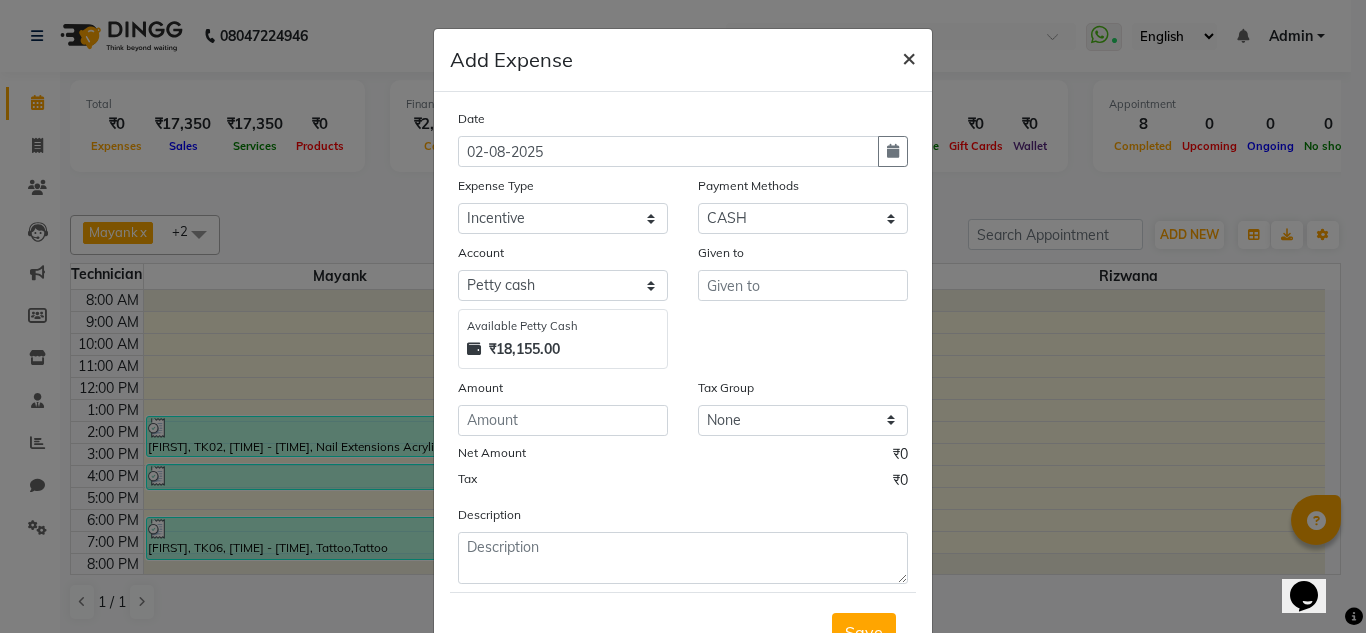click on "×" 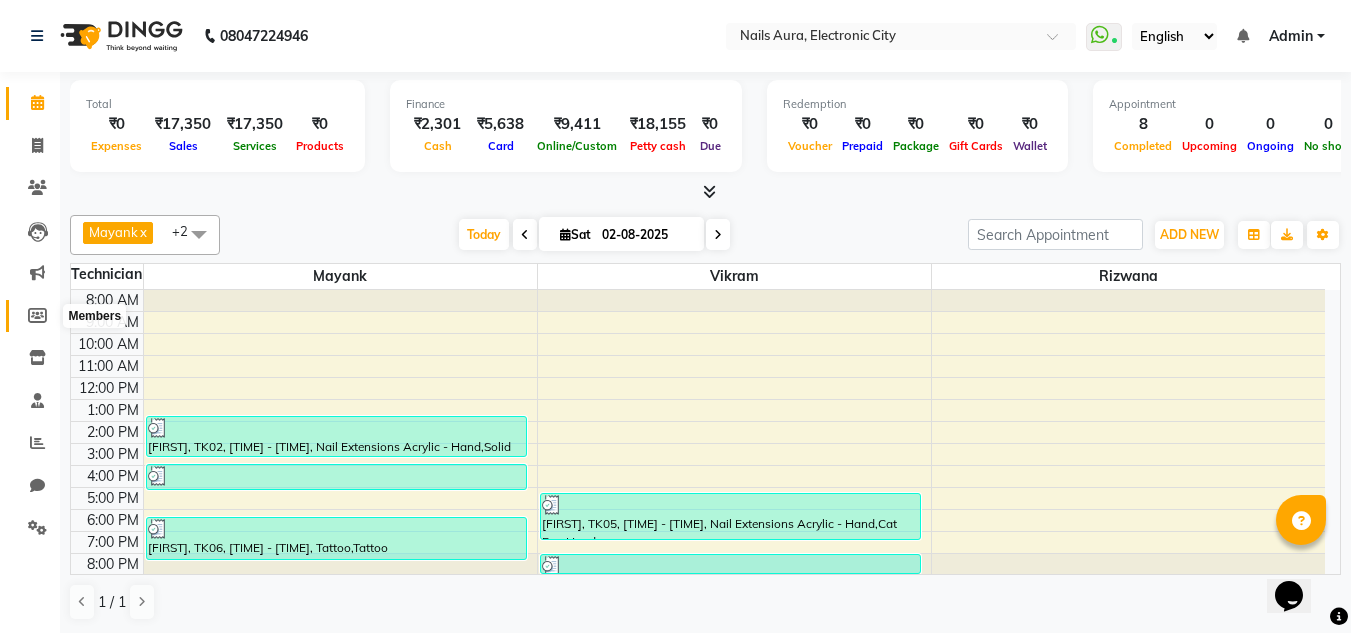 click 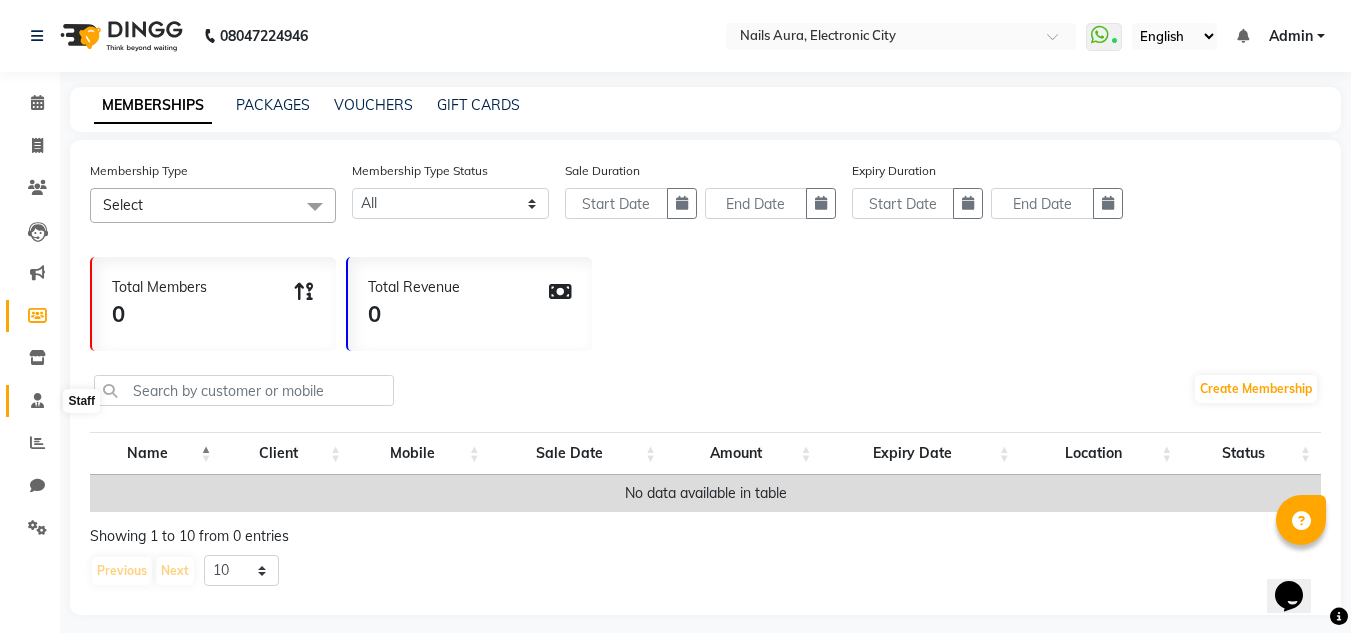 click 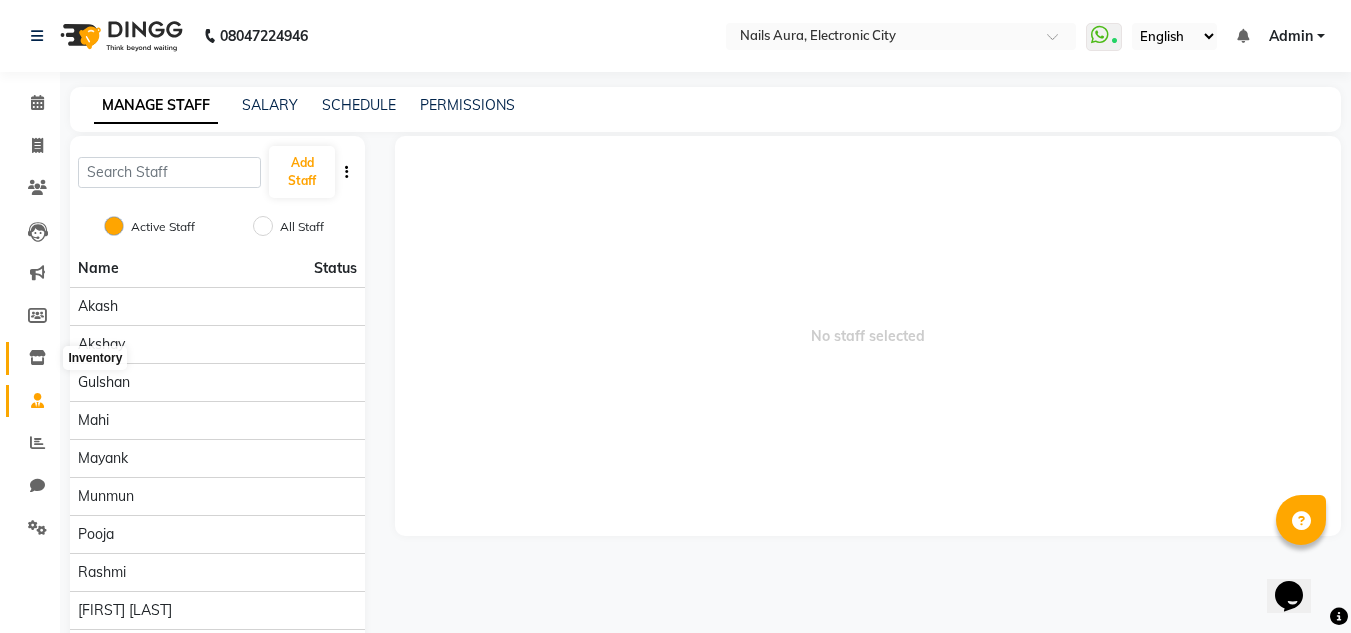 click 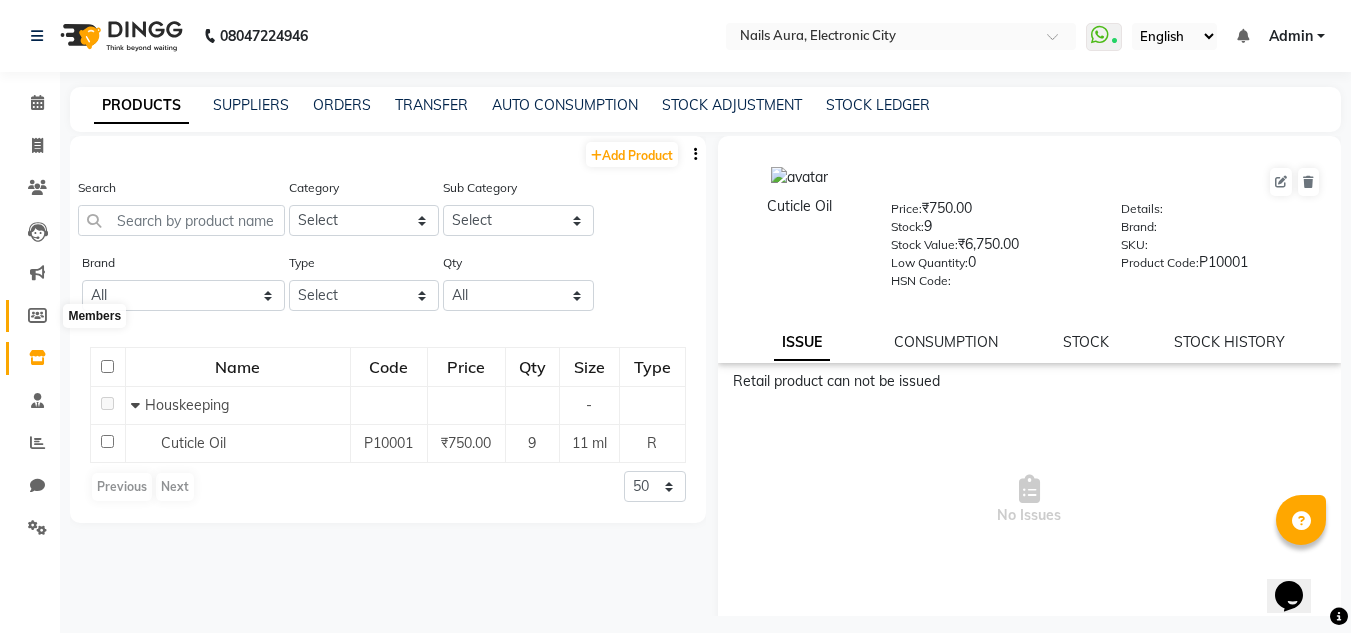 click 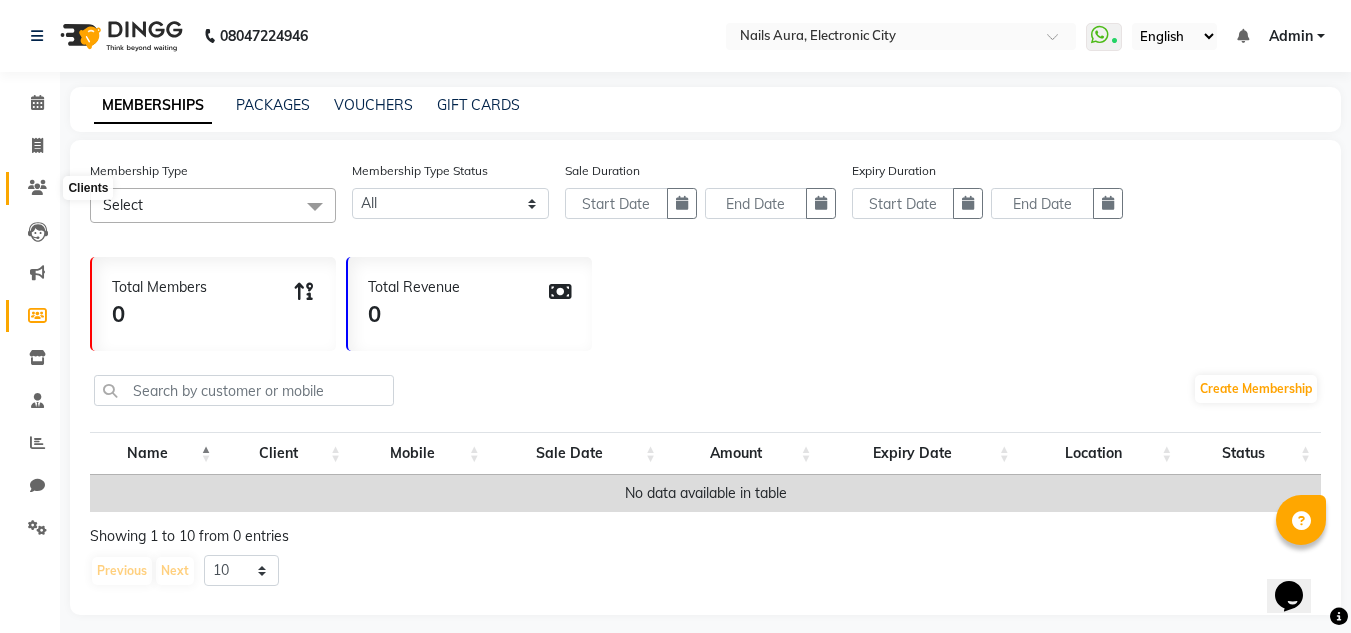 click 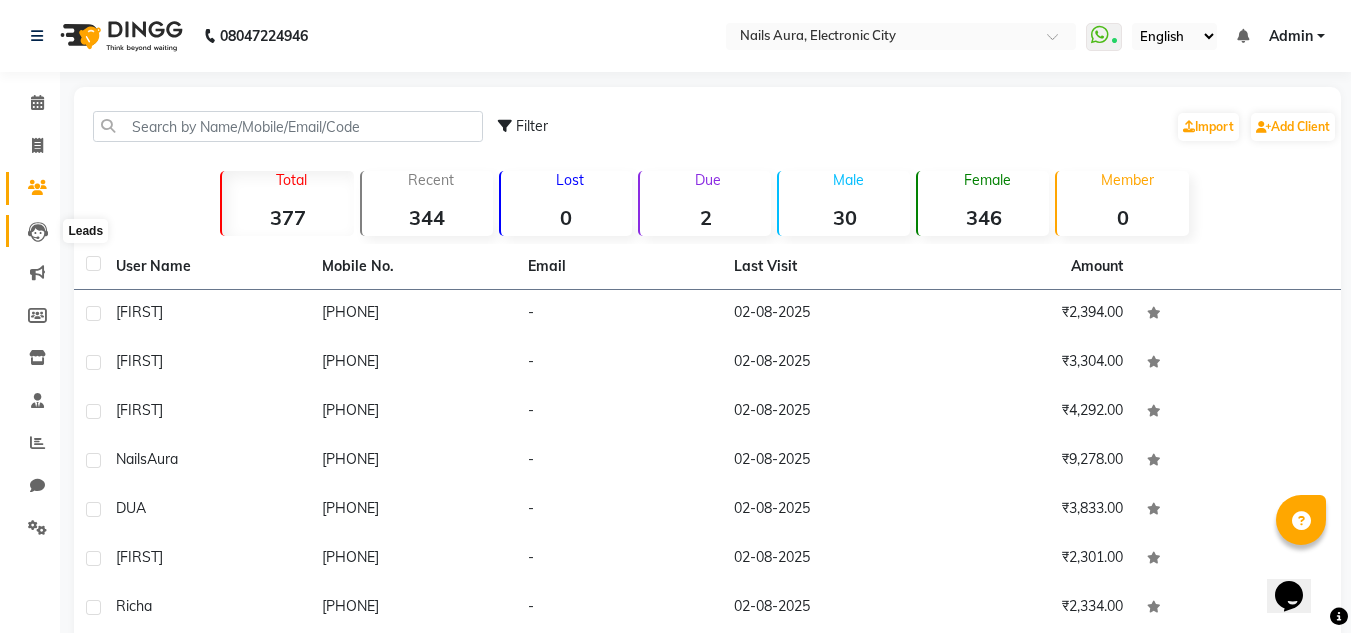 click 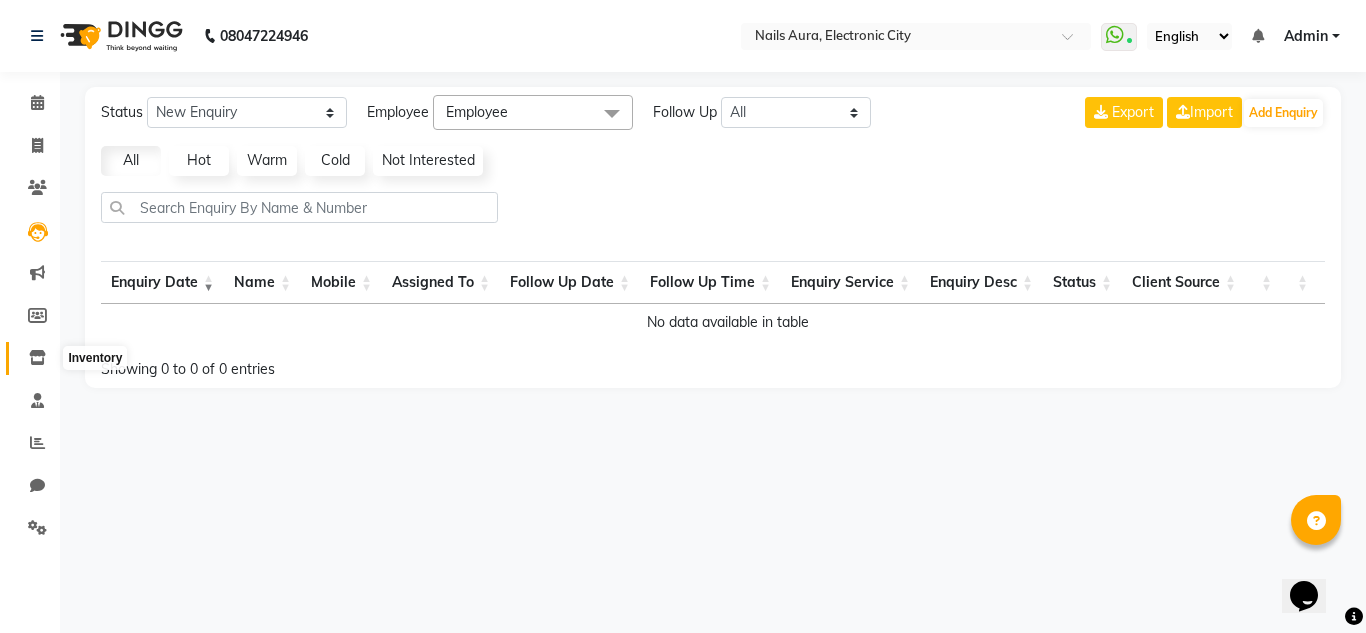 click 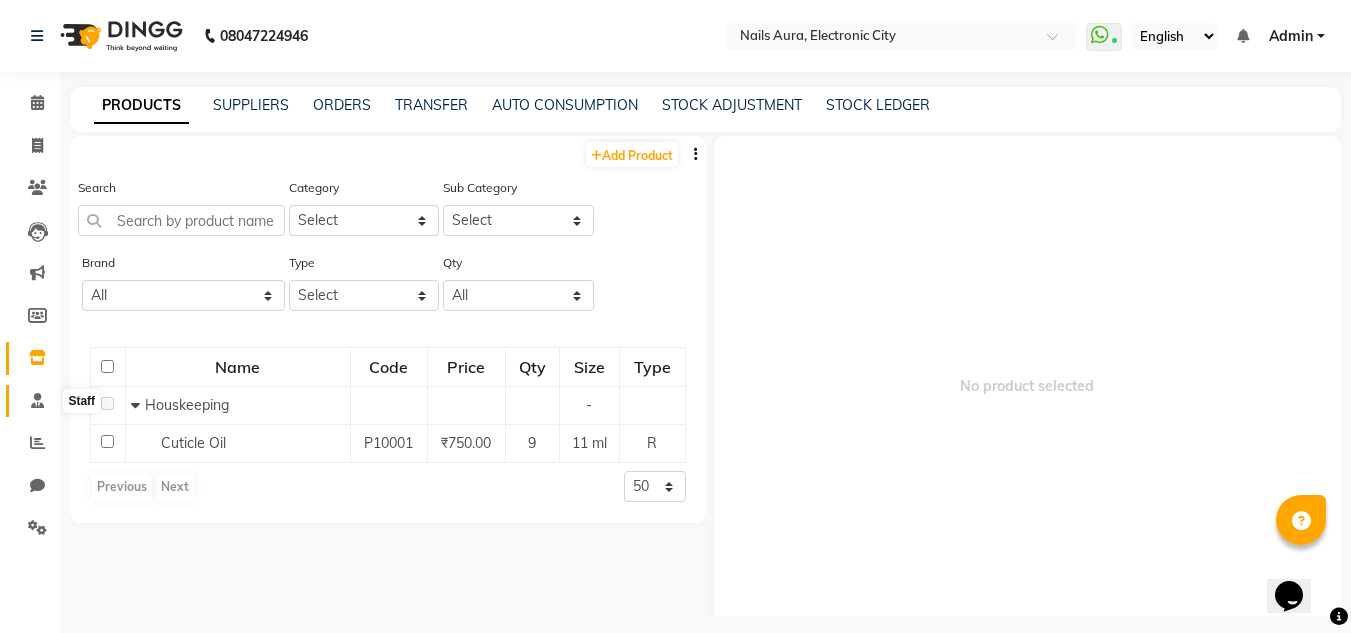 click 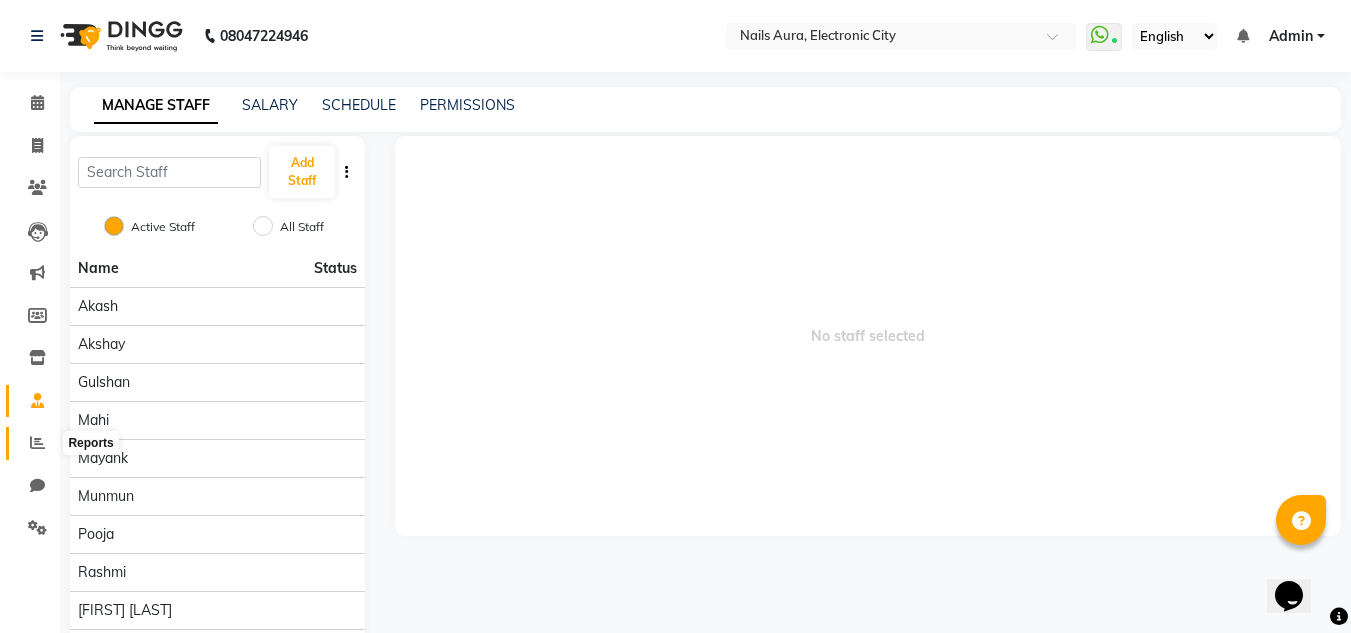 click 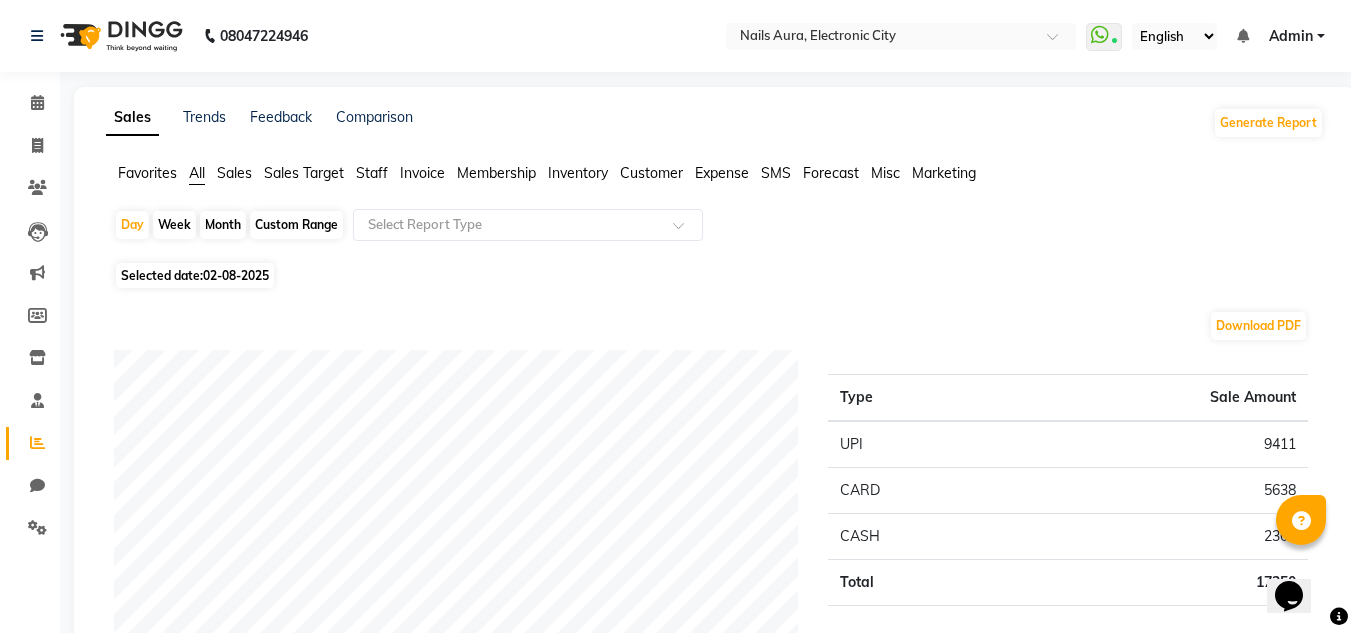 click on "Favorites All Sales Sales Target Staff Invoice Membership Inventory Customer Expense SMS Forecast Misc Marketing" 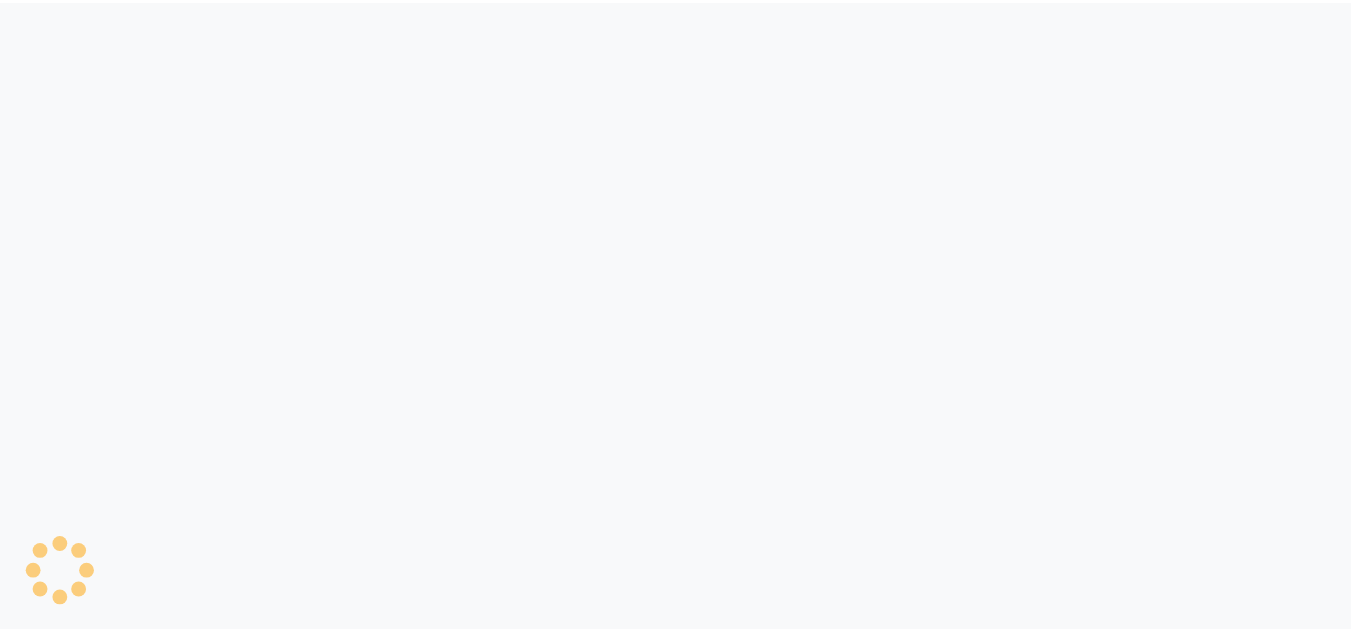 scroll, scrollTop: 0, scrollLeft: 0, axis: both 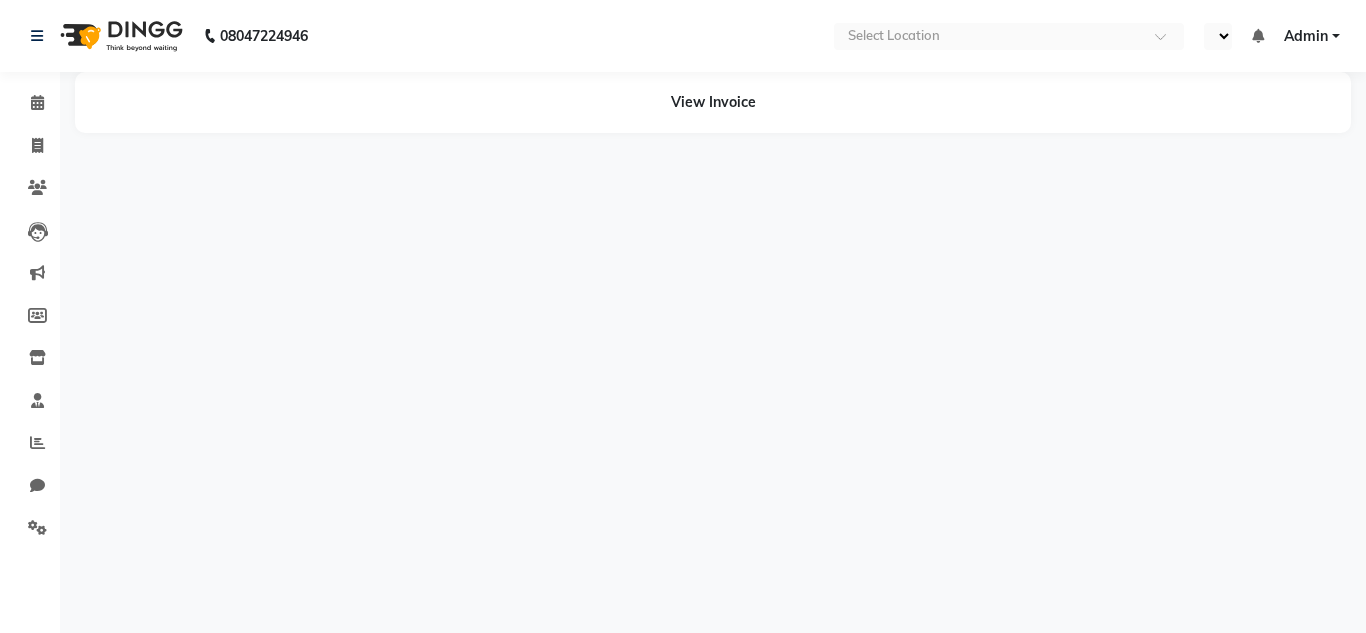 select on "en" 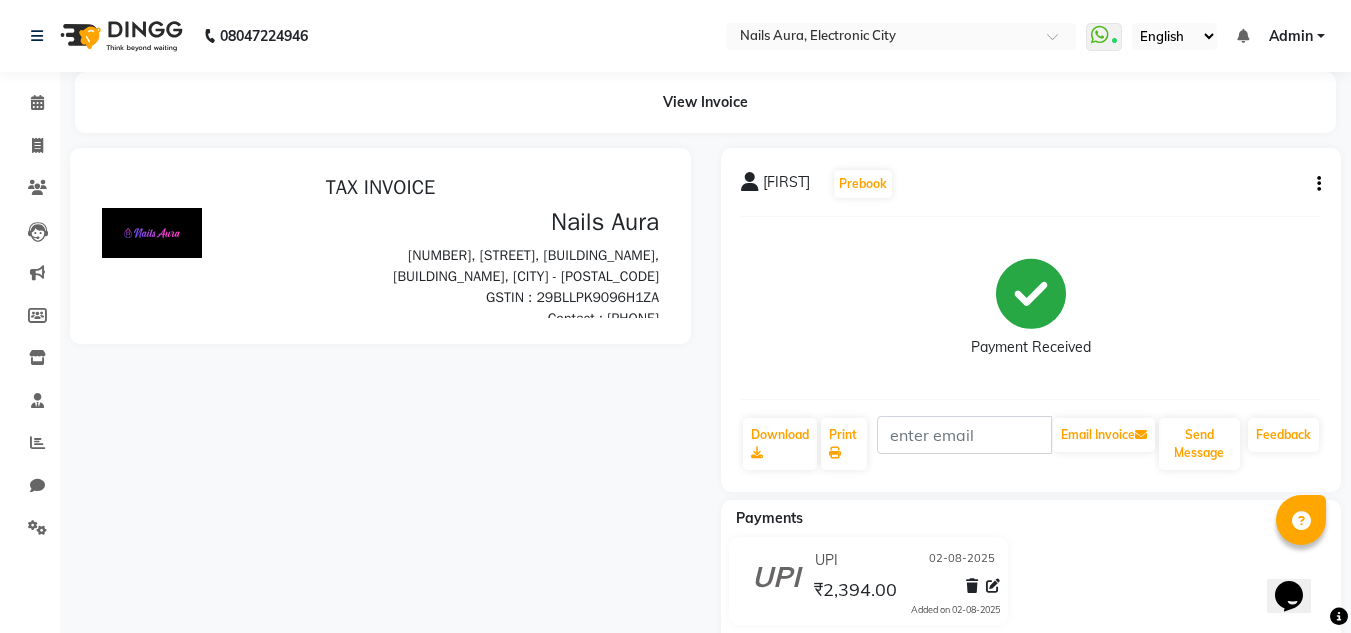 scroll, scrollTop: 0, scrollLeft: 0, axis: both 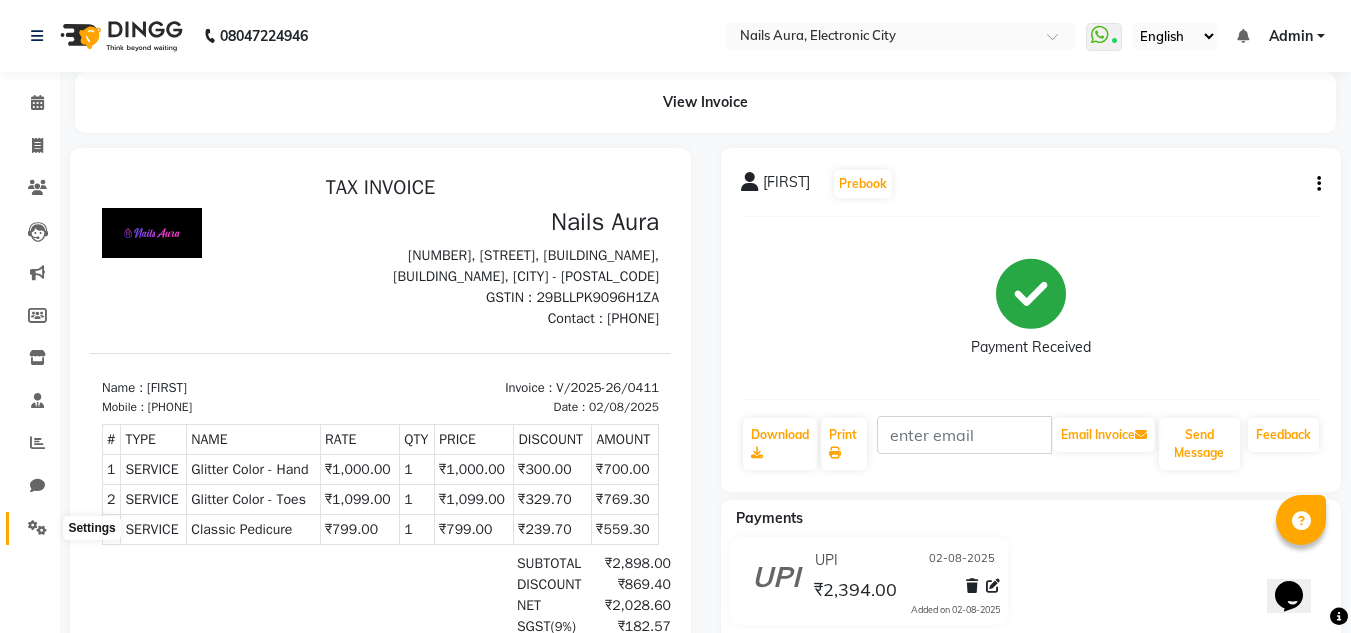 click 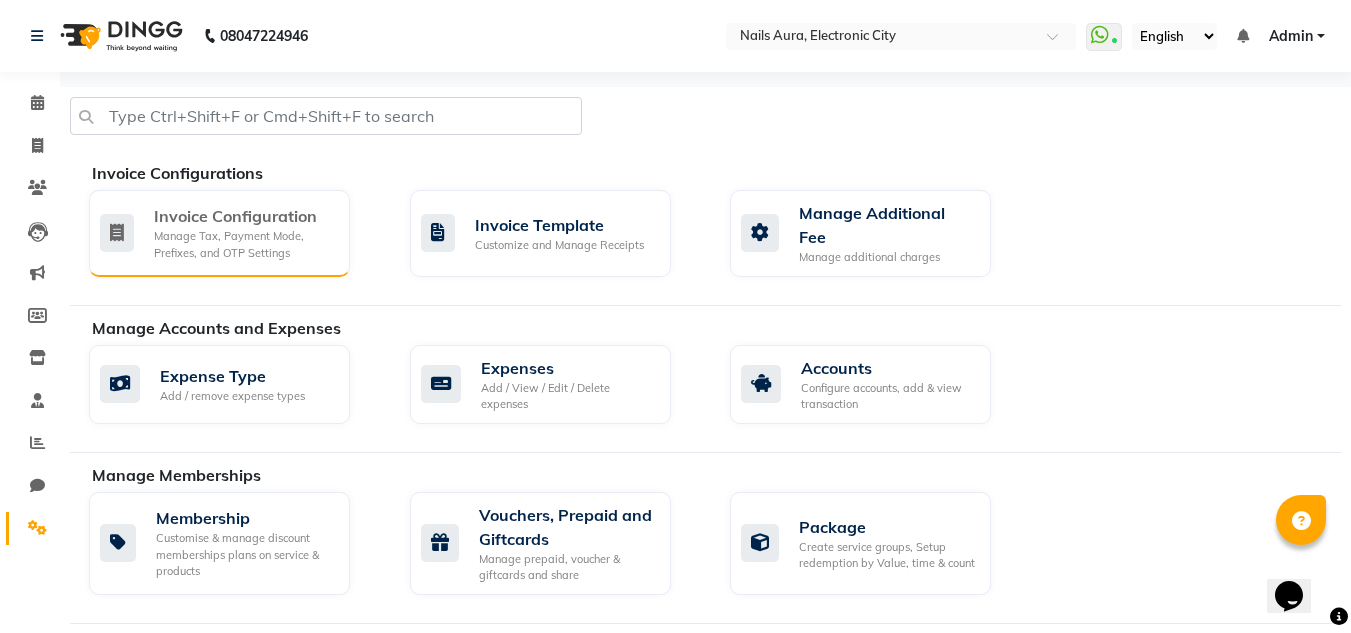 click on "Manage Tax, Payment Mode, Prefixes, and OTP Settings" 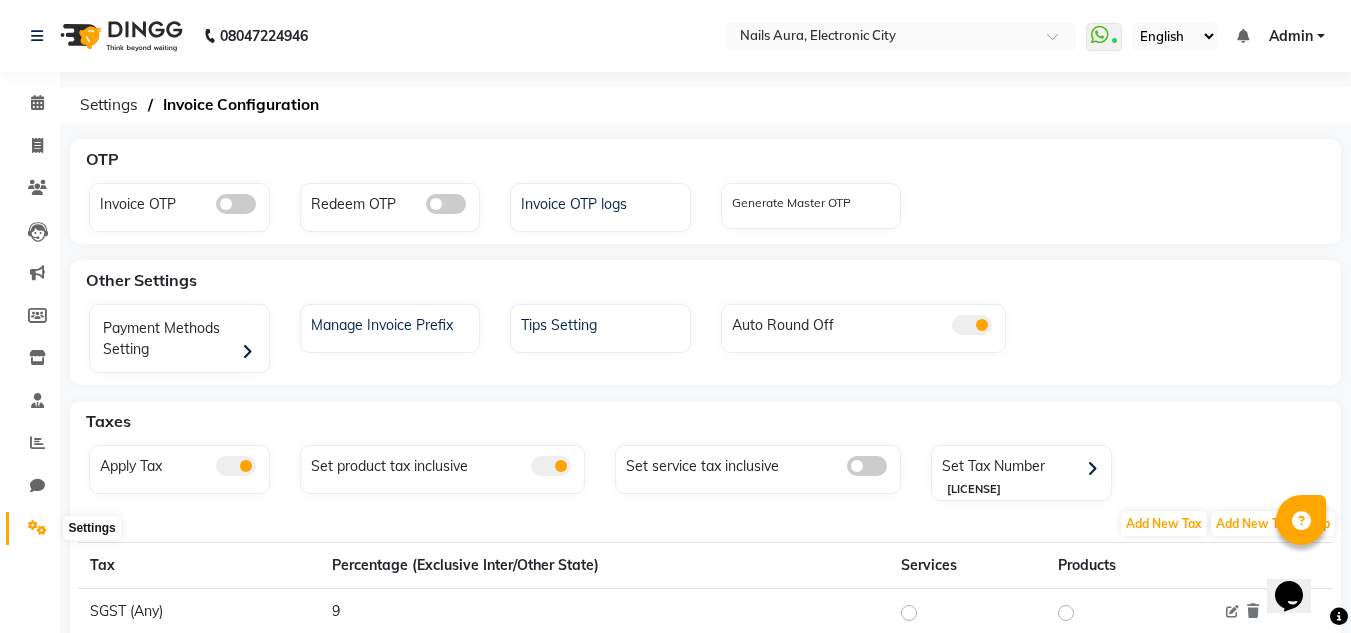 click 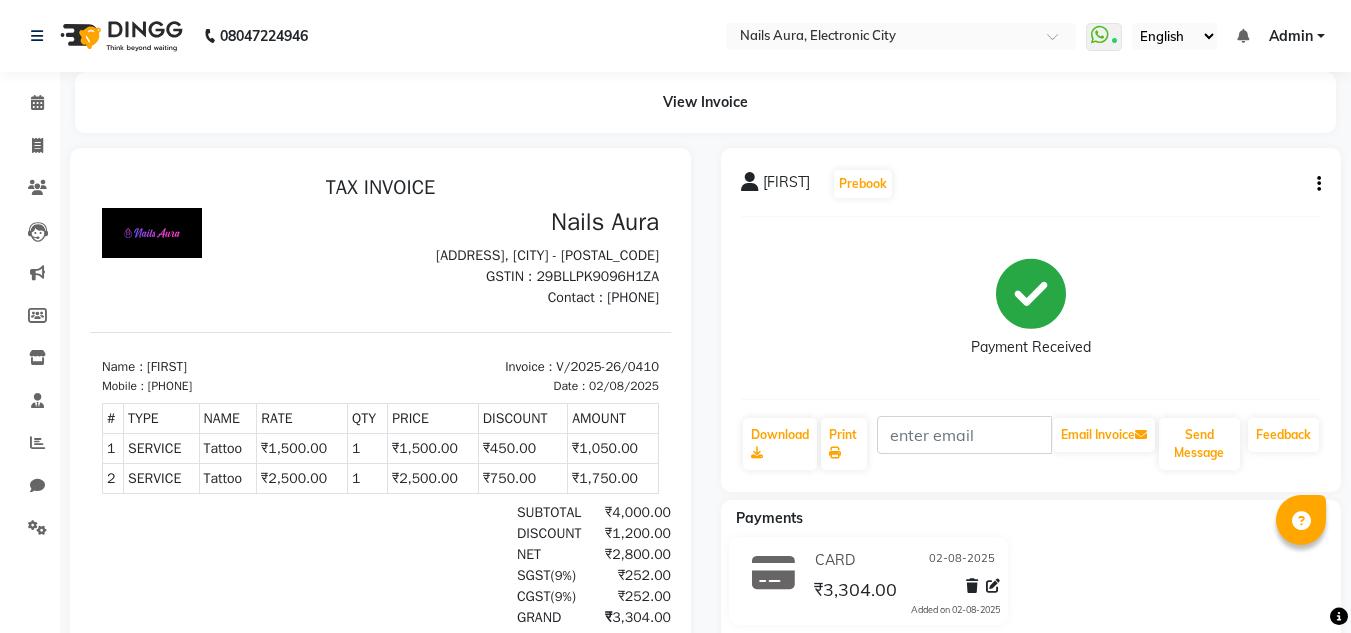 scroll, scrollTop: 0, scrollLeft: 0, axis: both 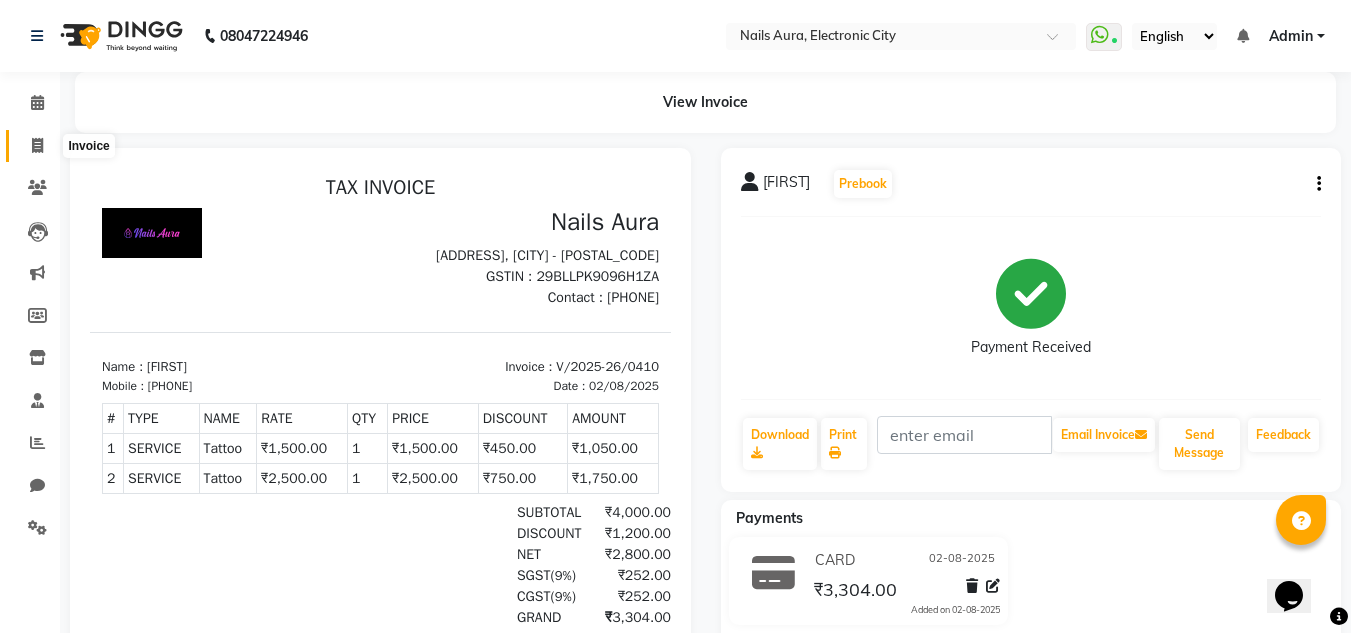 click 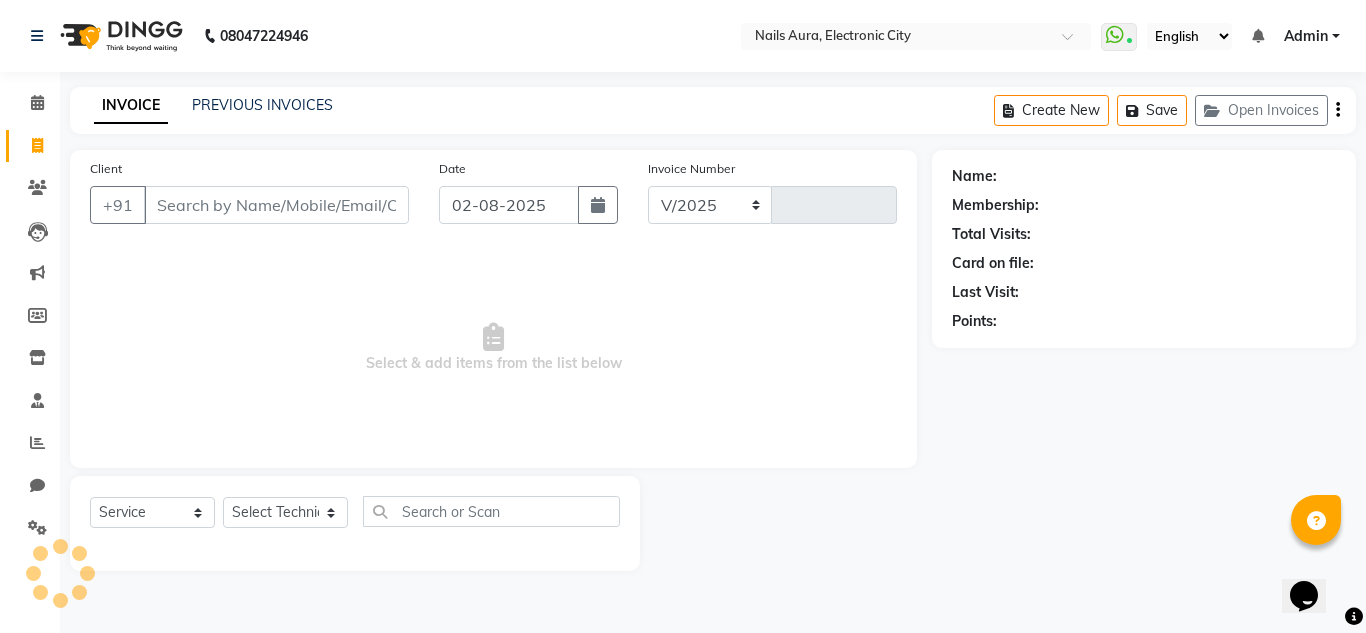 select on "8179" 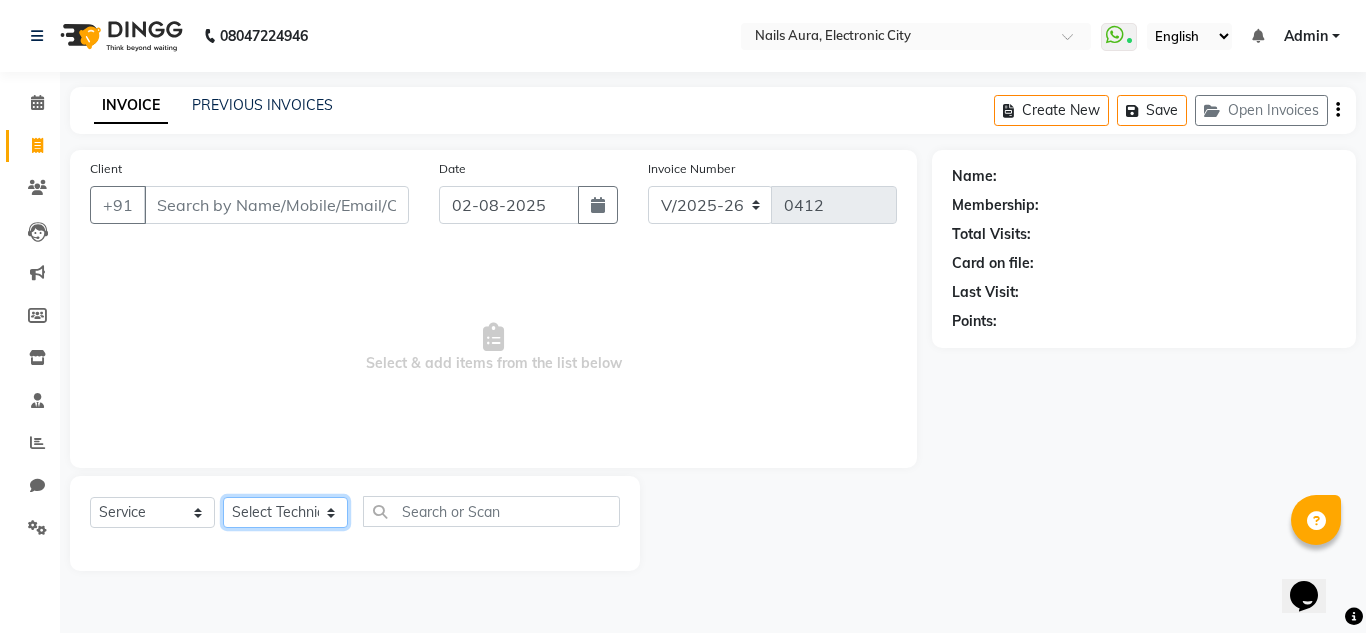 click on "Select Technician [FIRST] [FIRST] [FIRST] [FIRST] [FIRST] [FIRST] [FIRST] [FIRST] [FIRST] [FIRST] [FIRST] [FIRST]" 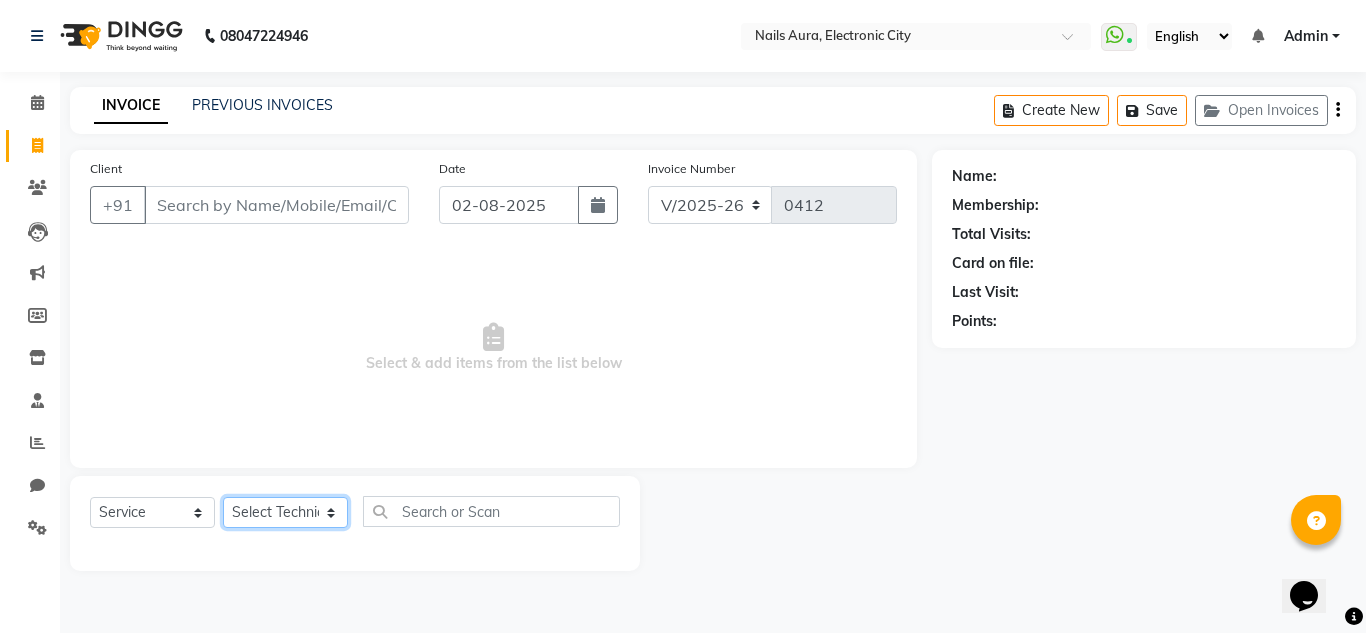 select on "81947" 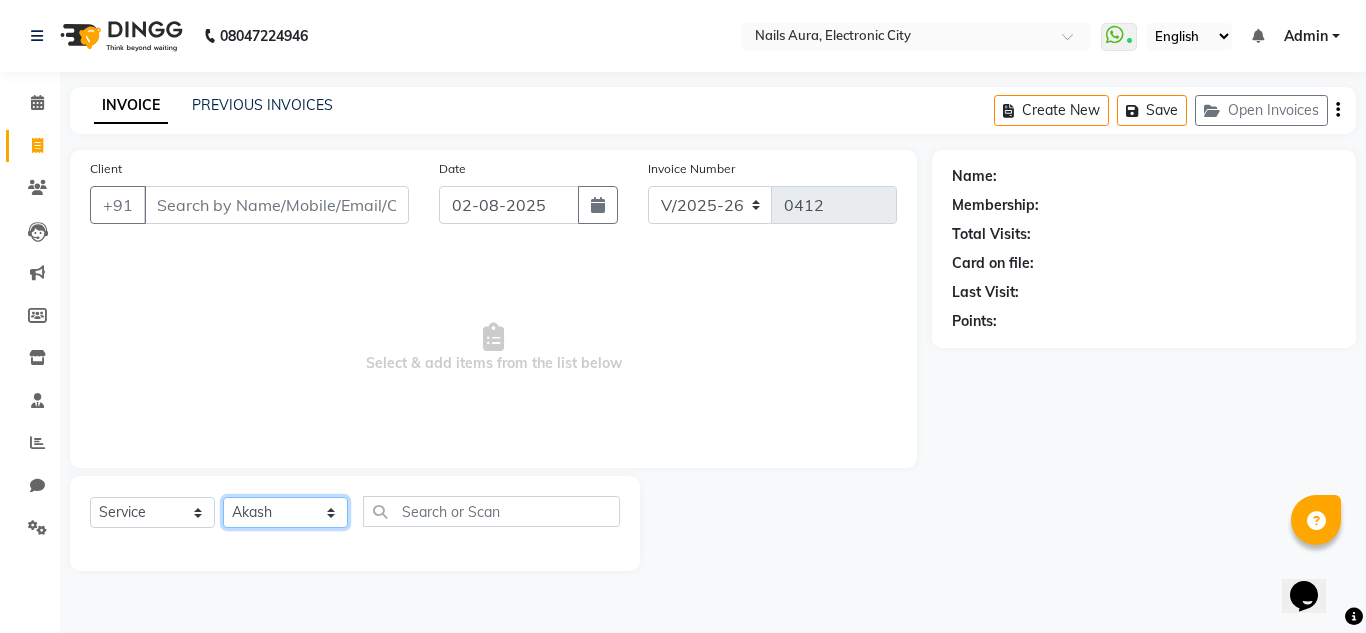 click on "Select Technician [FIRST] [FIRST] [FIRST] [FIRST] [FIRST] [FIRST] [FIRST] [FIRST] [FIRST] [FIRST] [FIRST] [FIRST]" 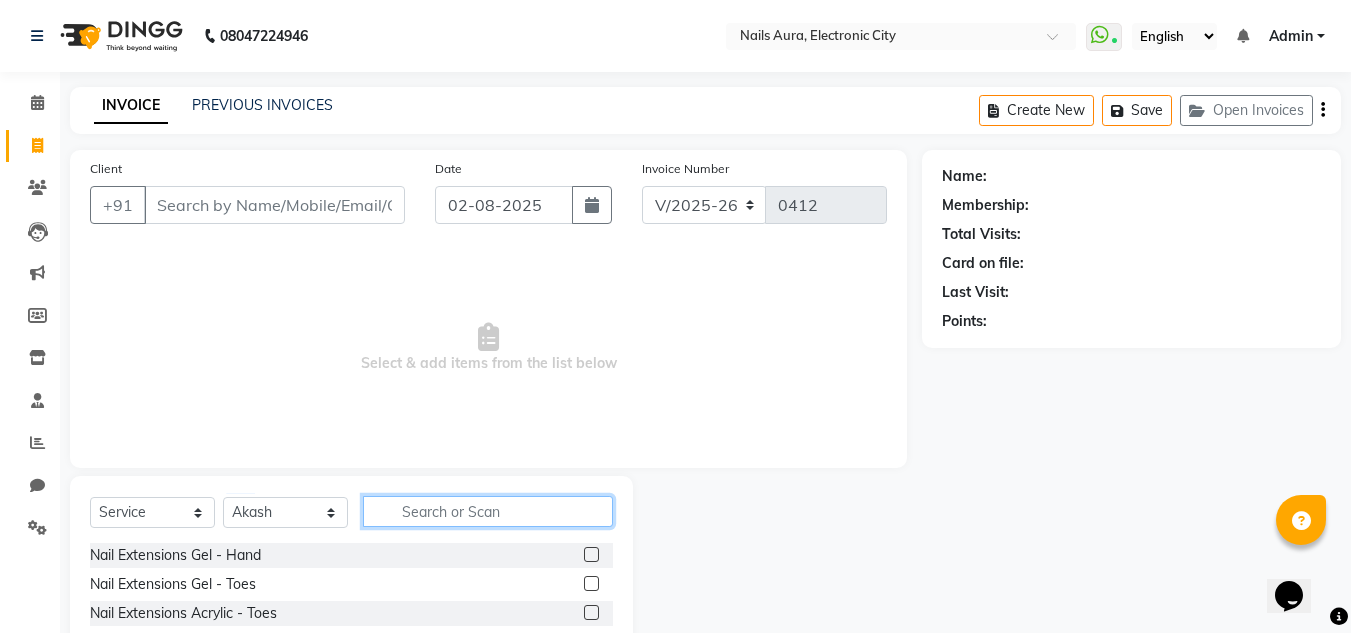 click 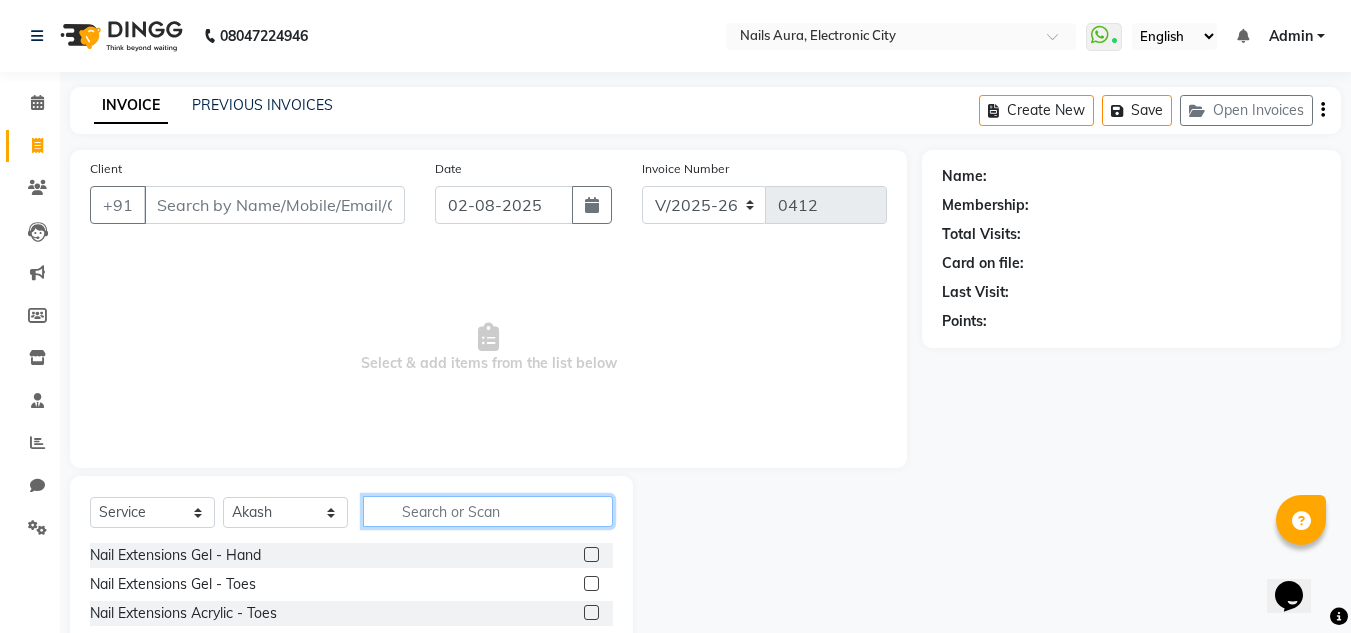 click 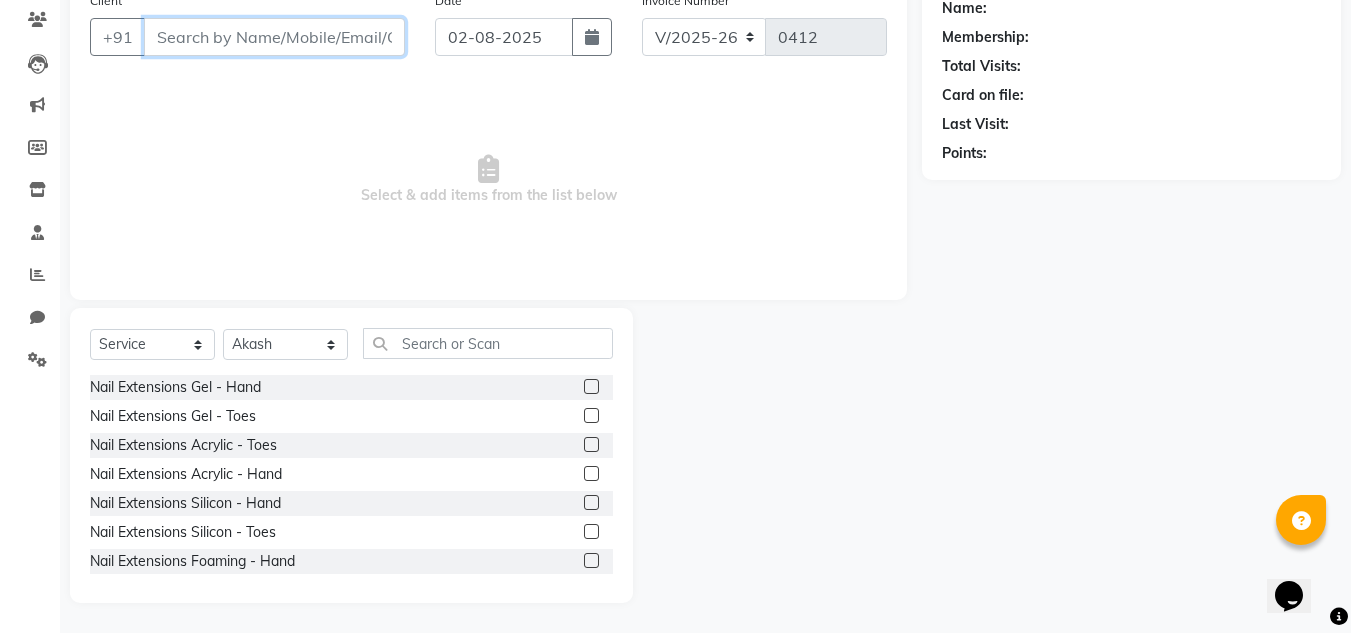 click on "Client" at bounding box center [274, 37] 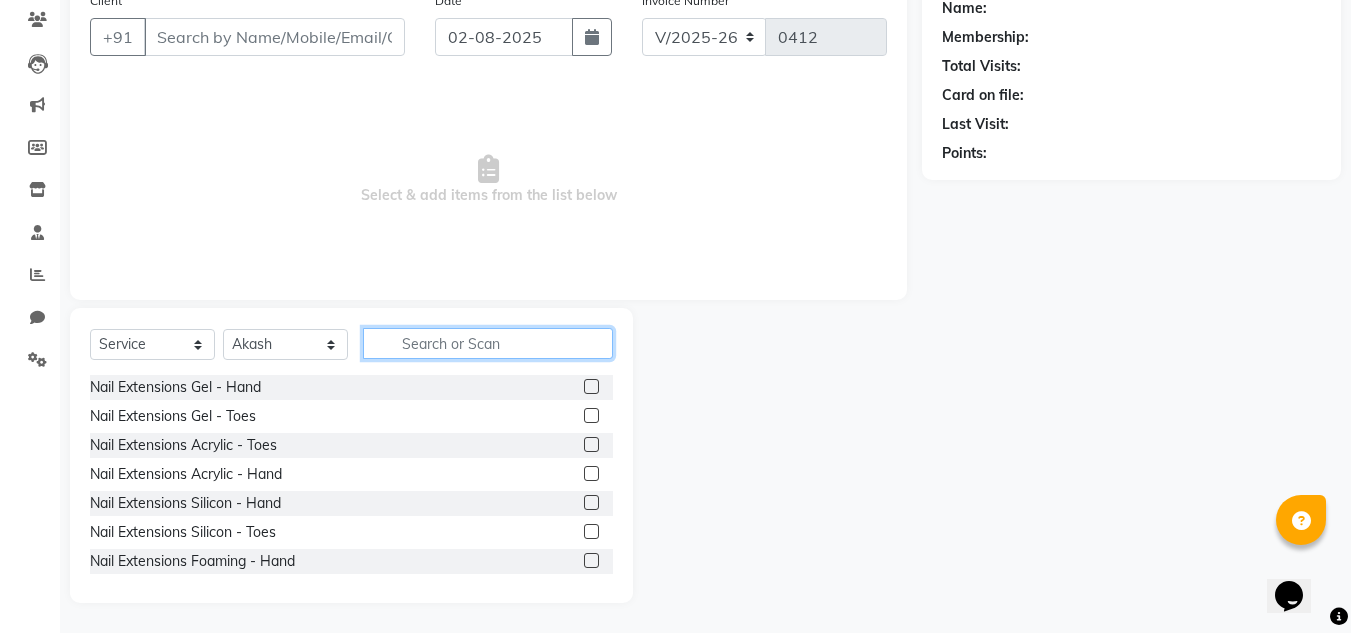 click 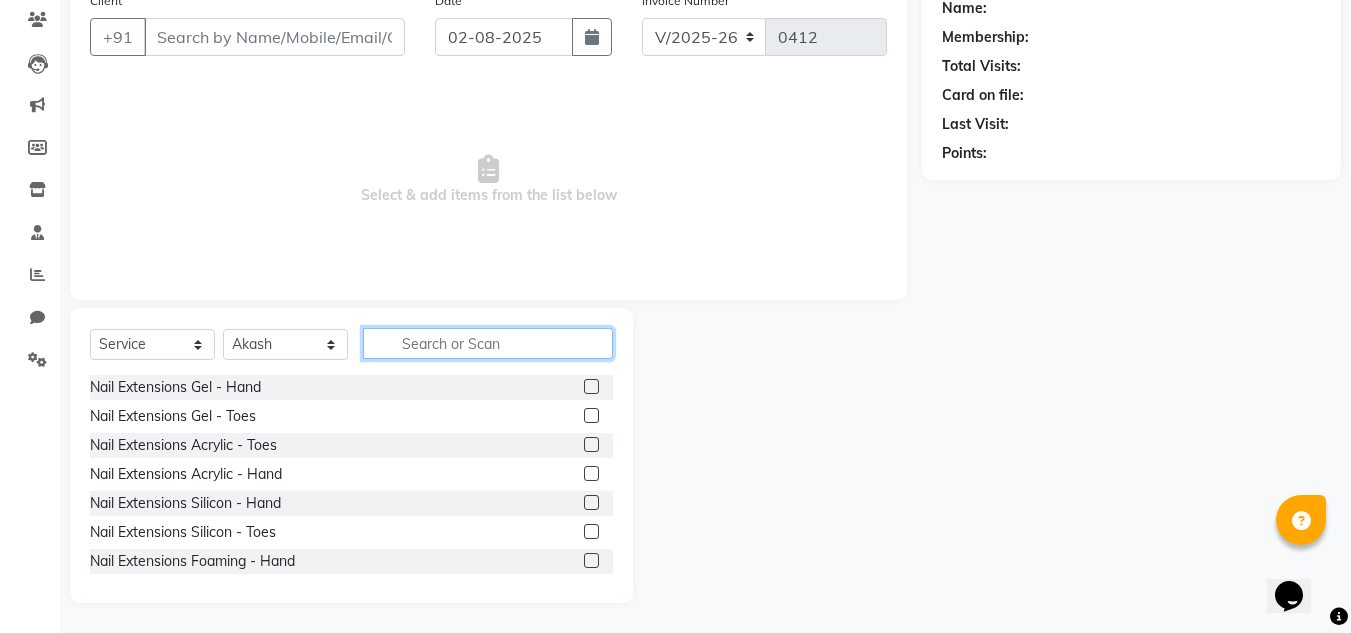 click 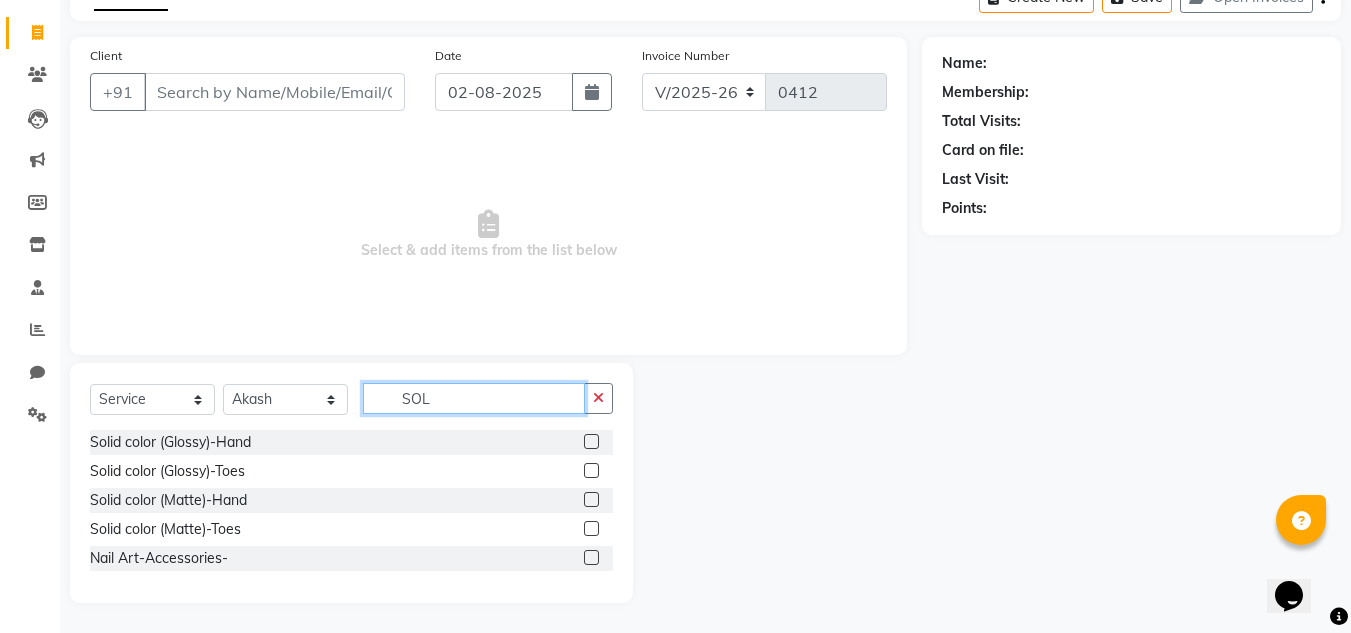 scroll, scrollTop: 84, scrollLeft: 0, axis: vertical 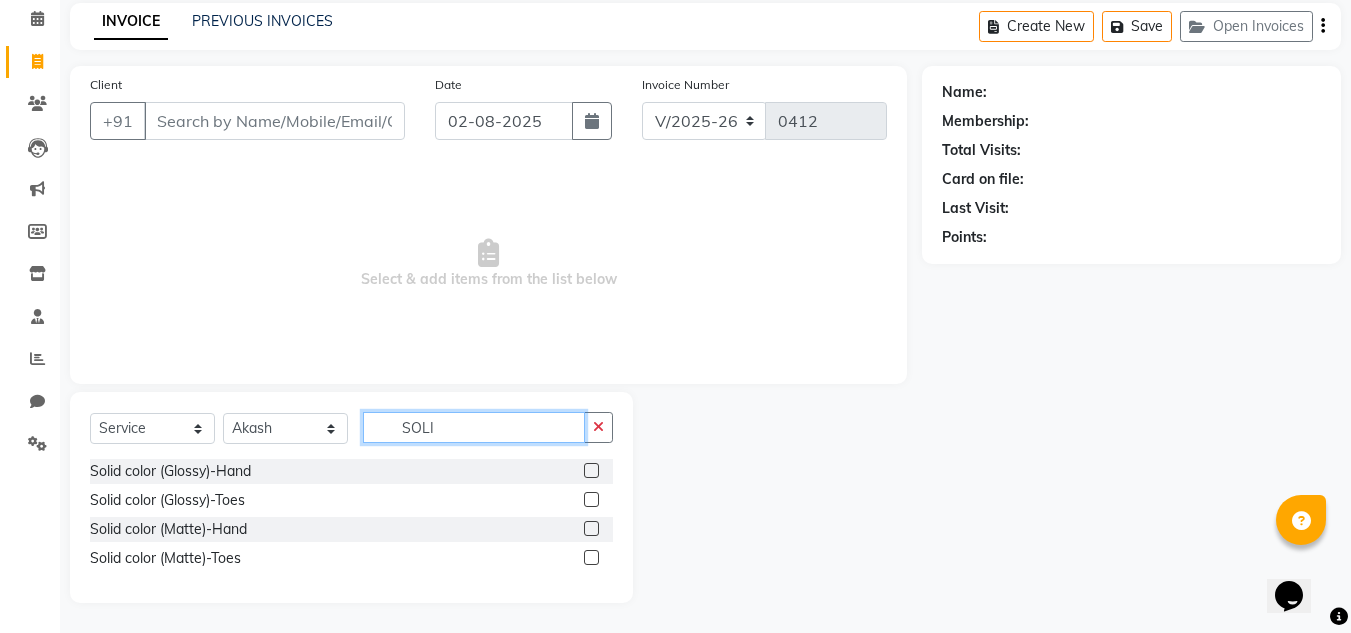 type on "SOLI" 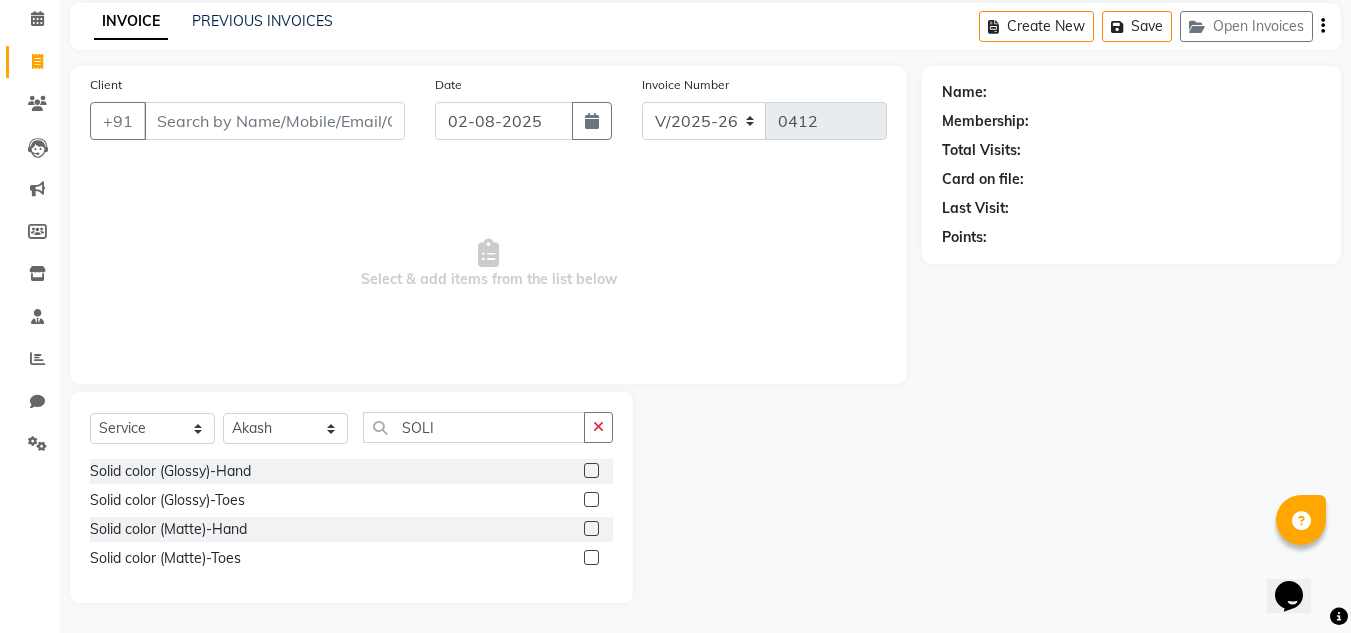 click 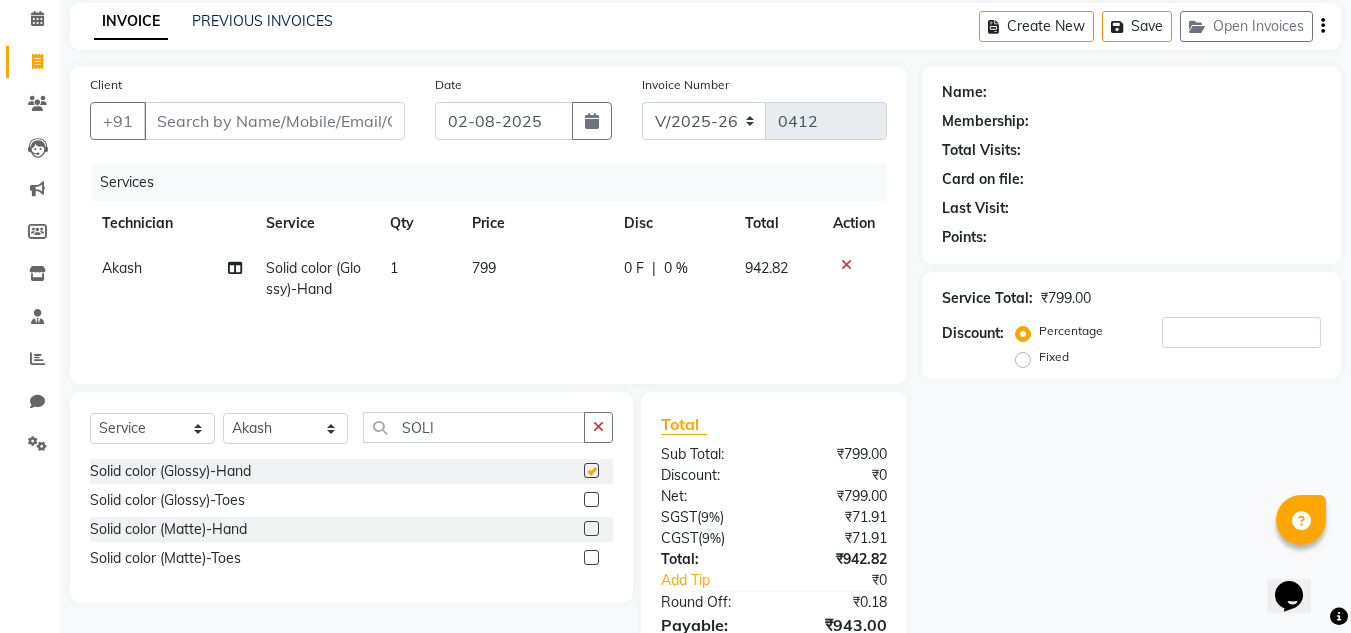 checkbox on "false" 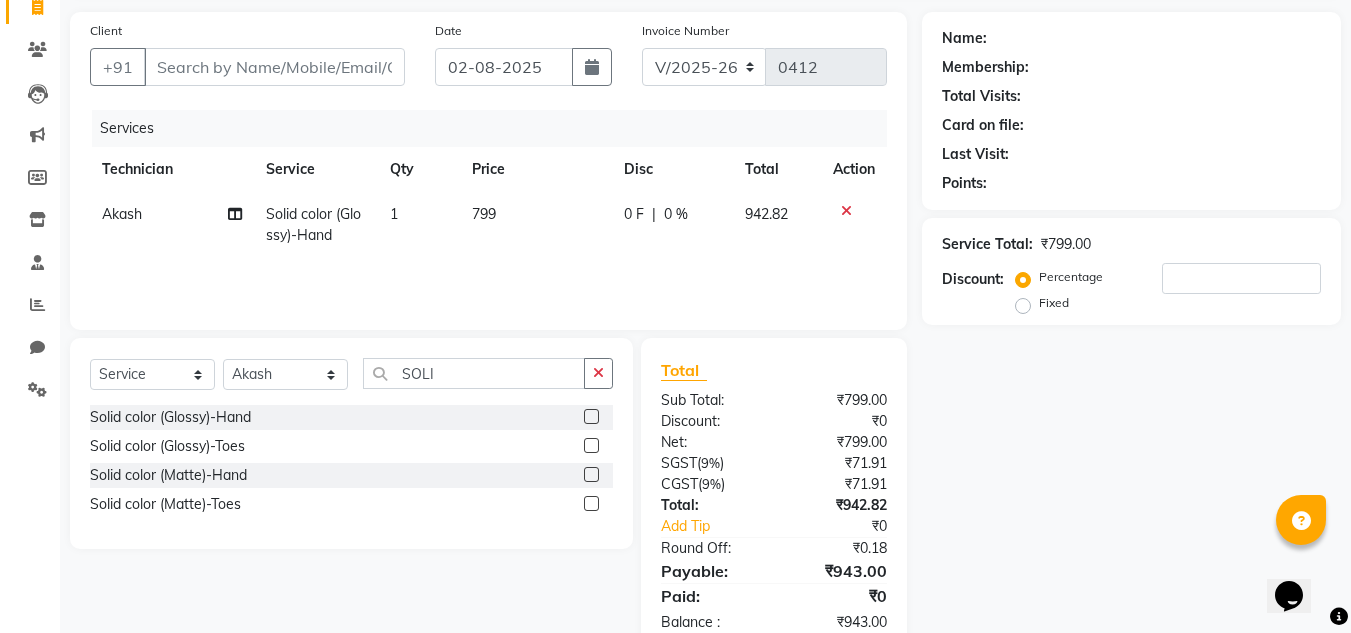 scroll, scrollTop: 188, scrollLeft: 0, axis: vertical 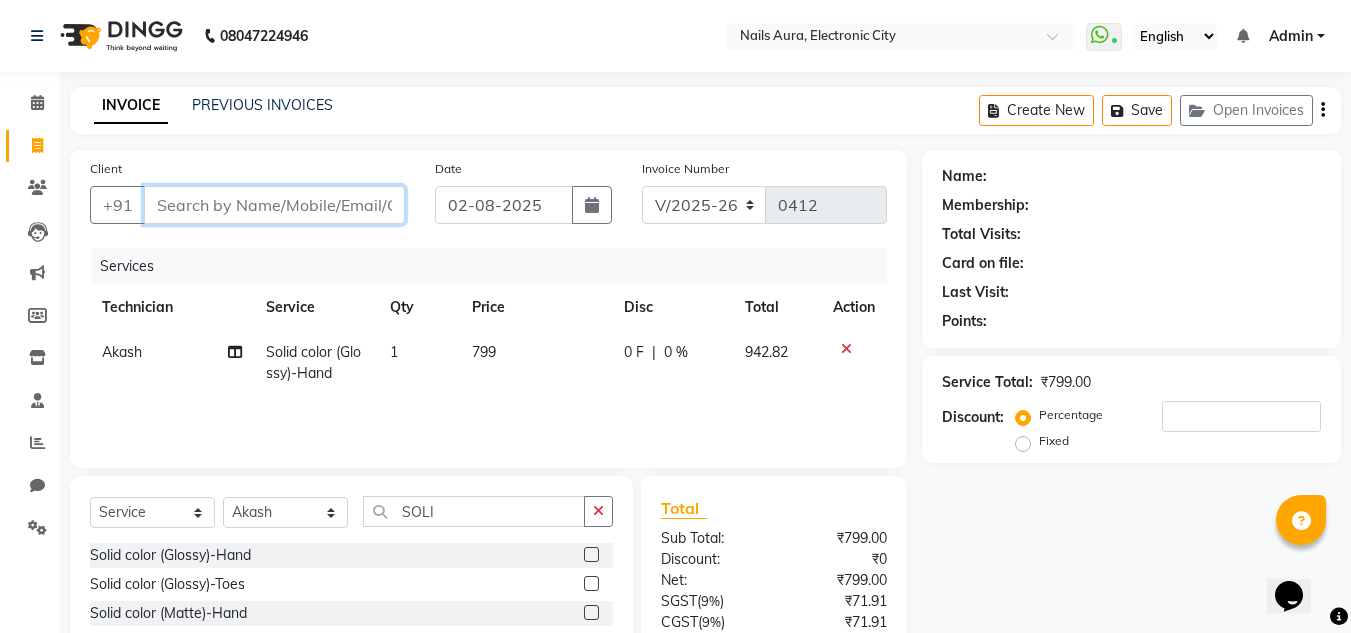 click on "Client" at bounding box center (274, 205) 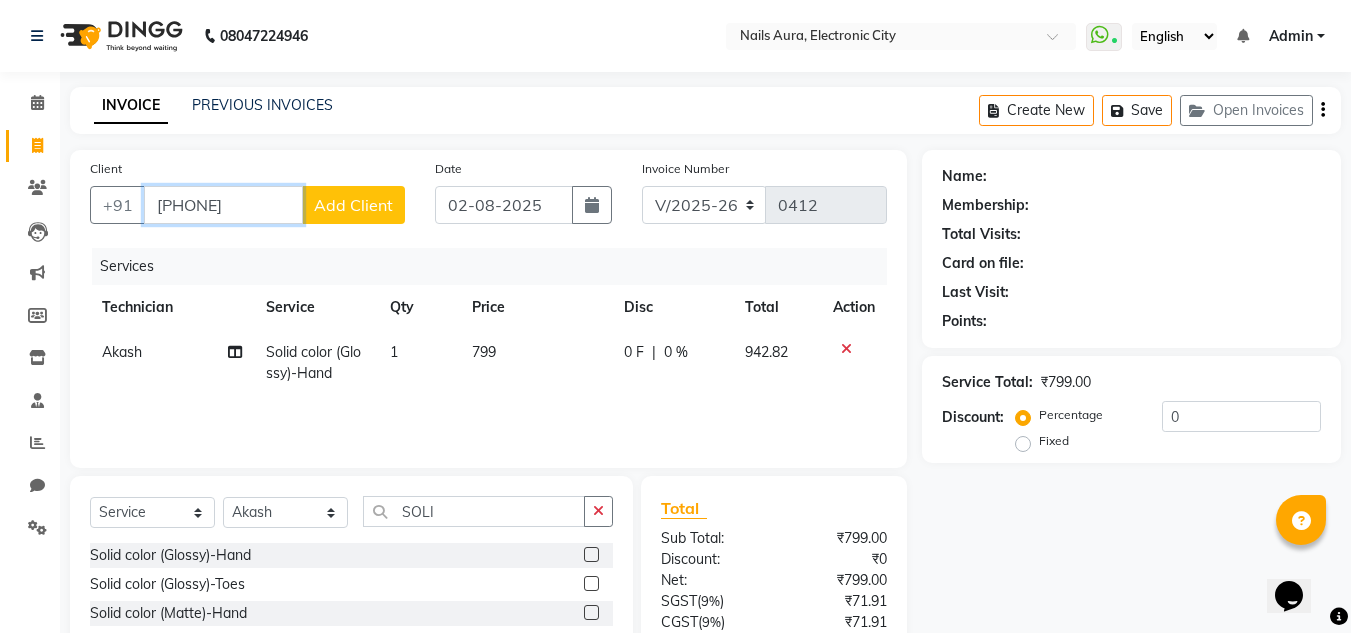 type on "[PHONE]" 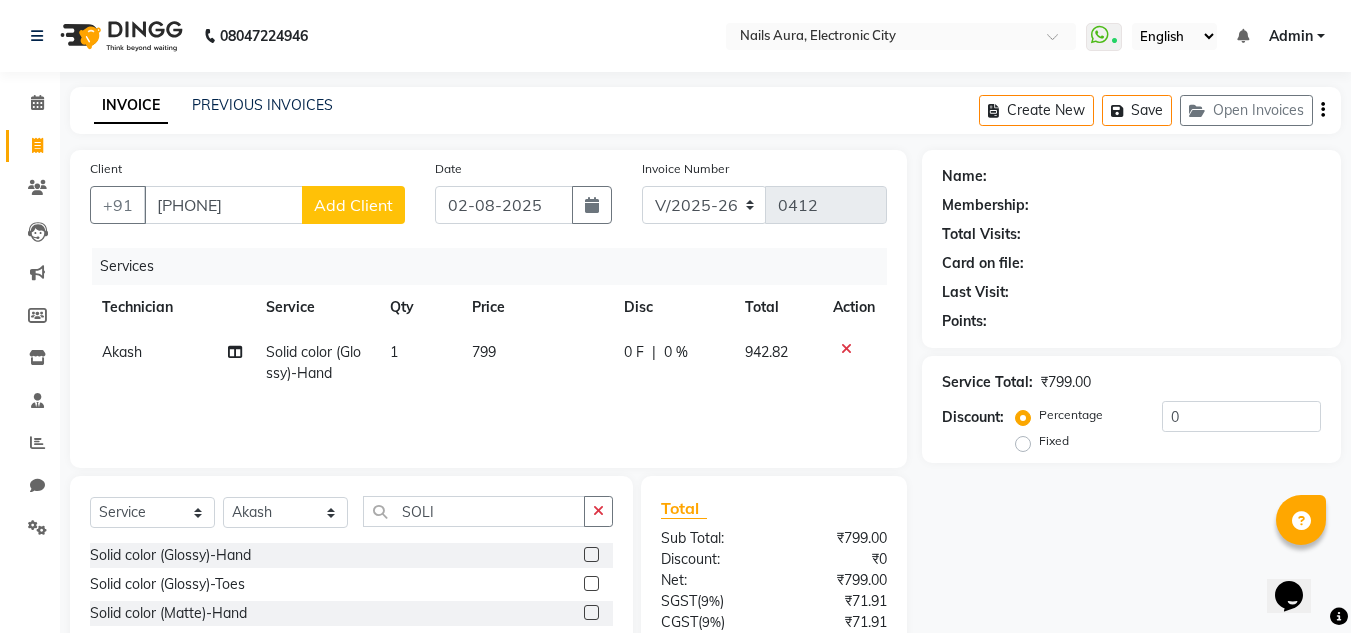 click on "Add Client" 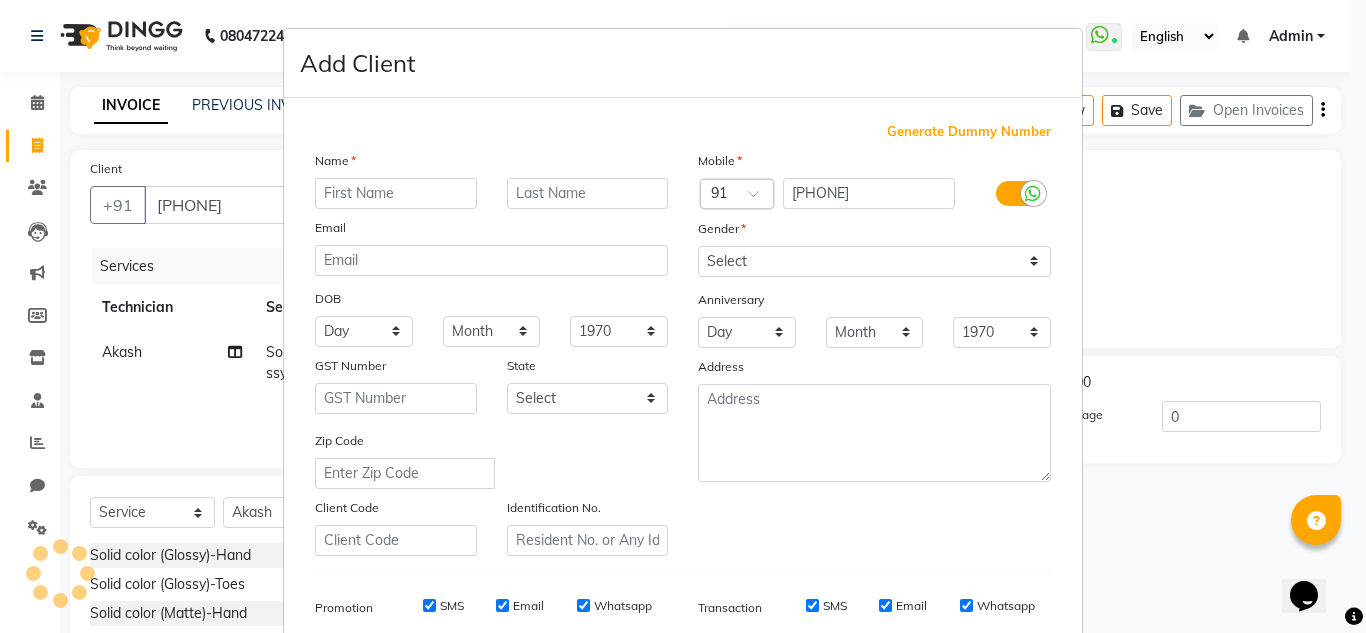 click at bounding box center [396, 193] 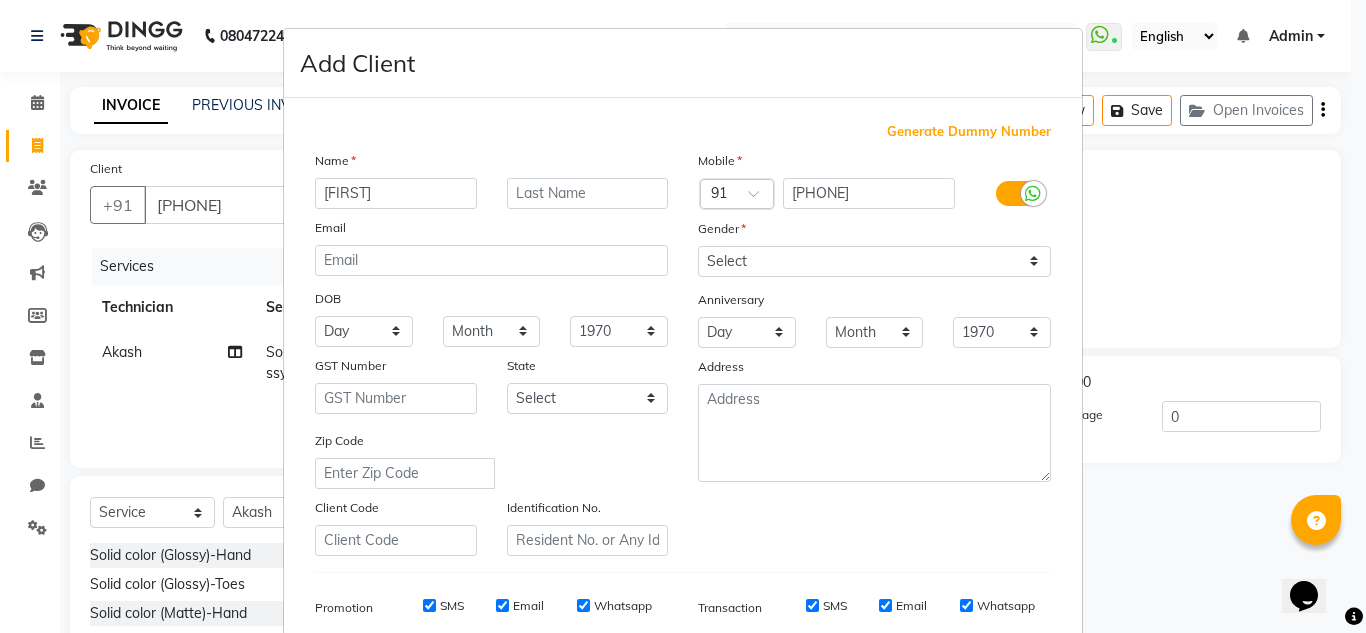 type on "[FIRST]" 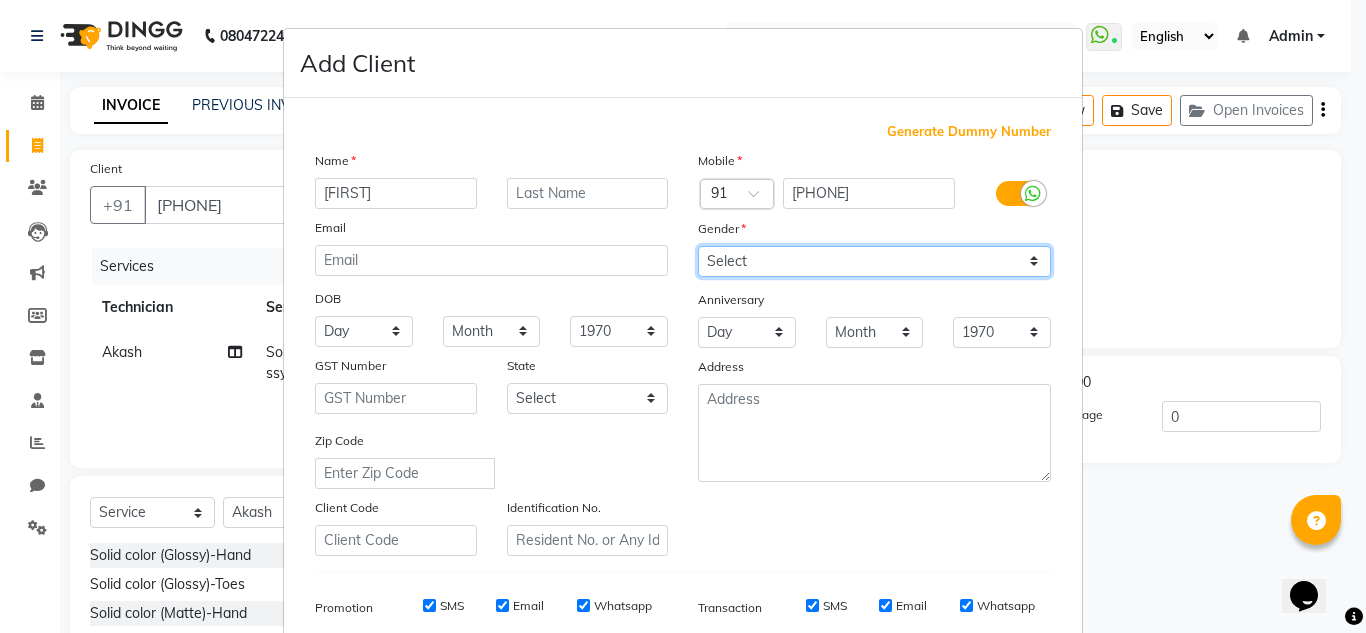 click on "Select Male Female Other Prefer Not To Say" at bounding box center [874, 261] 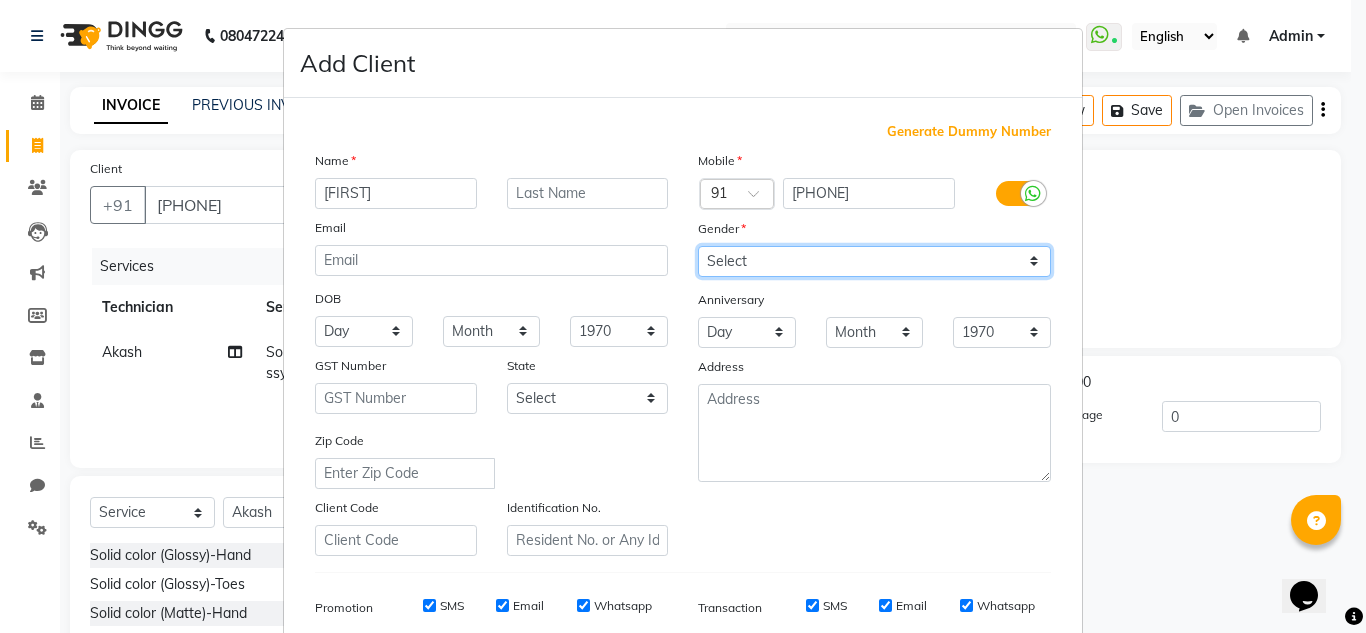 select on "female" 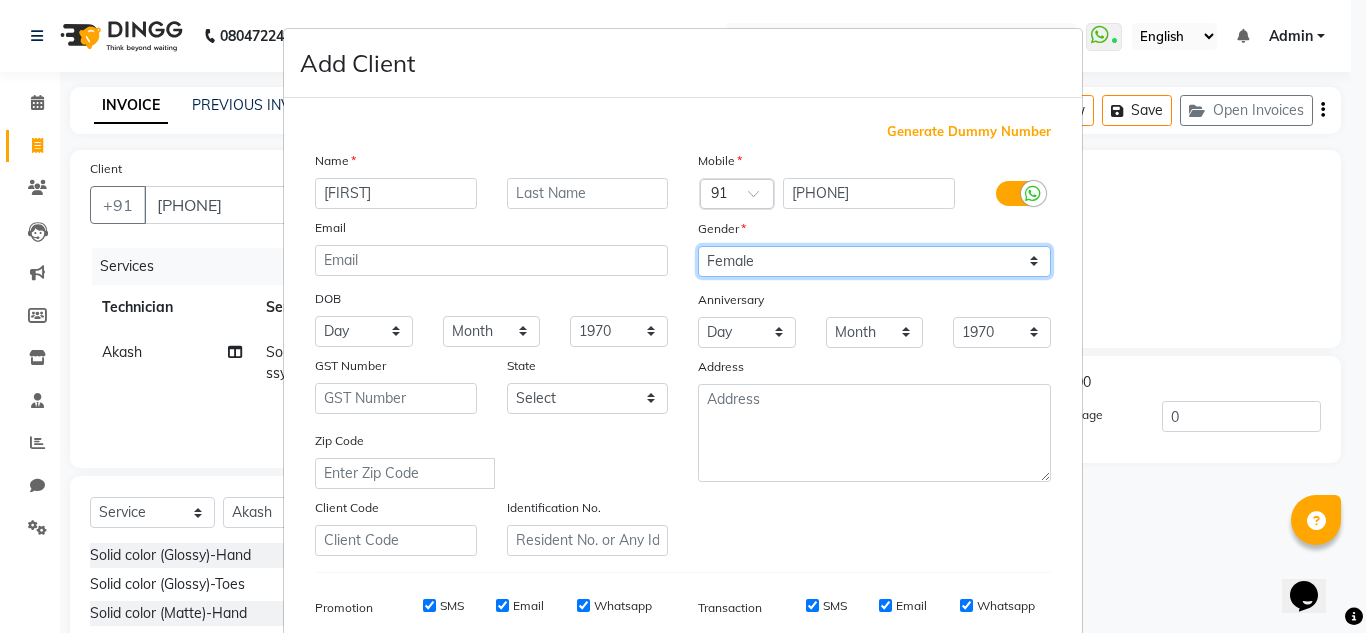 click on "Select Male Female Other Prefer Not To Say" at bounding box center (874, 261) 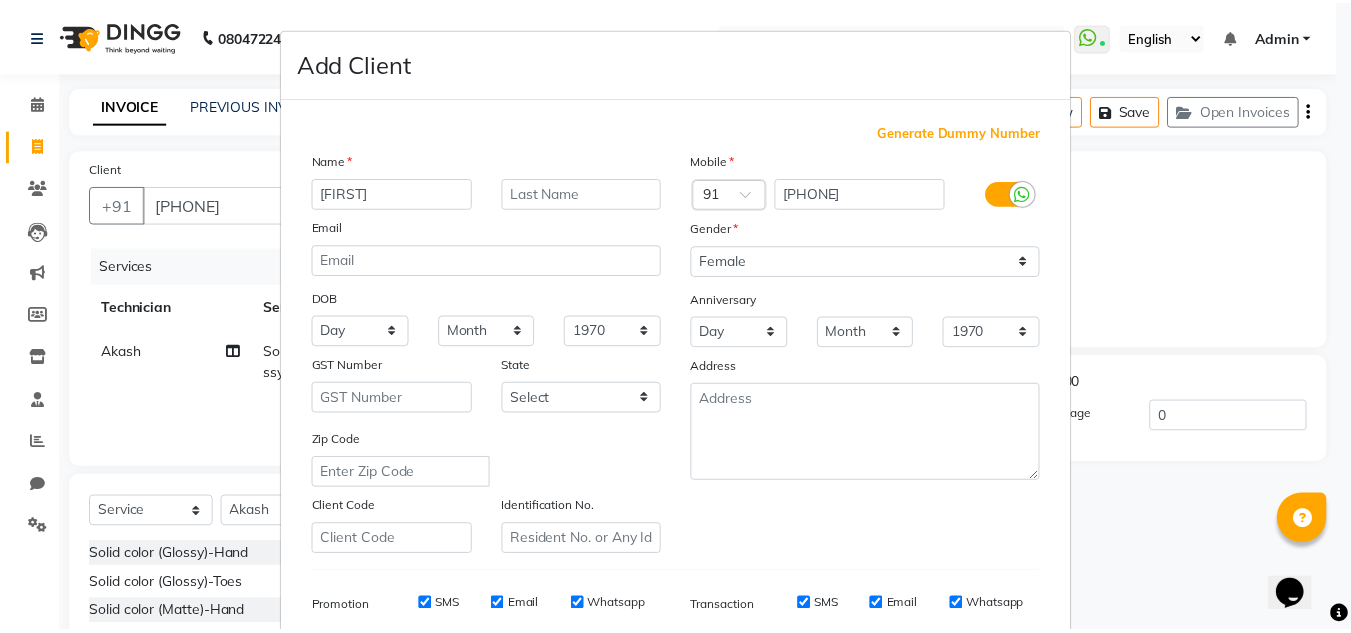 scroll, scrollTop: 290, scrollLeft: 0, axis: vertical 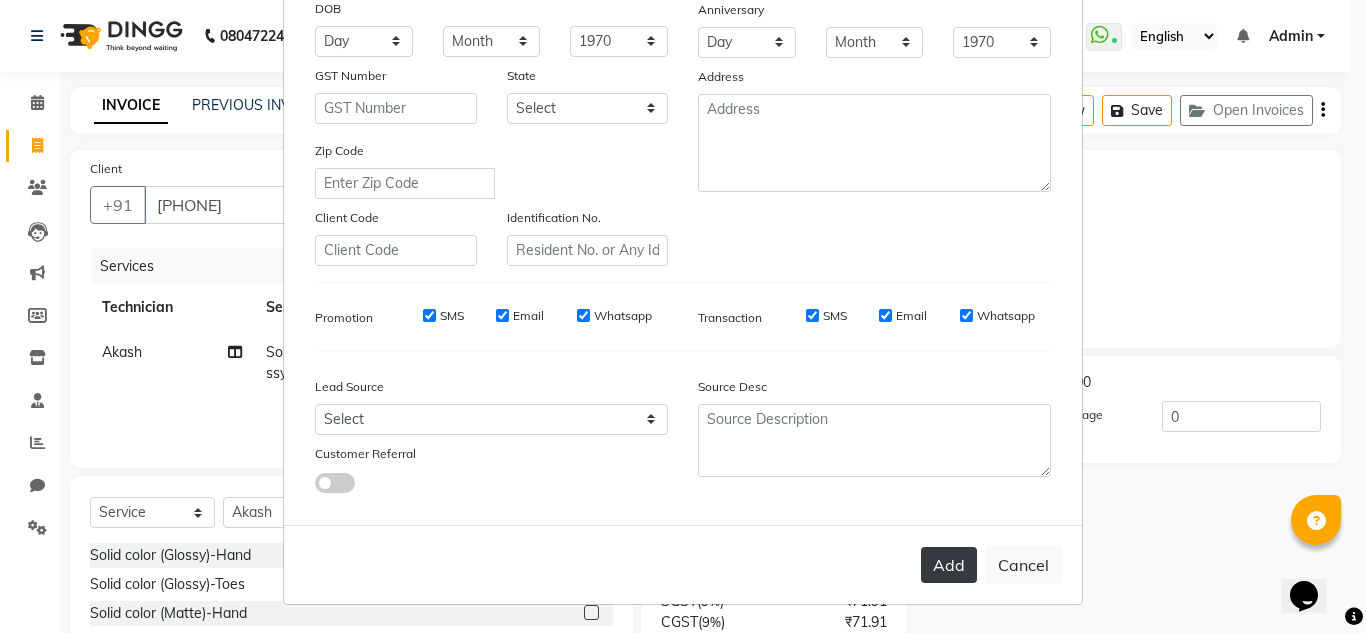 click on "Add" at bounding box center [949, 565] 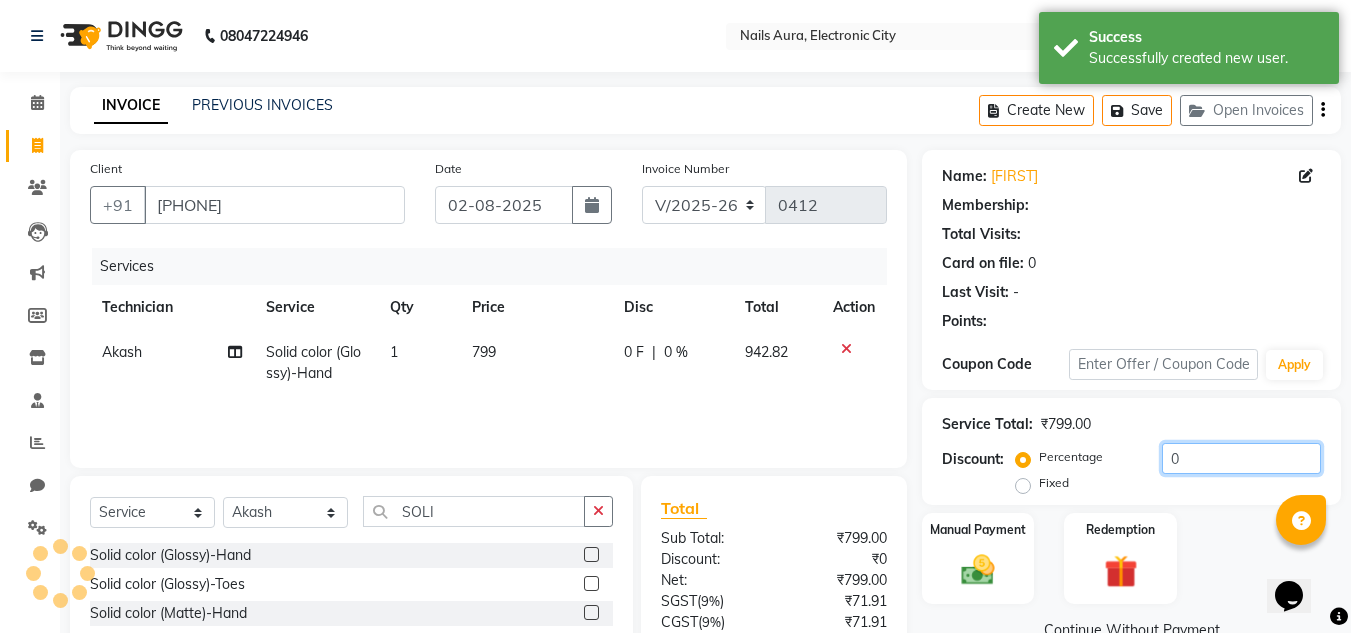 click on "0" 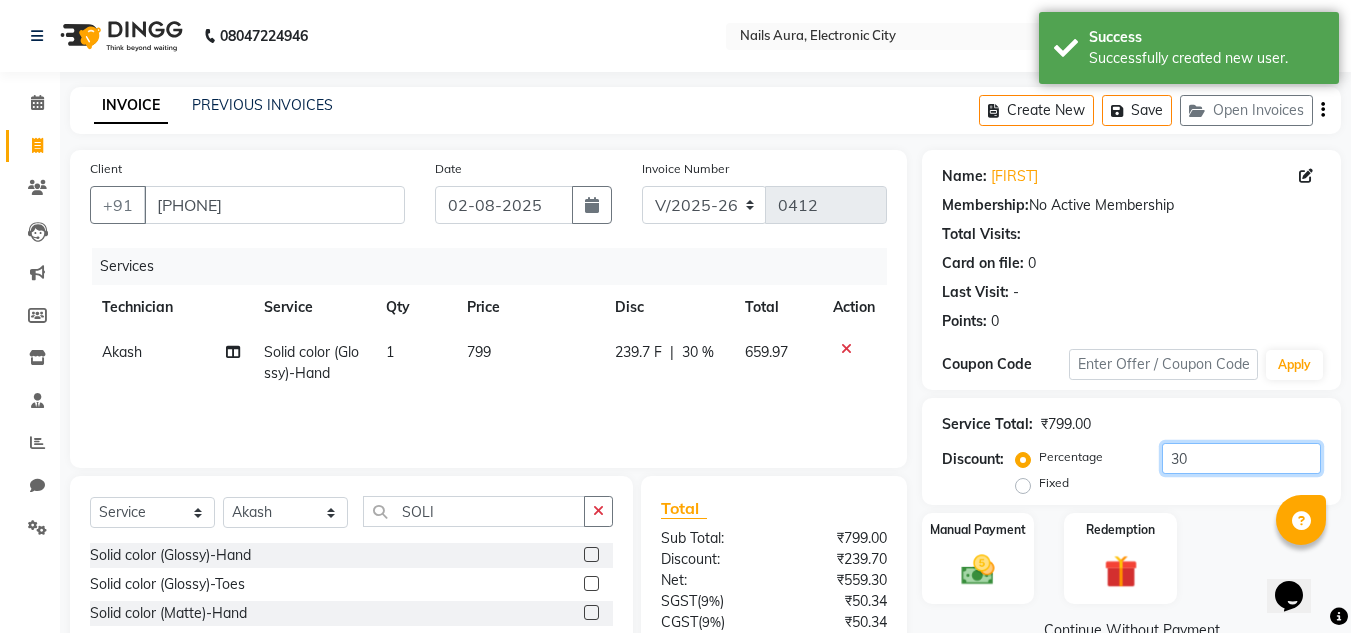 scroll, scrollTop: 188, scrollLeft: 0, axis: vertical 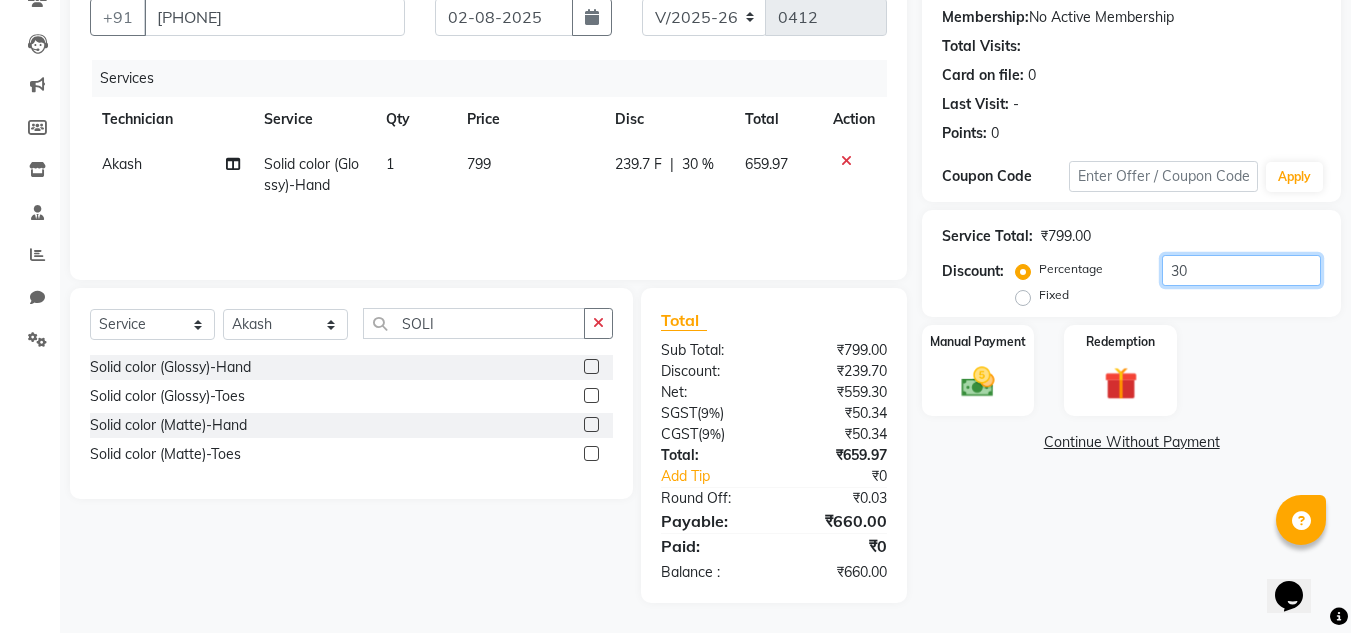 type on "3" 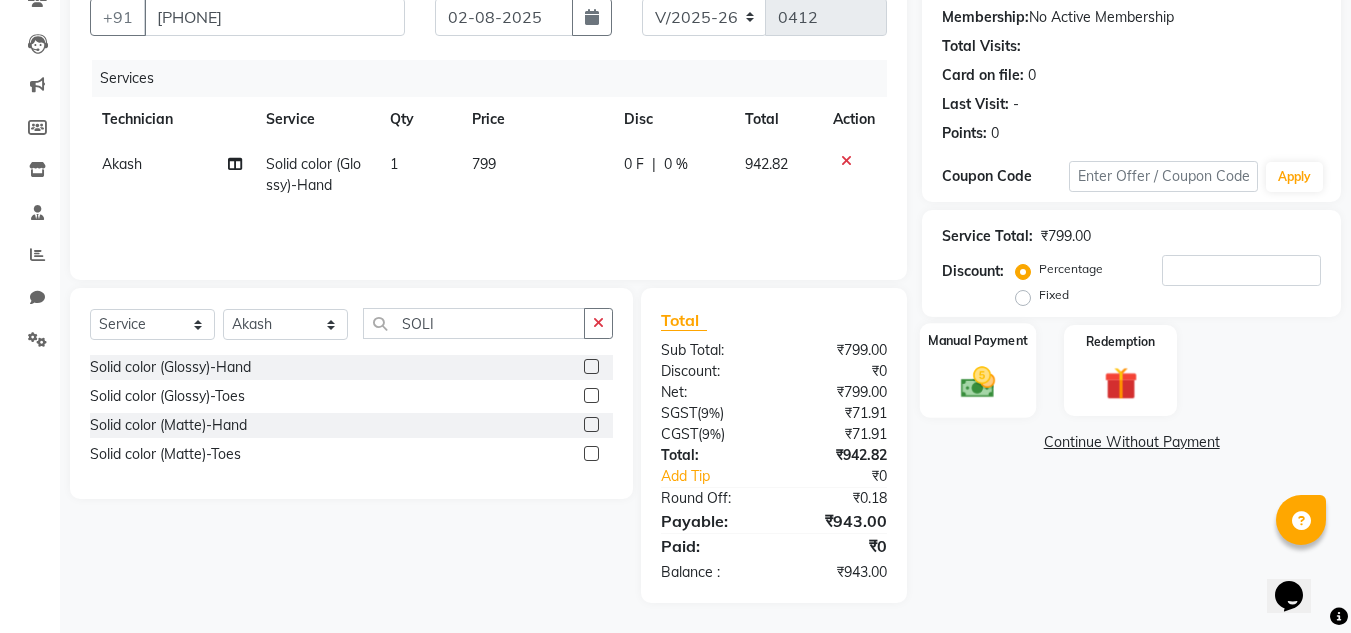 click on "Manual Payment" 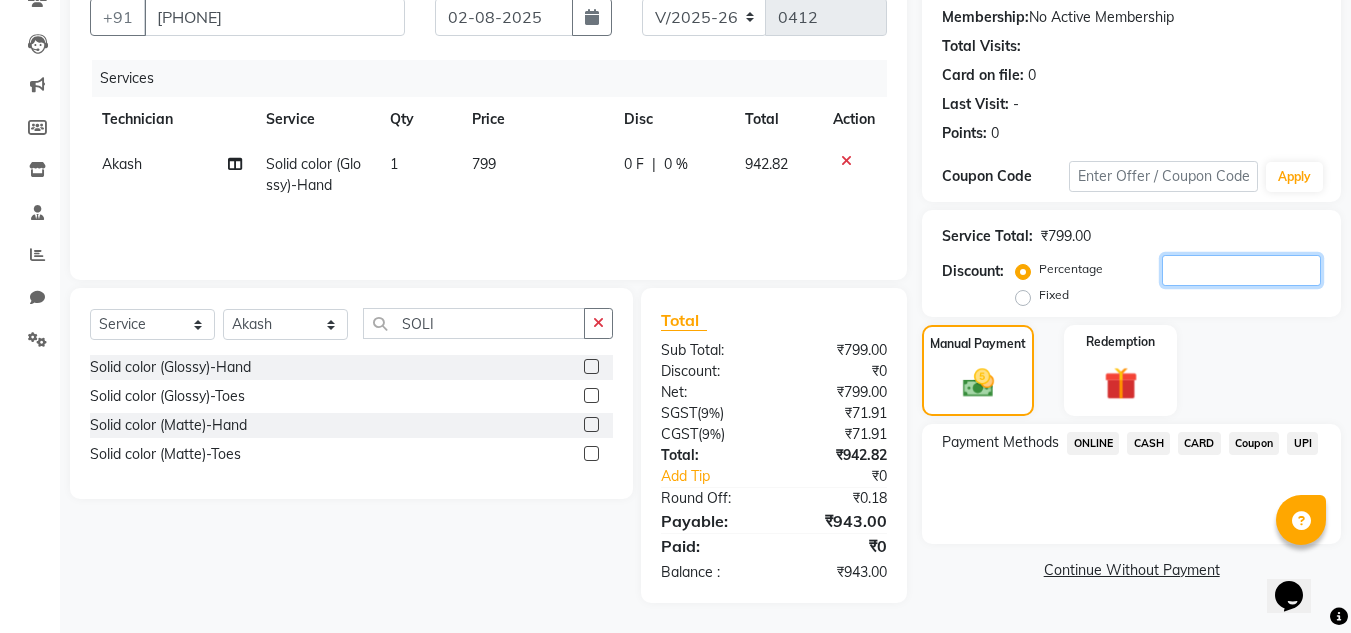 click 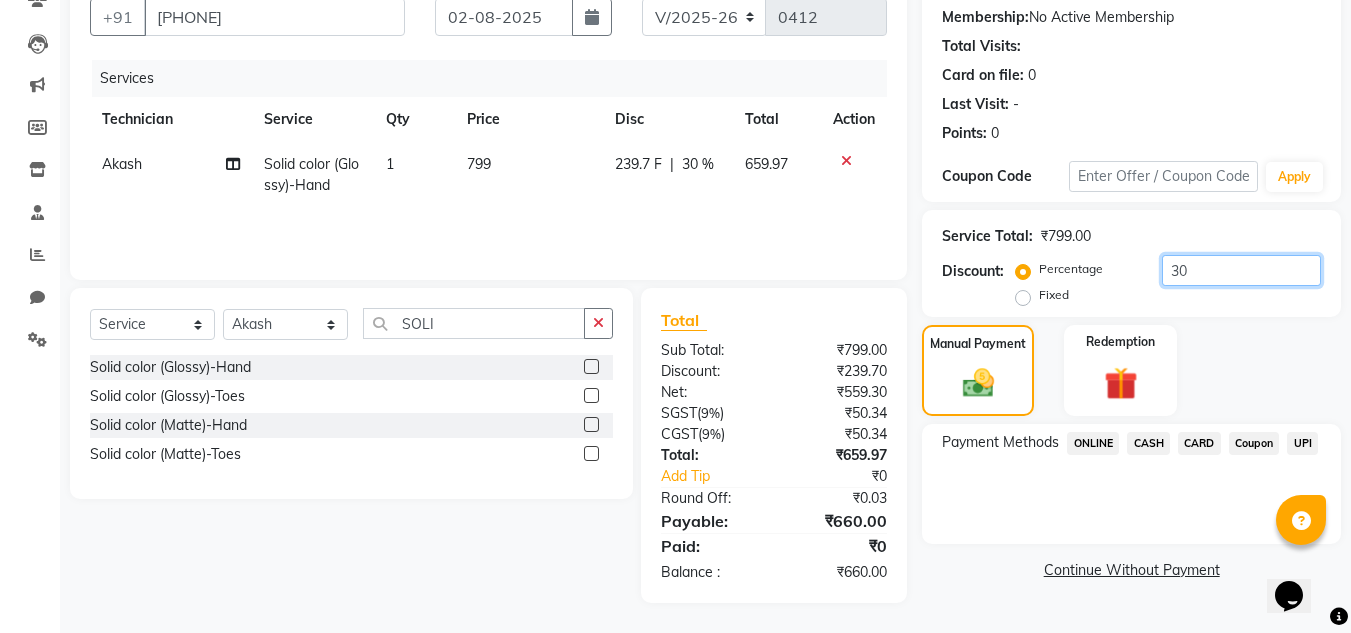 type on "30" 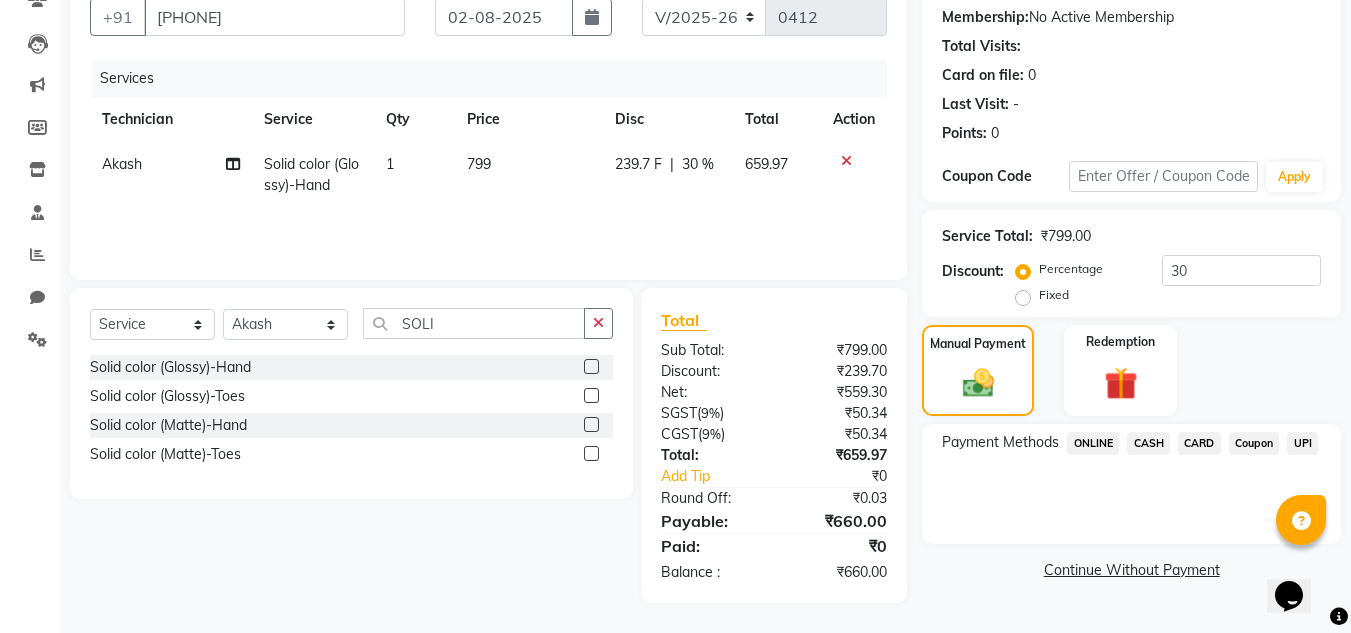 click on "UPI" 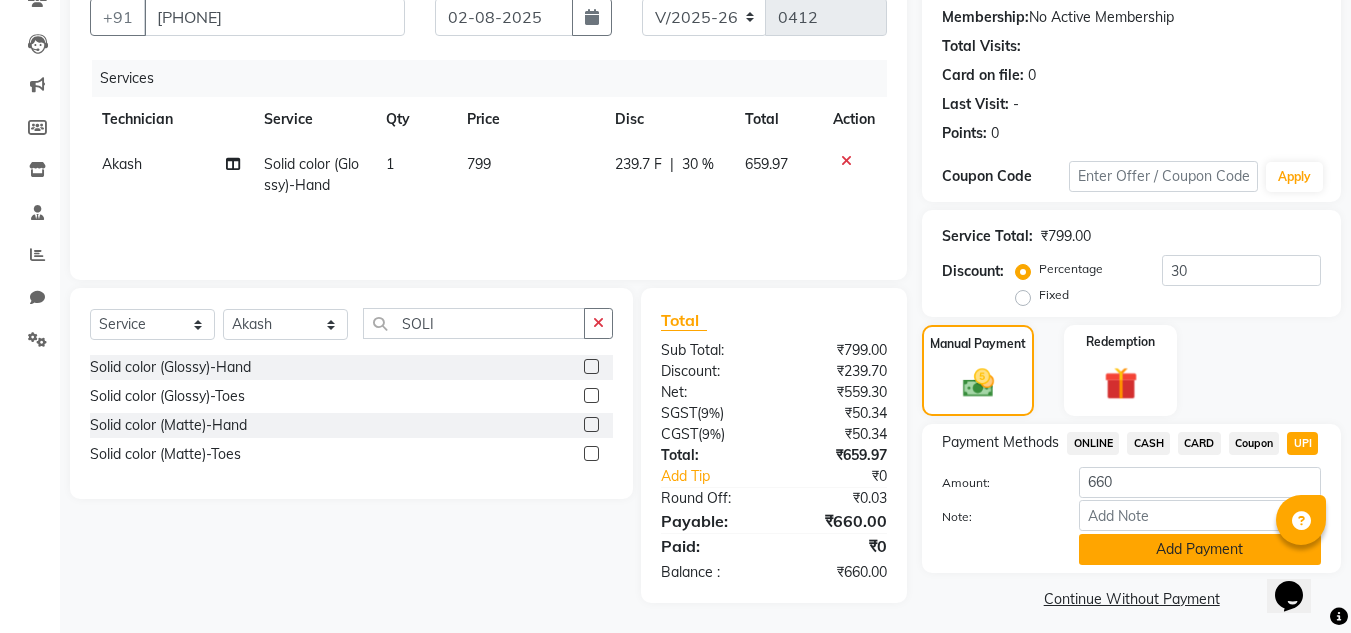 click on "Add Payment" 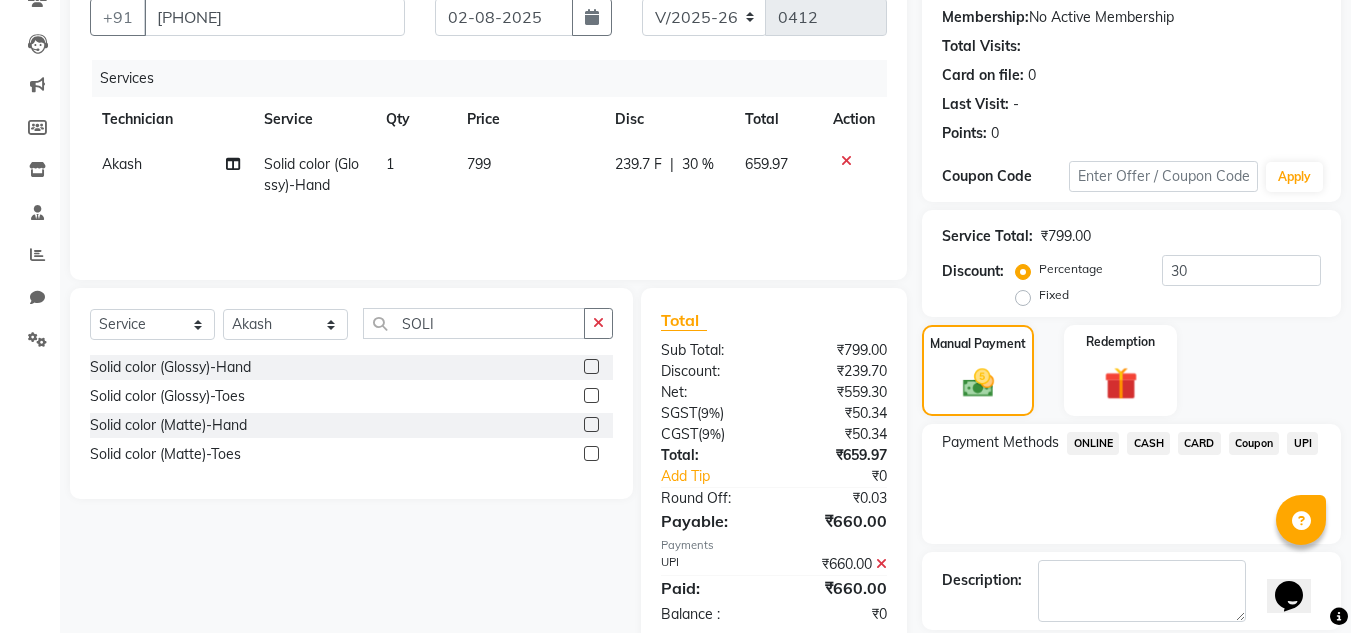 scroll, scrollTop: 283, scrollLeft: 0, axis: vertical 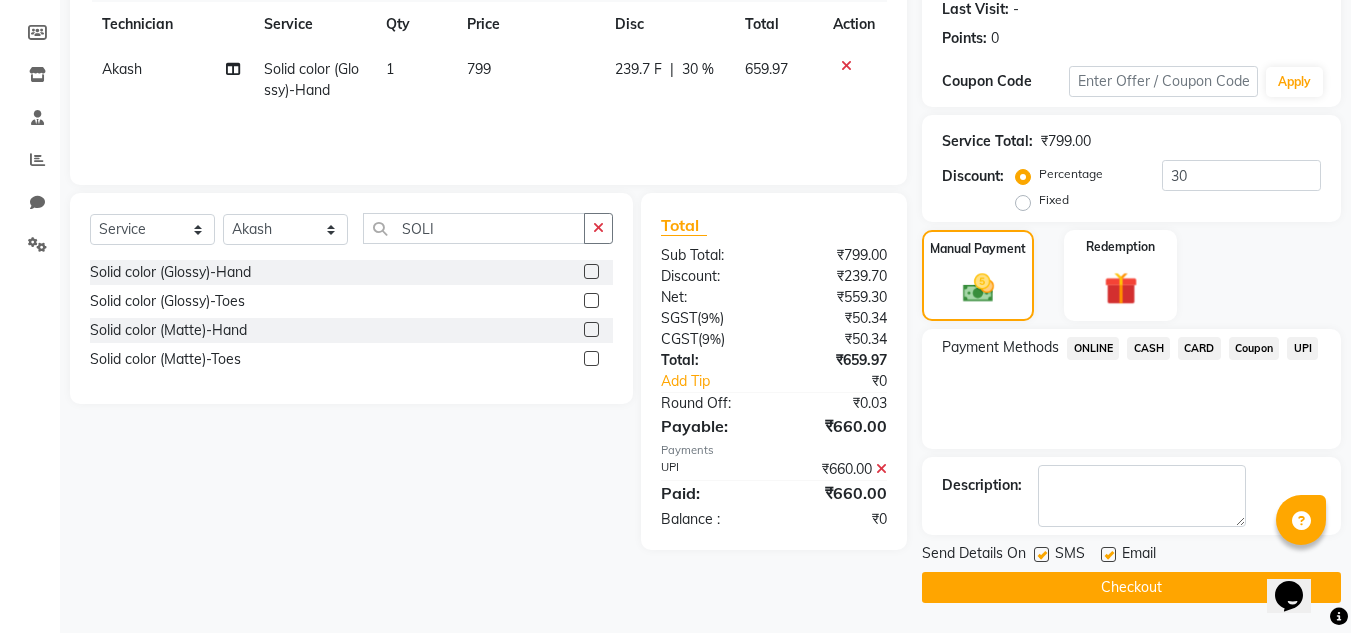 click on "Checkout" 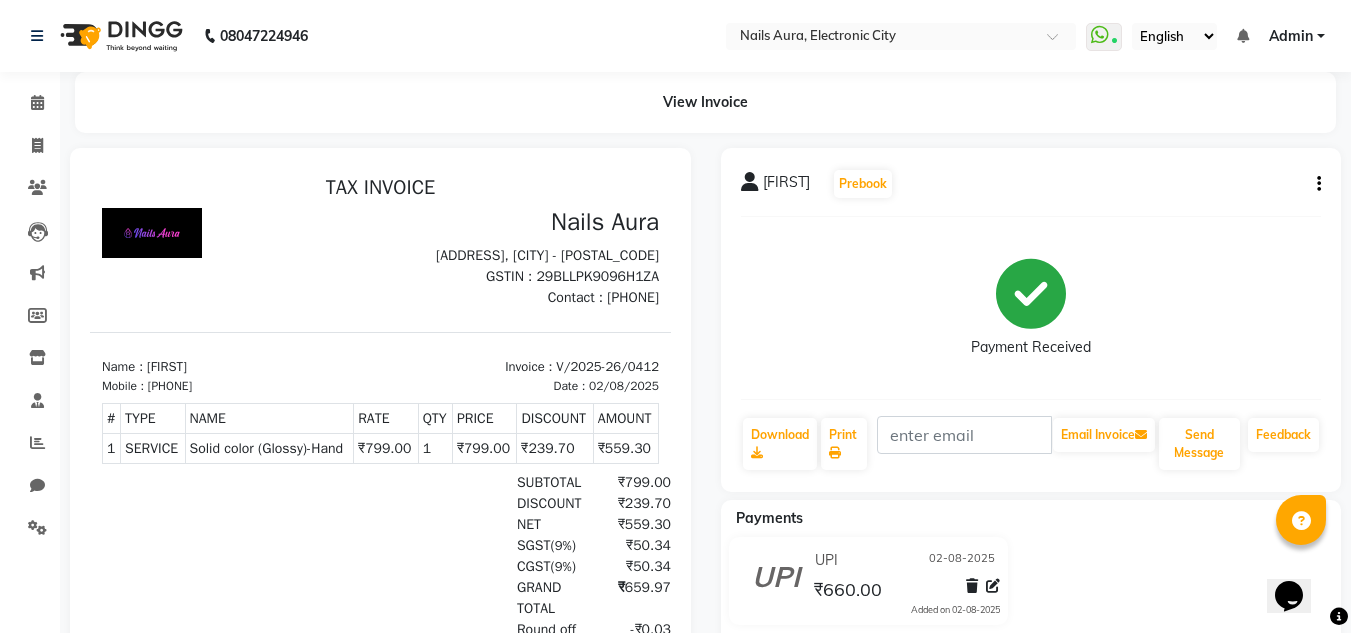 scroll, scrollTop: 264, scrollLeft: 0, axis: vertical 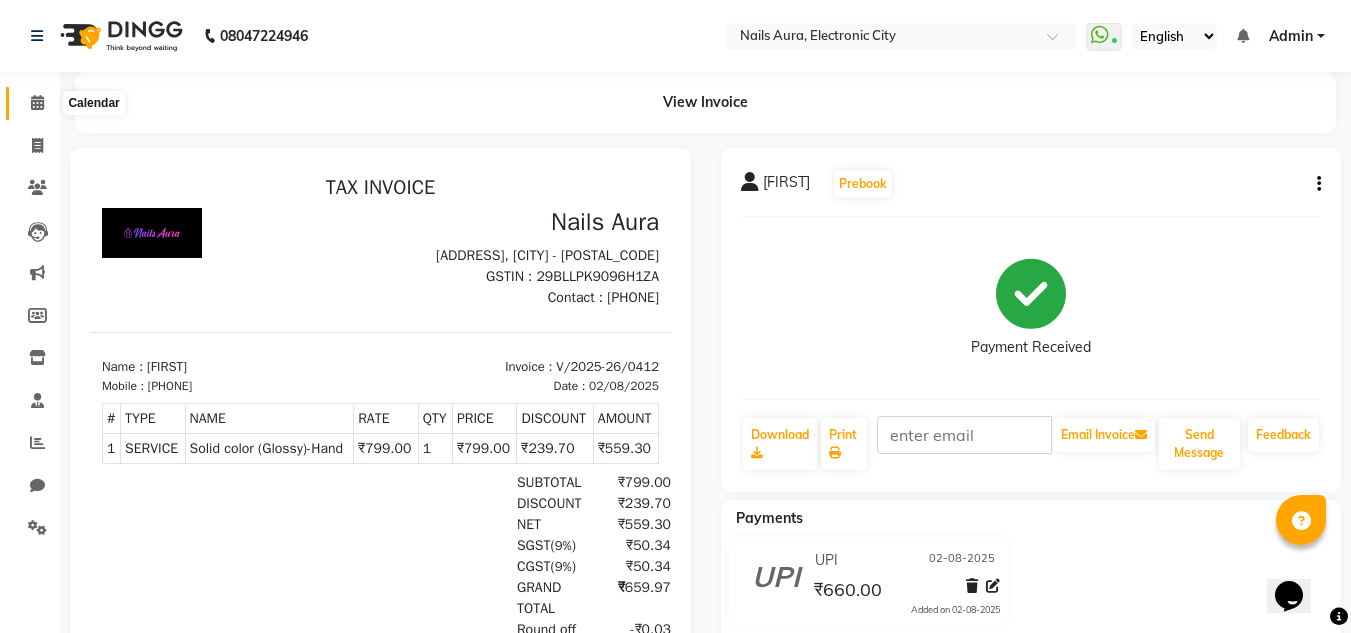 click 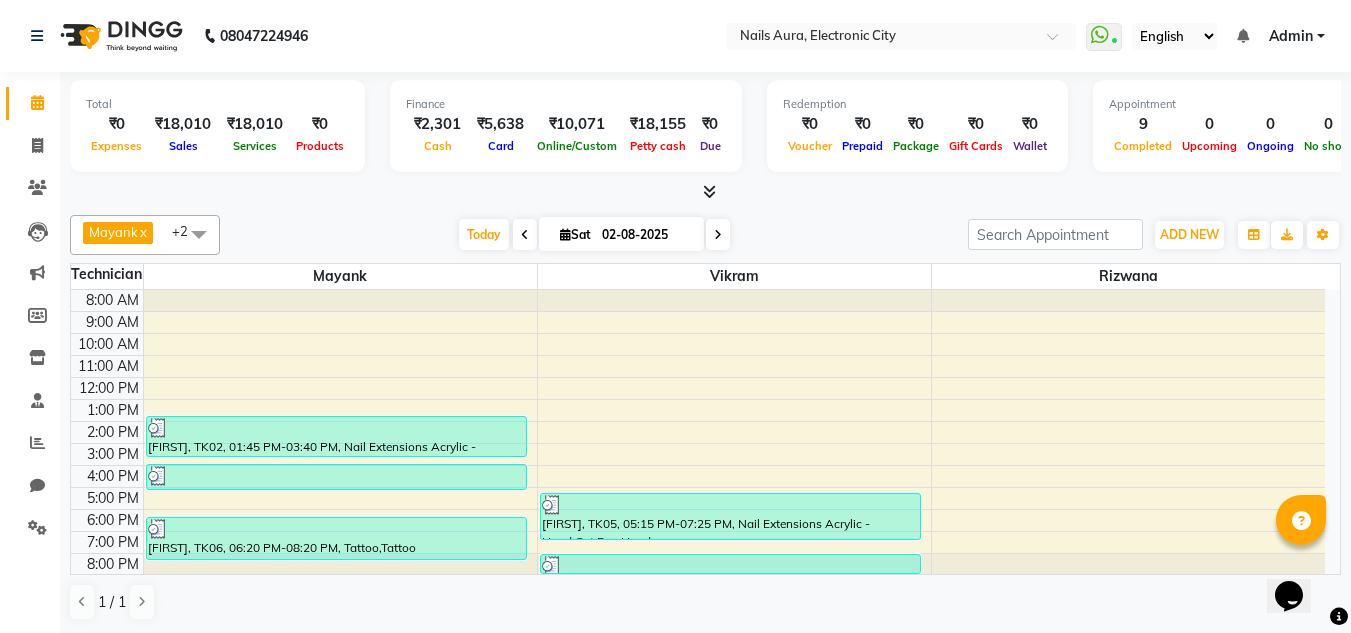 click at bounding box center [709, 191] 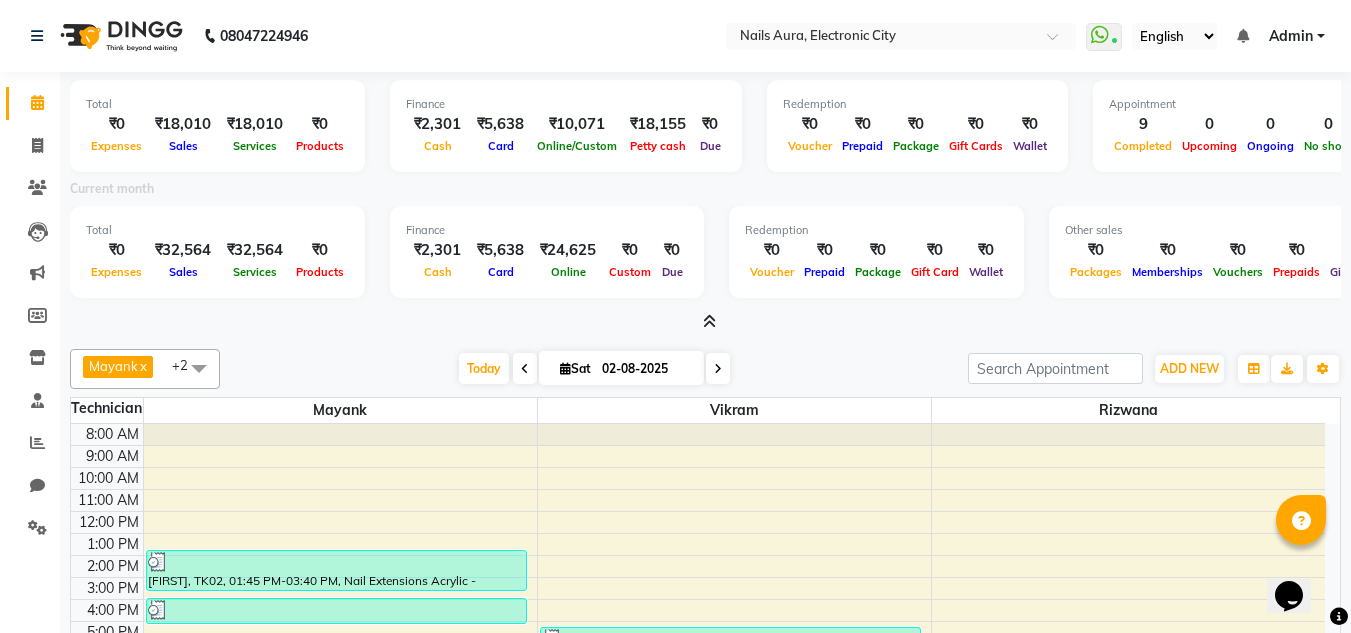 click at bounding box center (709, 321) 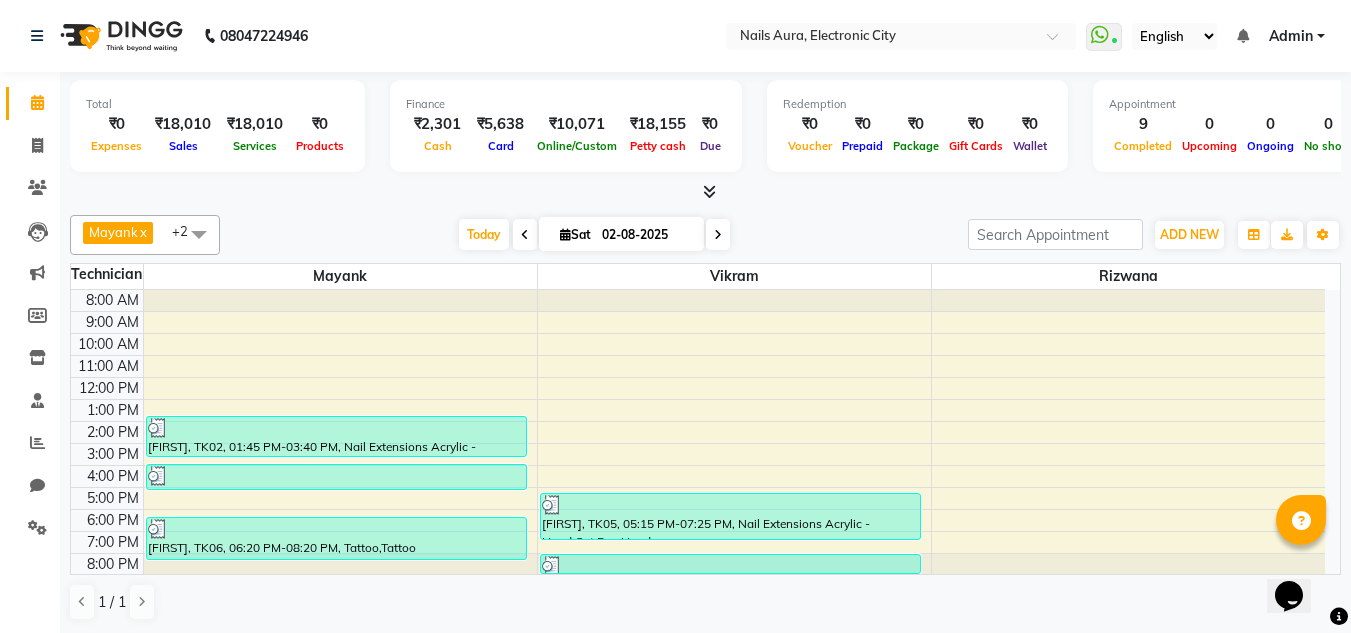 click on "[TIME] [TIME] [TIME] [TIME] [TIME] [TIME] [TIME] [TIME] [TIME] [TIME] [TIME] [TIME]     [FIRST], TK02, 01:45 PM-03:40 PM, Nail Extensions Acrylic - Hand,Solid color (Glossy)-Hand,Nail Art-Stamping-Per Finger,Nail Art-Glitter-Per Finger     [FIRST], TK03, 03:55 PM-05:10 PM, Eyelash Extensions-Hybrid     [FIRST], TK06, 06:20 PM-08:20 PM, Tattoo,Tattoo     [FIRST], TK05, 05:15 PM-07:25 PM, Nail Extensions Acrylic - Hand,Cat Eye-Hand     [FIRST], TK07, 08:00 PM-09:00 PM, Glitter Color - Hand,Glitter Color - Toes" at bounding box center (698, 432) 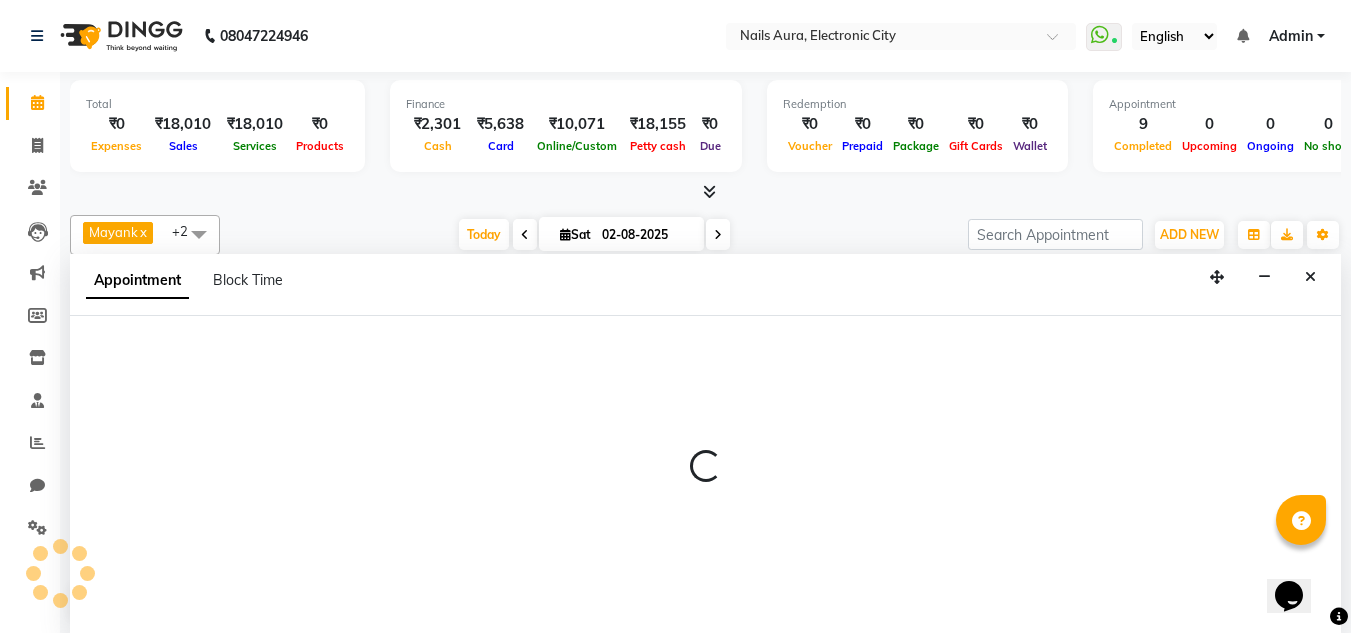 scroll, scrollTop: 1, scrollLeft: 0, axis: vertical 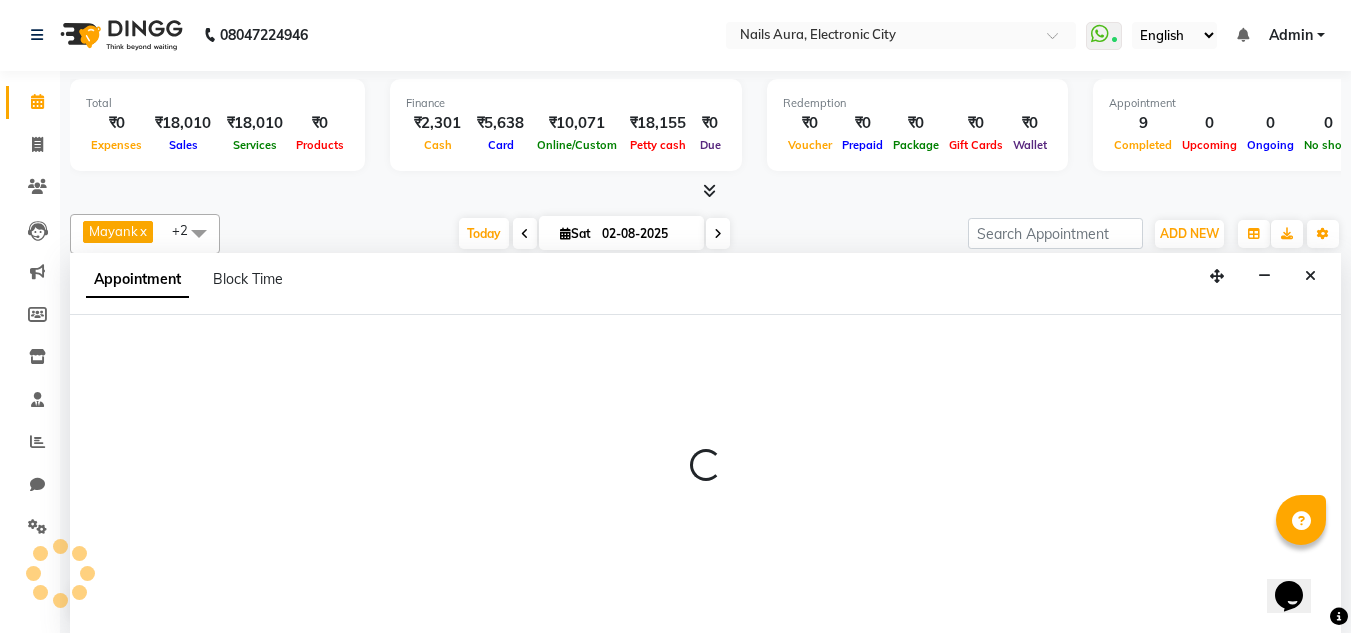 select on "80910" 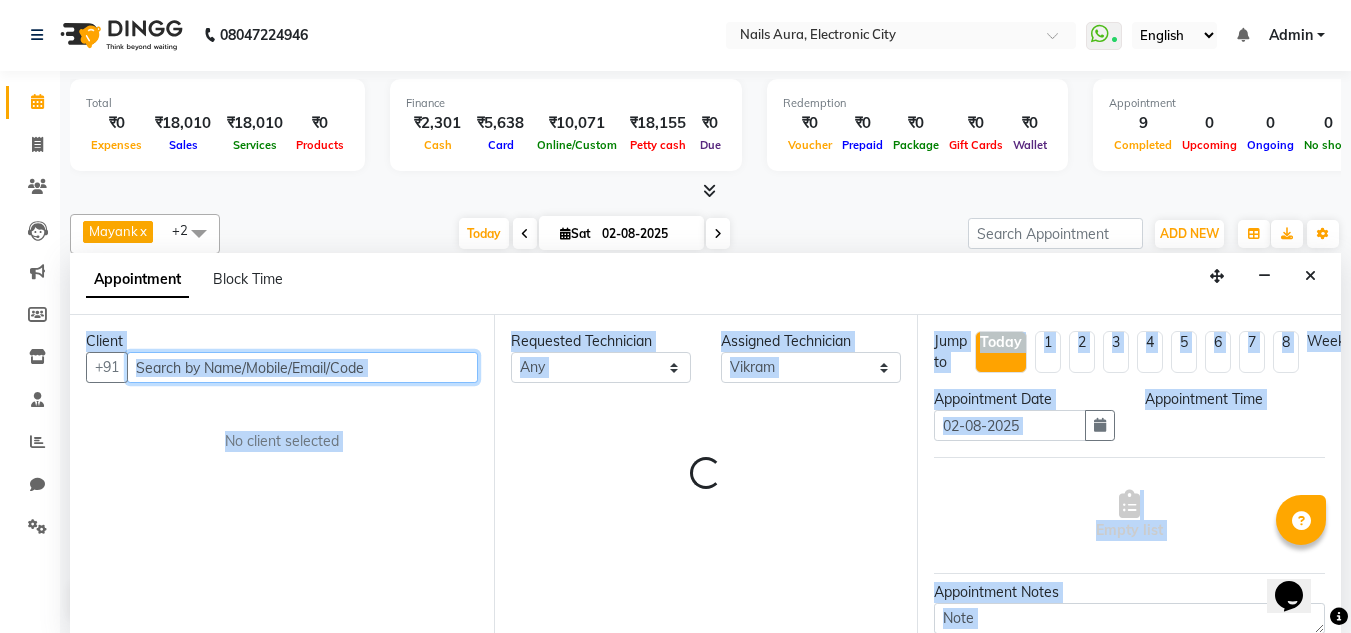 select on "540" 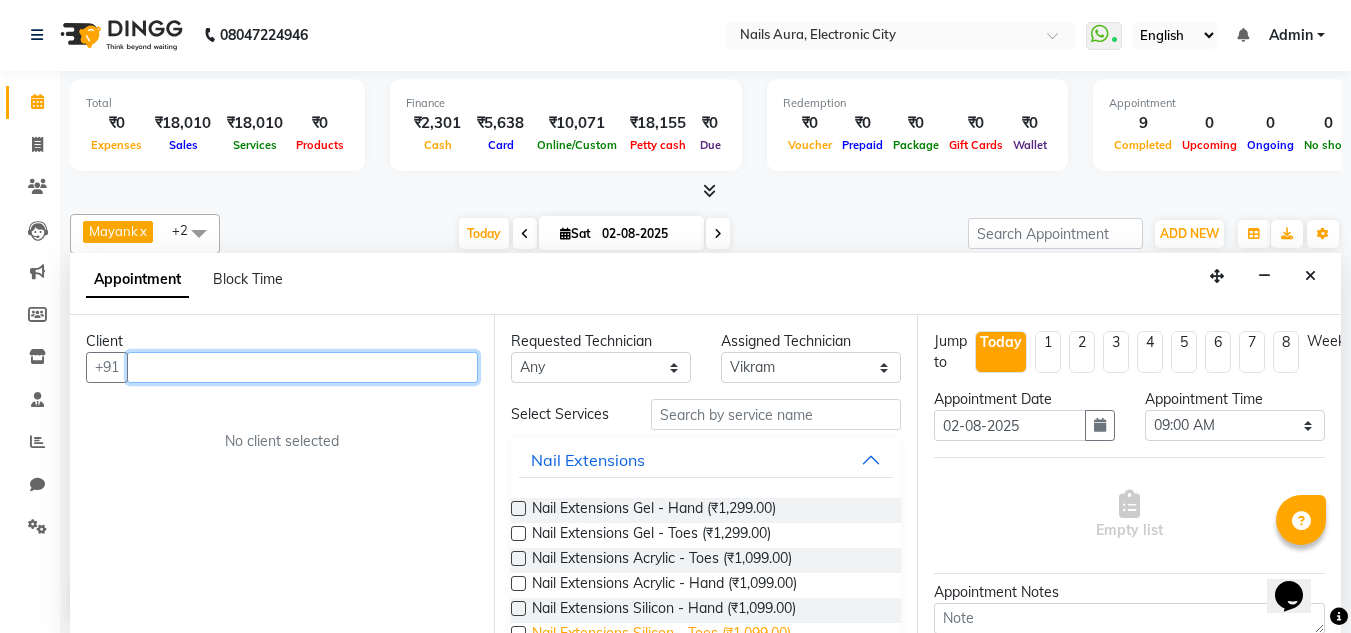 type 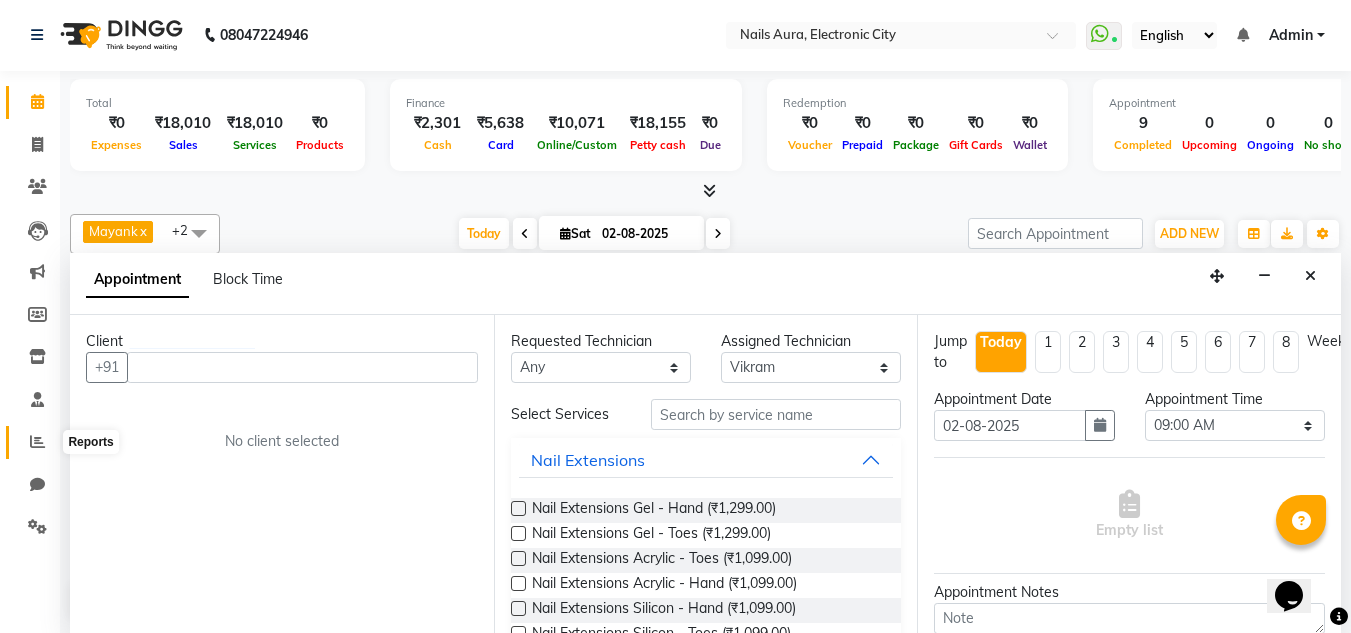 click 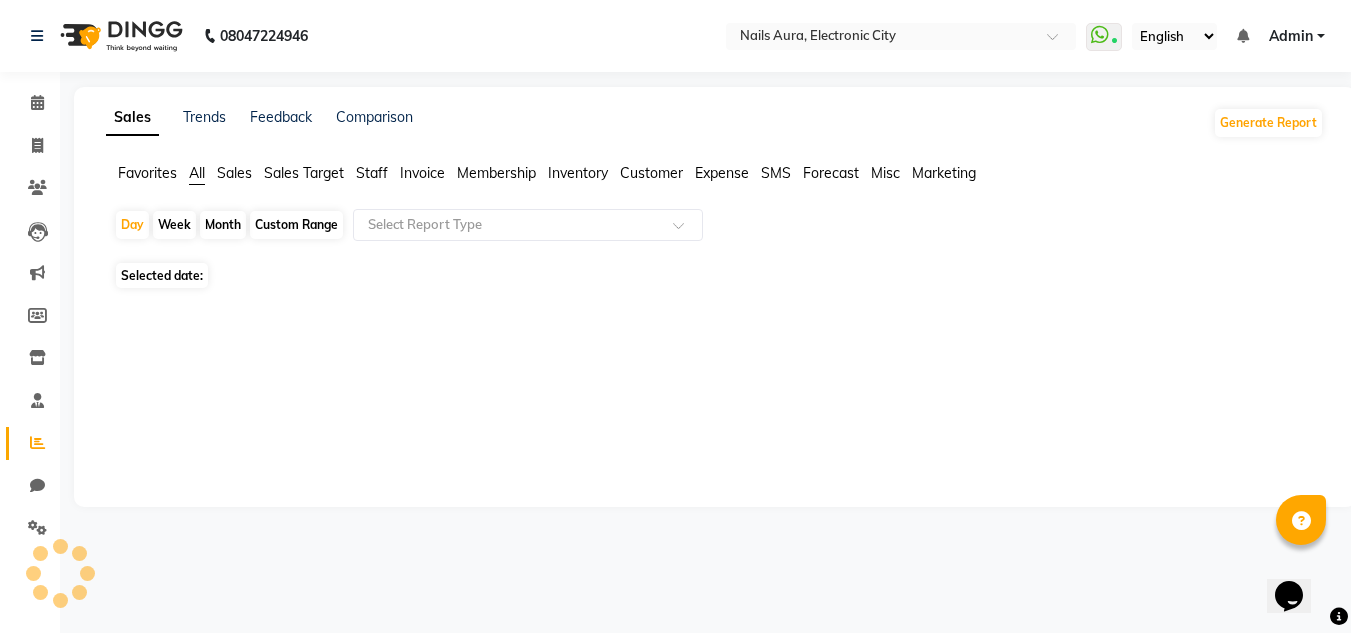 scroll, scrollTop: 0, scrollLeft: 0, axis: both 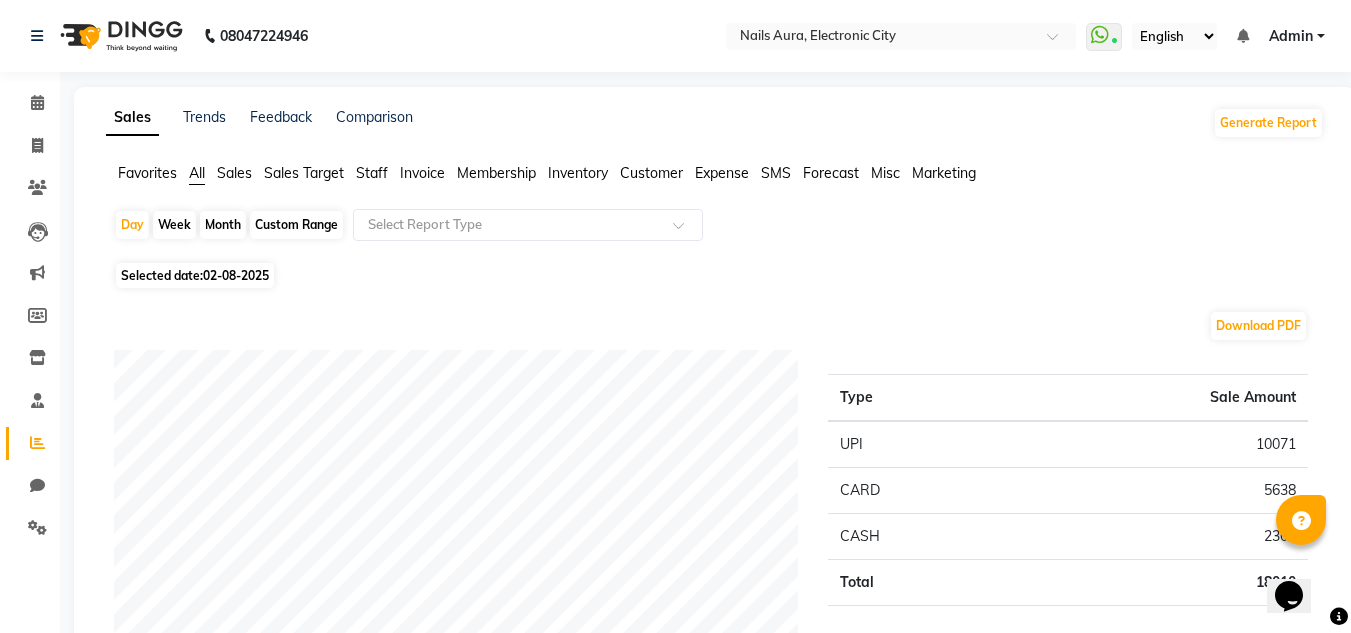 click on "Sales Target" 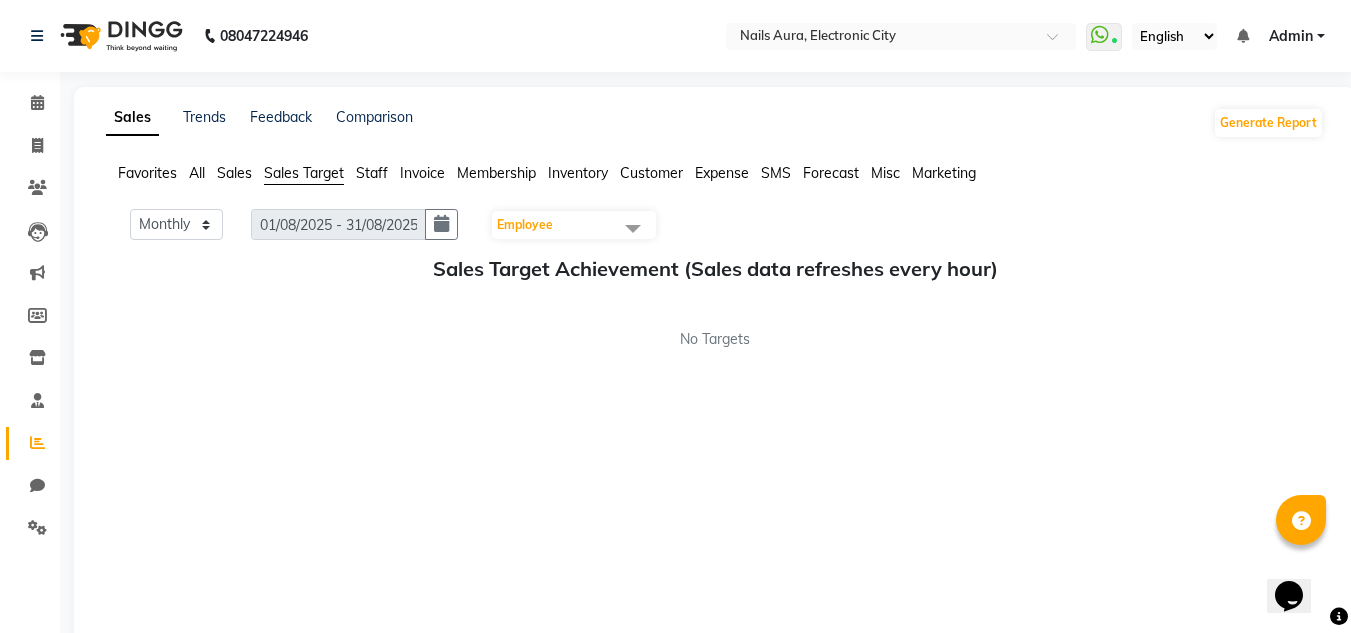 click on "Invoice" 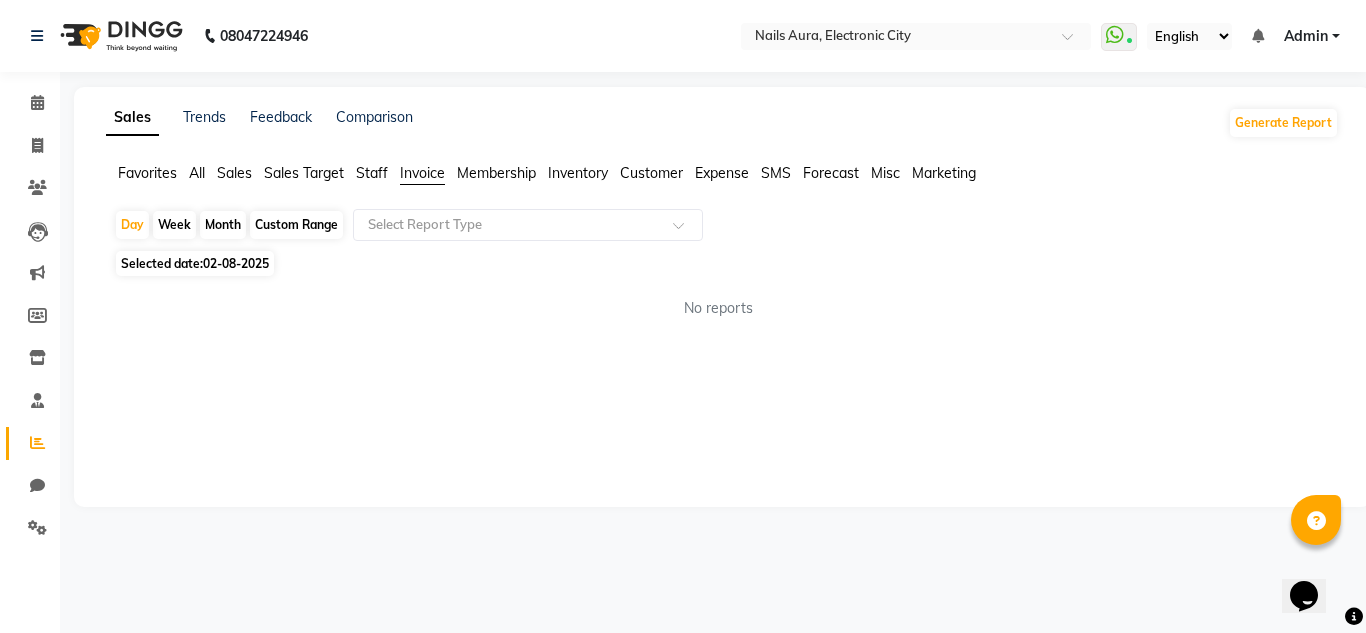 click on "Sales Trends Feedback Comparison Generate Report Favorites All Sales Sales Target Staff Invoice Membership Inventory Customer Expense SMS Forecast Misc Marketing  Day   Week   Month   Custom Range  Select Report Type Selected date:  02-08-2025  No reports ★ Mark as Favorite  Choose how you'd like to save "" report to favorites  Save to Personal Favorites:   Only you can see this report in your favorites tab. Share with Organization:   Everyone in your organization can see this report in their favorites tab.  Save to Favorites" 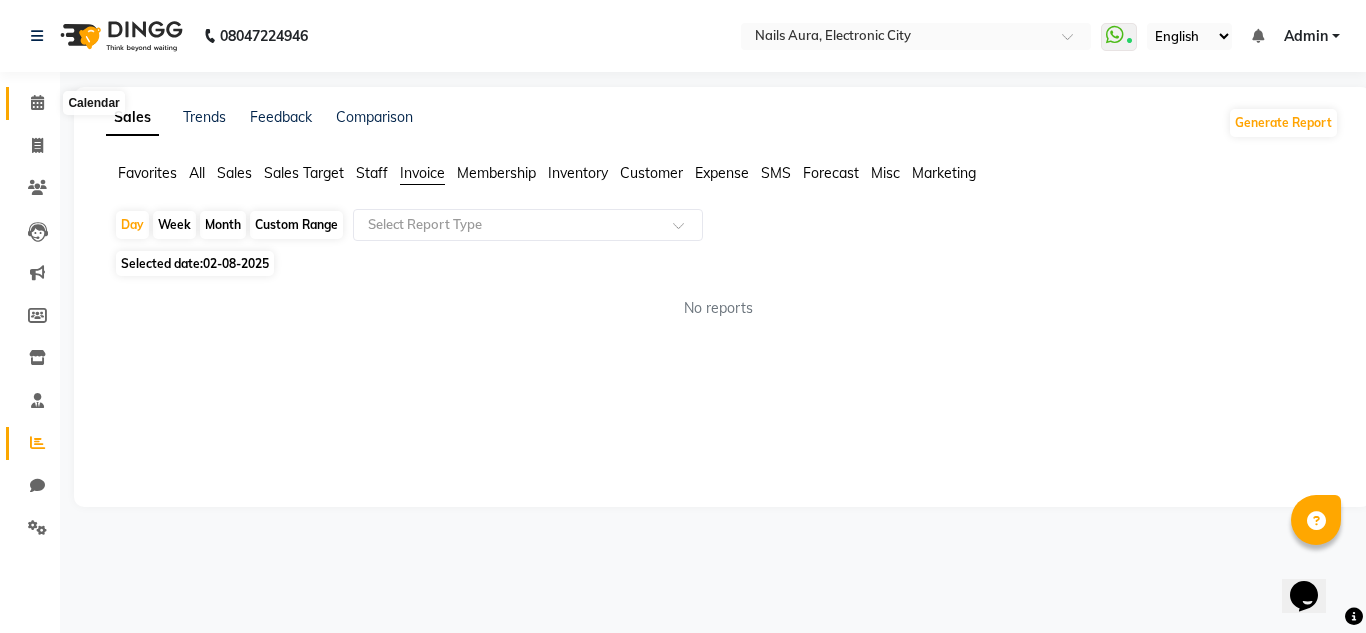 click 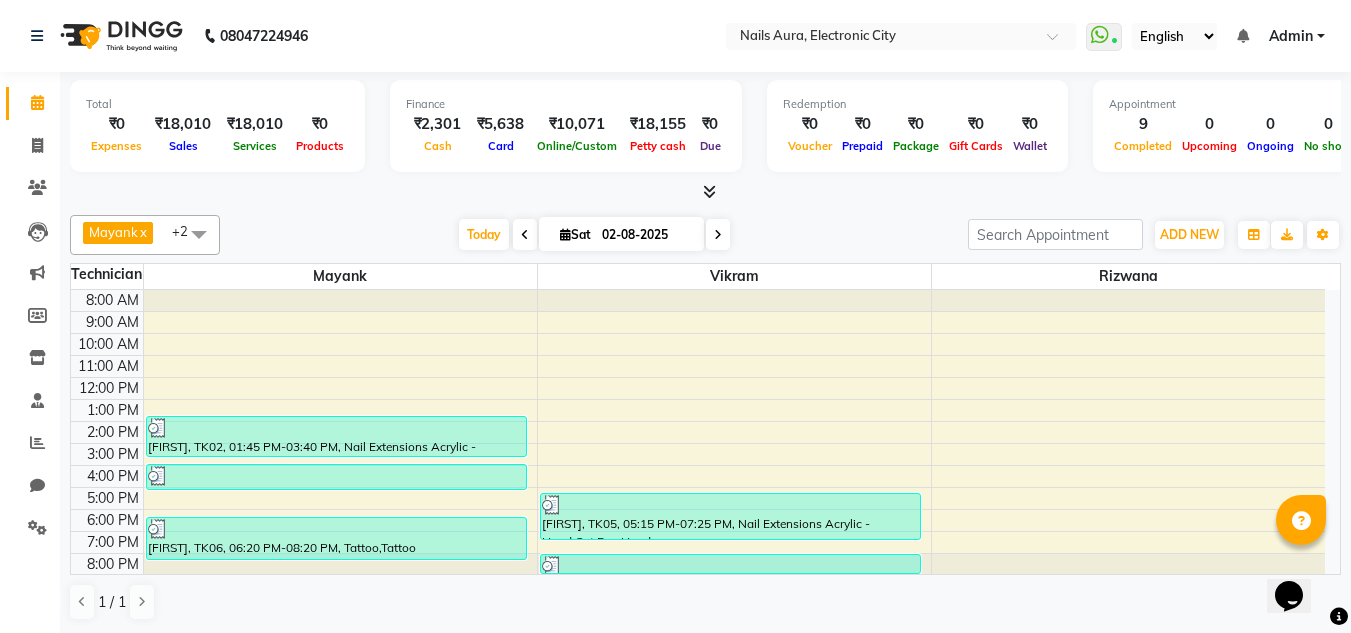 scroll, scrollTop: 1, scrollLeft: 0, axis: vertical 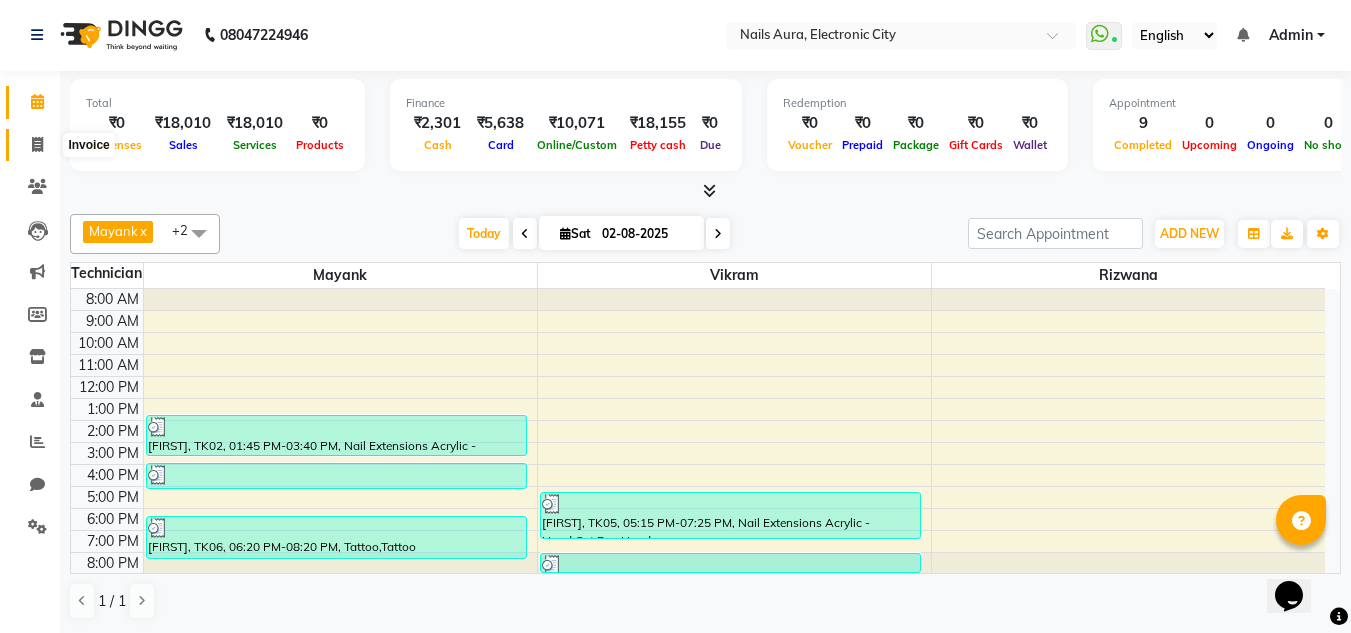 click 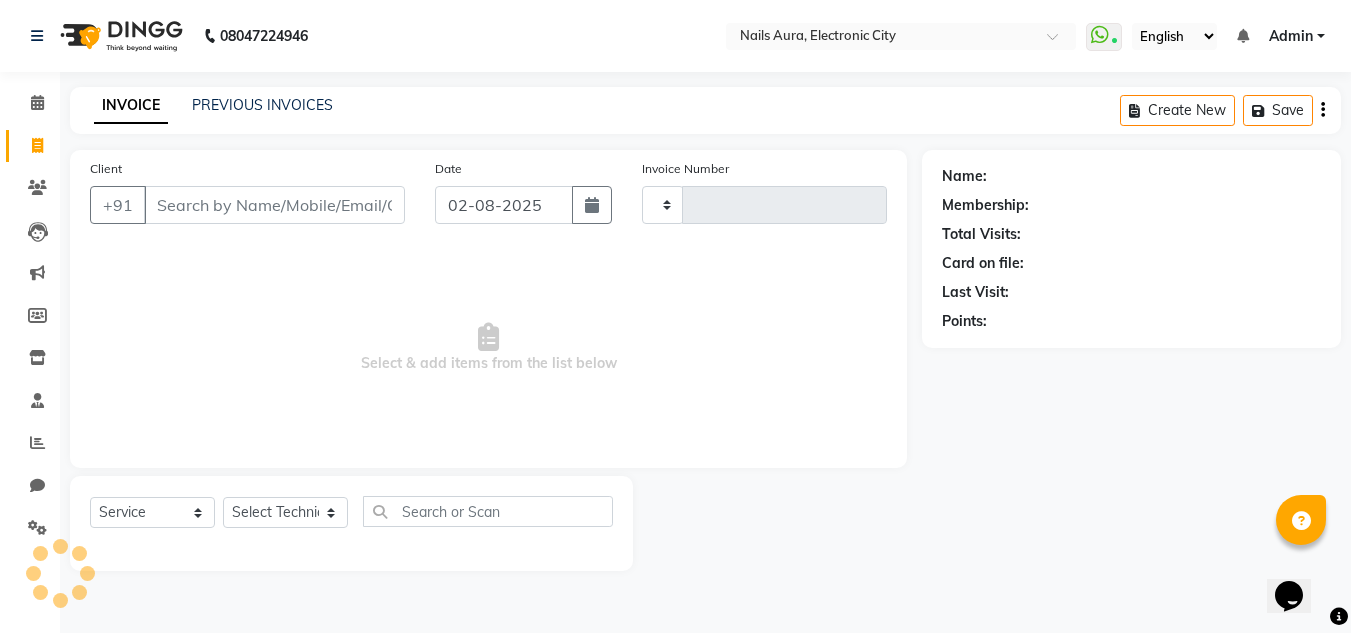 type on "0413" 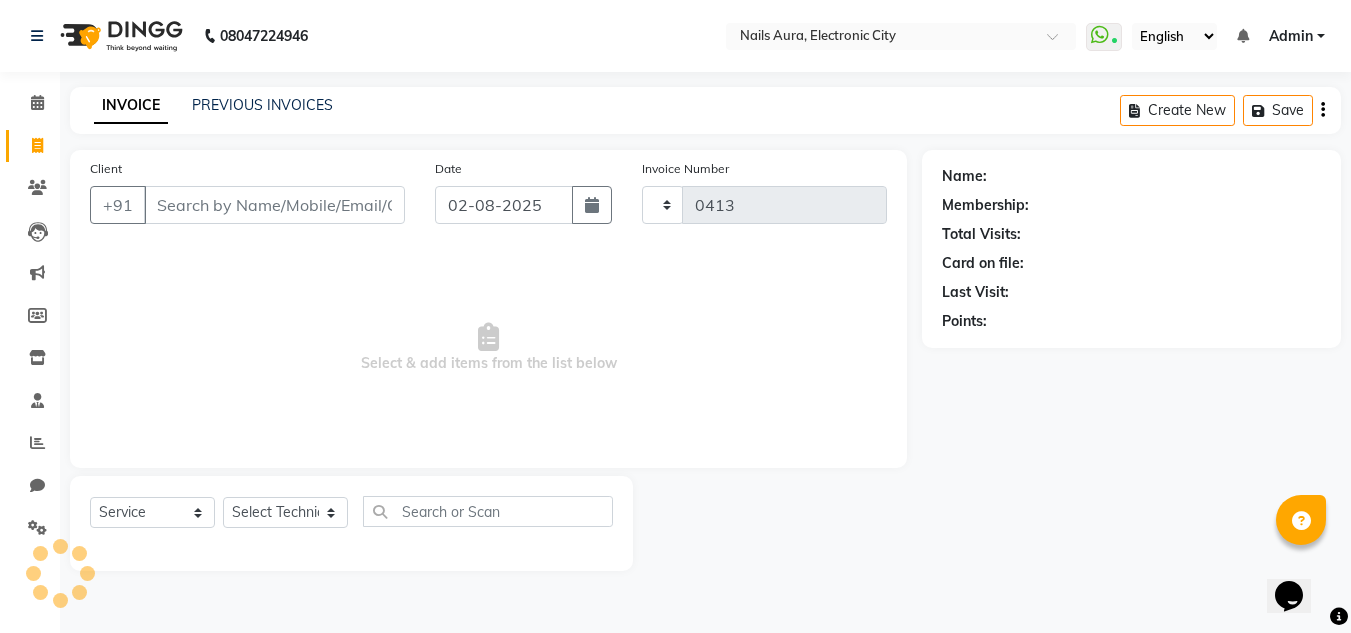select on "8179" 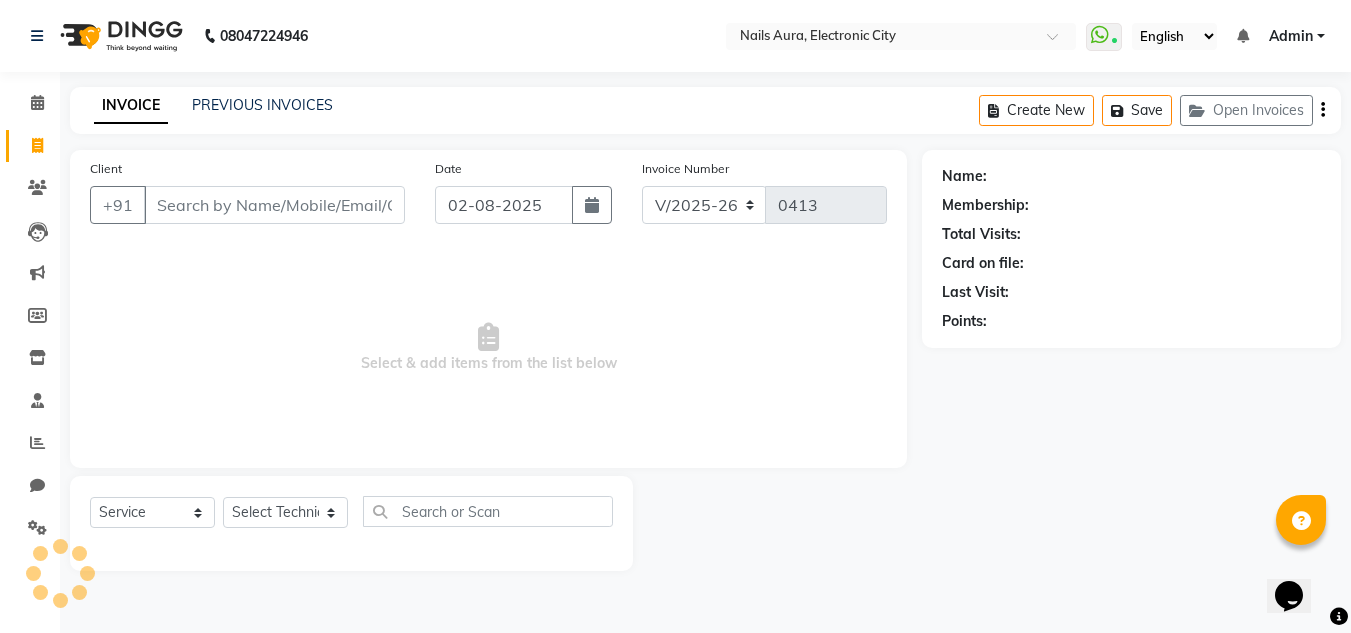 scroll, scrollTop: 0, scrollLeft: 0, axis: both 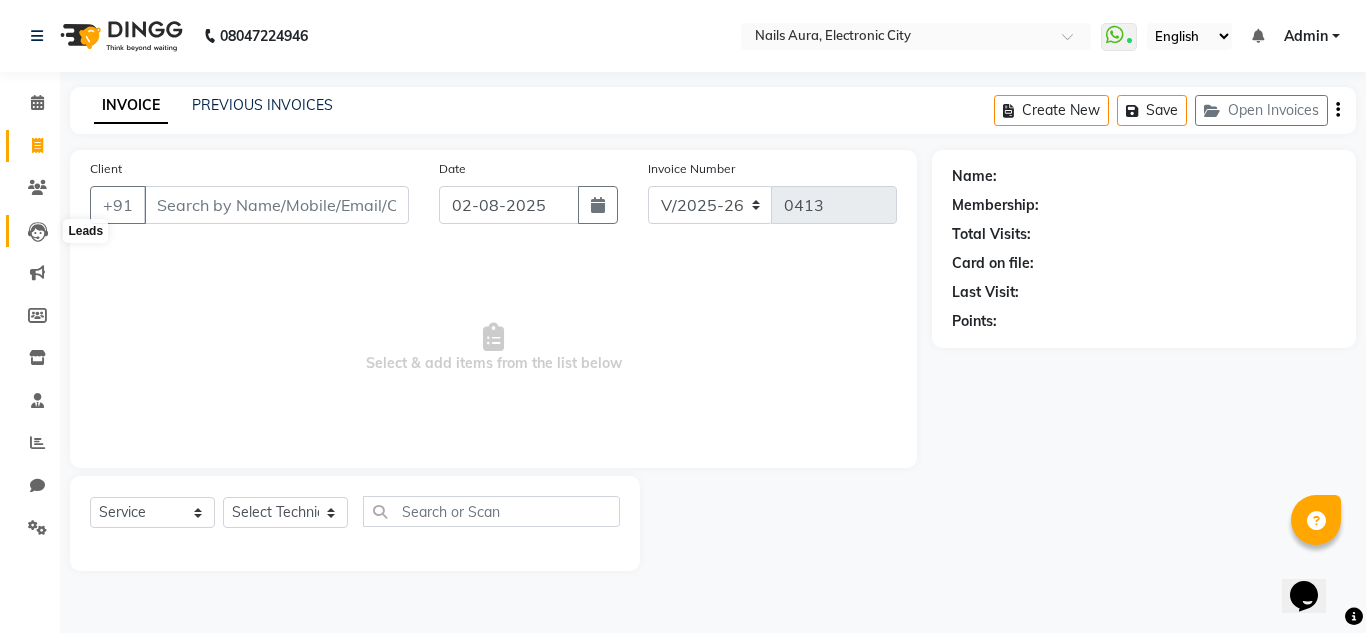 click 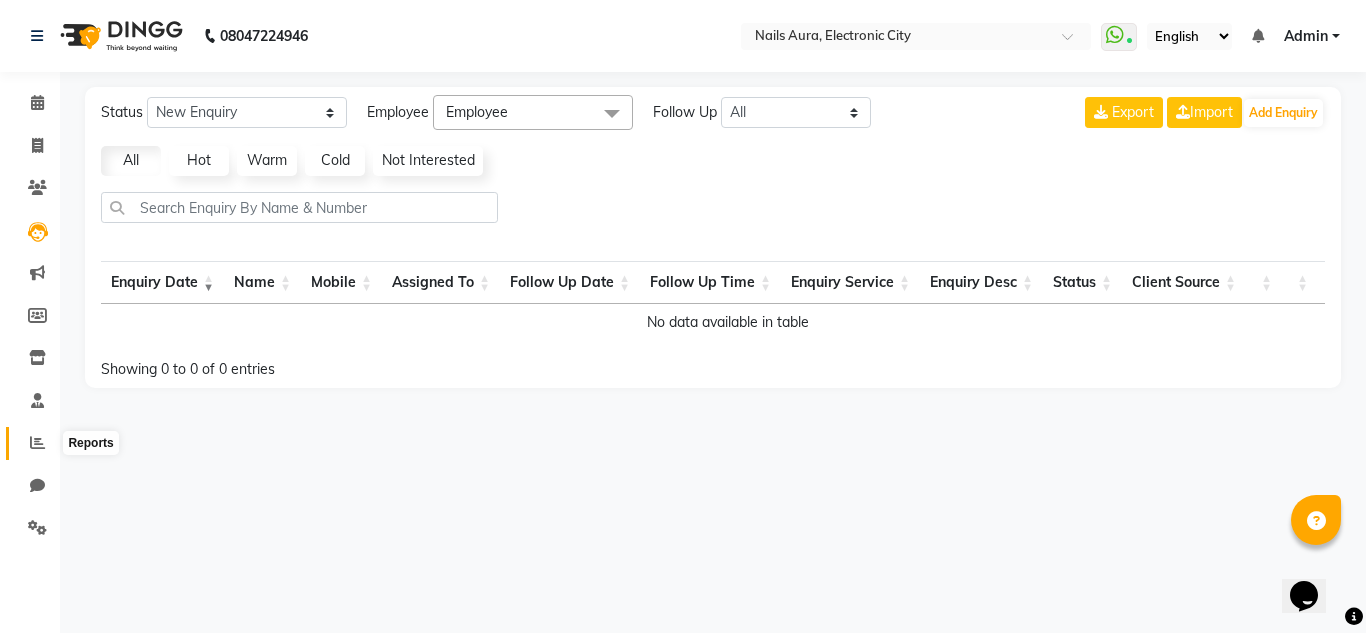 click 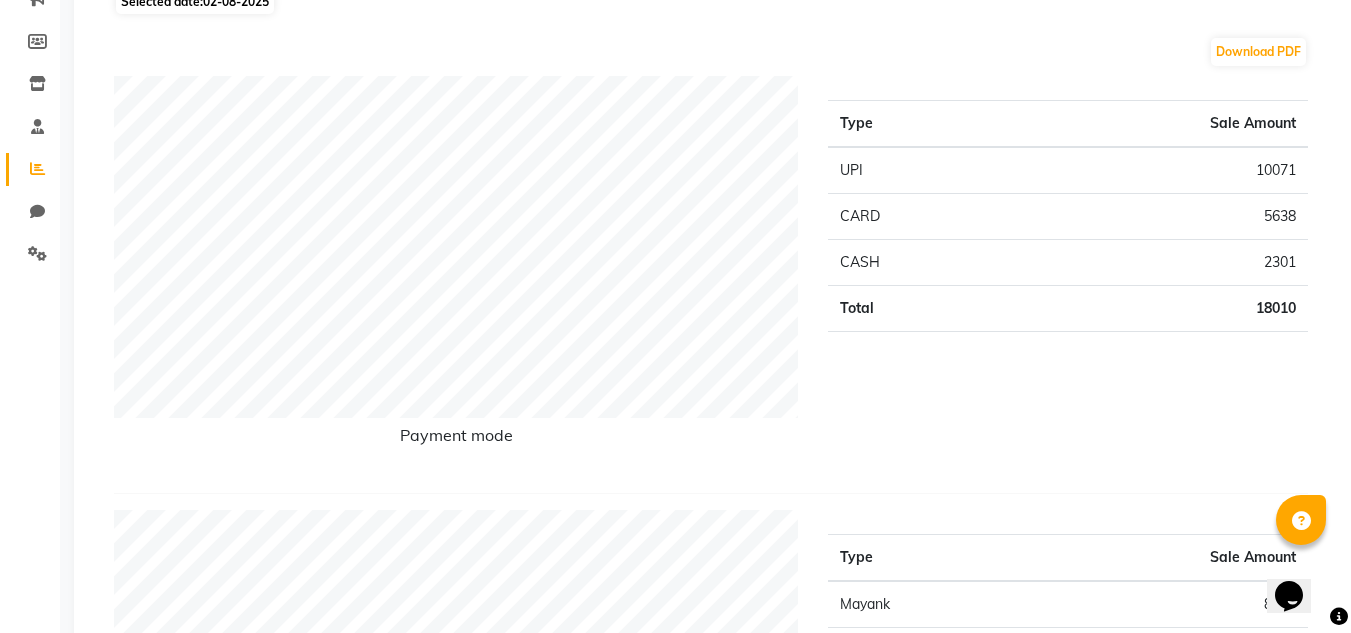 scroll, scrollTop: 0, scrollLeft: 0, axis: both 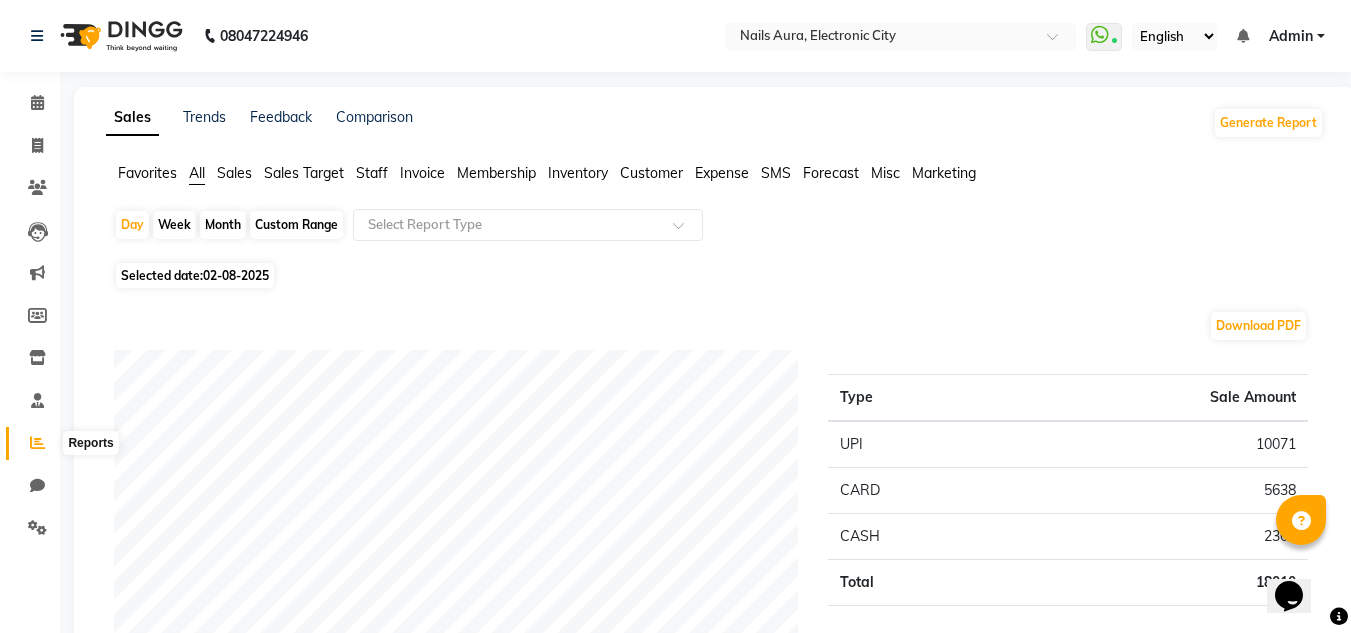 click 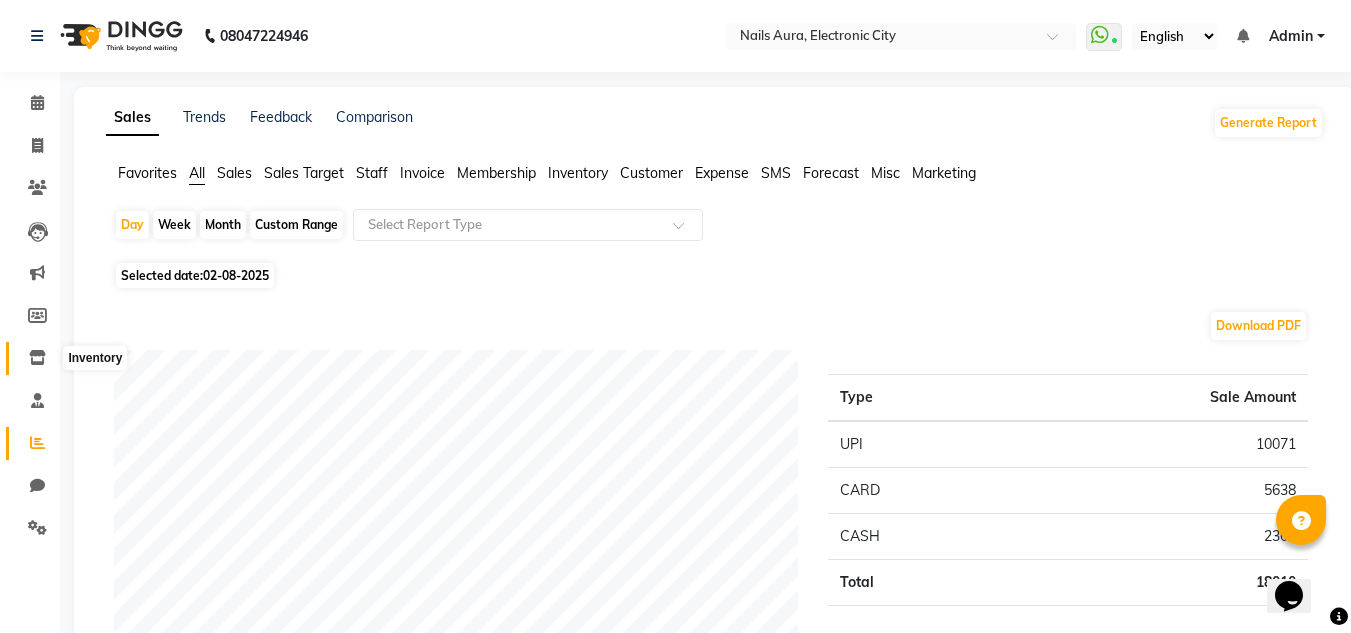 click 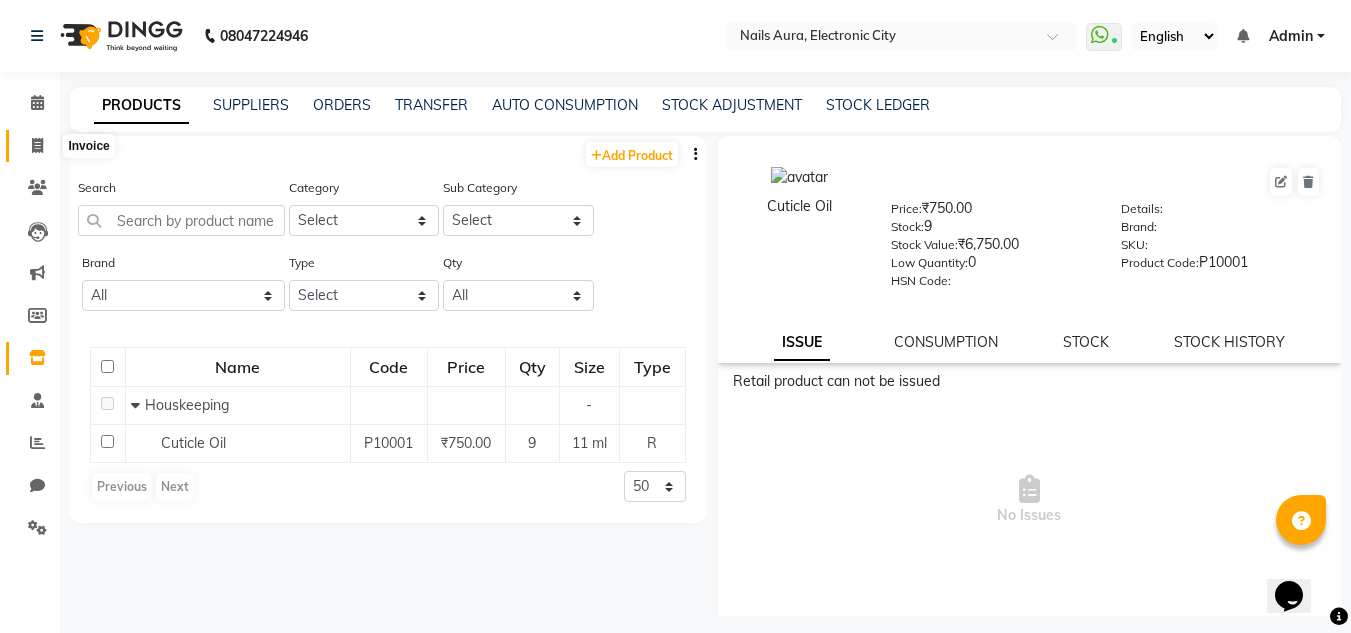 click 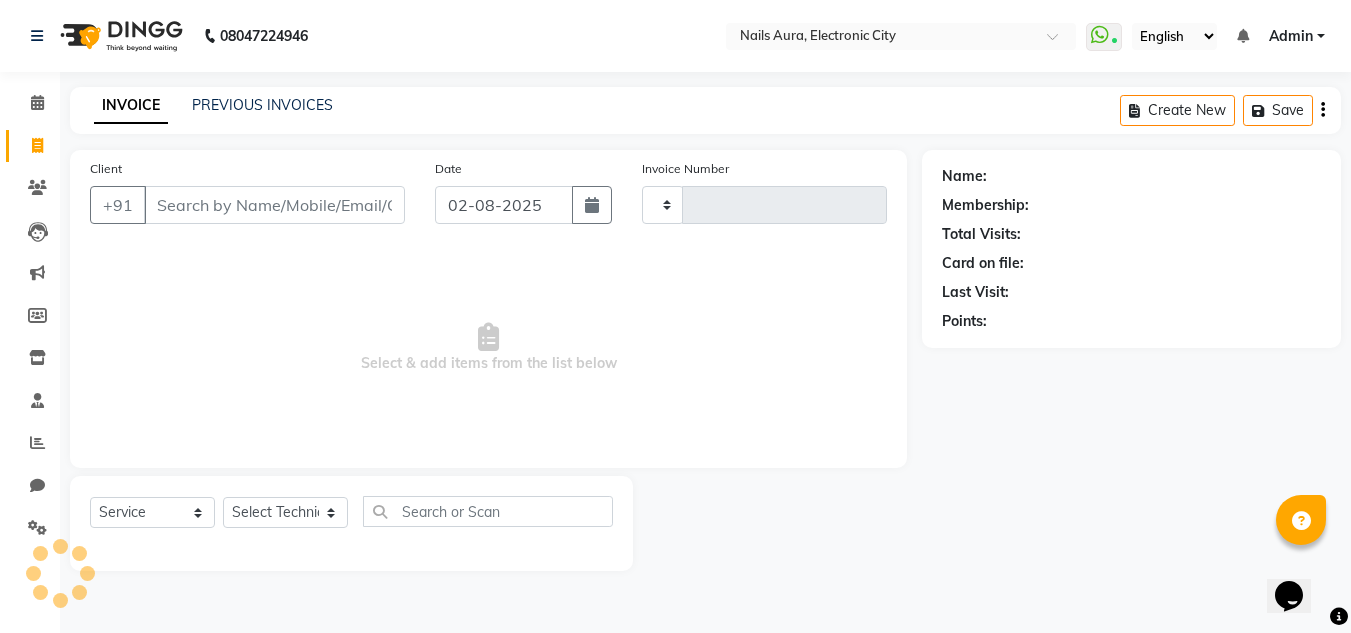 type on "0413" 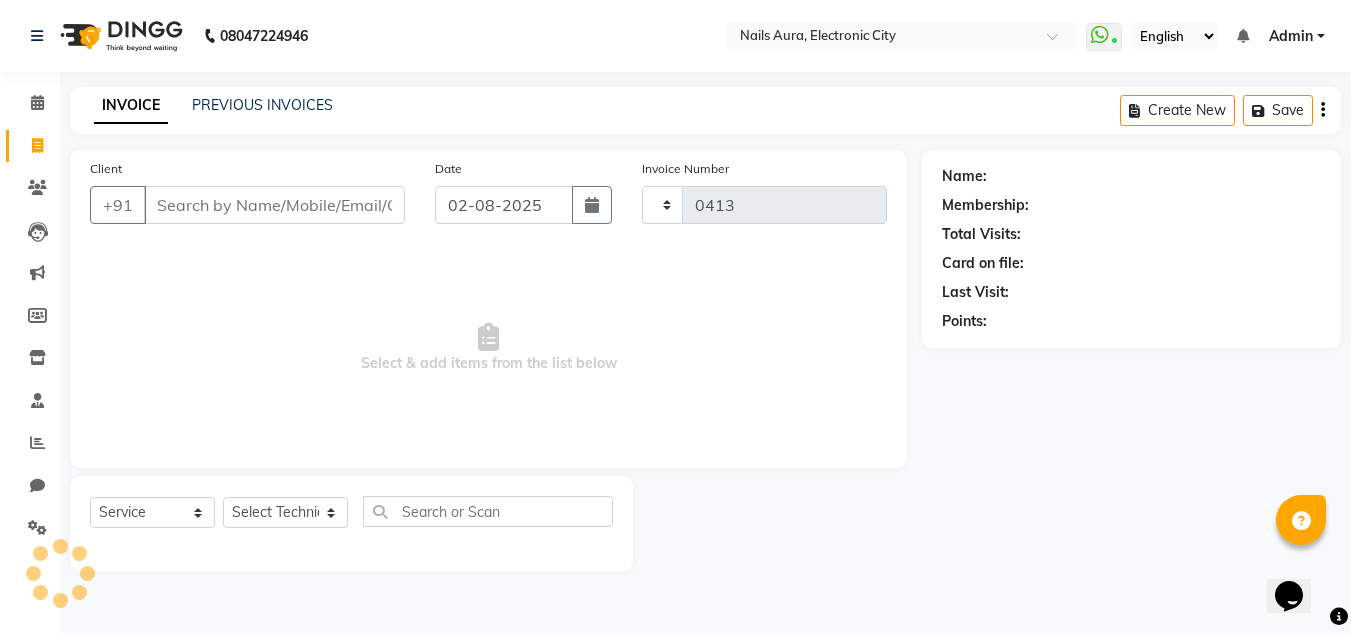 select on "8179" 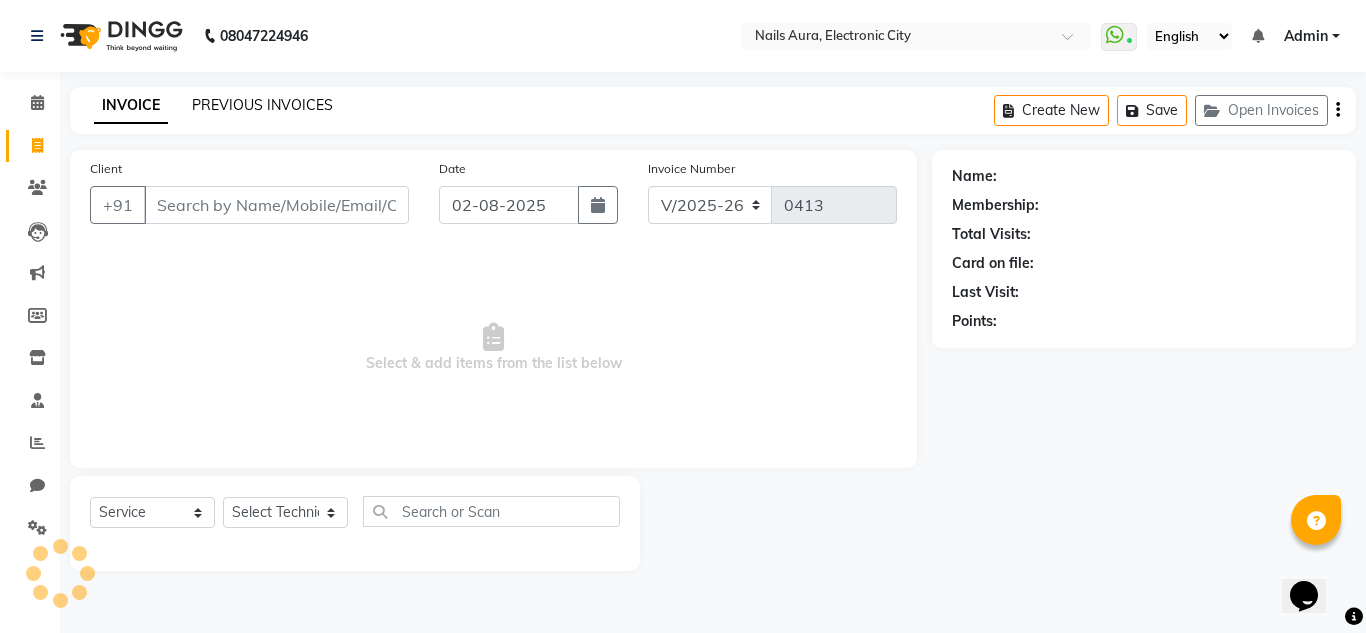 click on "PREVIOUS INVOICES" 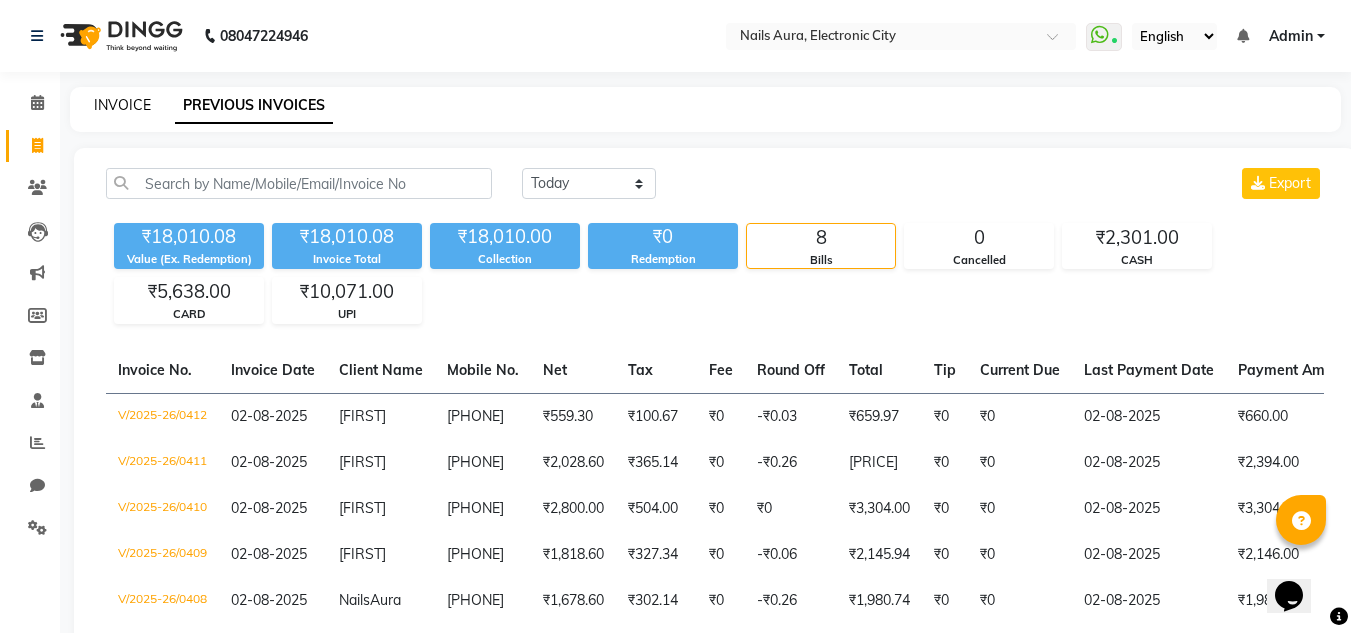 click on "INVOICE" 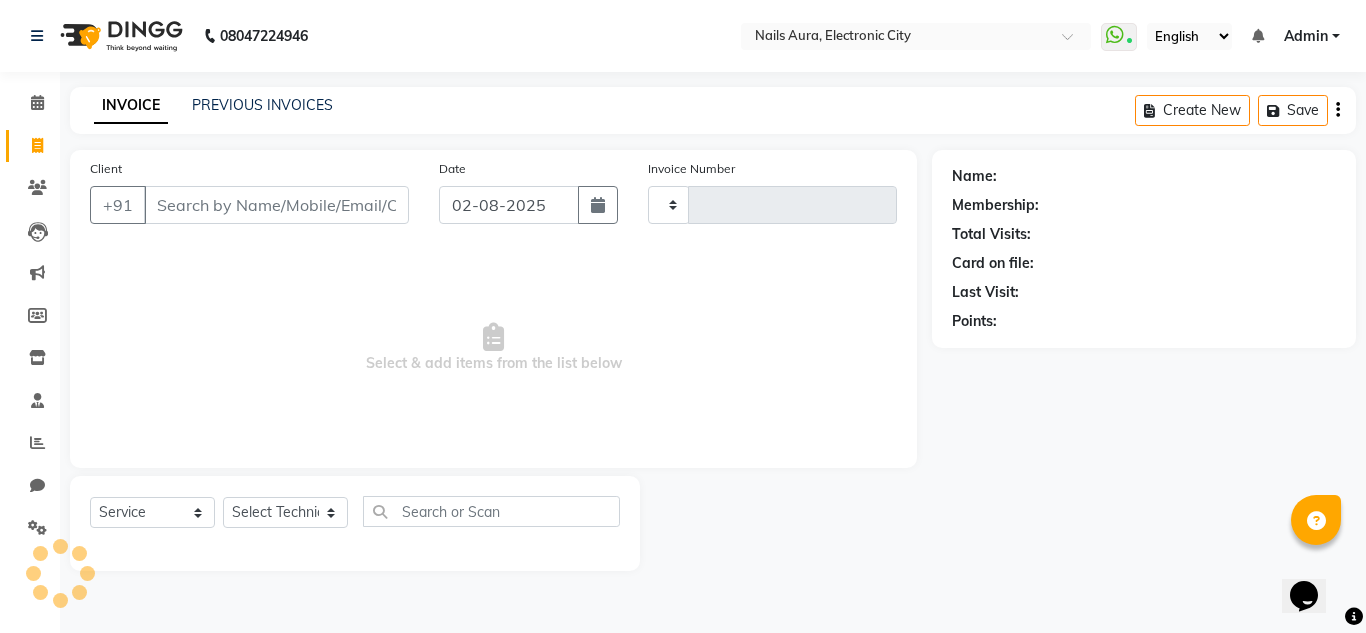 type on "0413" 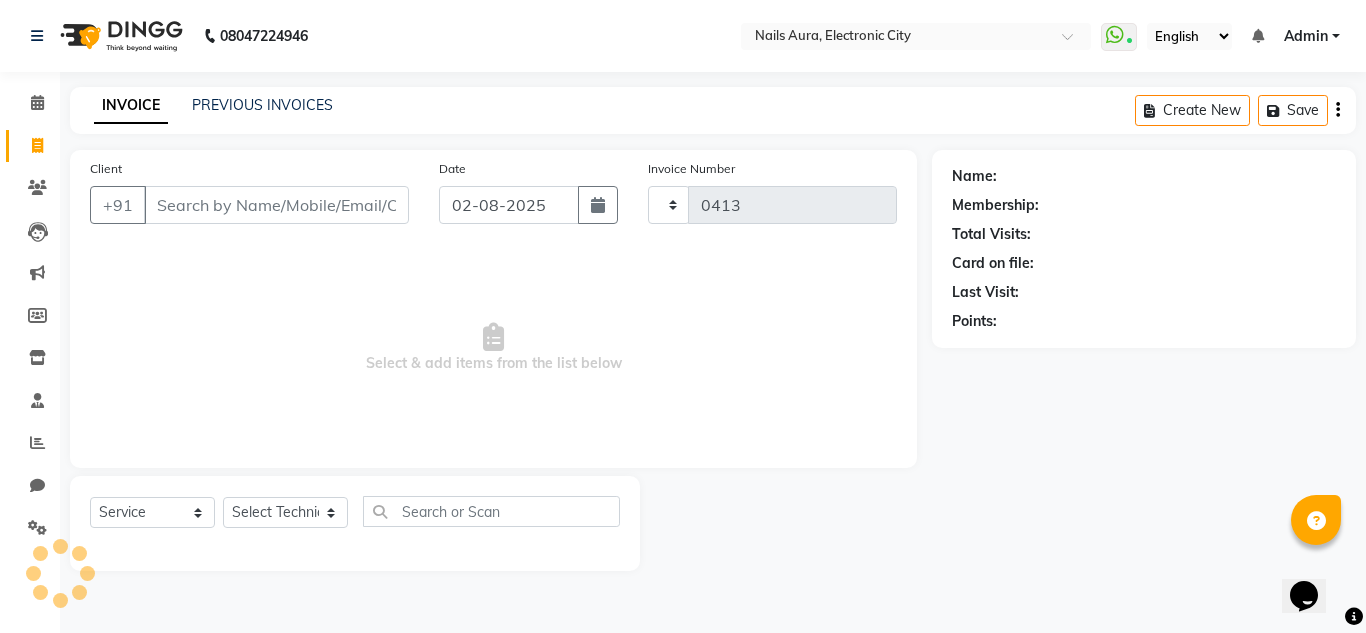 select on "8179" 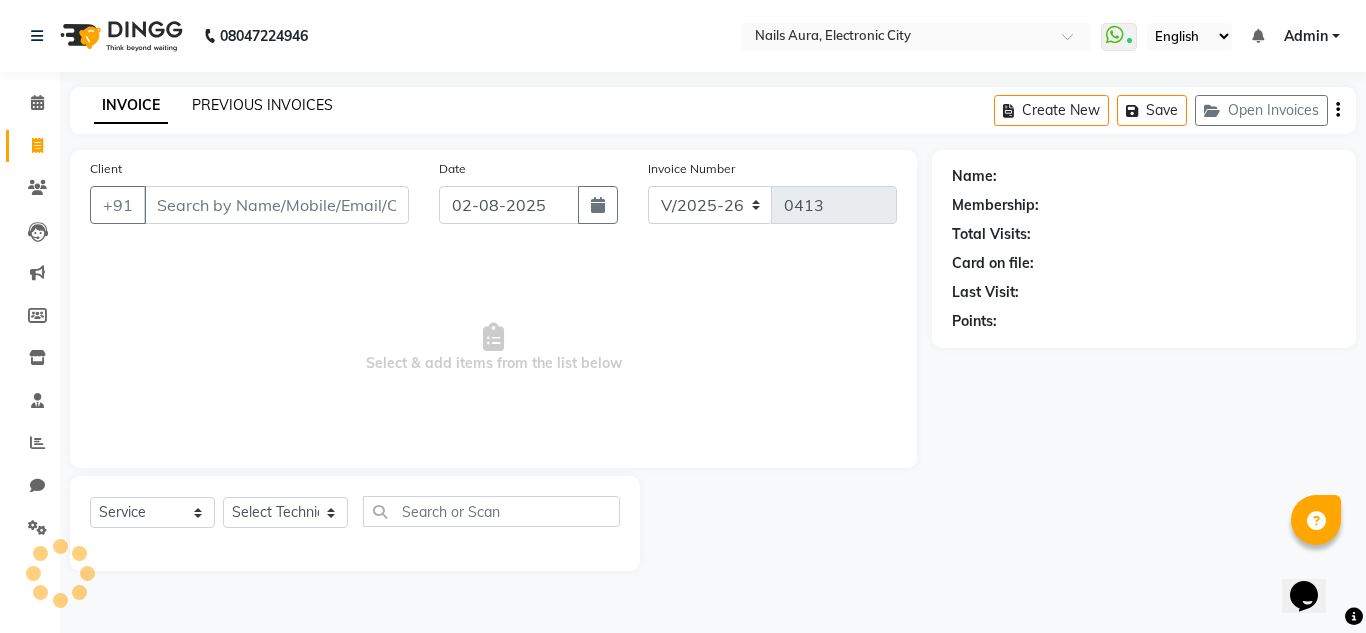 click on "PREVIOUS INVOICES" 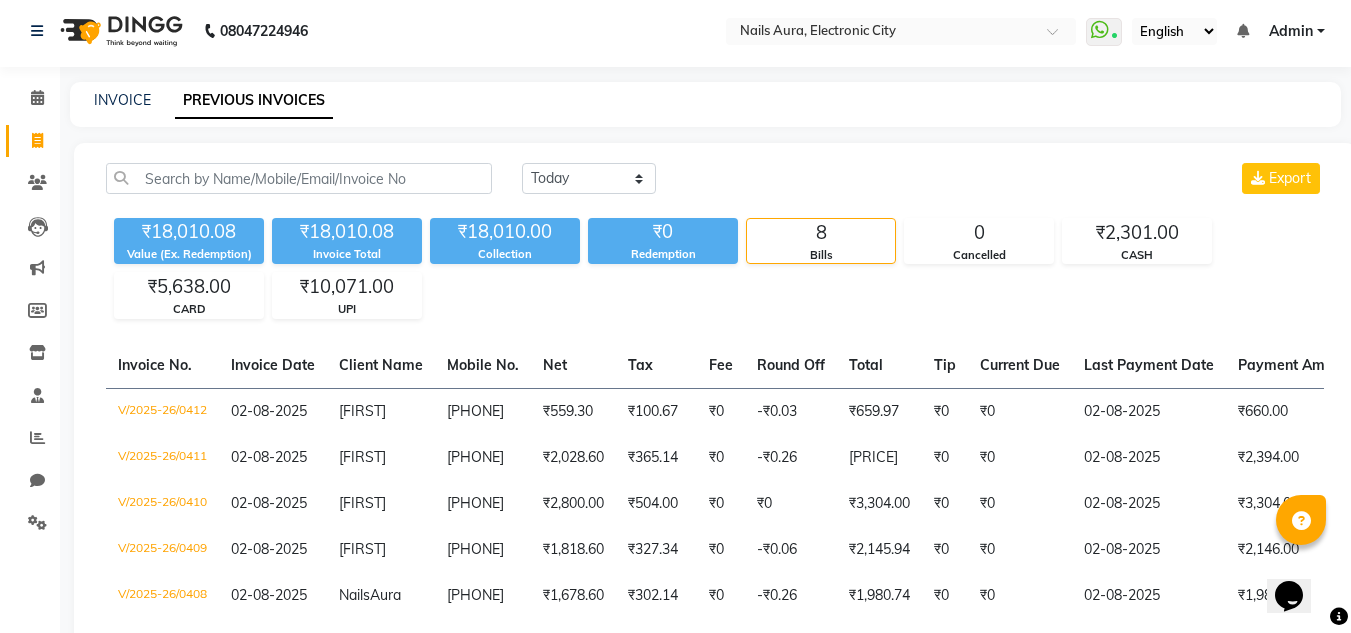 scroll, scrollTop: 0, scrollLeft: 0, axis: both 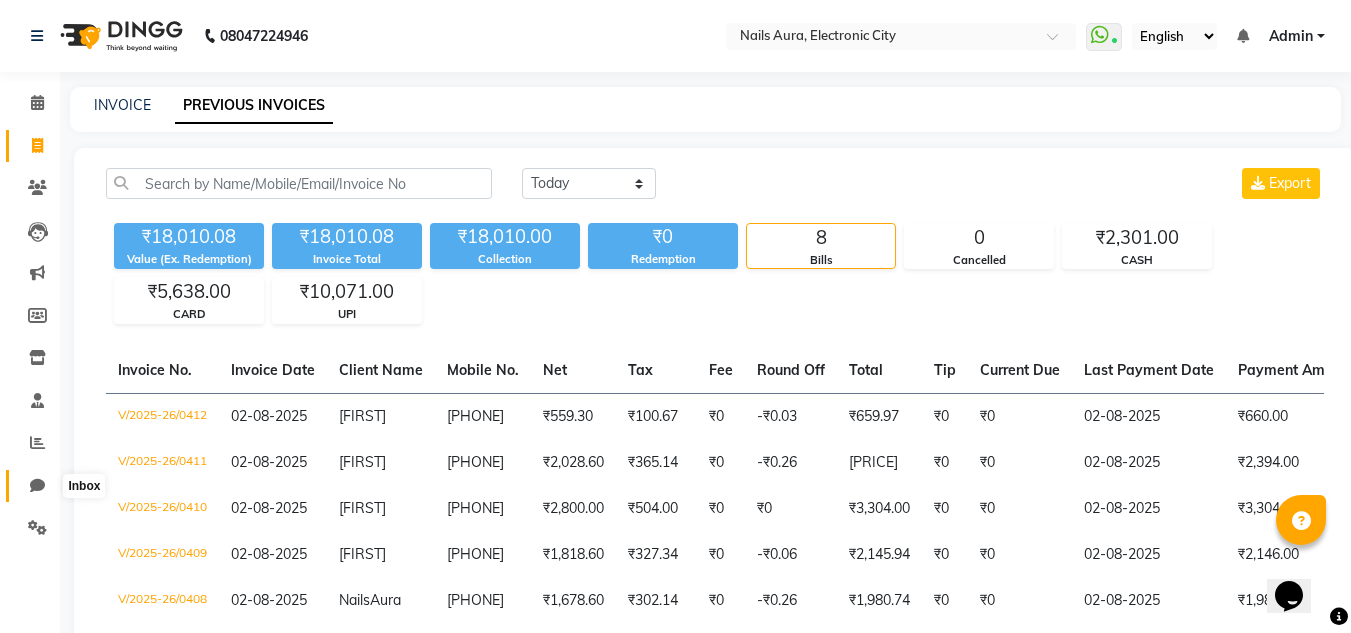 click 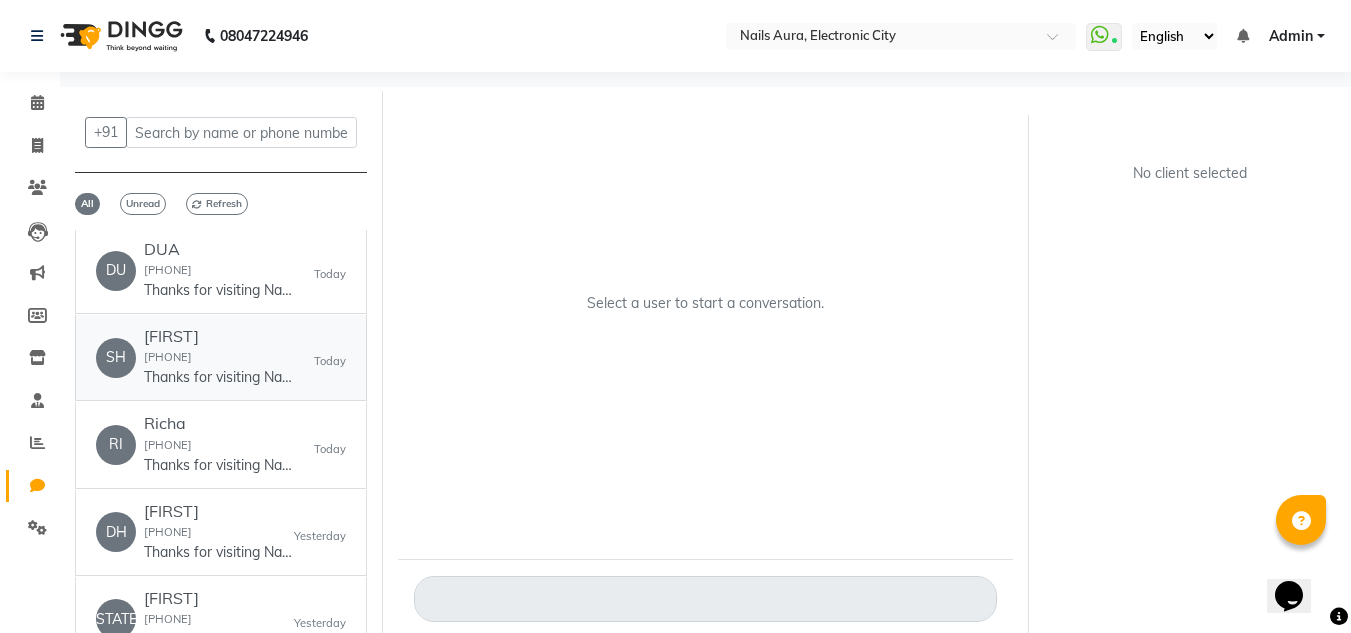 scroll, scrollTop: 0, scrollLeft: 0, axis: both 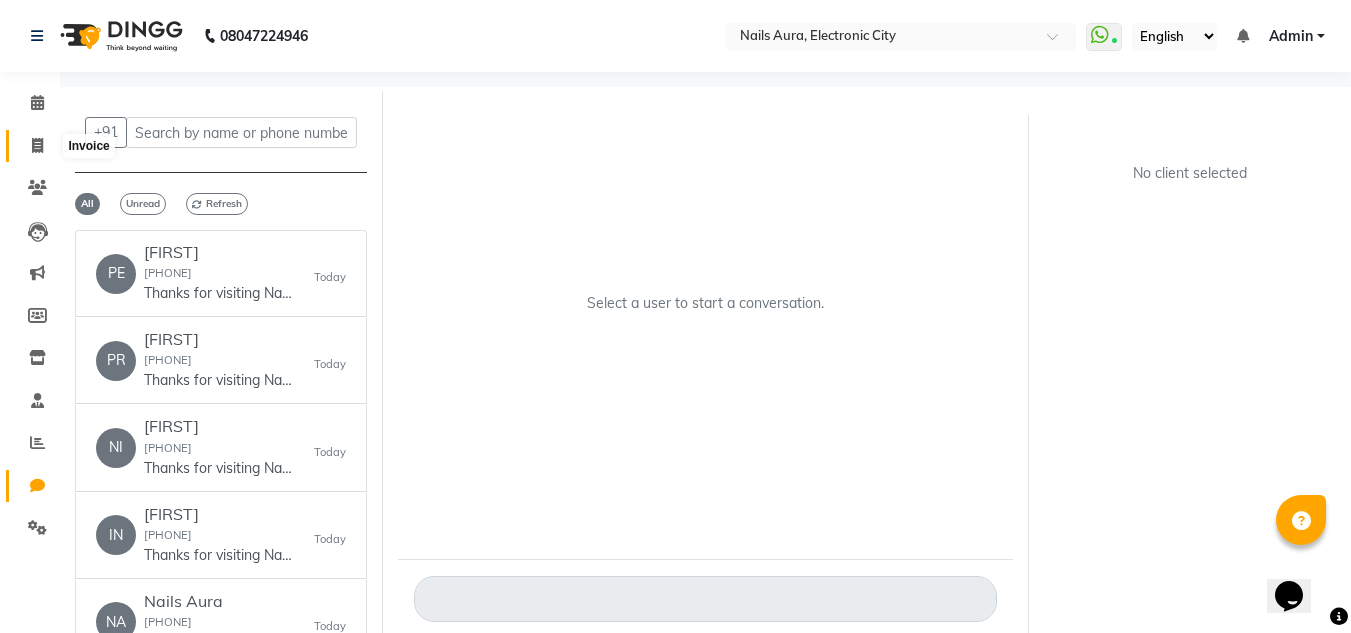click 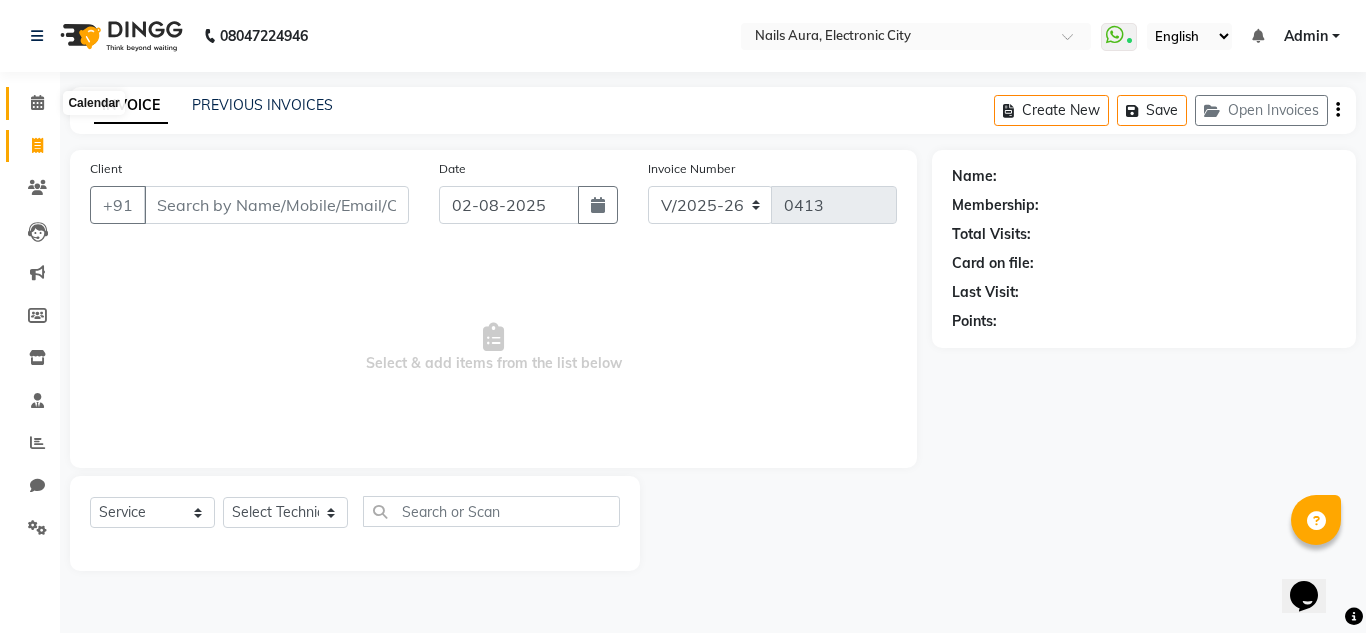 click 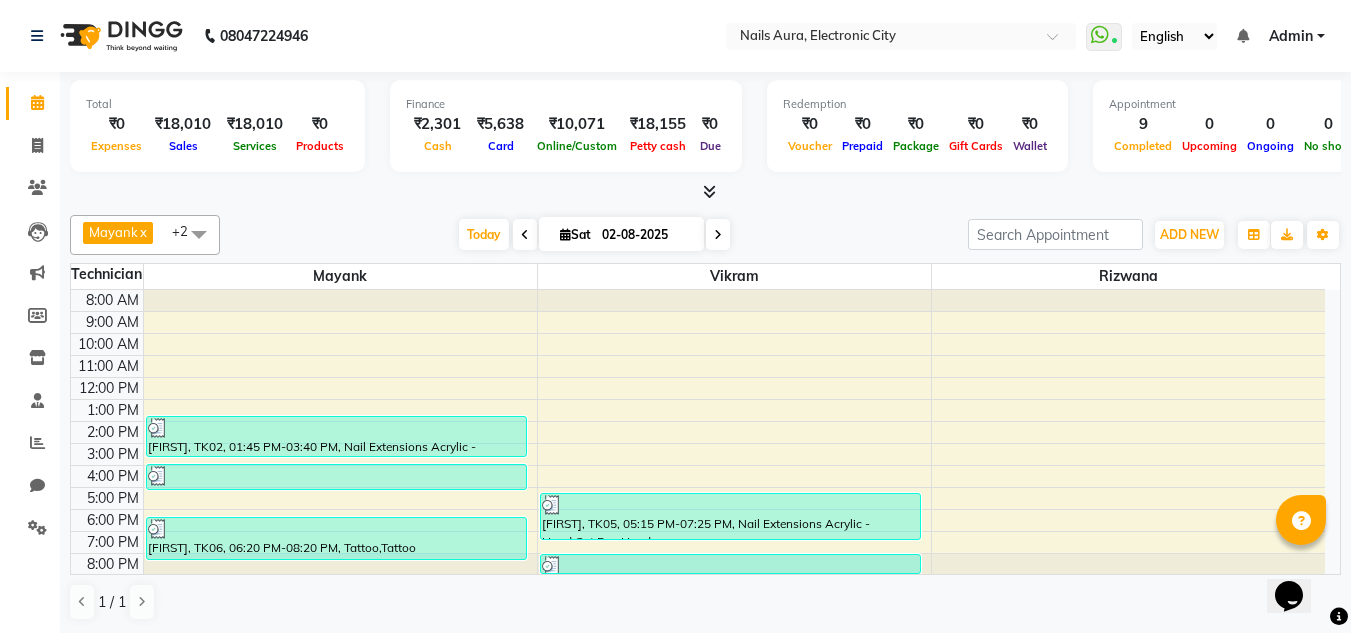 scroll, scrollTop: 1, scrollLeft: 0, axis: vertical 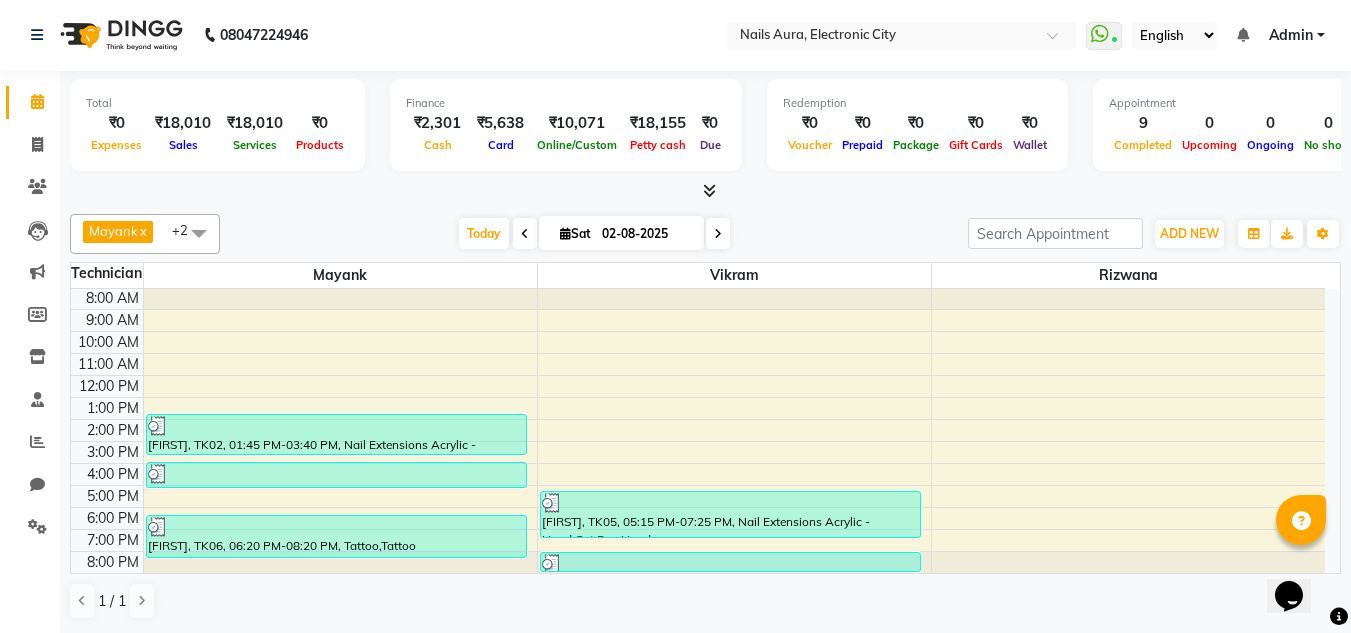 click on "[TIME] [TIME] [TIME] [TIME] [TIME] [TIME] [TIME] [TIME] [TIME] [TIME] [TIME] [TIME]     [FIRST], TK02, 01:45 PM-03:40 PM, Nail Extensions Acrylic - Hand,Solid color (Glossy)-Hand,Nail Art-Stamping-Per Finger,Nail Art-Glitter-Per Finger     [FIRST], TK03, 03:55 PM-05:10 PM, Eyelash Extensions-Hybrid     [FIRST], TK06, 06:20 PM-08:20 PM, Tattoo,Tattoo     [FIRST], TK05, 05:15 PM-07:25 PM, Nail Extensions Acrylic - Hand,Cat Eye-Hand     [FIRST], TK07, 08:00 PM-09:00 PM, Glitter Color - Hand,Glitter Color - Toes" at bounding box center [698, 430] 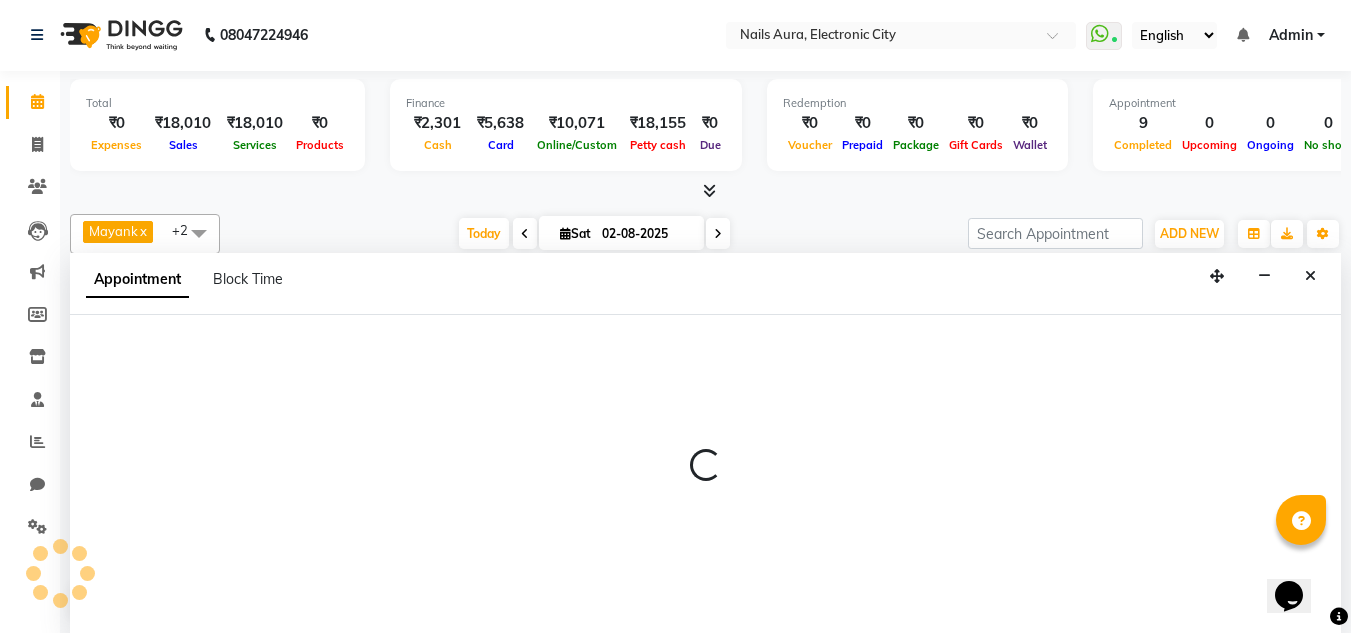 select on "83471" 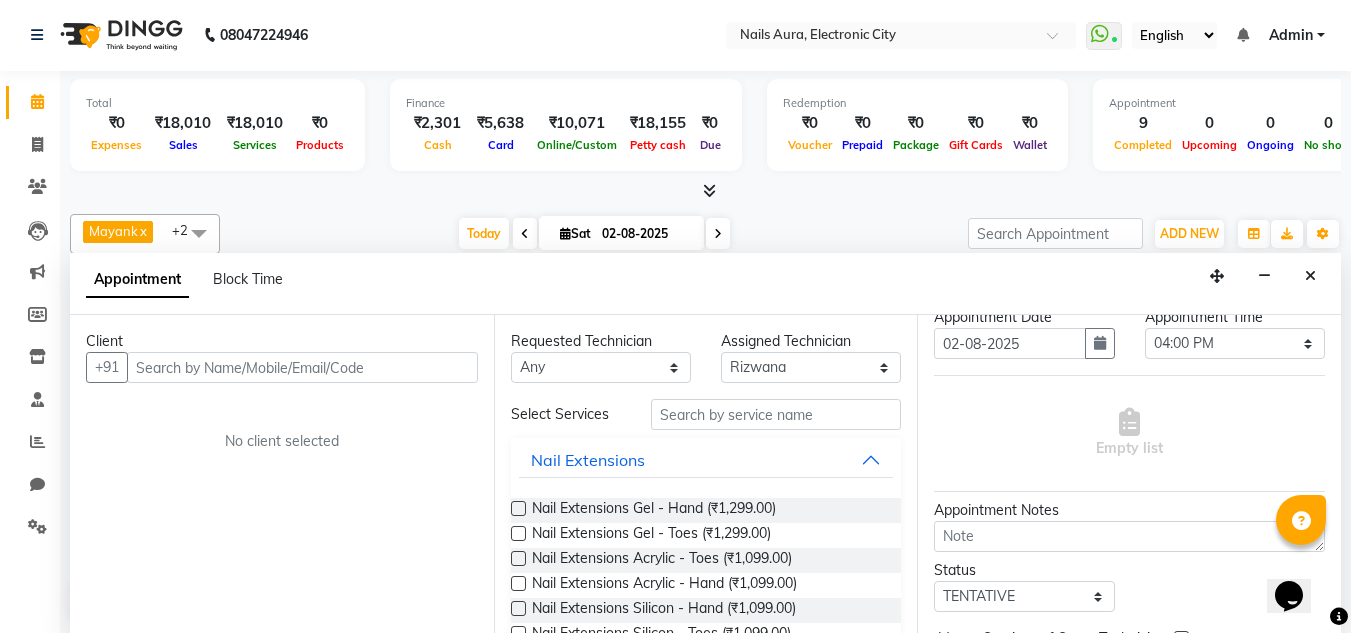 scroll, scrollTop: 204, scrollLeft: 0, axis: vertical 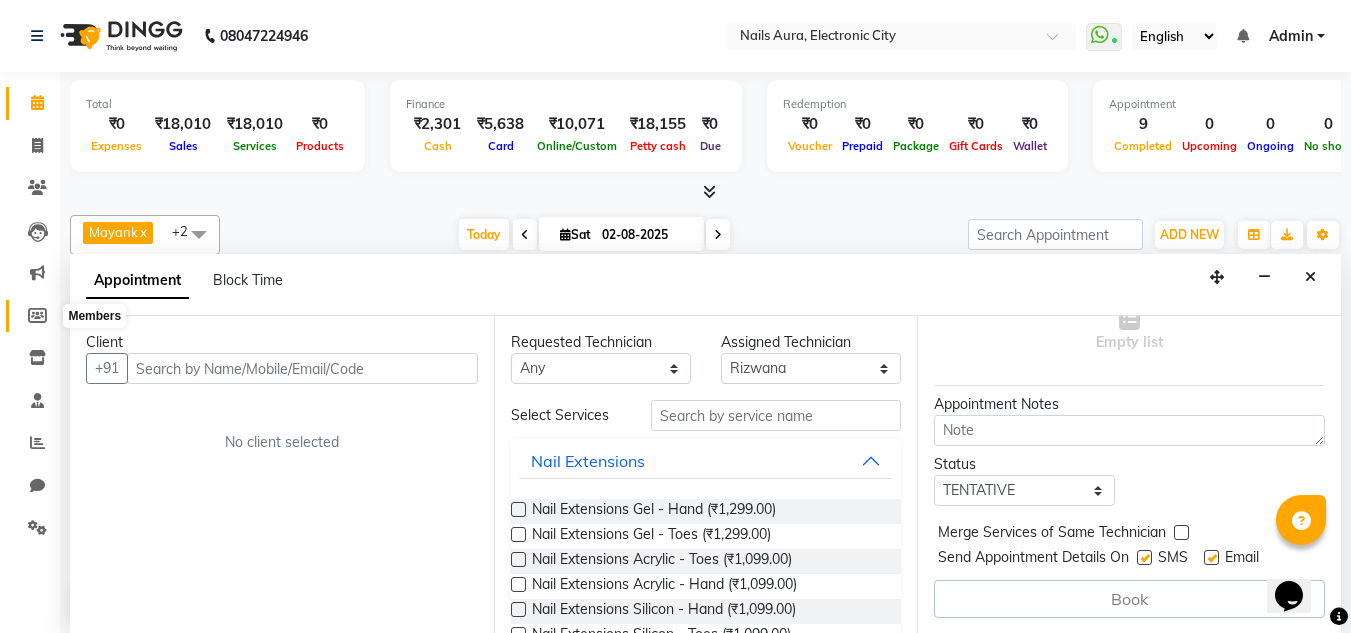 click 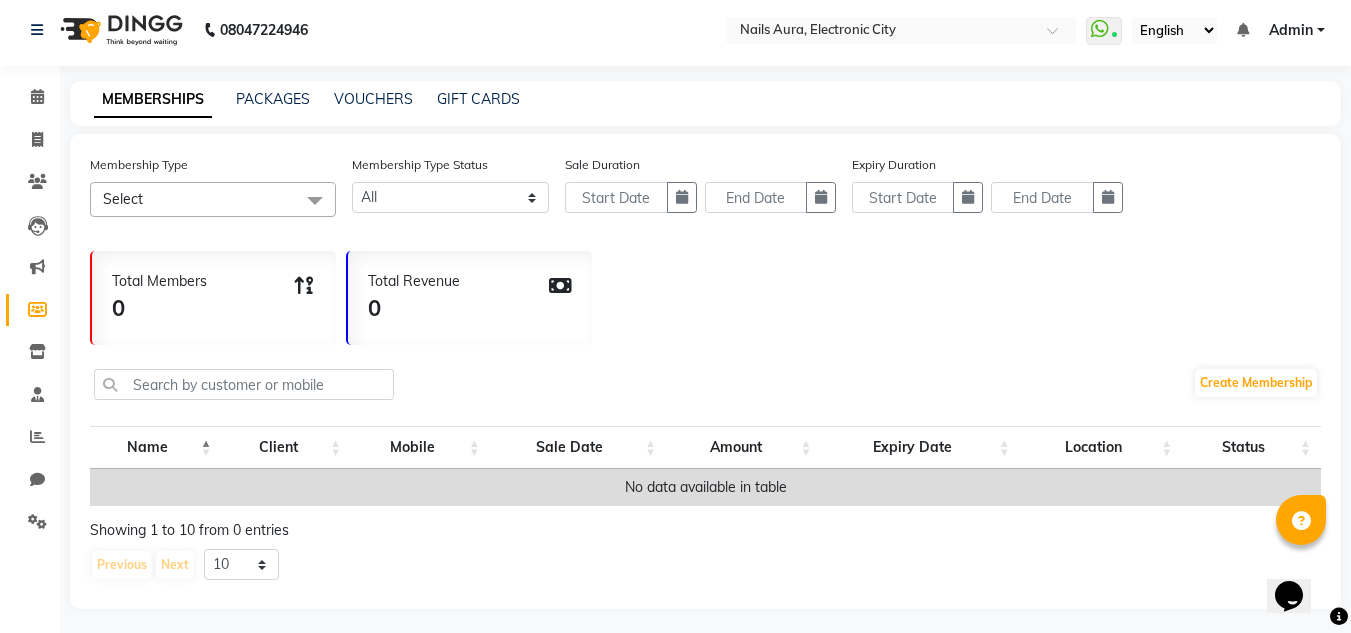 scroll, scrollTop: 0, scrollLeft: 0, axis: both 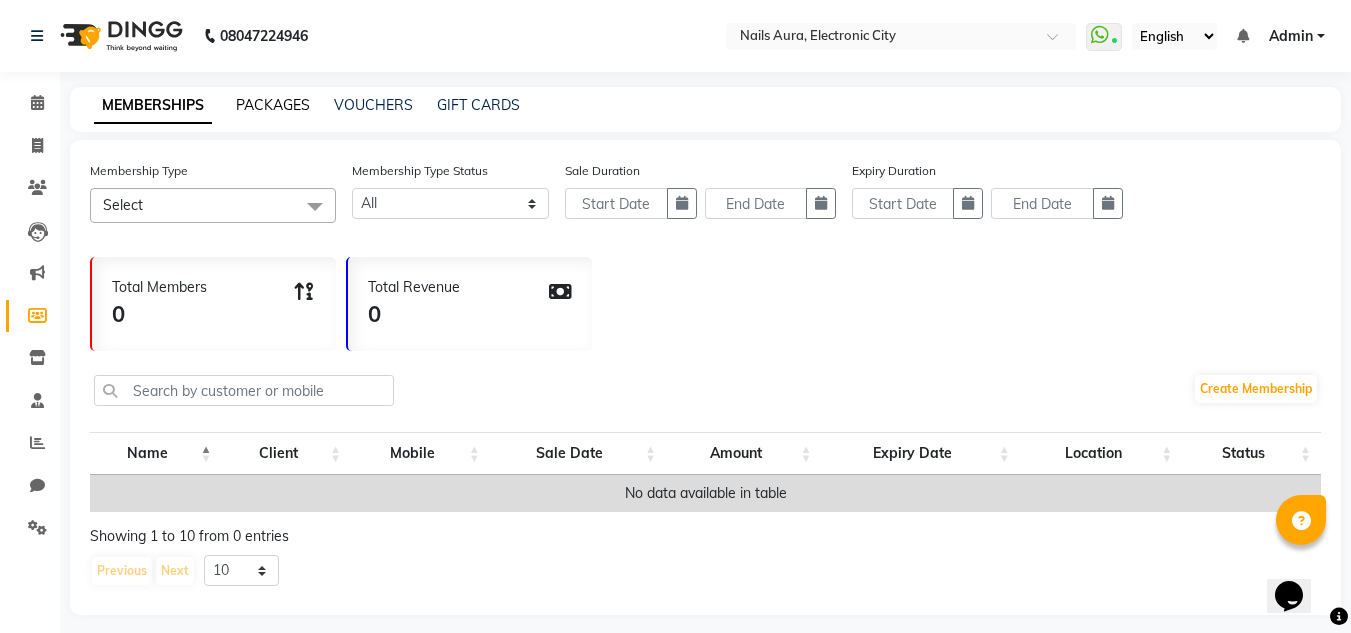 click on "PACKAGES" 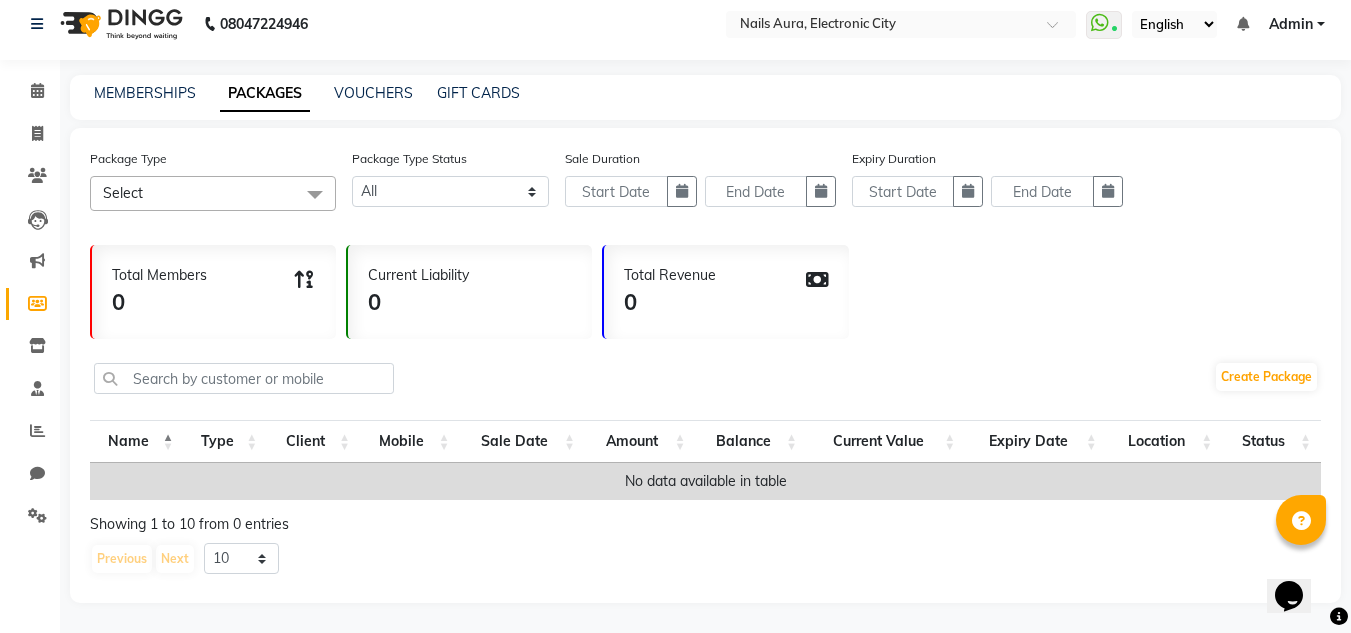 scroll, scrollTop: 27, scrollLeft: 0, axis: vertical 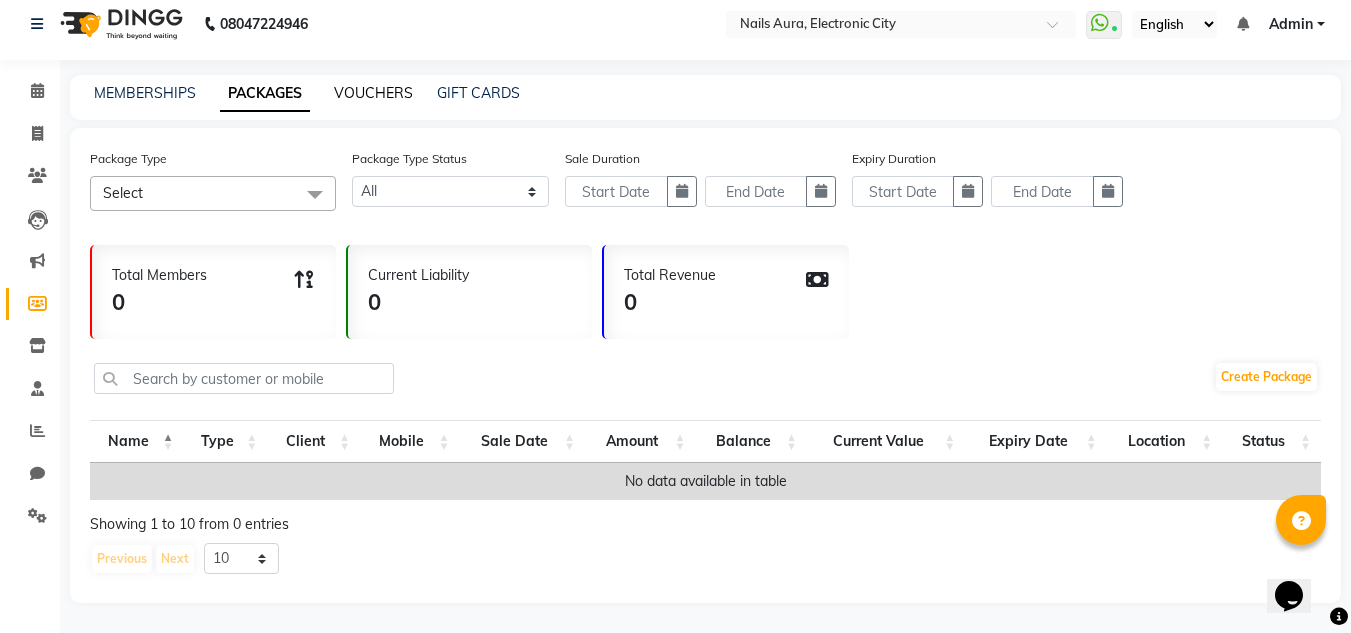 click on "VOUCHERS" 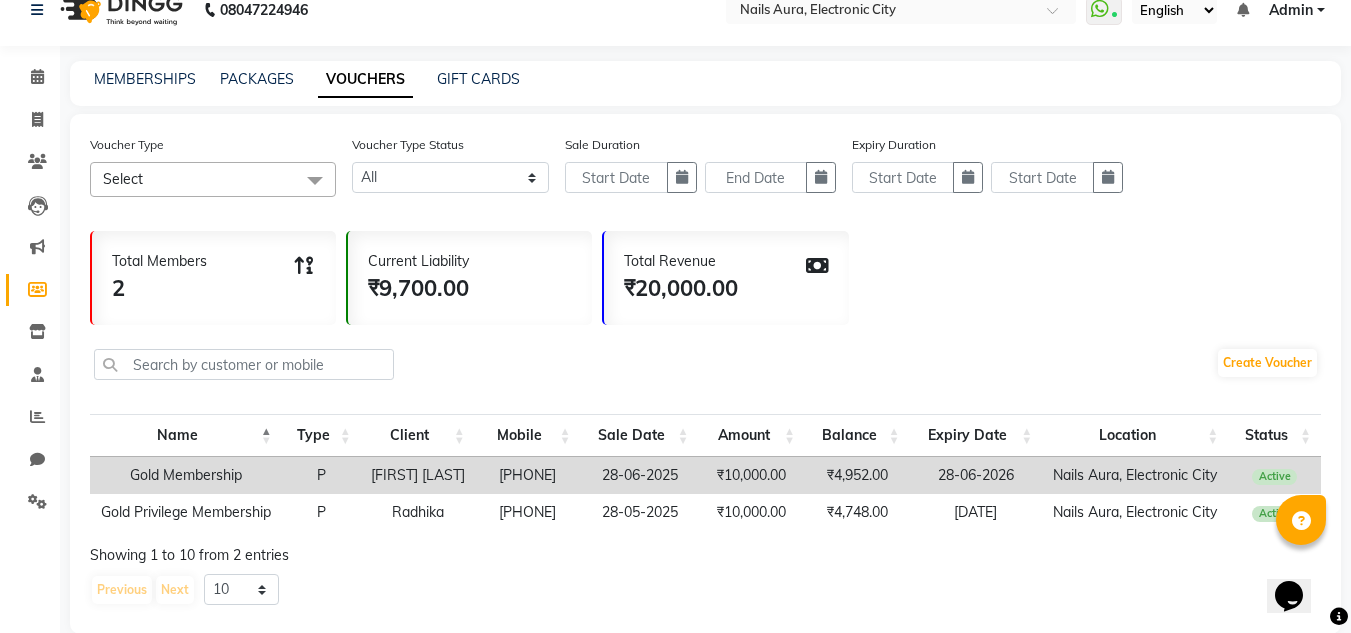 scroll, scrollTop: 0, scrollLeft: 0, axis: both 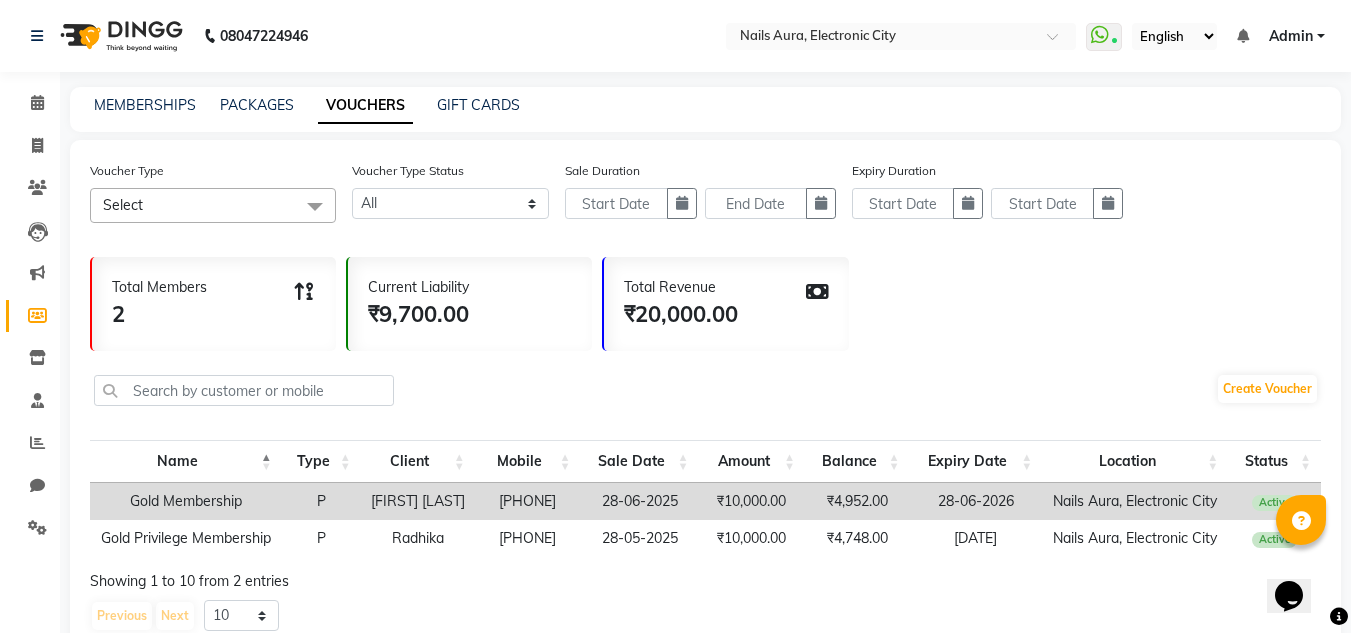 click on "Select" 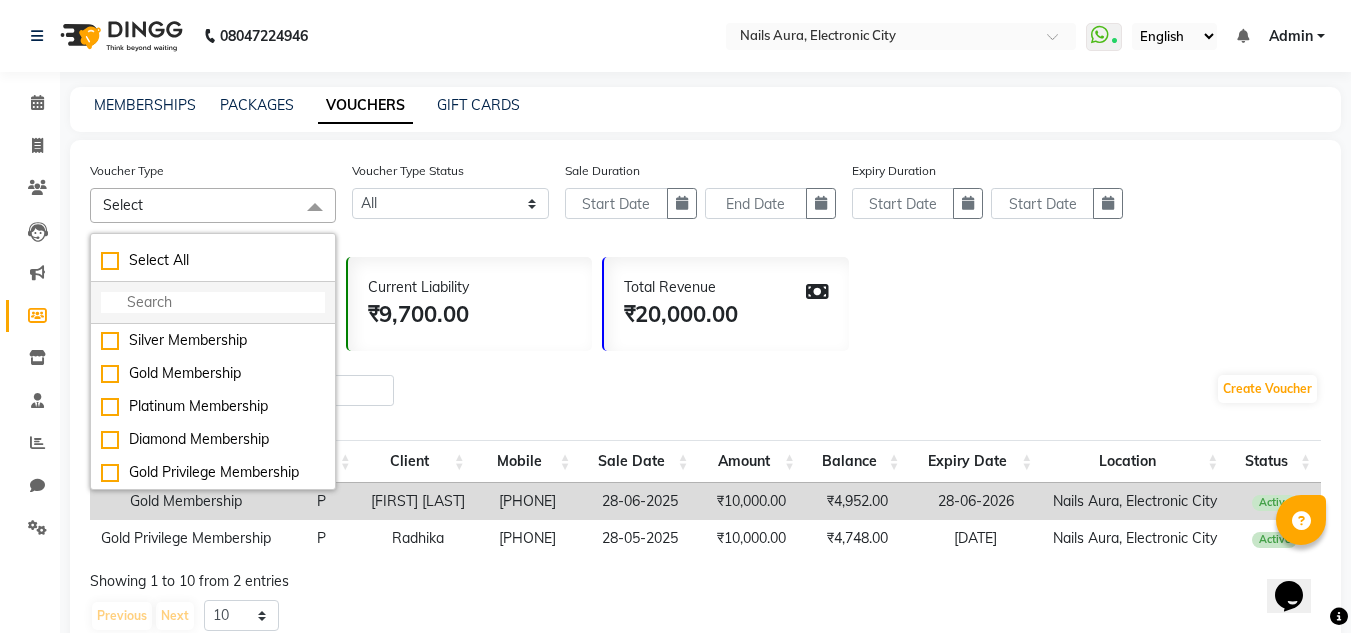 click on "Silver Membership" 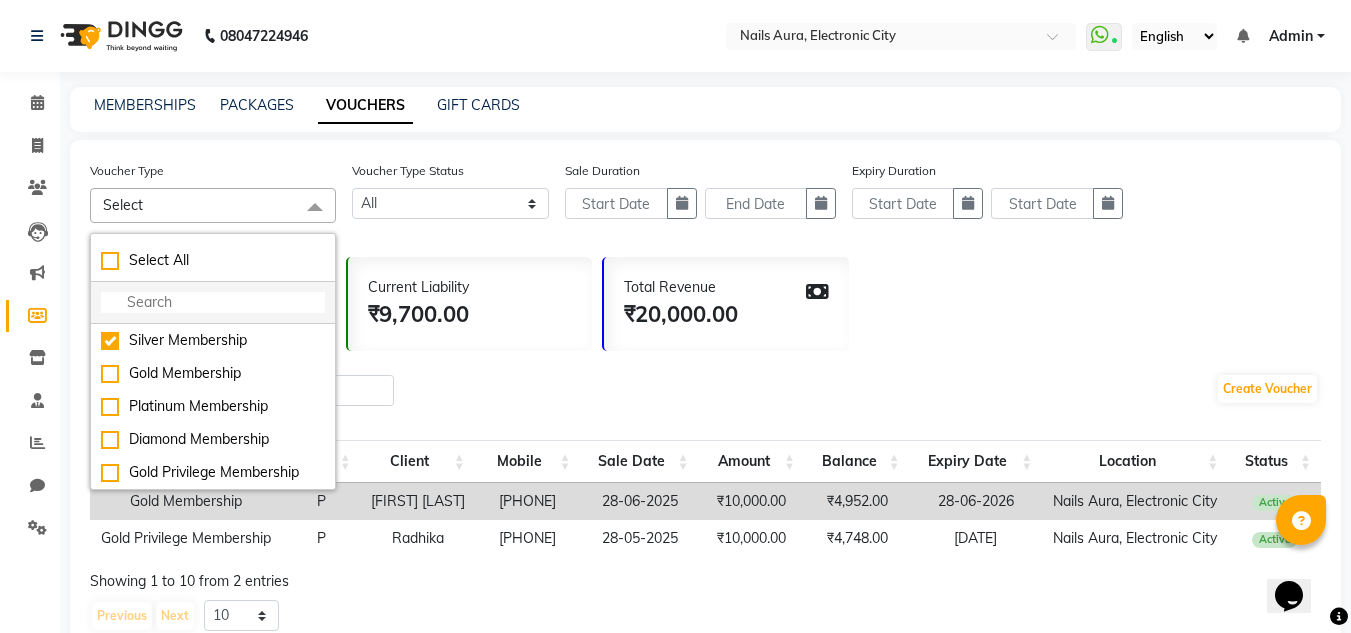 checkbox on "true" 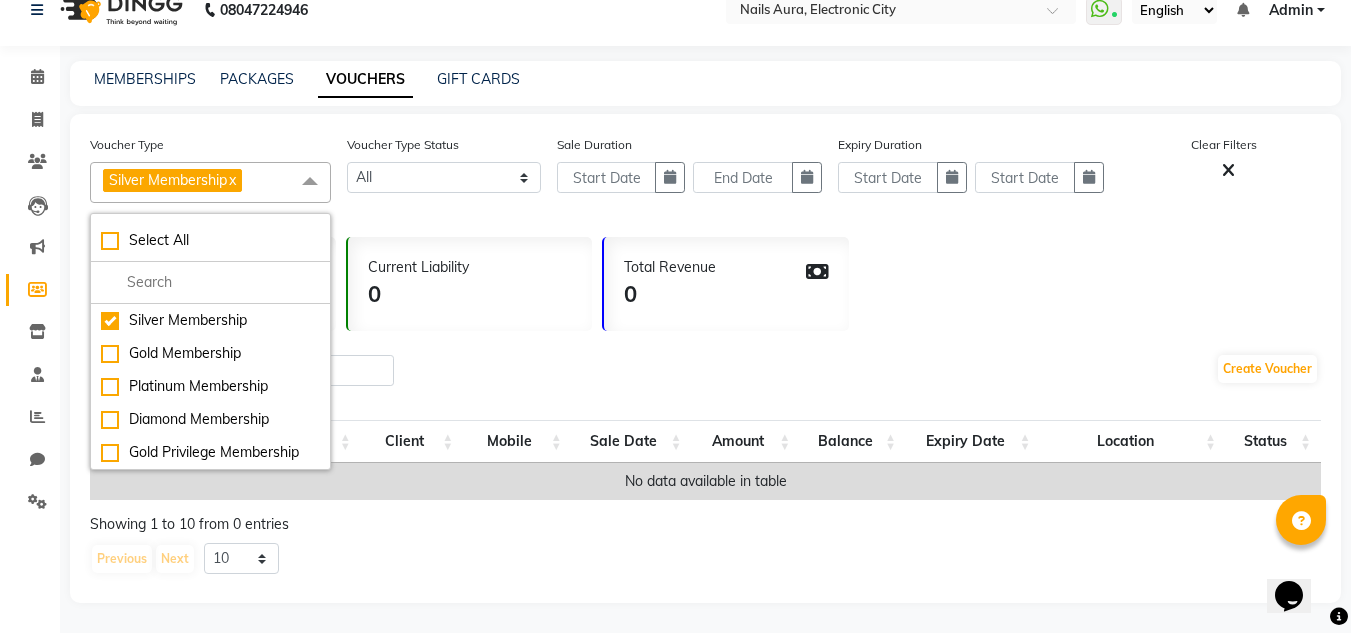 scroll, scrollTop: 41, scrollLeft: 0, axis: vertical 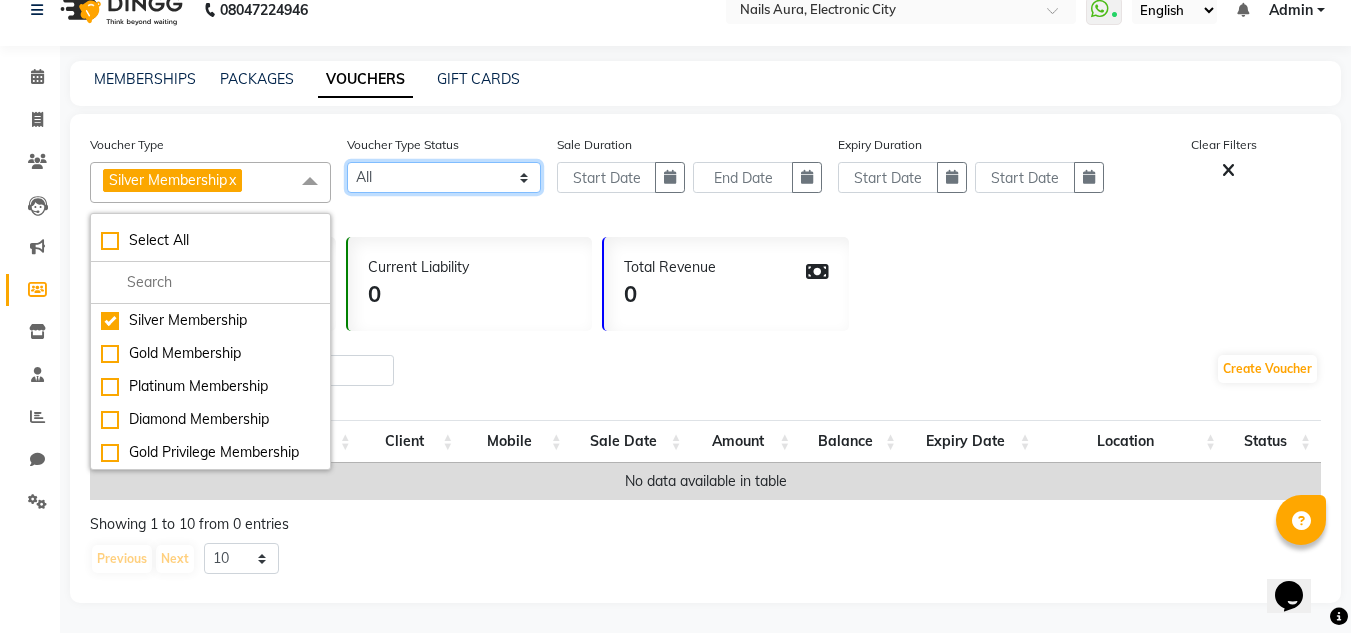 click on "Active Expired All" 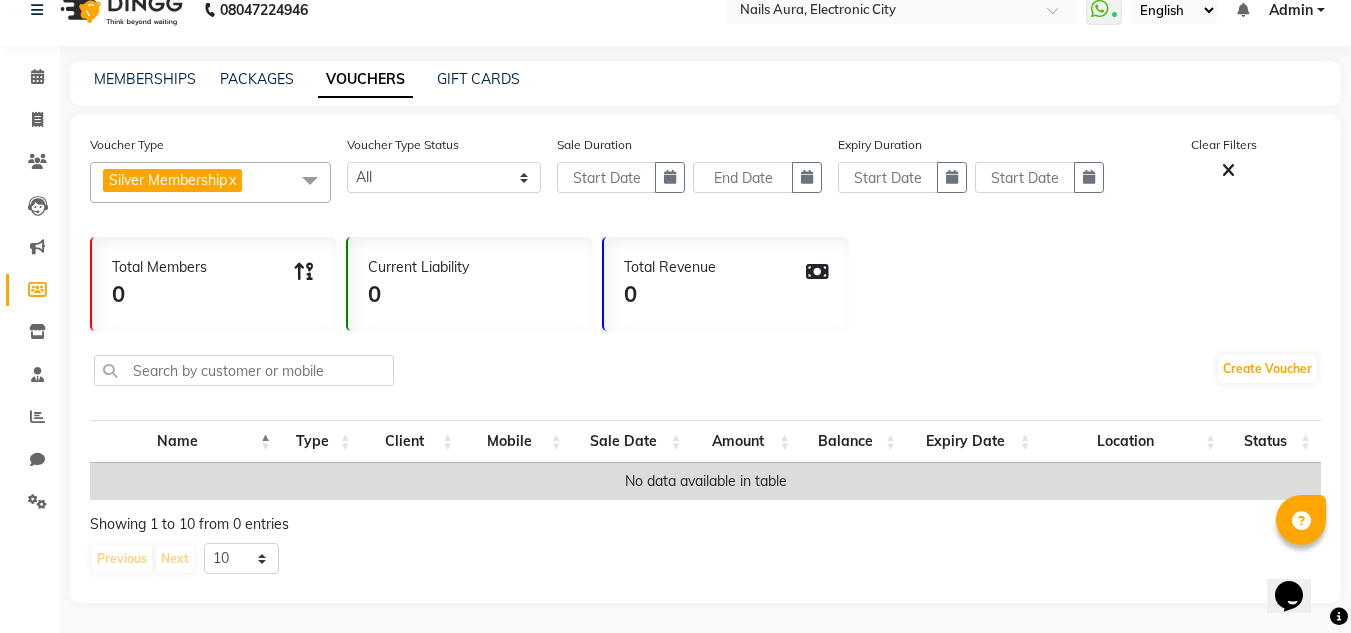click on "Total Members 0 Current Liability 0 Total Revenue 0" 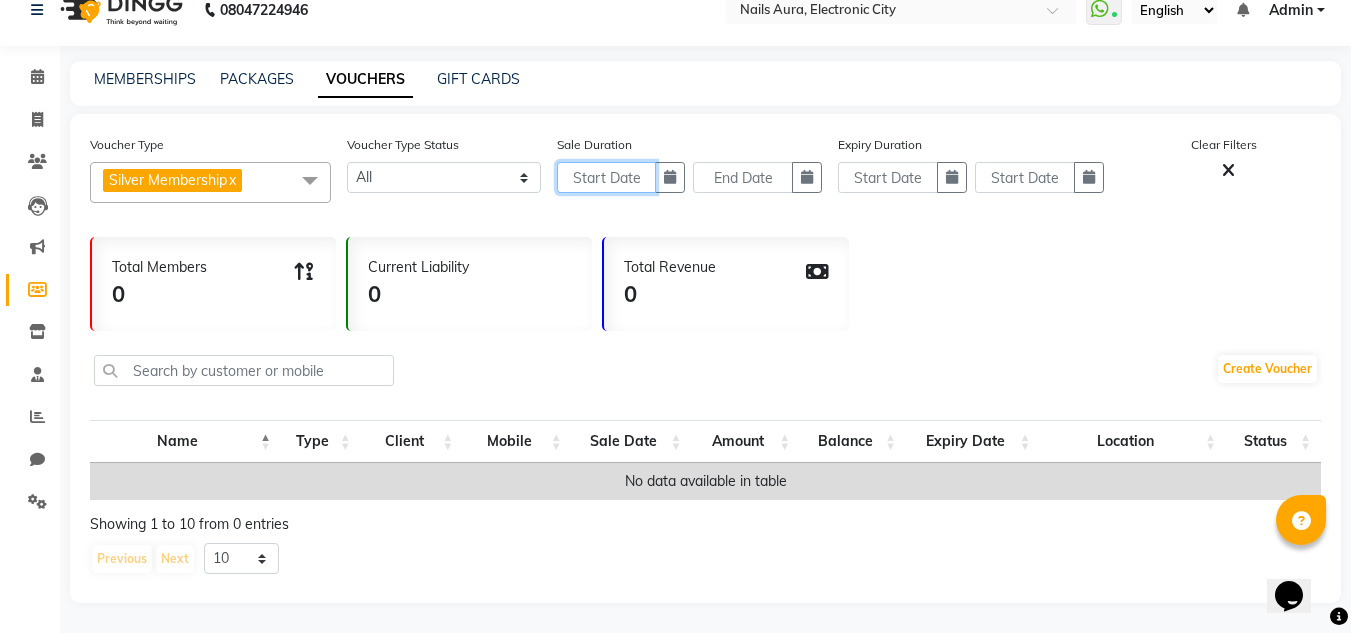 click 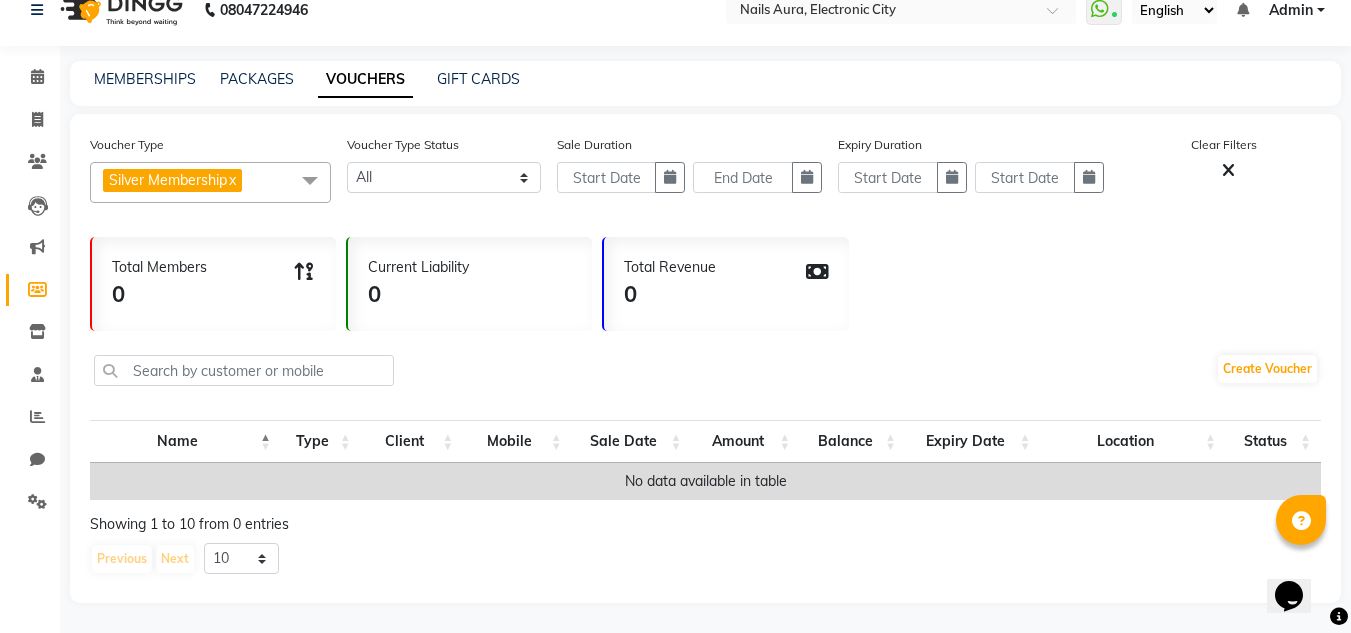 select on "8" 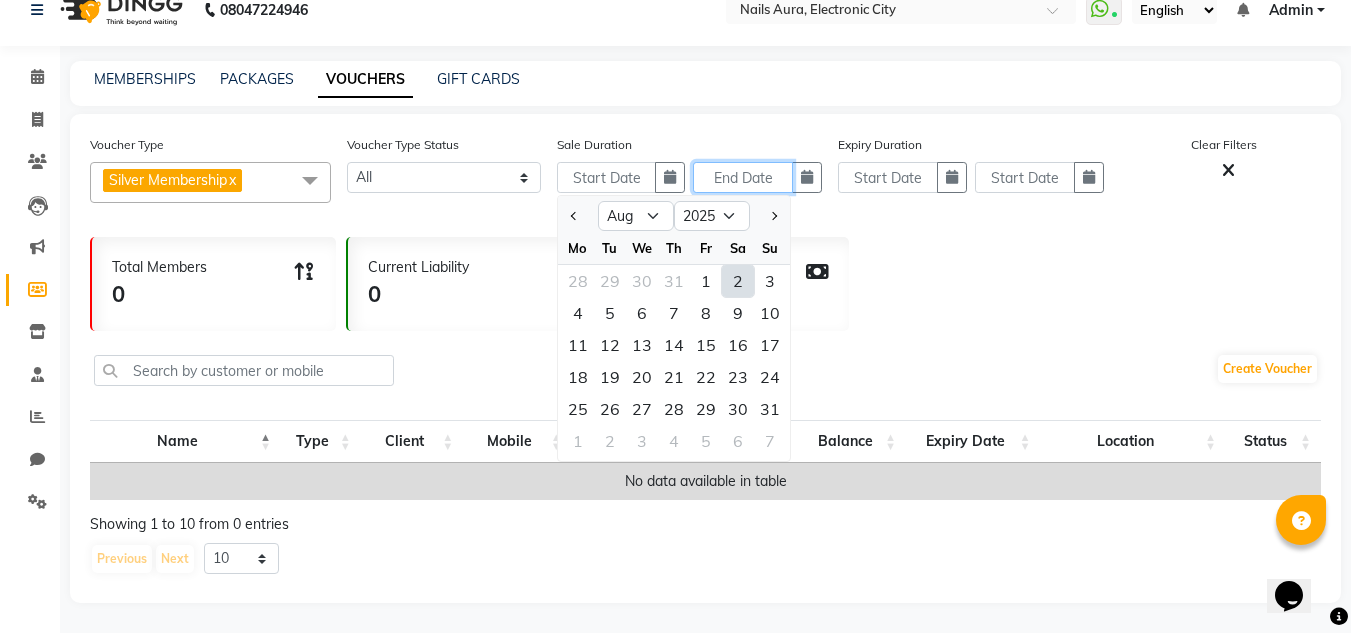 click 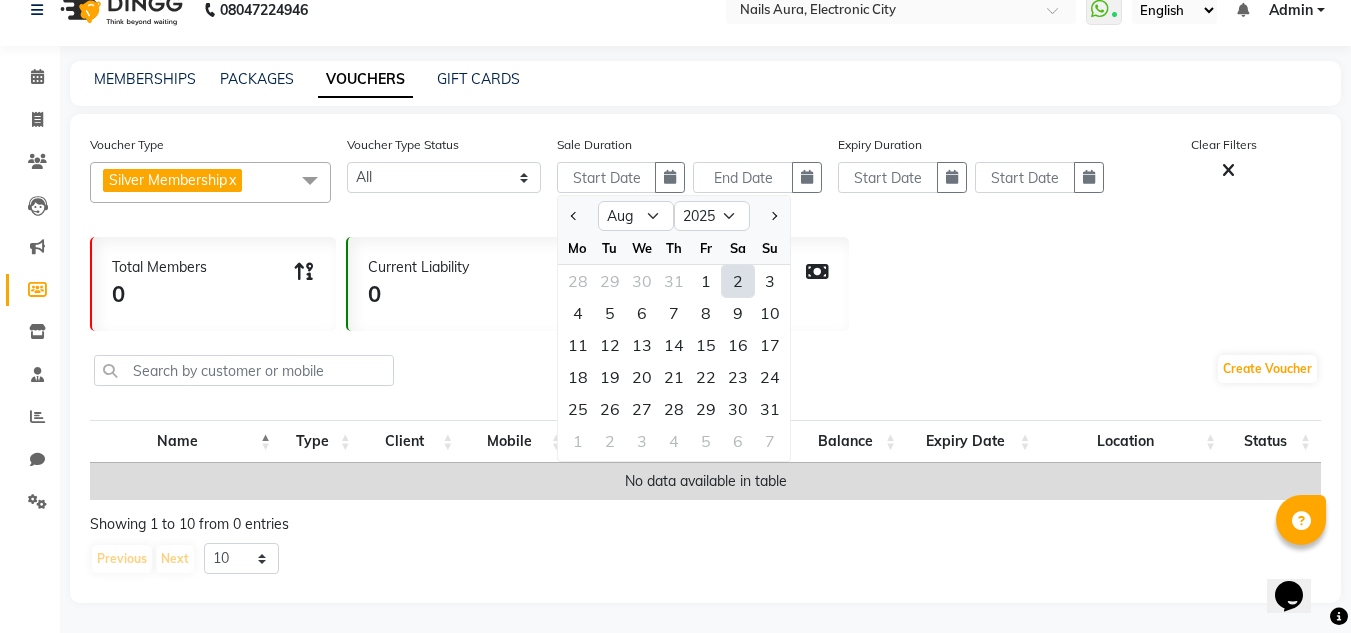 select on "8" 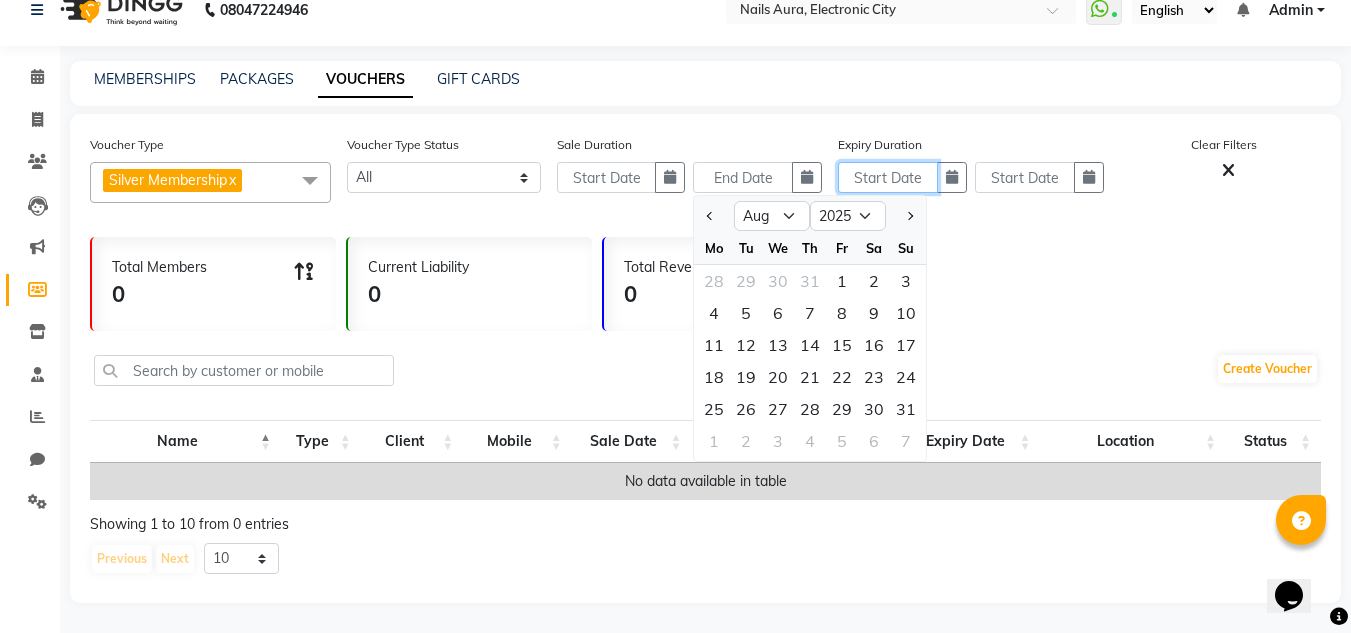 click 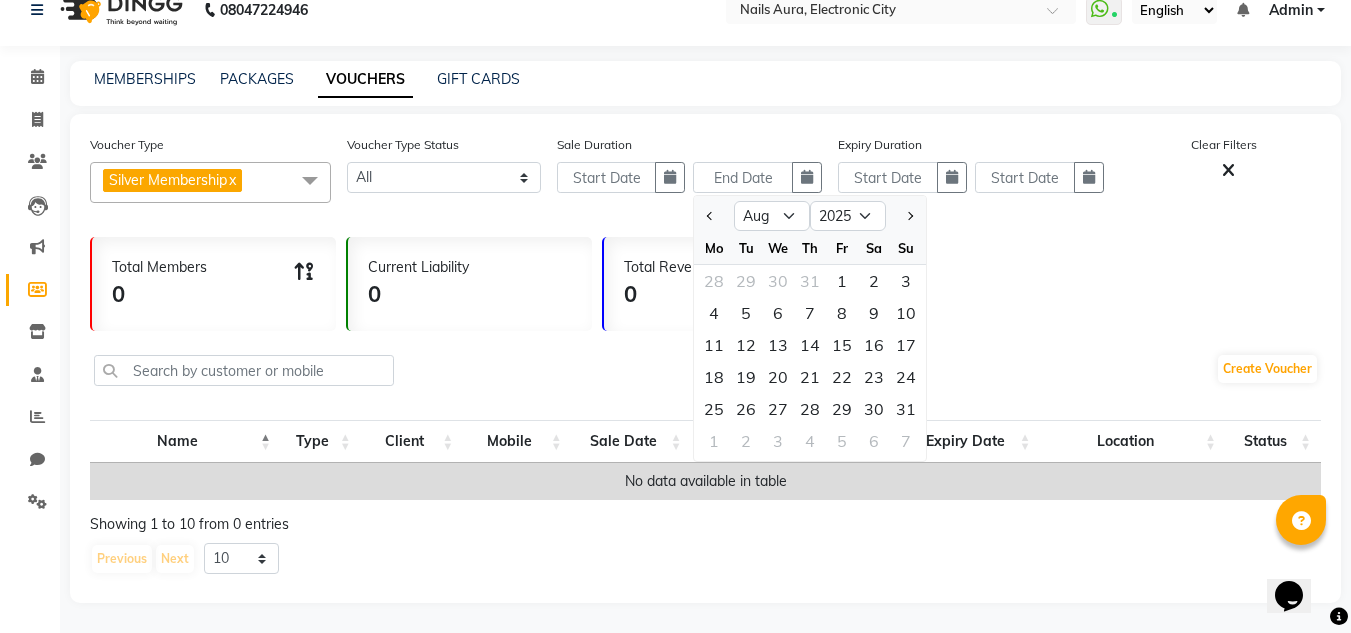 select on "8" 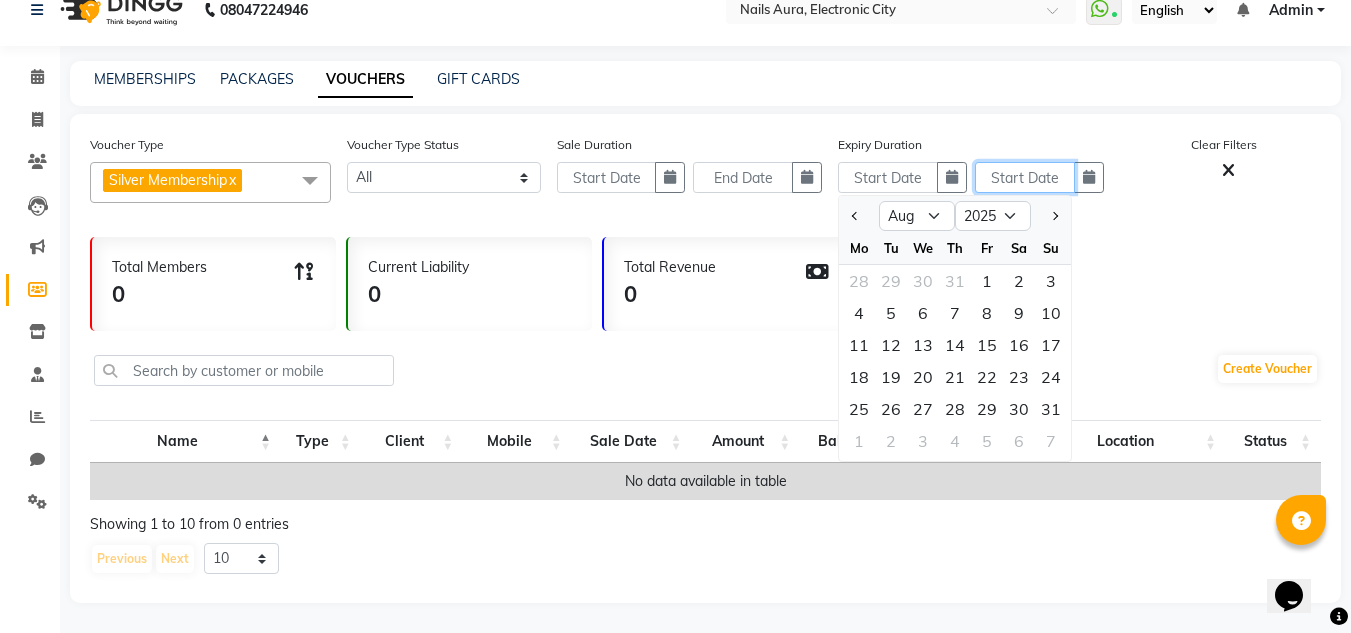 click 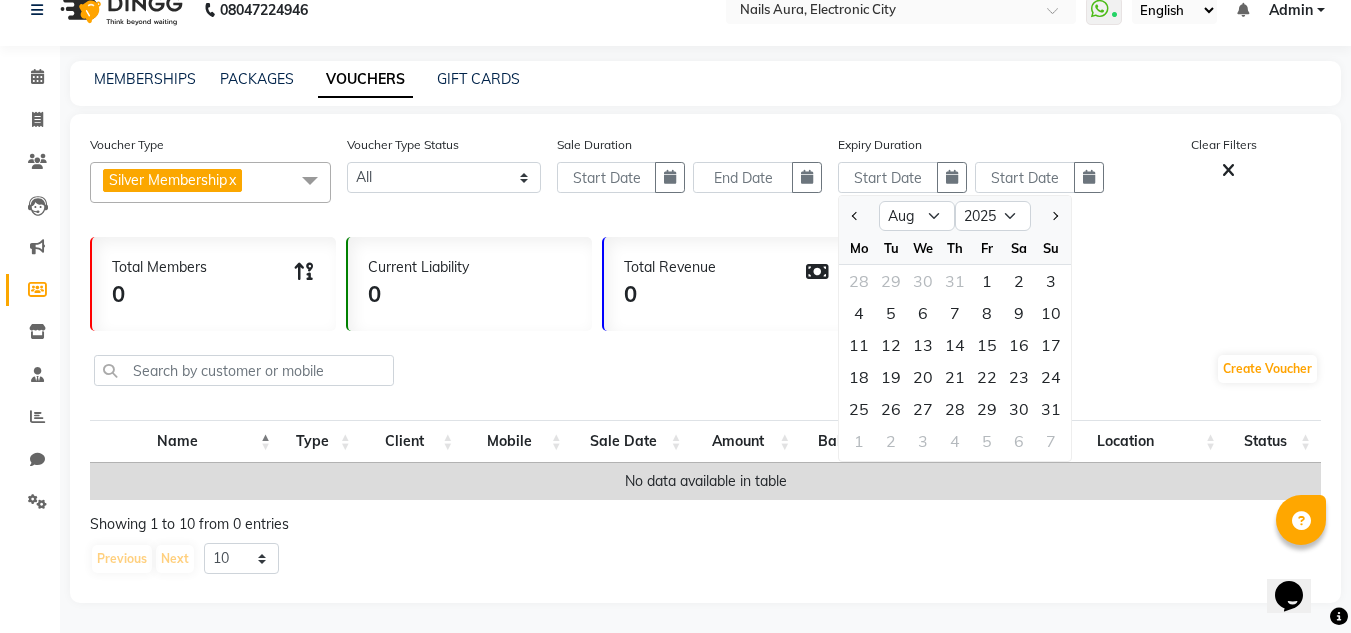 select on "8" 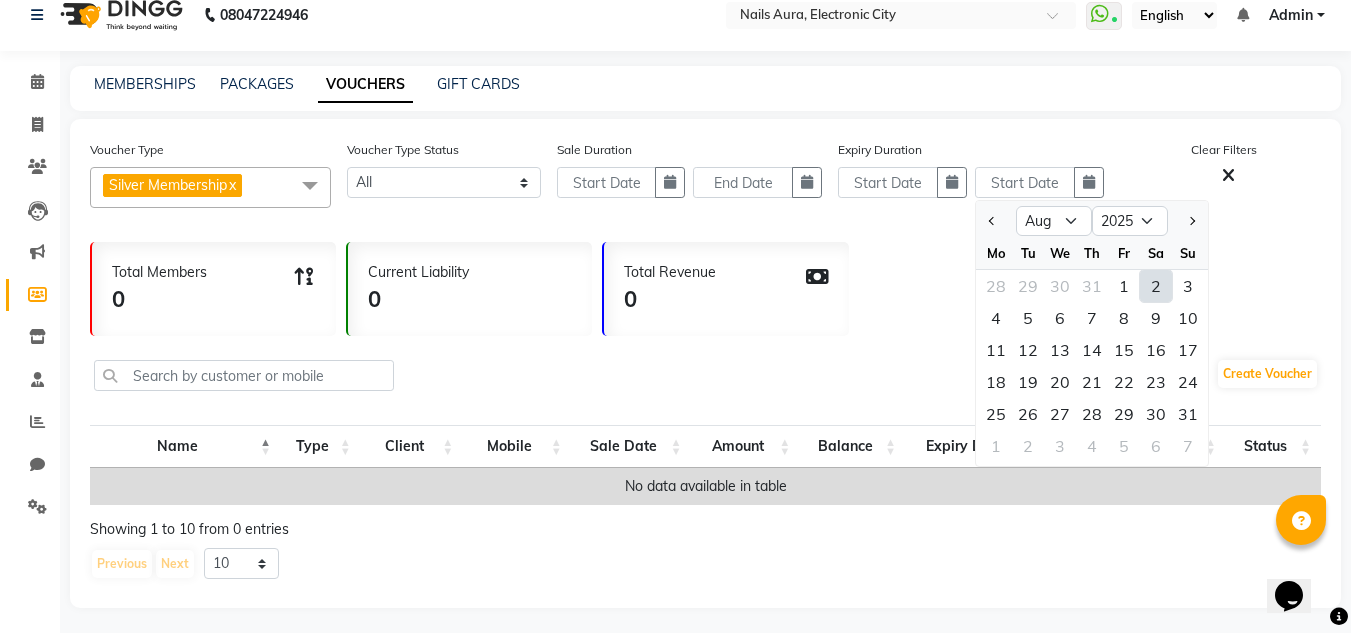scroll, scrollTop: 41, scrollLeft: 0, axis: vertical 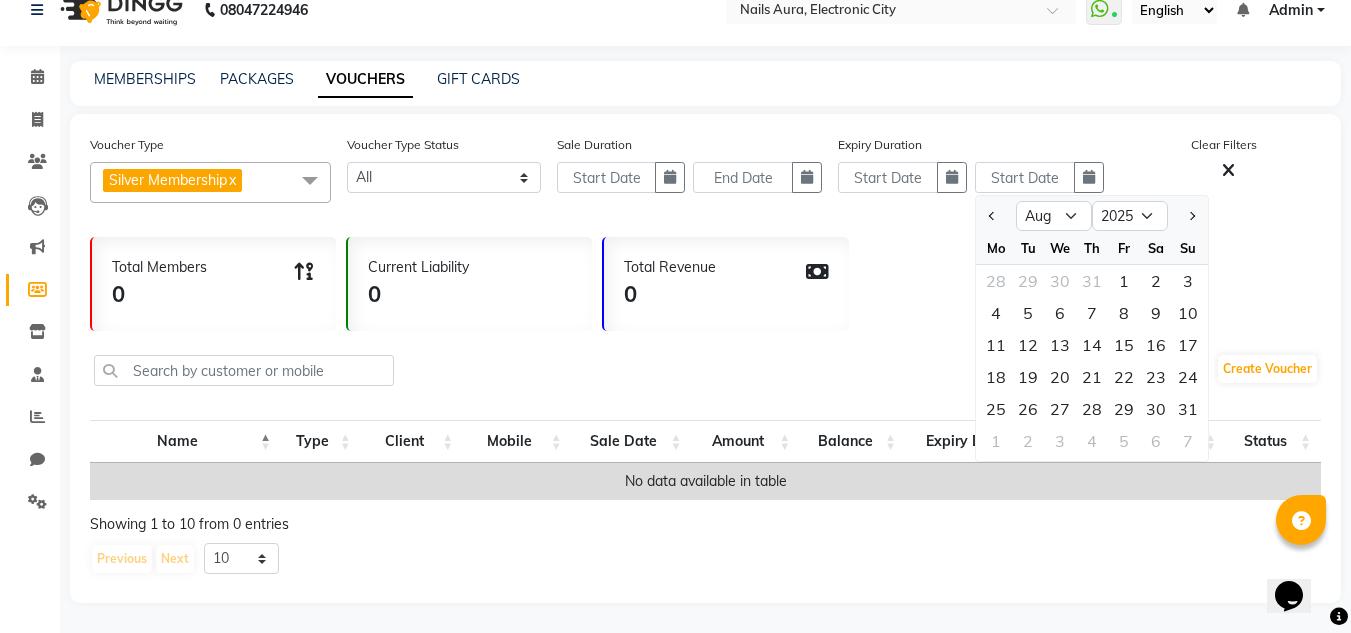 click on "Name" at bounding box center [185, 441] 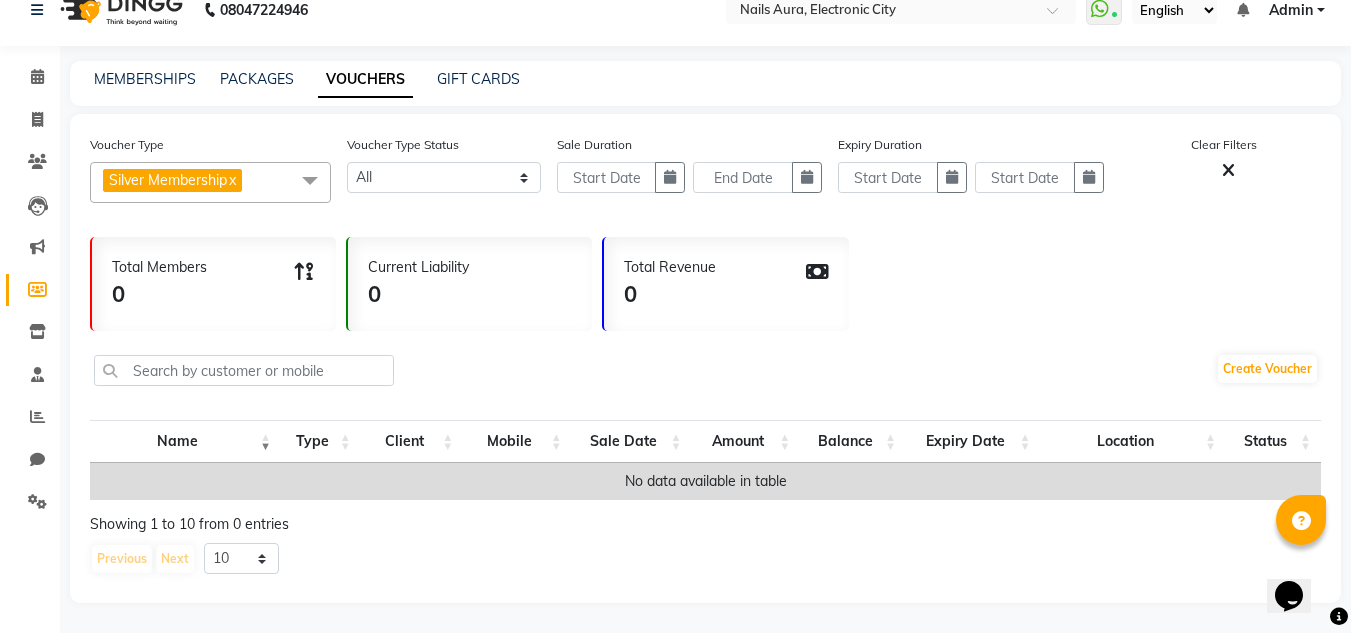 click on "Type" at bounding box center (321, 441) 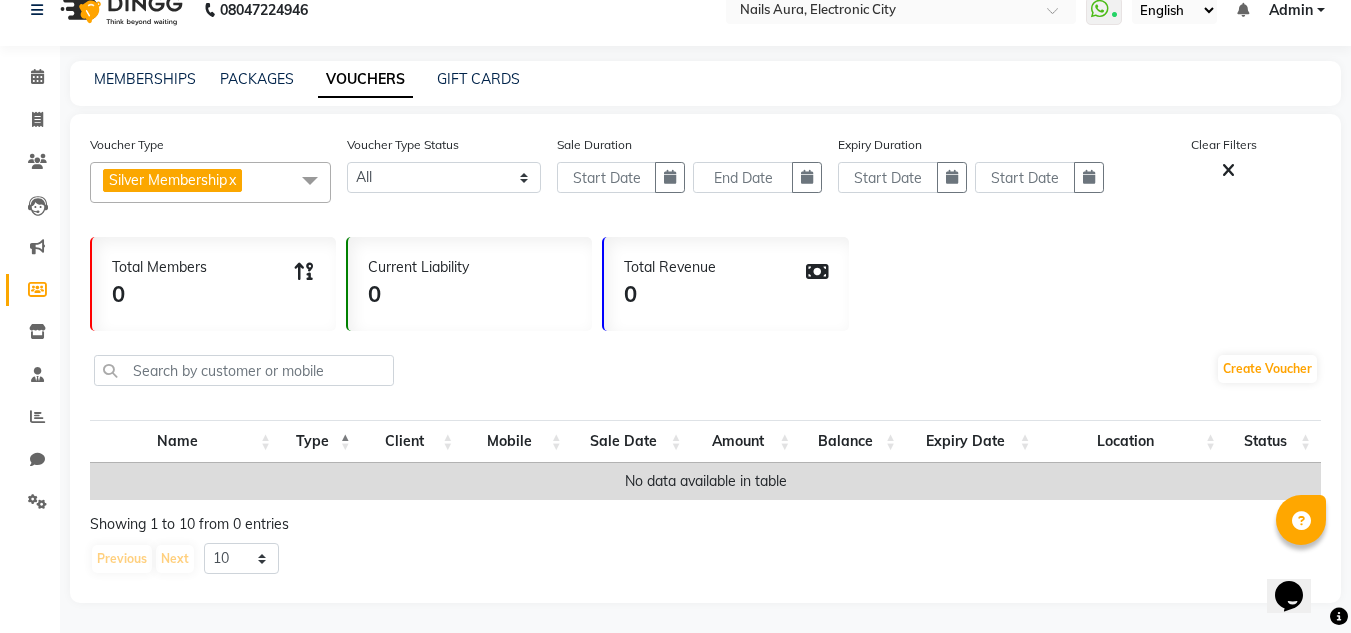 click on "Client" at bounding box center (412, 441) 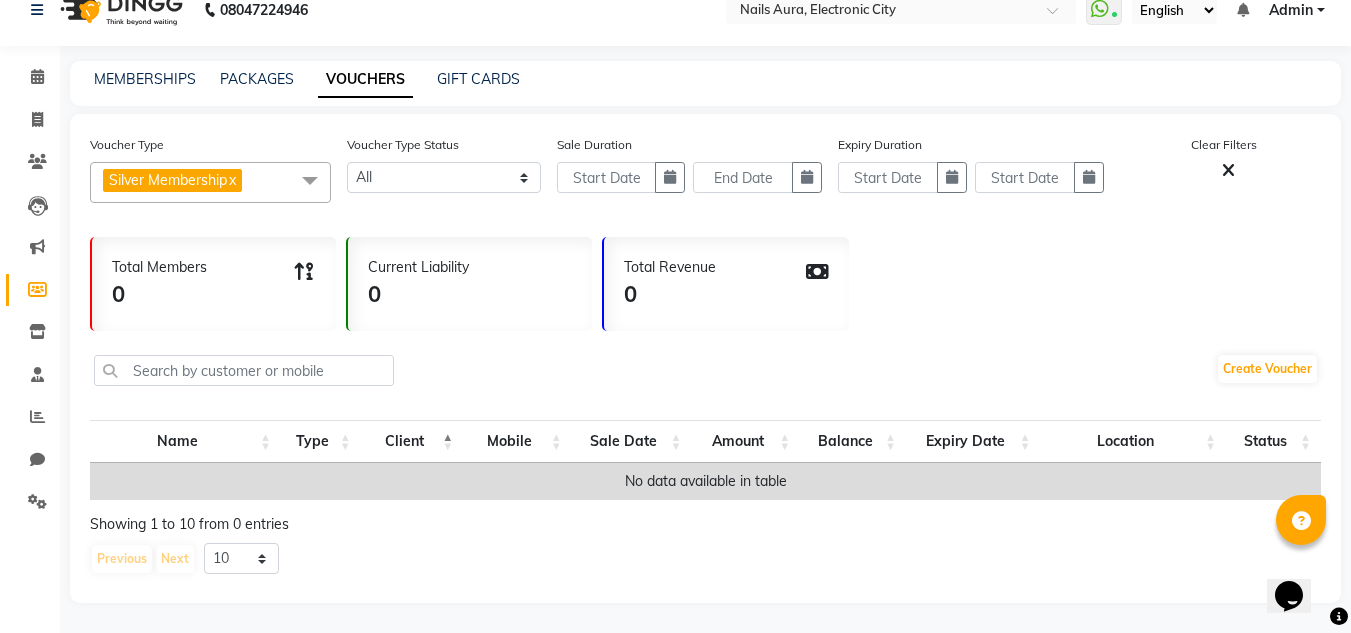 click on "Mobile" at bounding box center [517, 441] 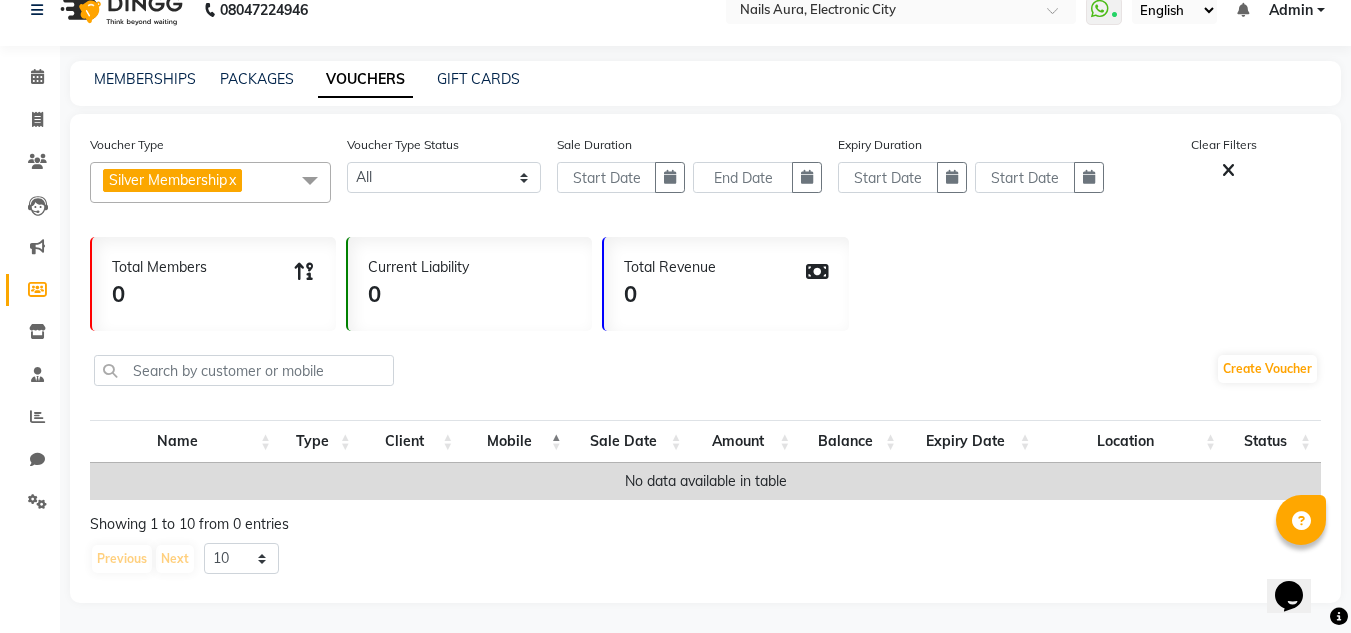 click on "Sale Date" at bounding box center (632, 441) 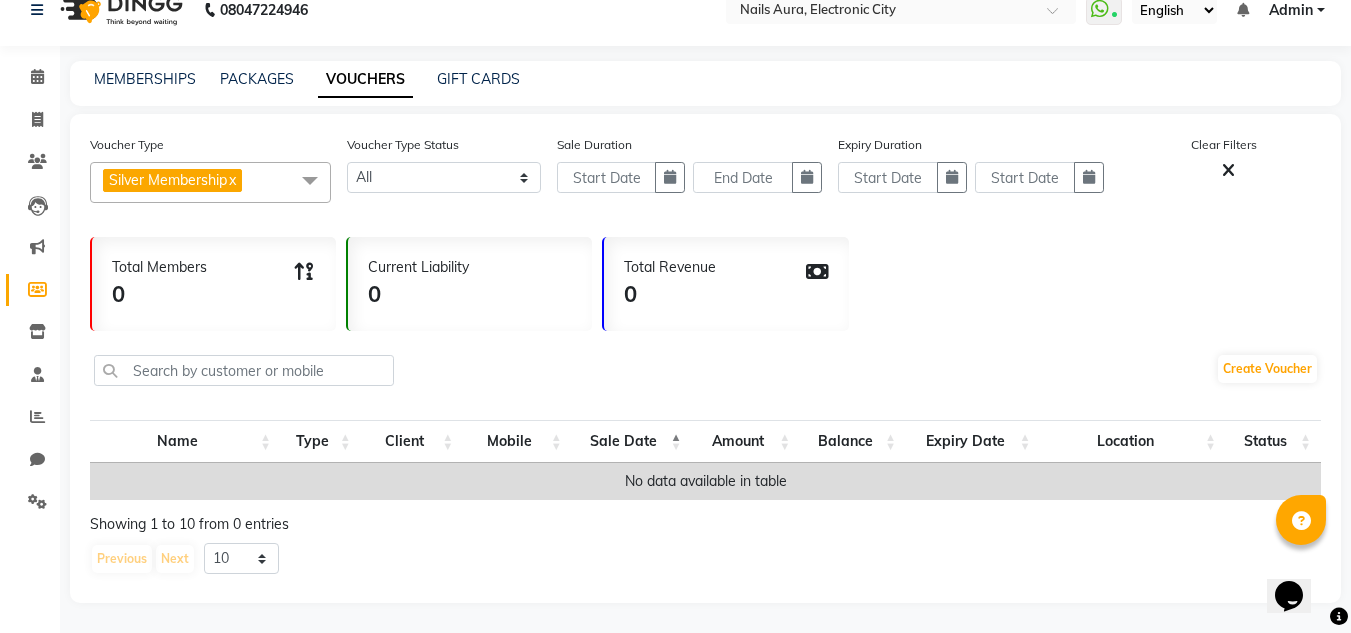 click on "Amount" at bounding box center [746, 441] 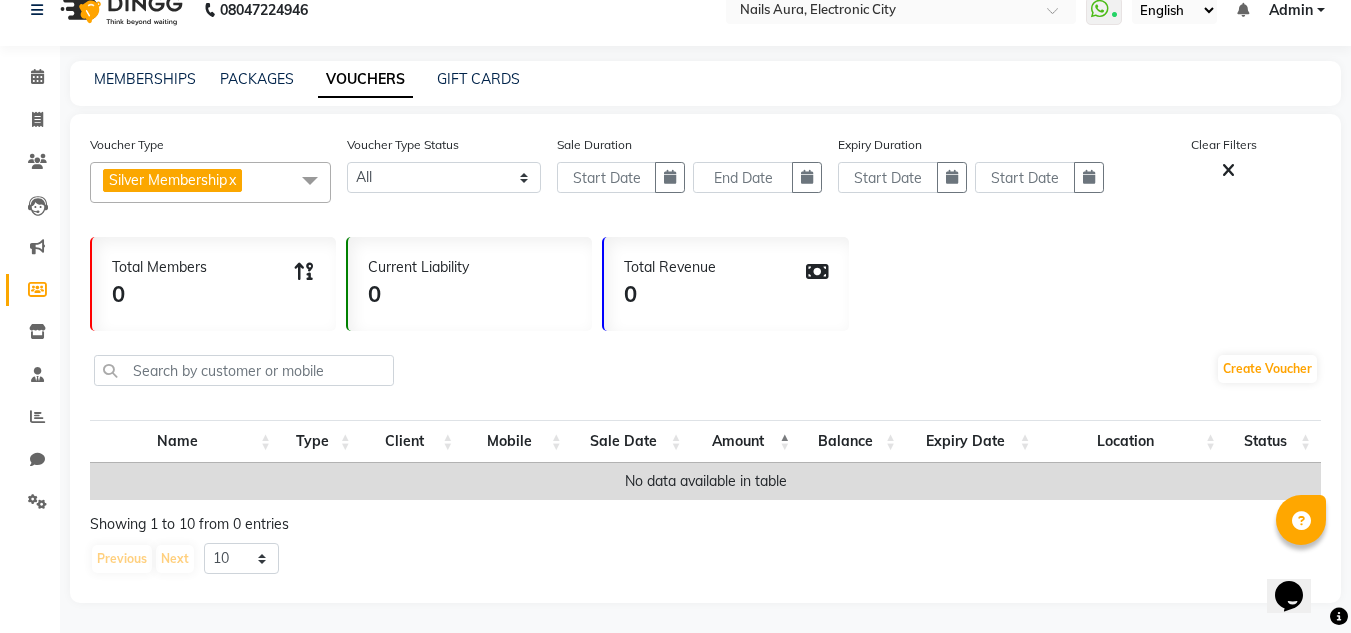 click on "Balance" at bounding box center (853, 441) 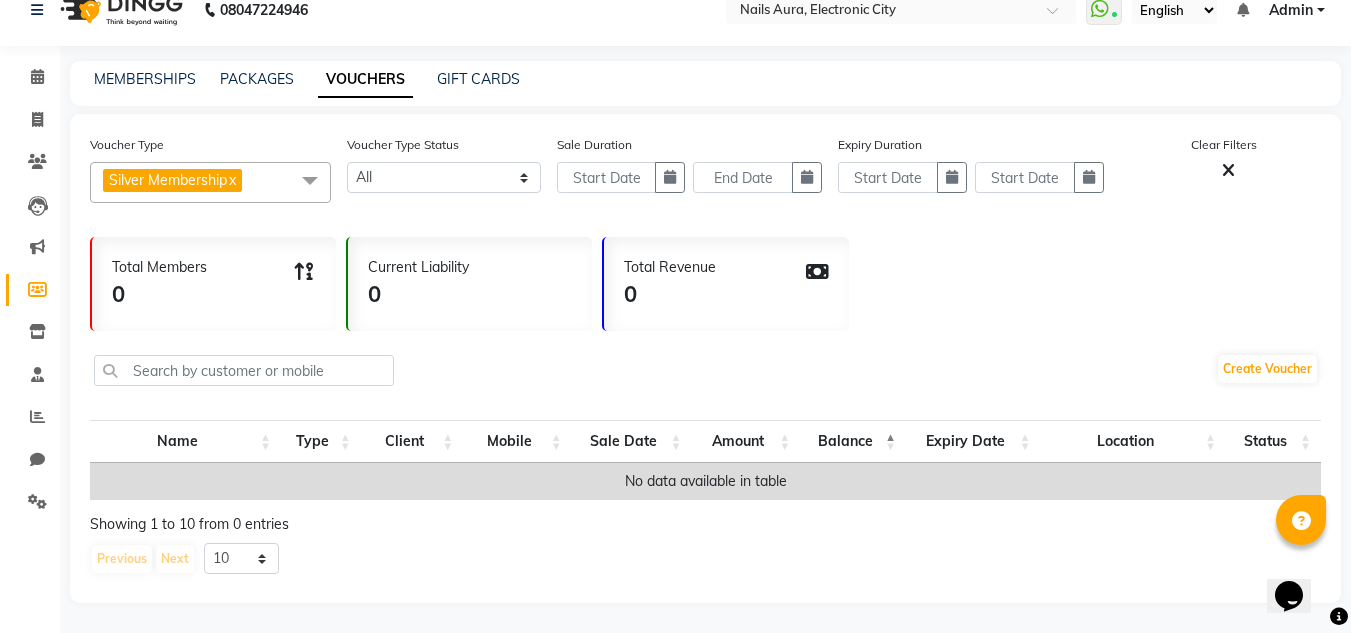 click on "Expiry Date" at bounding box center [973, 441] 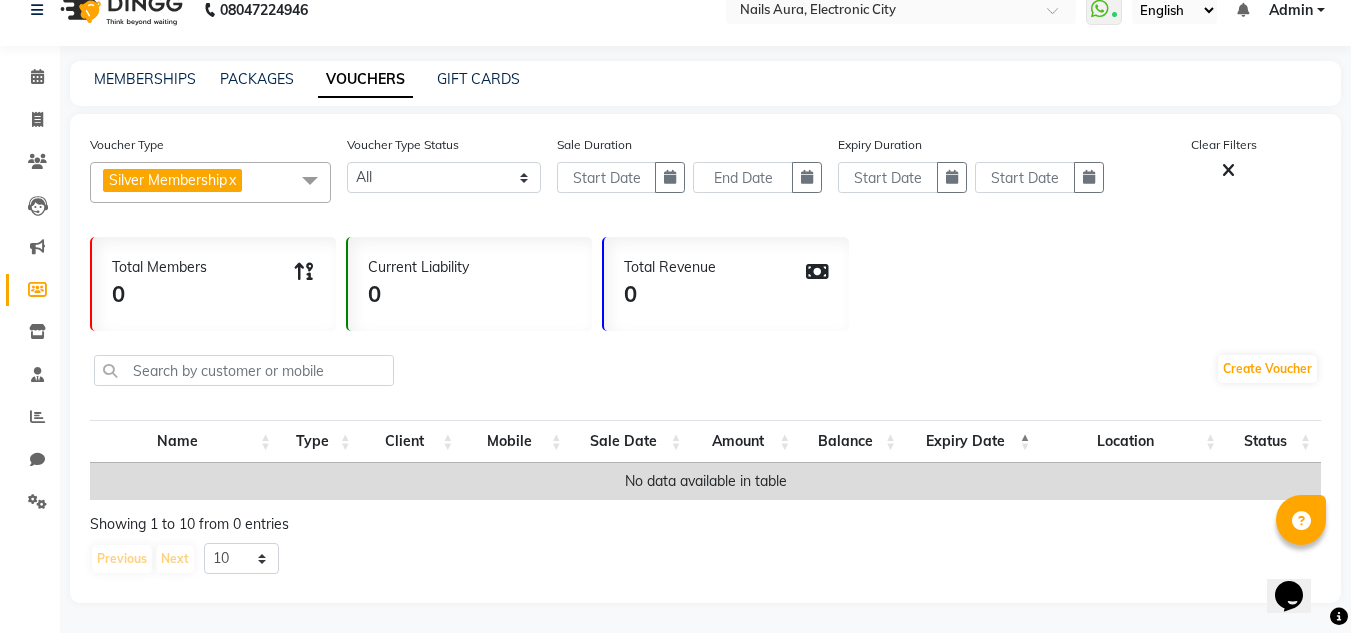 click on "Location" at bounding box center [1133, 441] 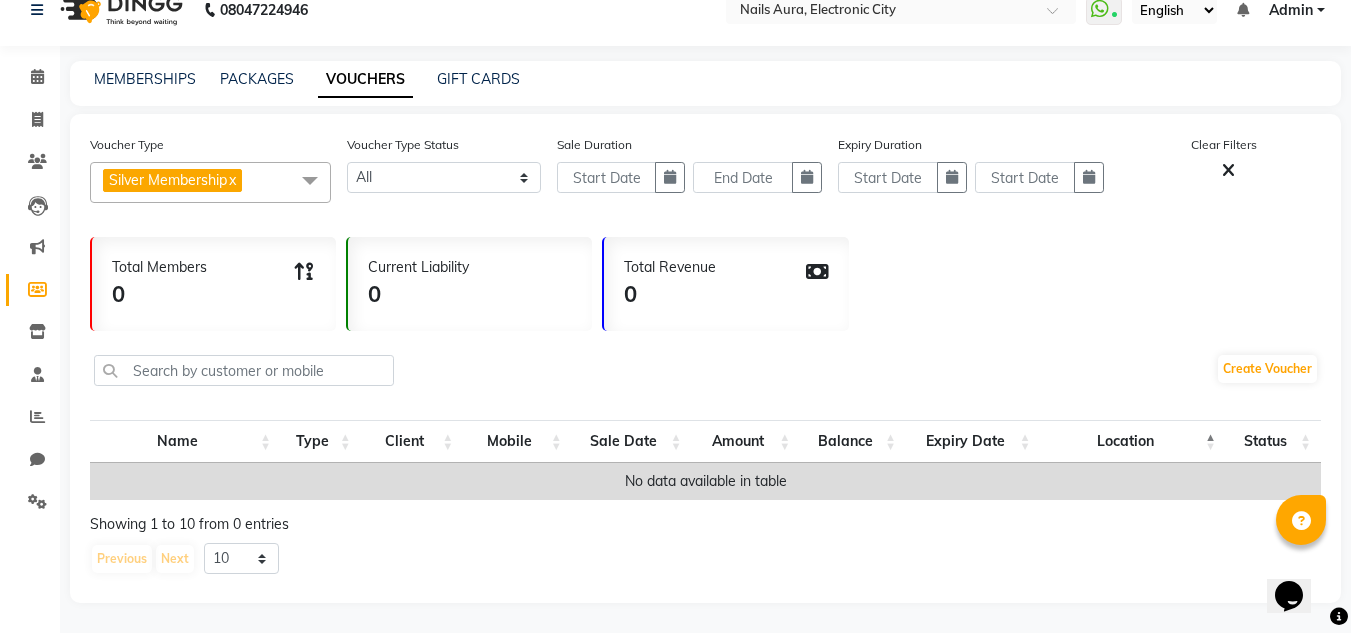 drag, startPoint x: 1277, startPoint y: 419, endPoint x: 1235, endPoint y: 408, distance: 43.416588 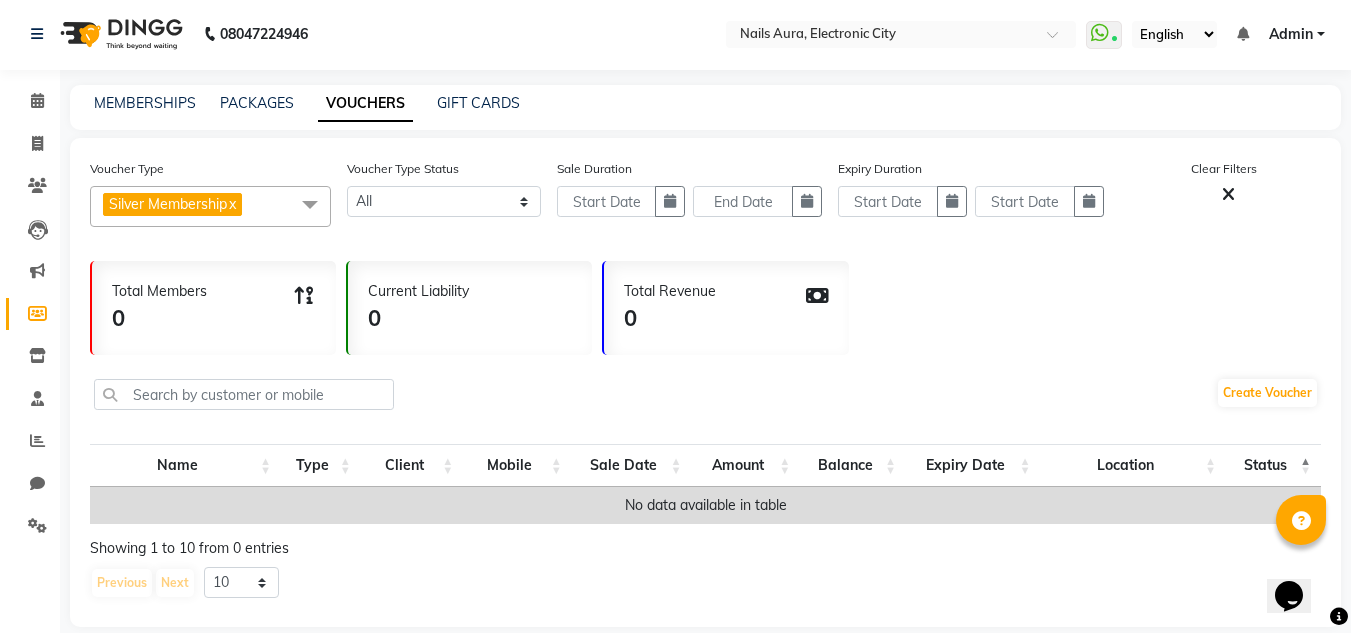 scroll, scrollTop: 0, scrollLeft: 0, axis: both 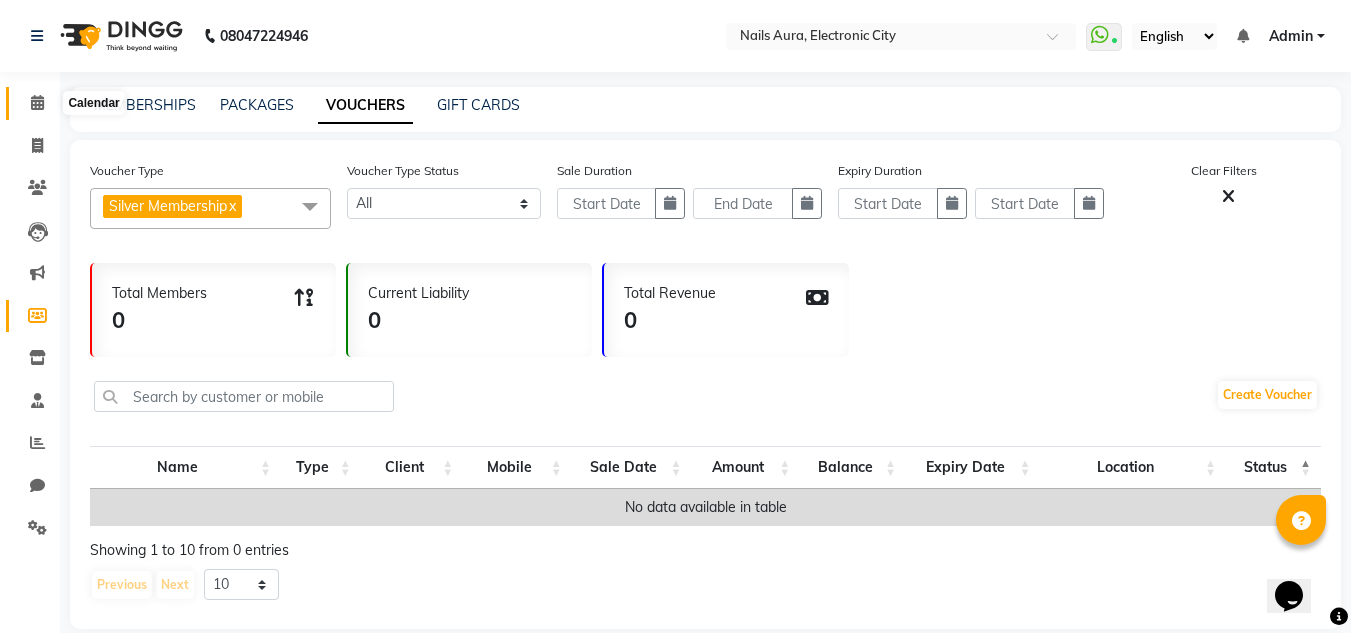 click 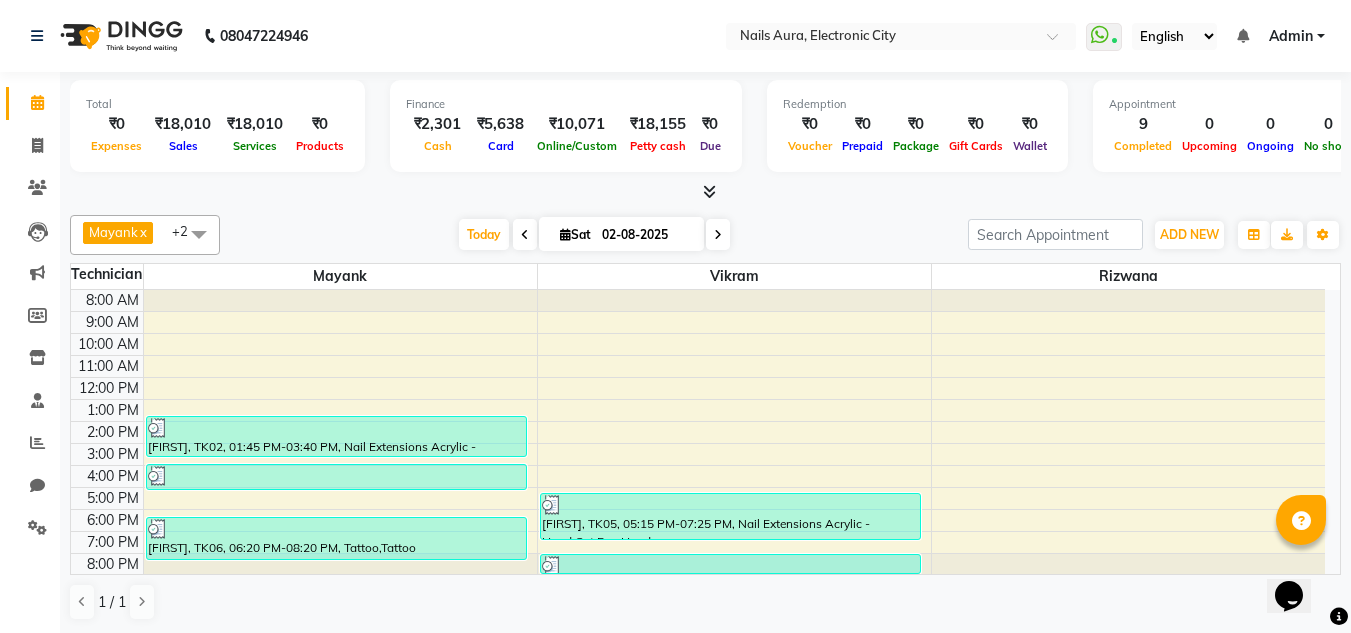 scroll, scrollTop: 1, scrollLeft: 0, axis: vertical 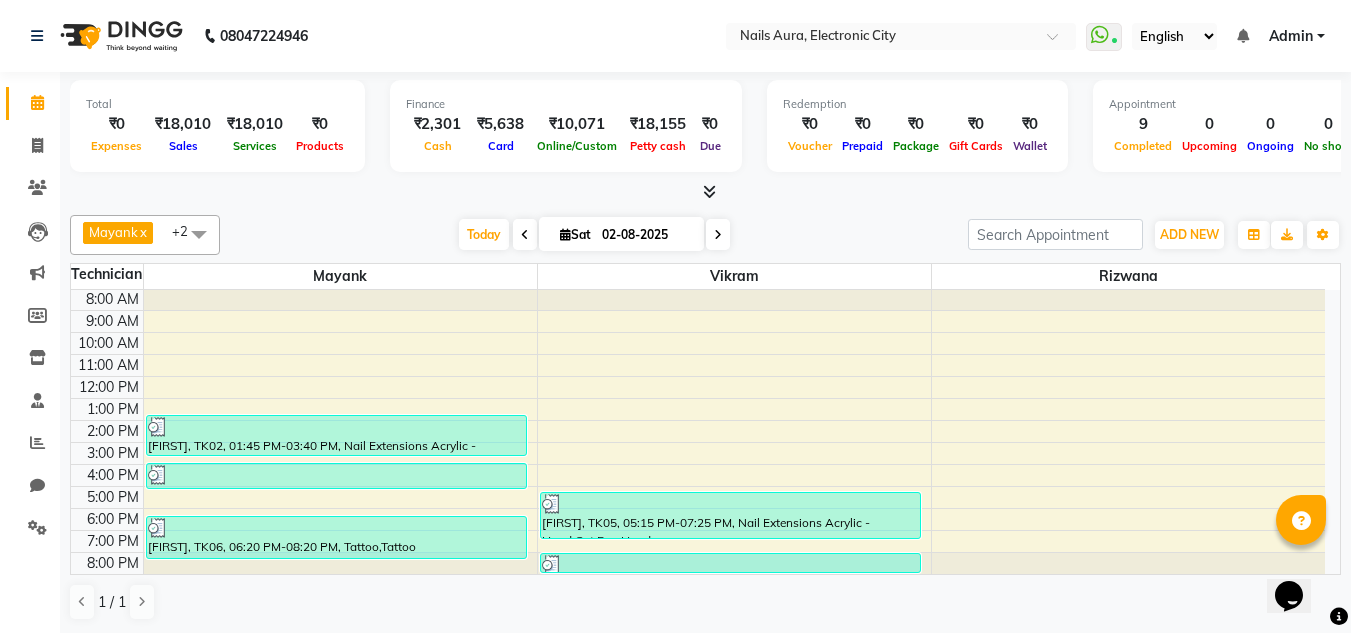 select 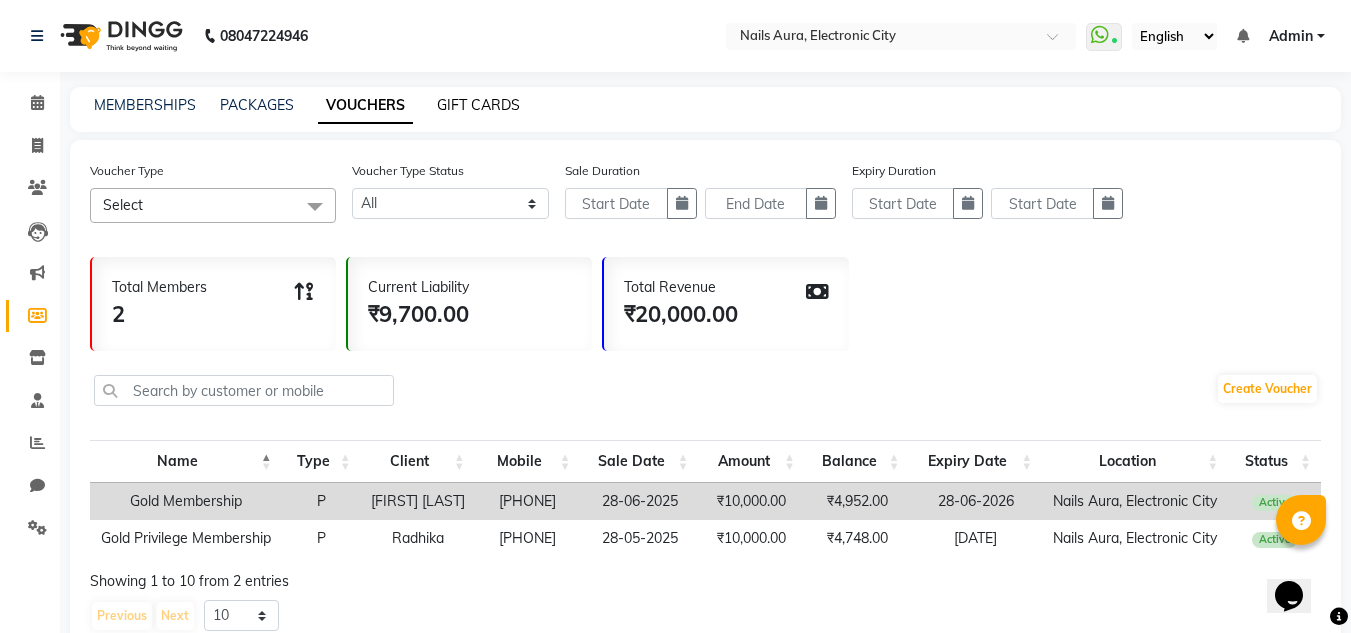 click on "GIFT CARDS" 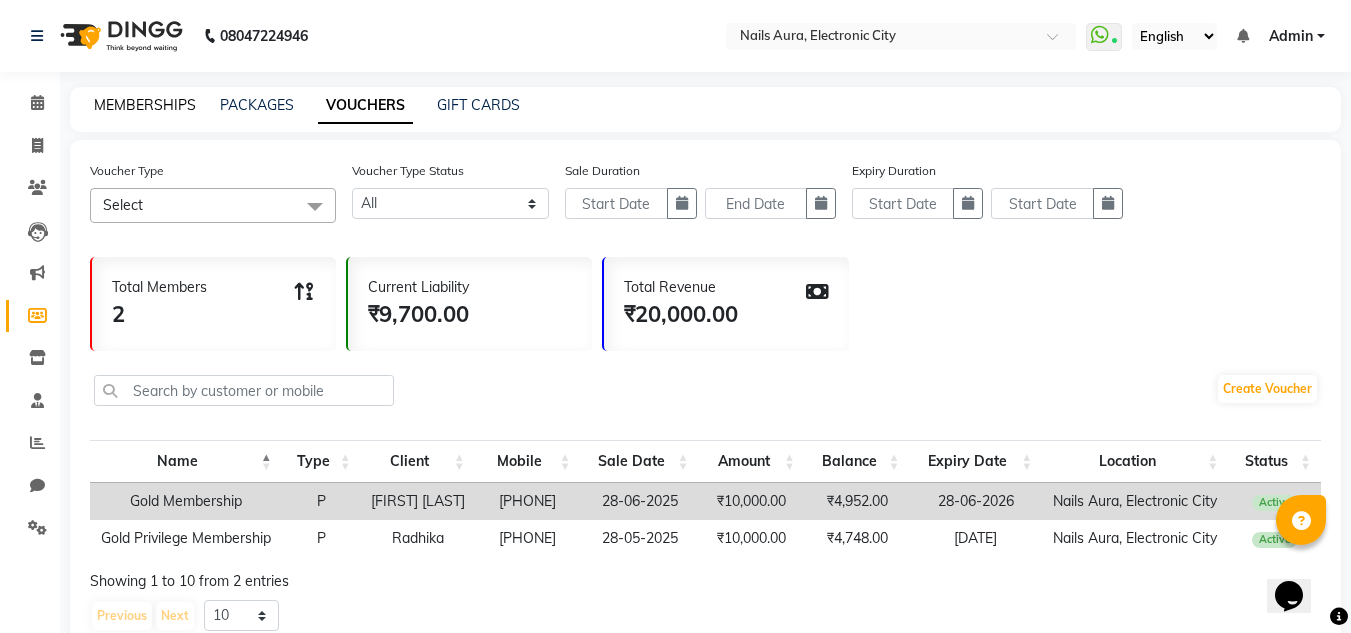 click on "MEMBERSHIPS" 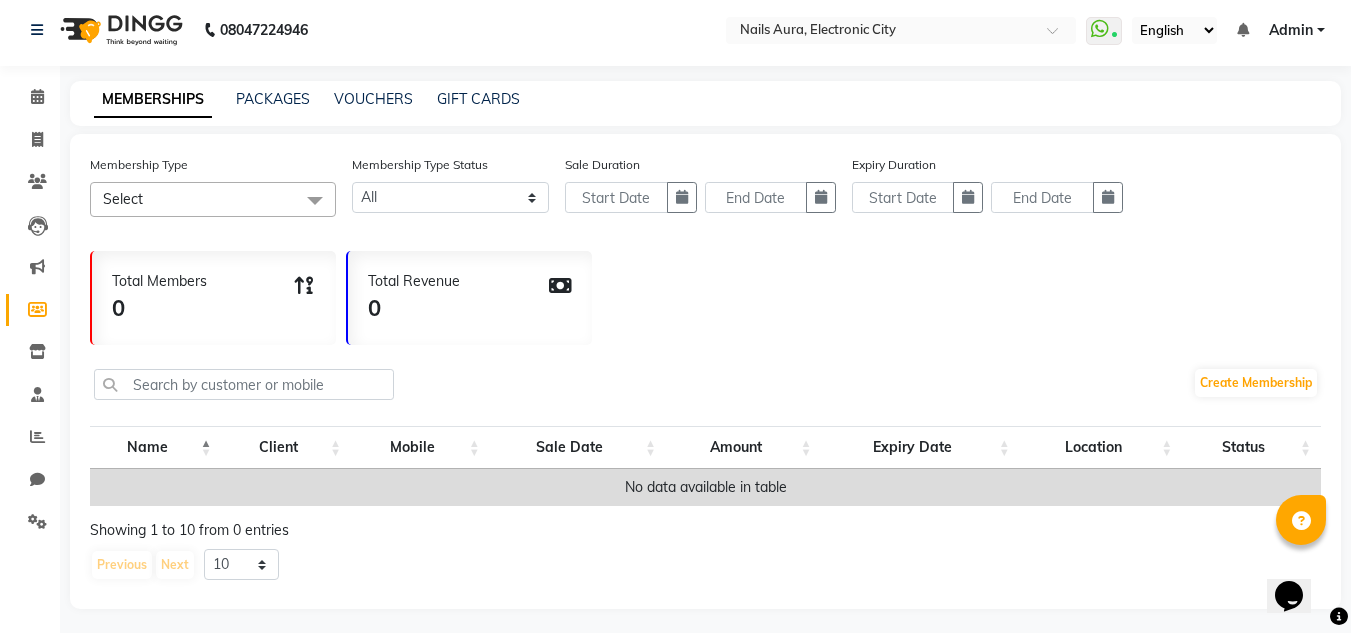 scroll, scrollTop: 0, scrollLeft: 0, axis: both 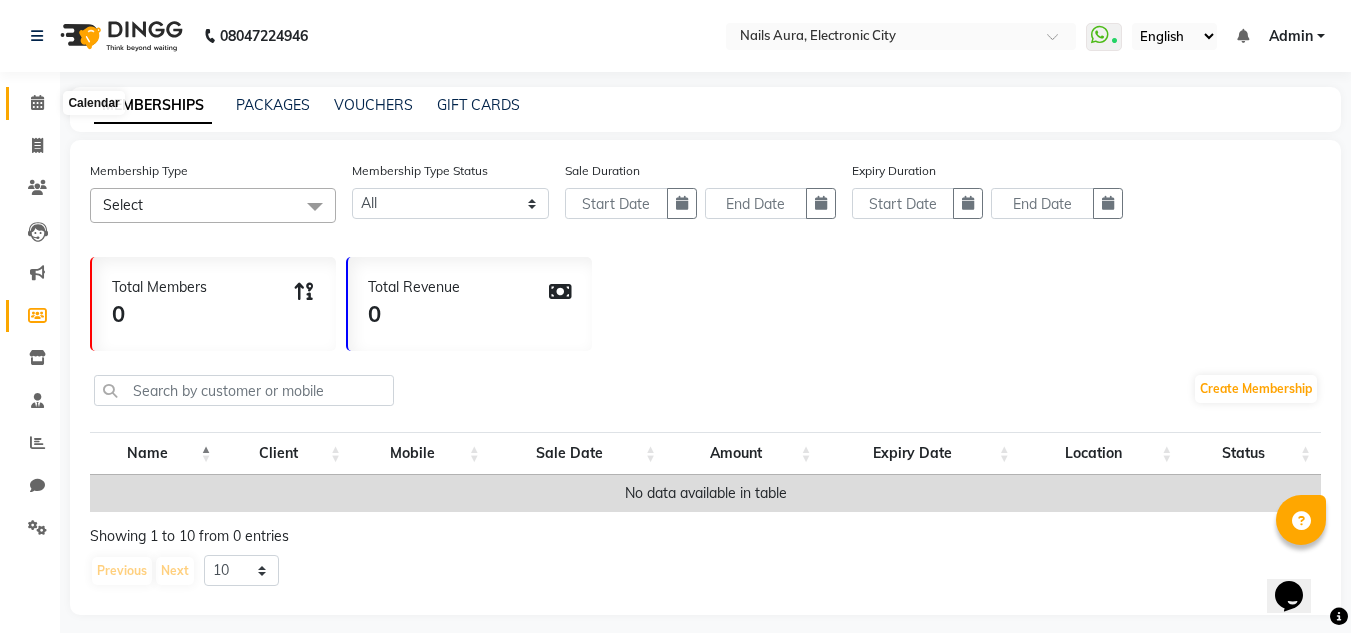 click 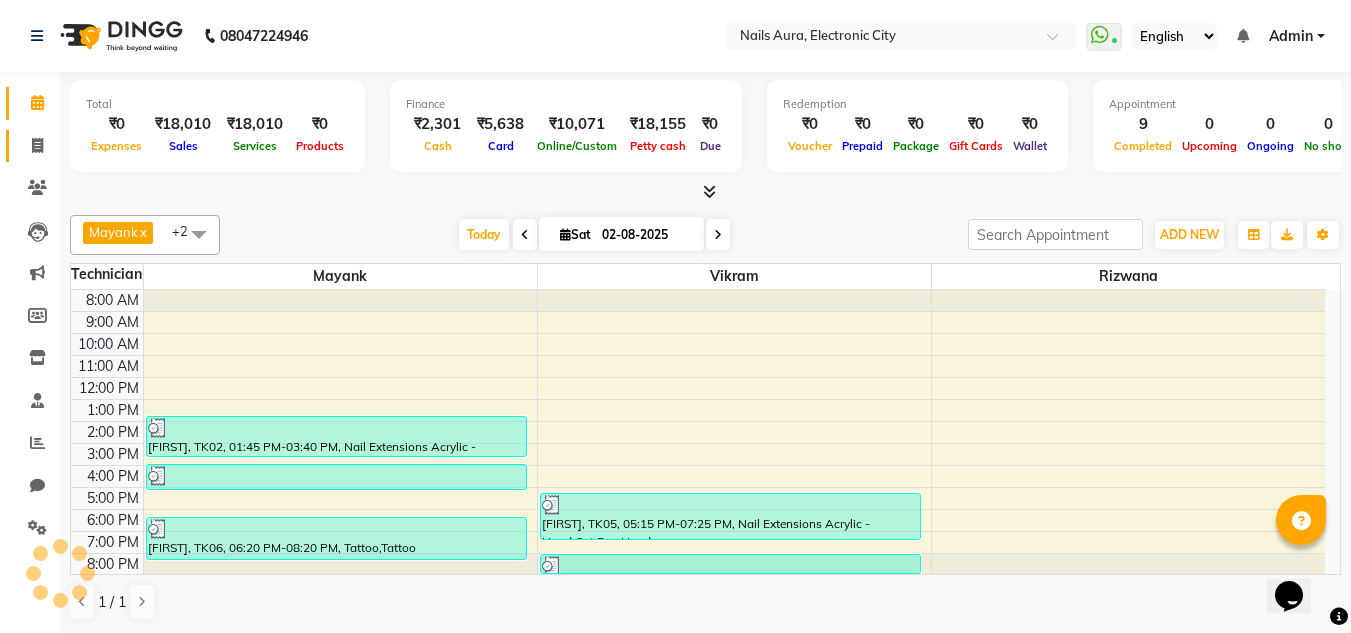 click 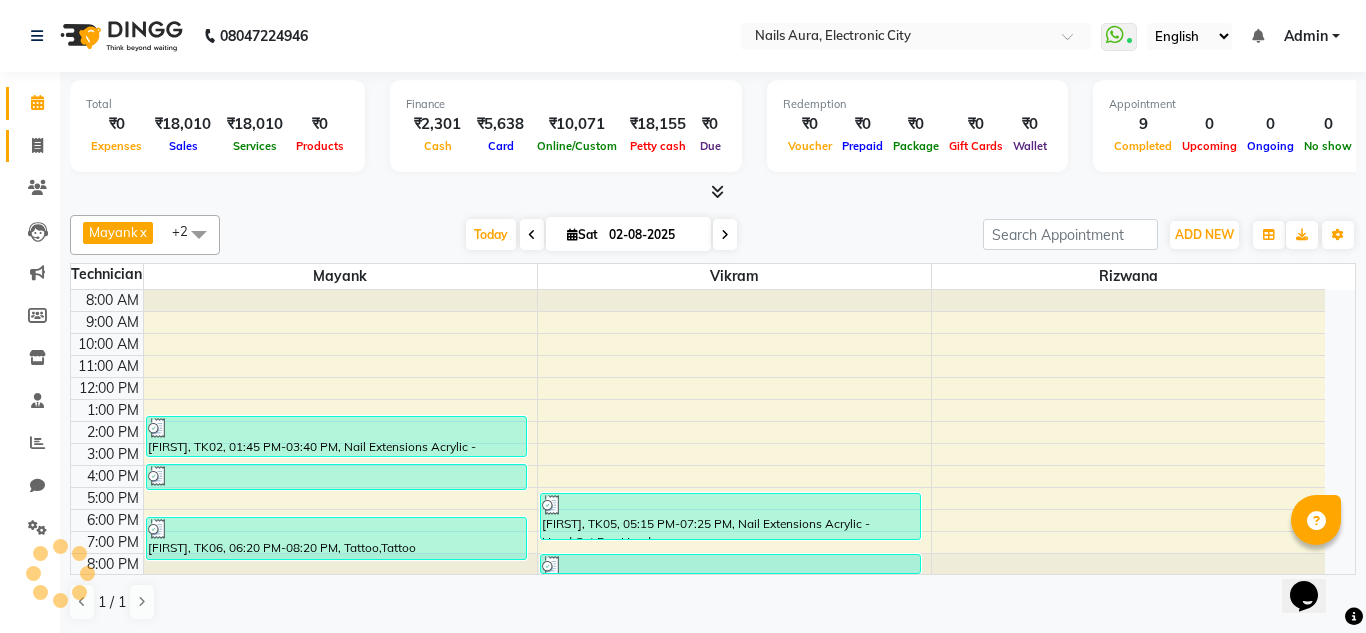 select on "service" 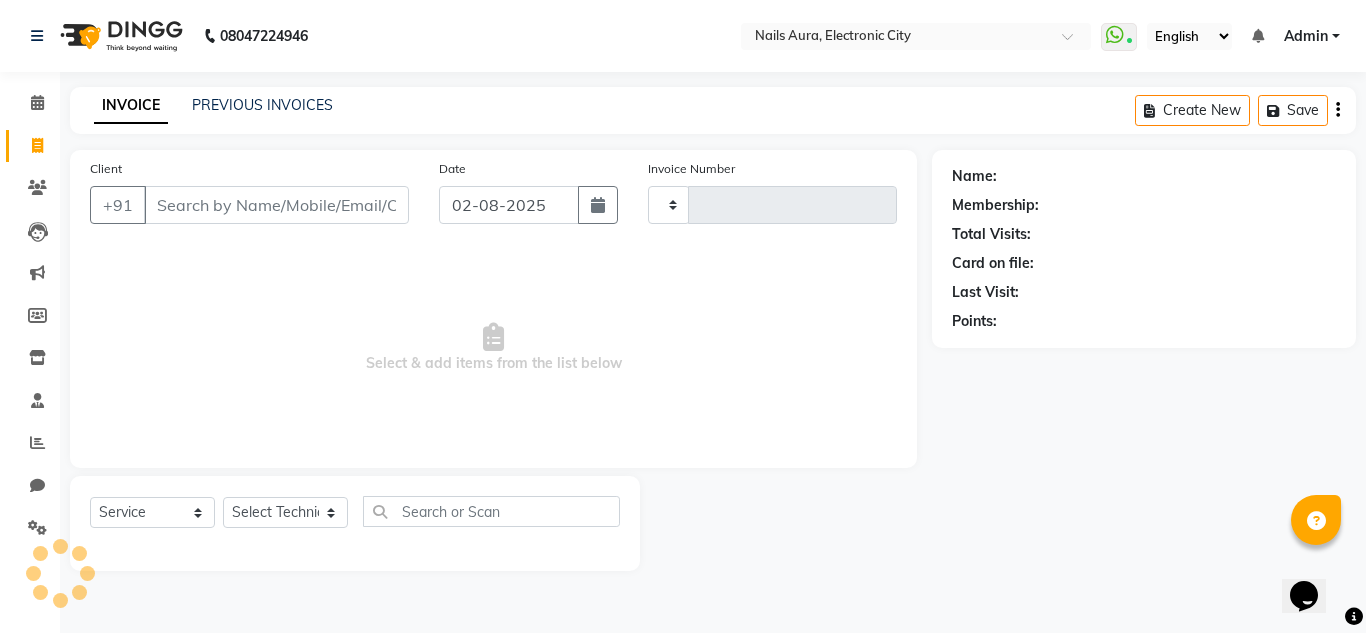 type on "0413" 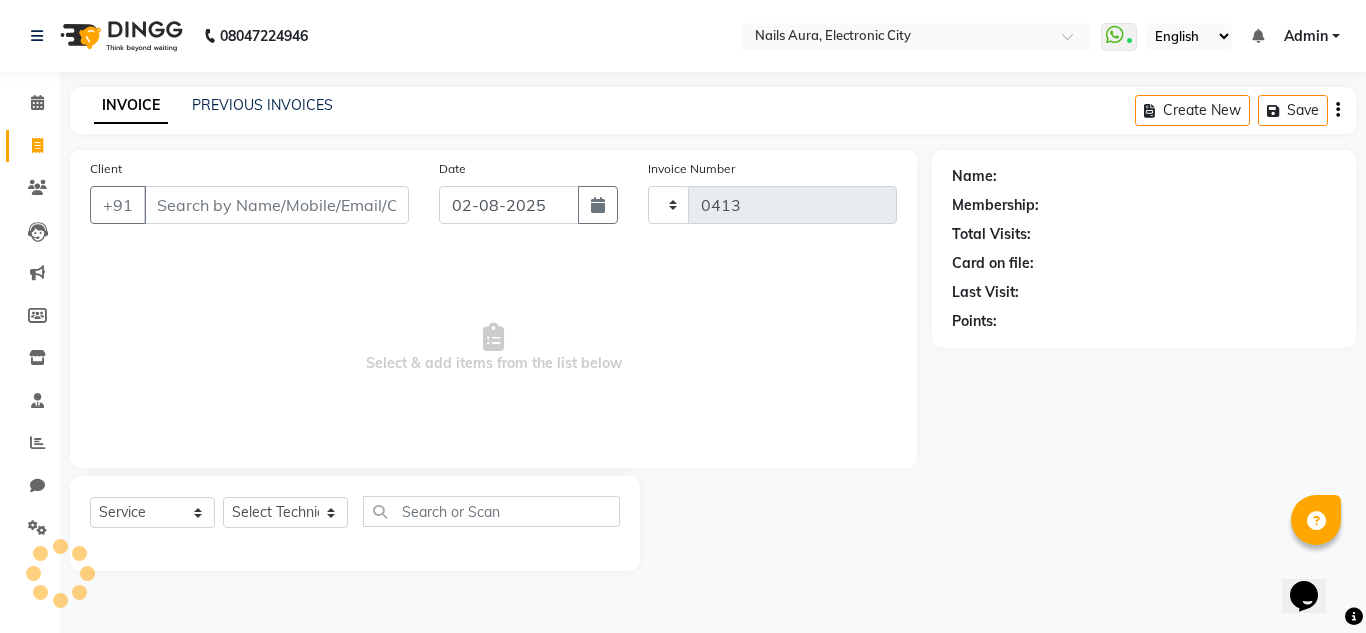 select on "8179" 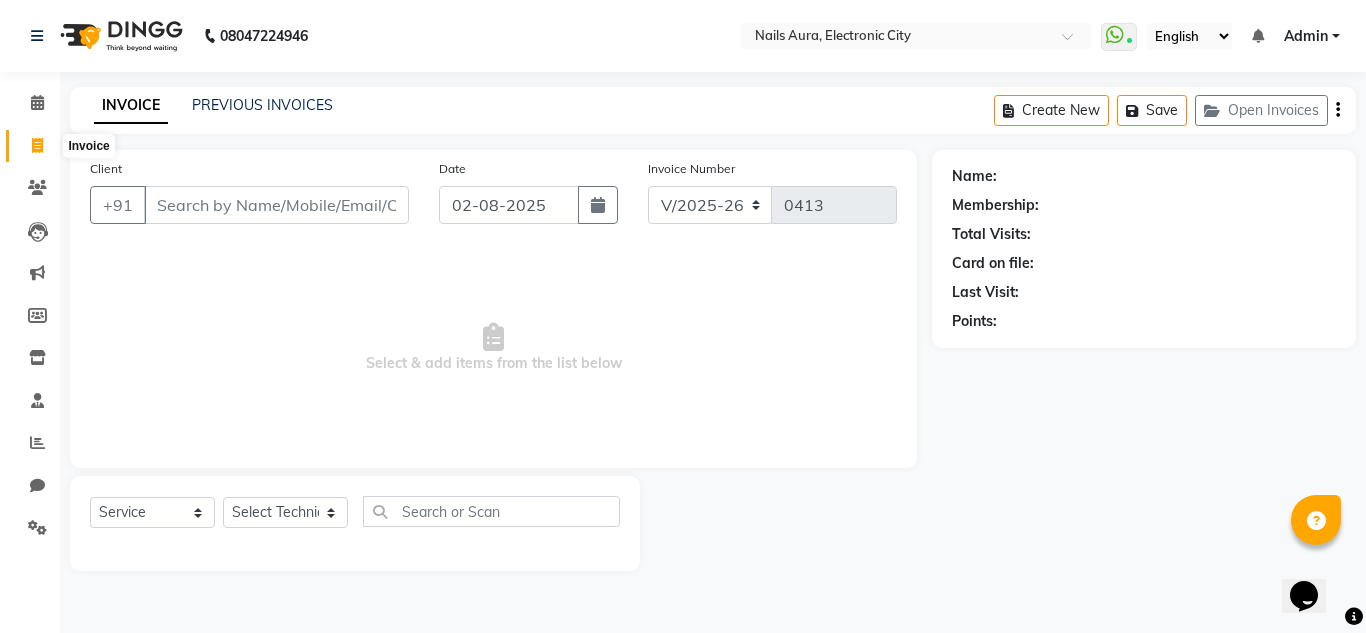 click 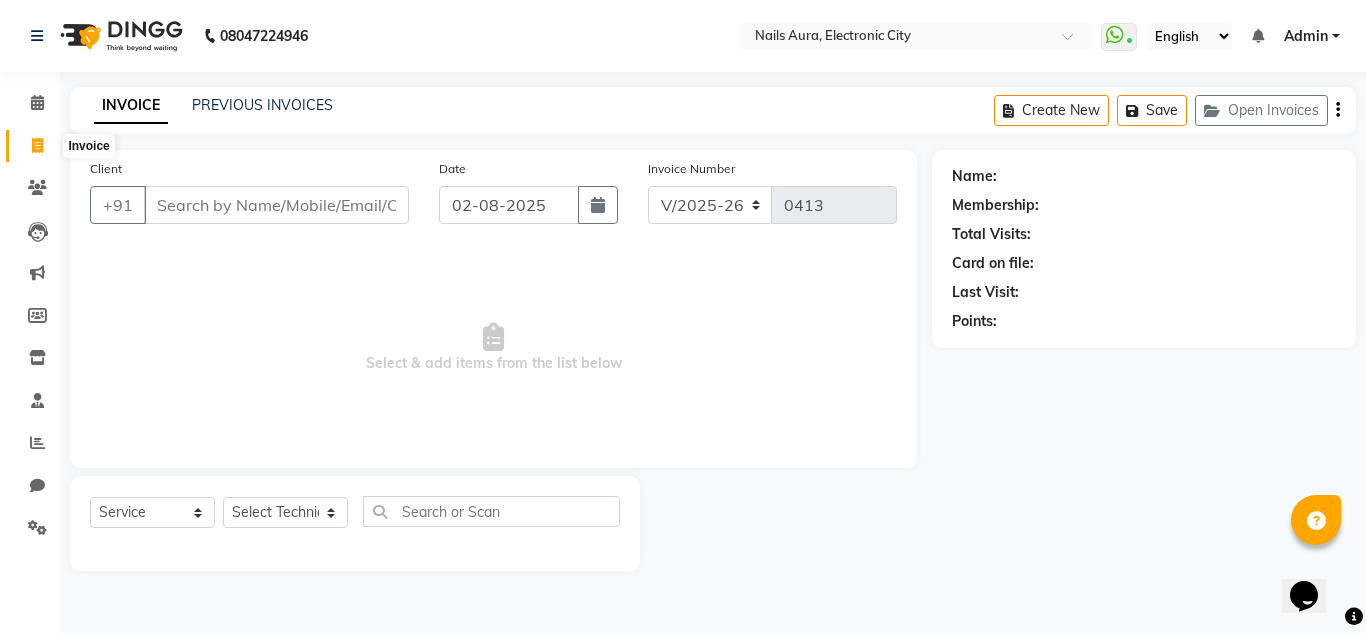 select on "service" 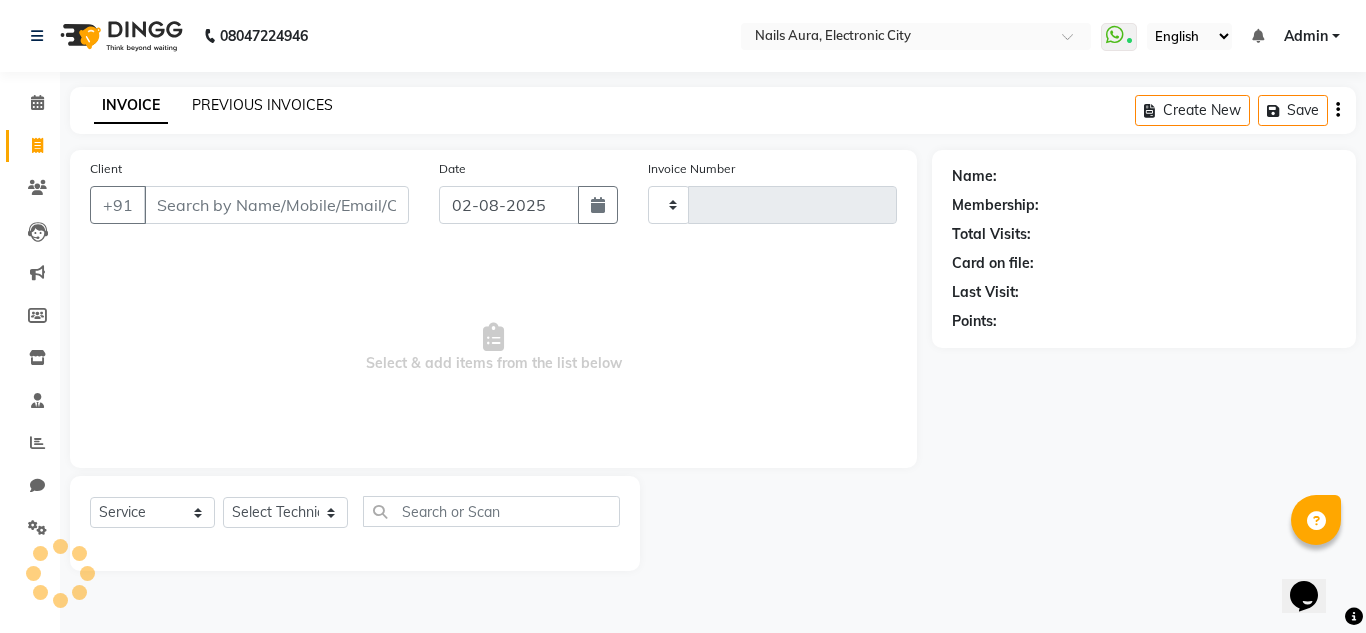 type on "0413" 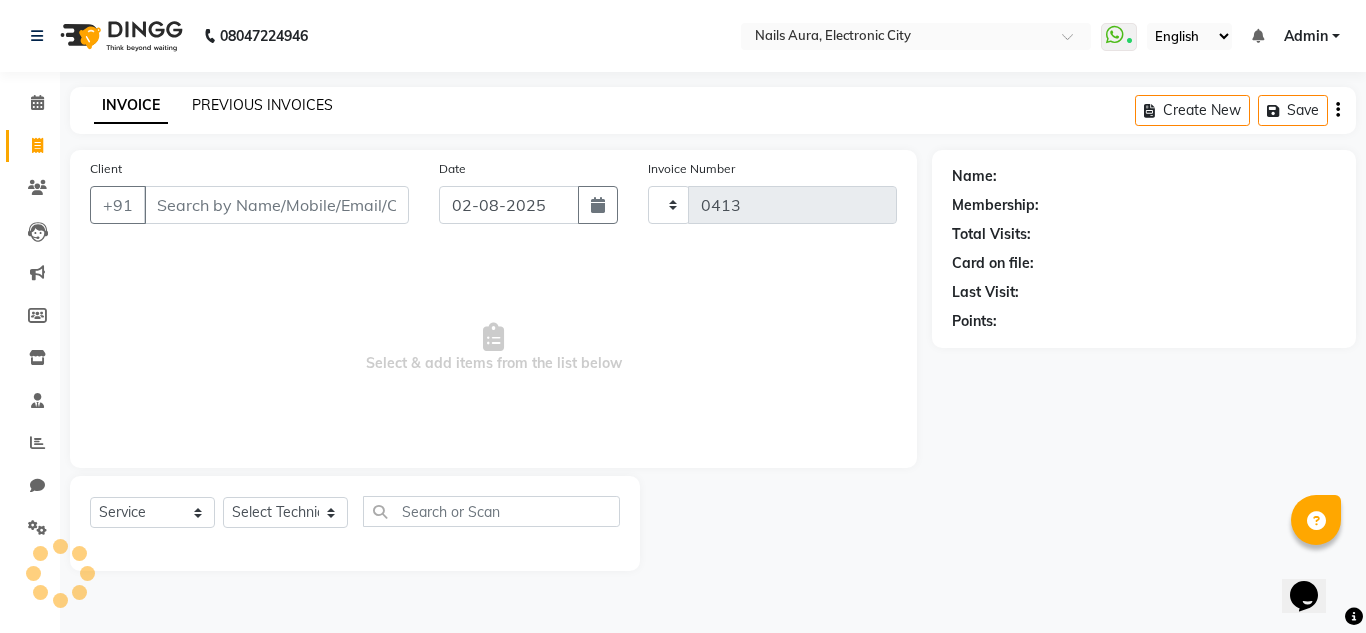 select on "8179" 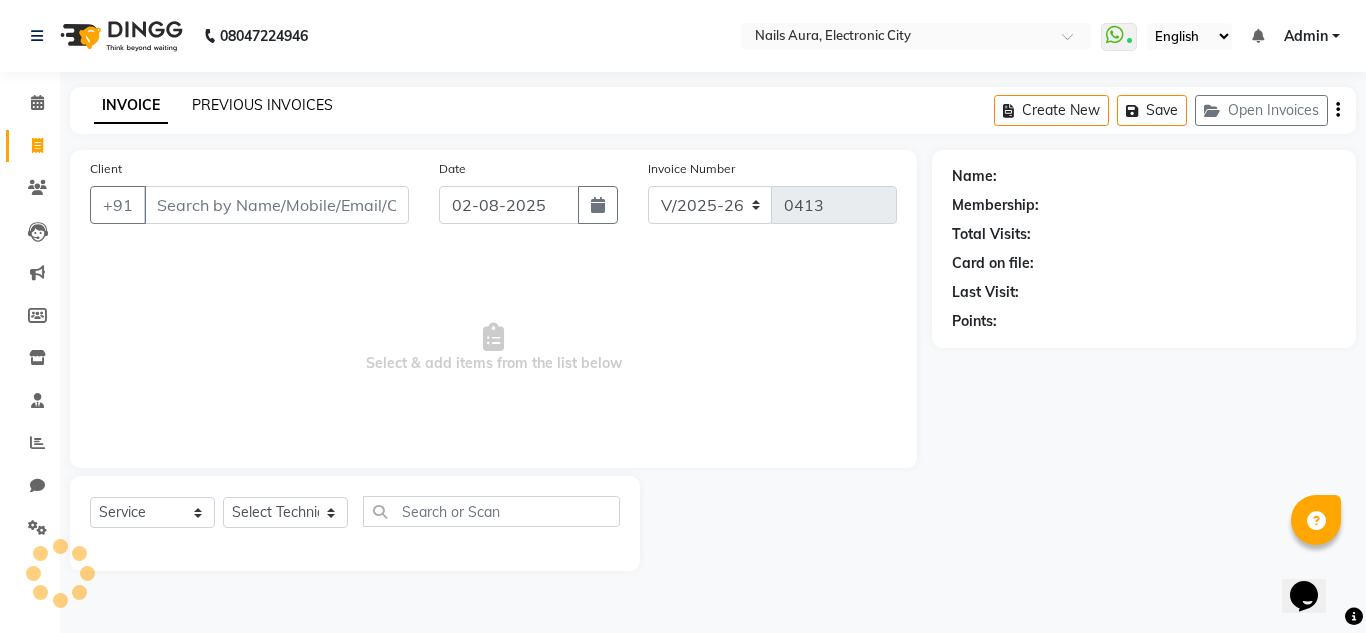 click on "PREVIOUS INVOICES" 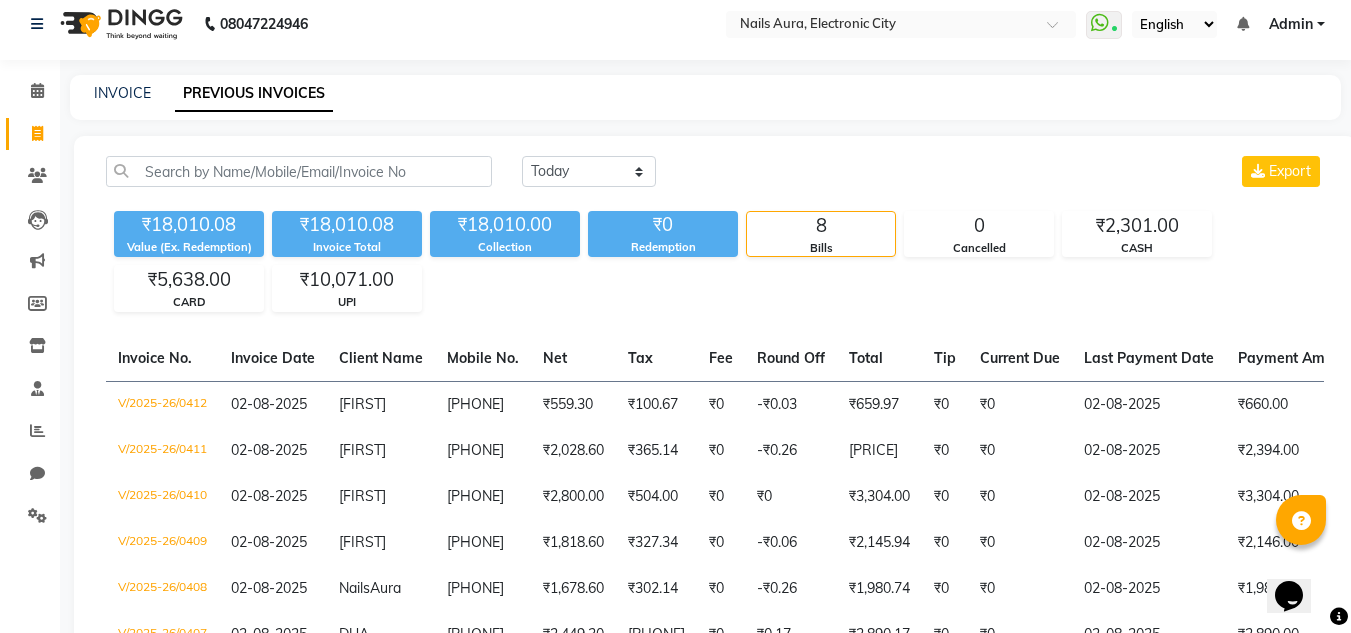 scroll, scrollTop: 0, scrollLeft: 0, axis: both 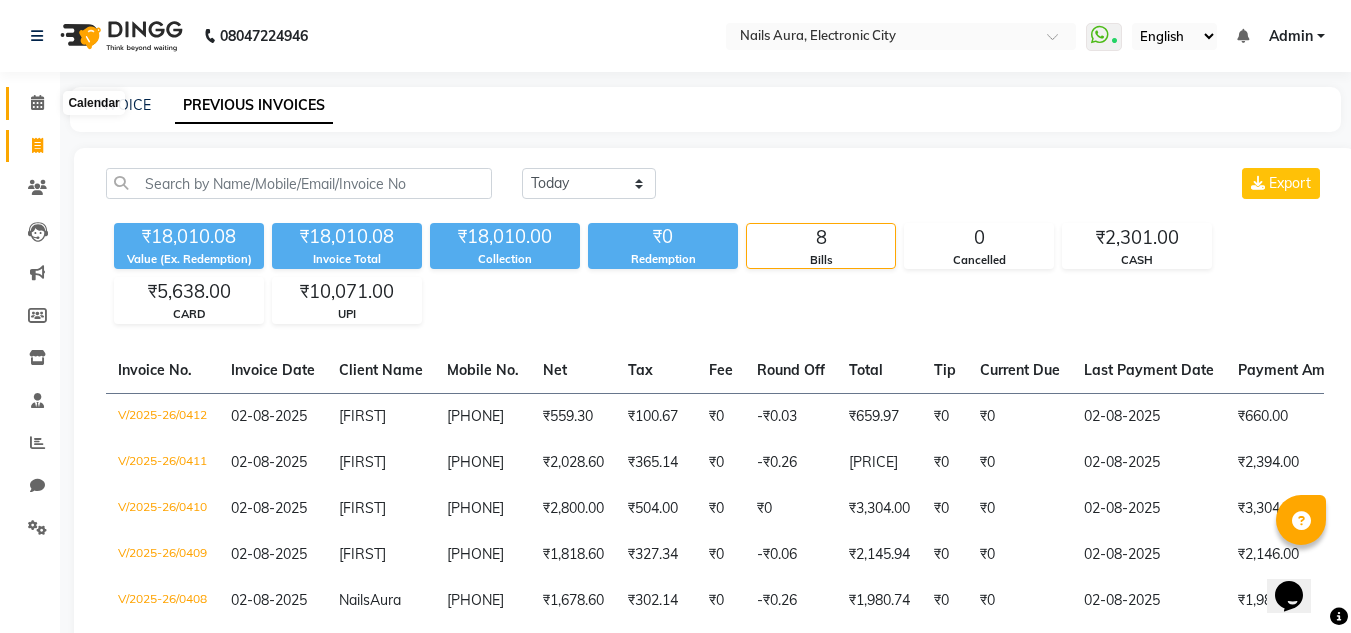 click 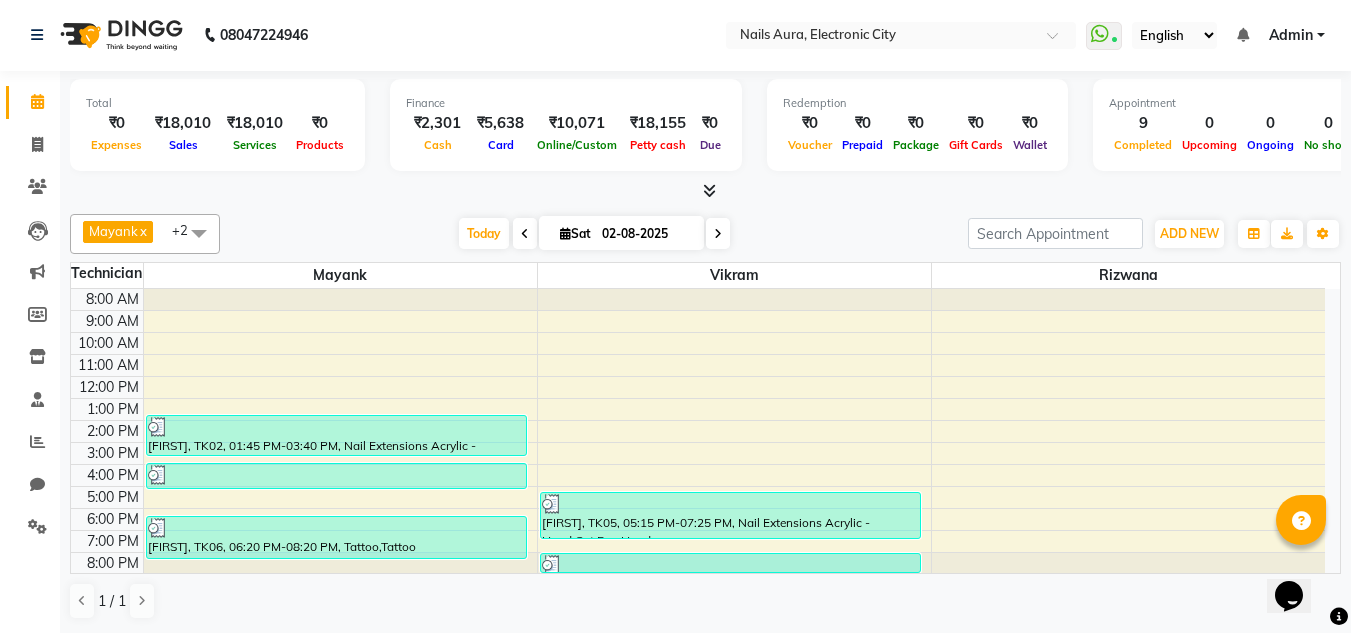 scroll, scrollTop: 0, scrollLeft: 0, axis: both 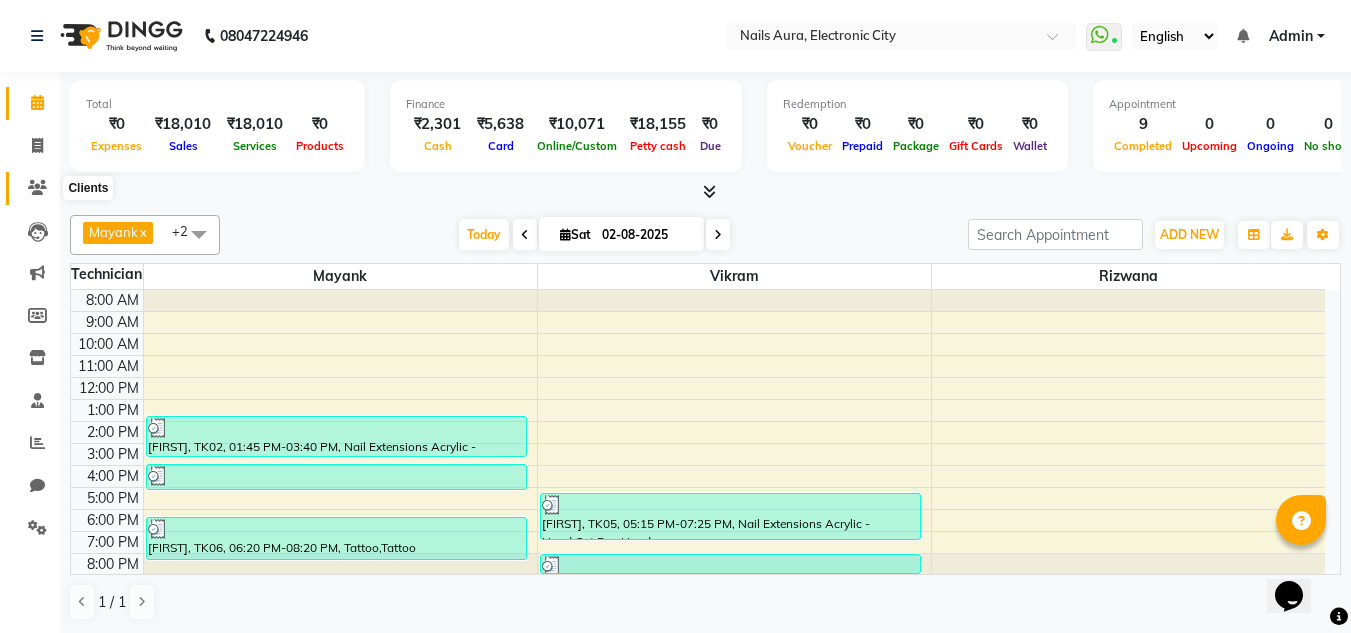 click 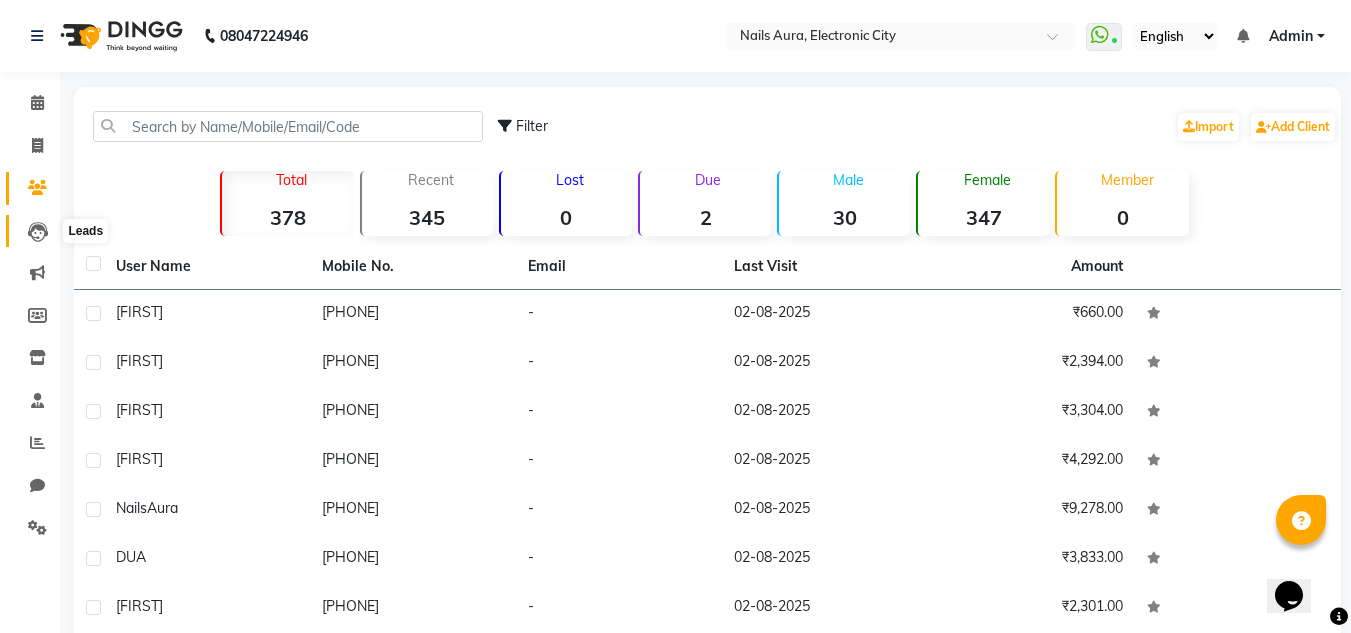 click 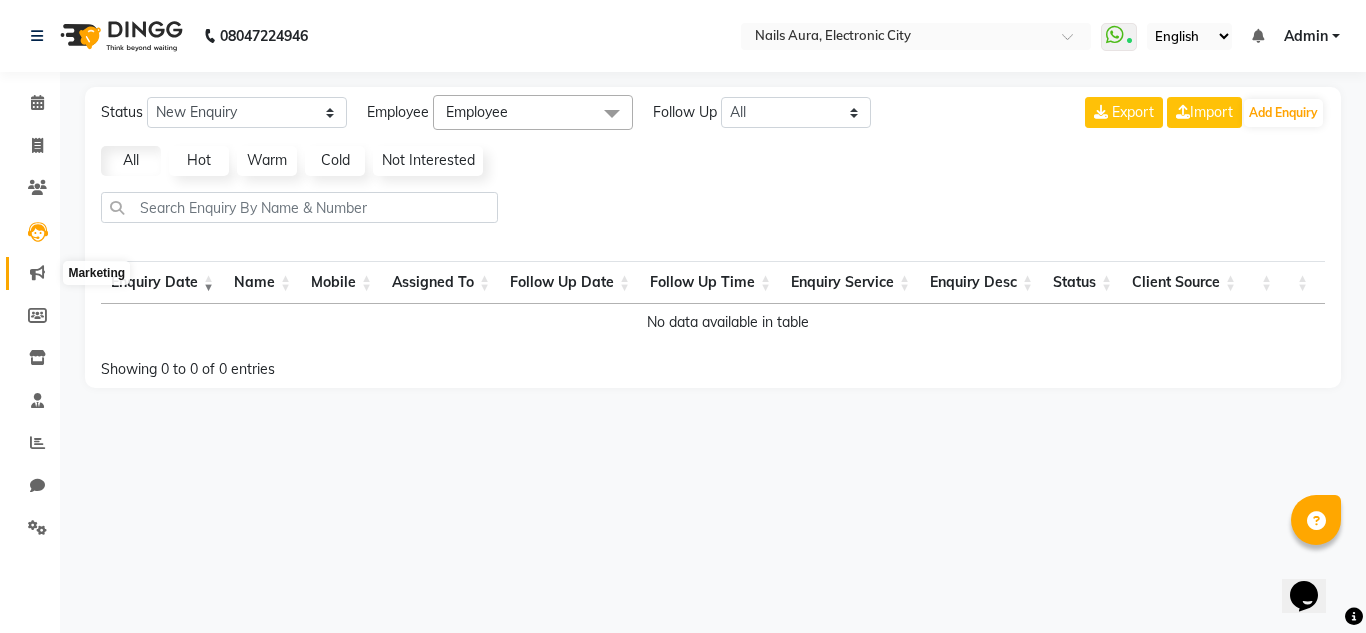 click 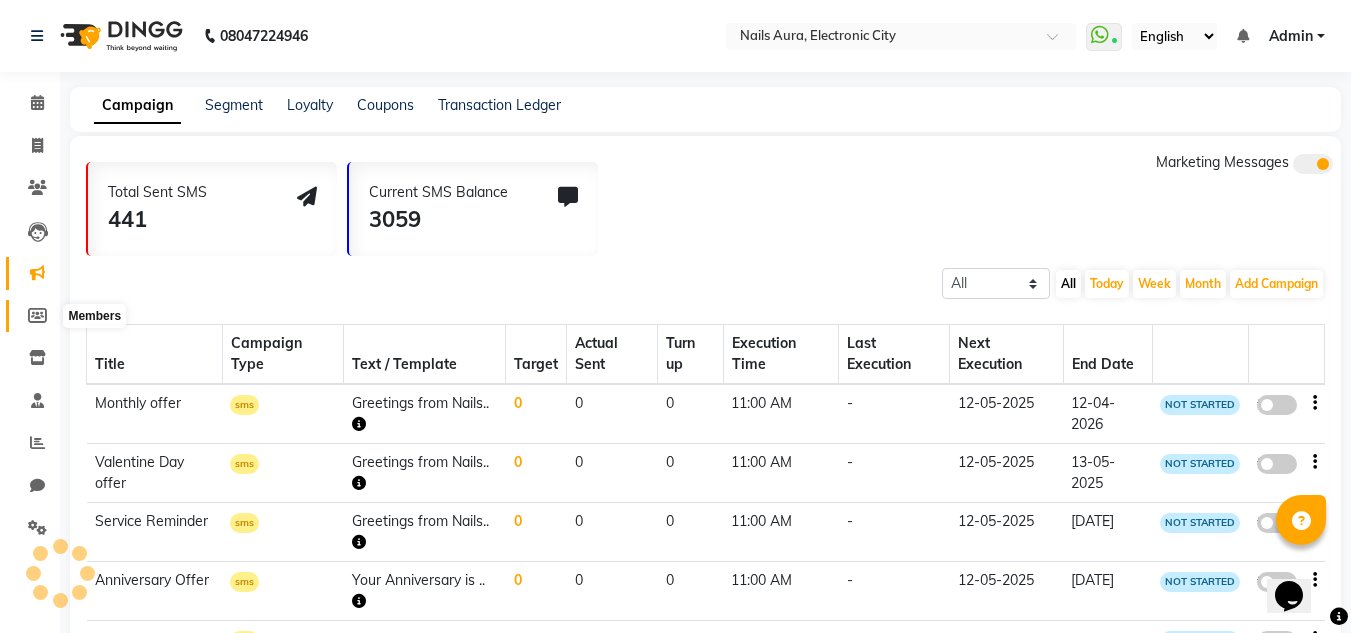 click 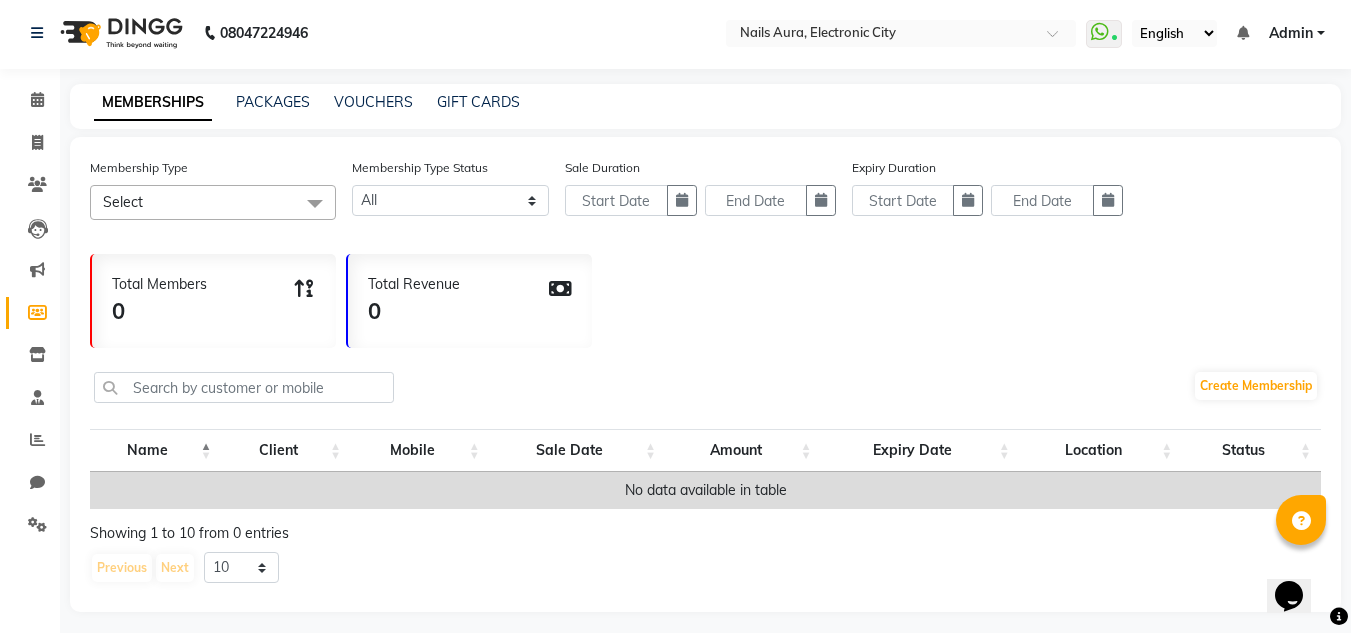 scroll, scrollTop: 0, scrollLeft: 0, axis: both 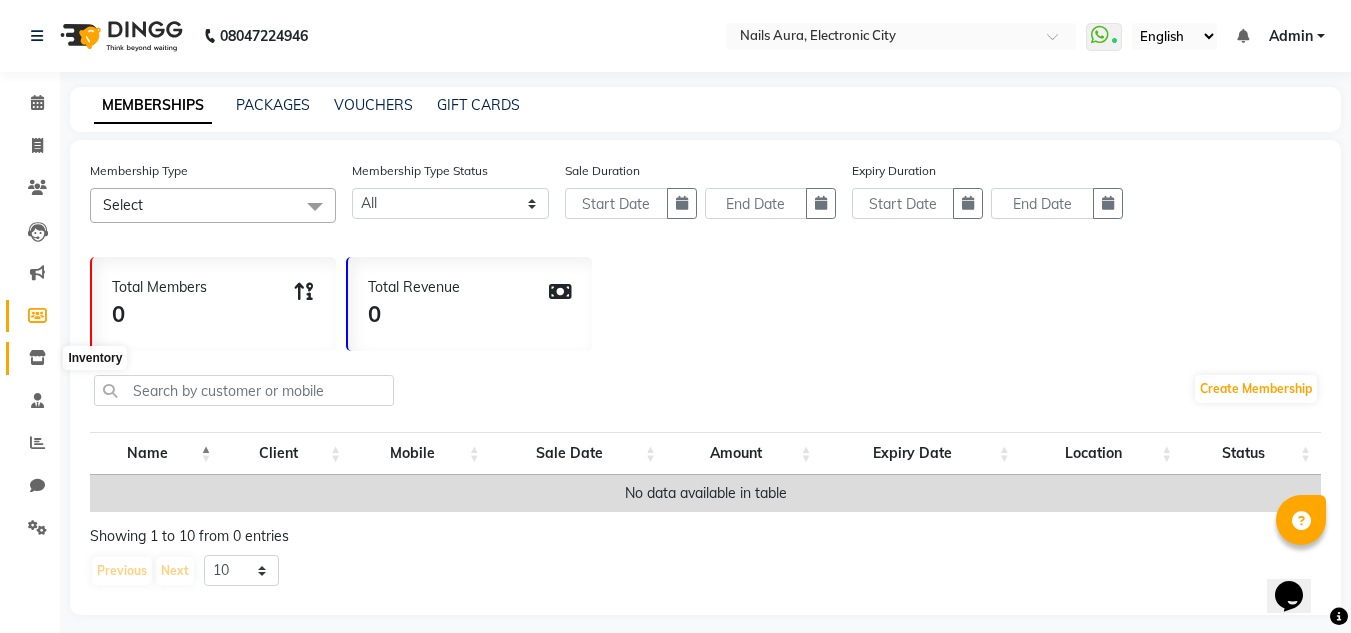 click 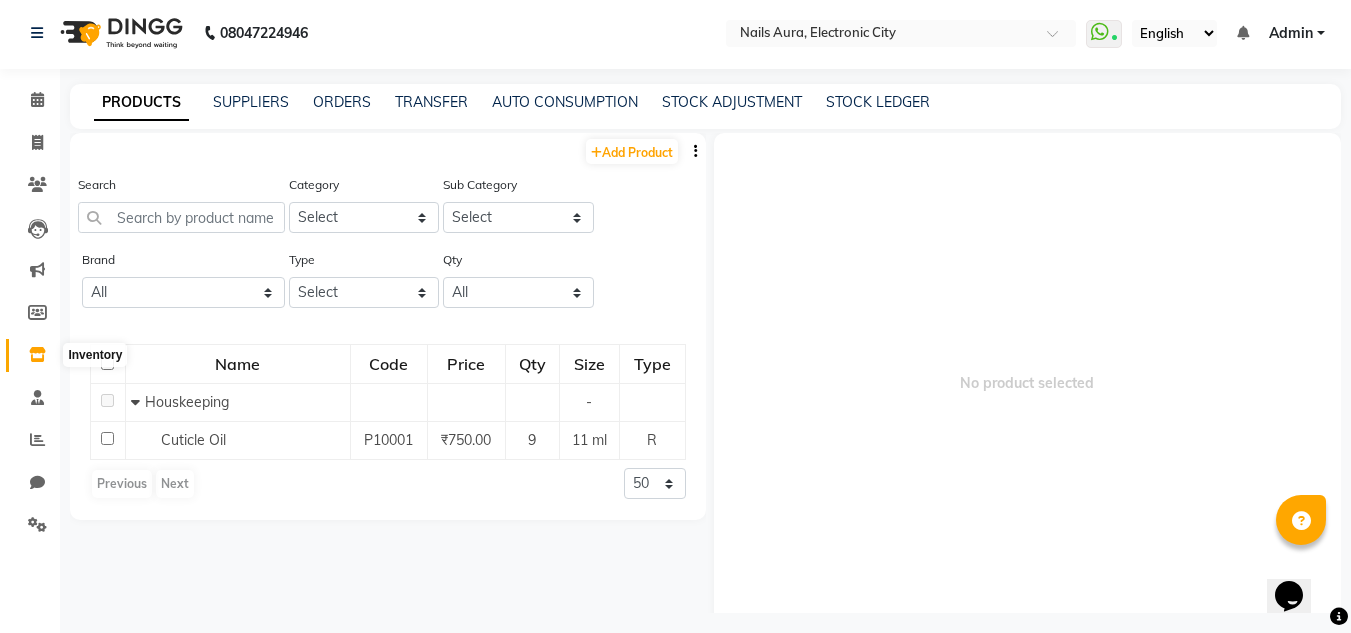 scroll, scrollTop: 0, scrollLeft: 0, axis: both 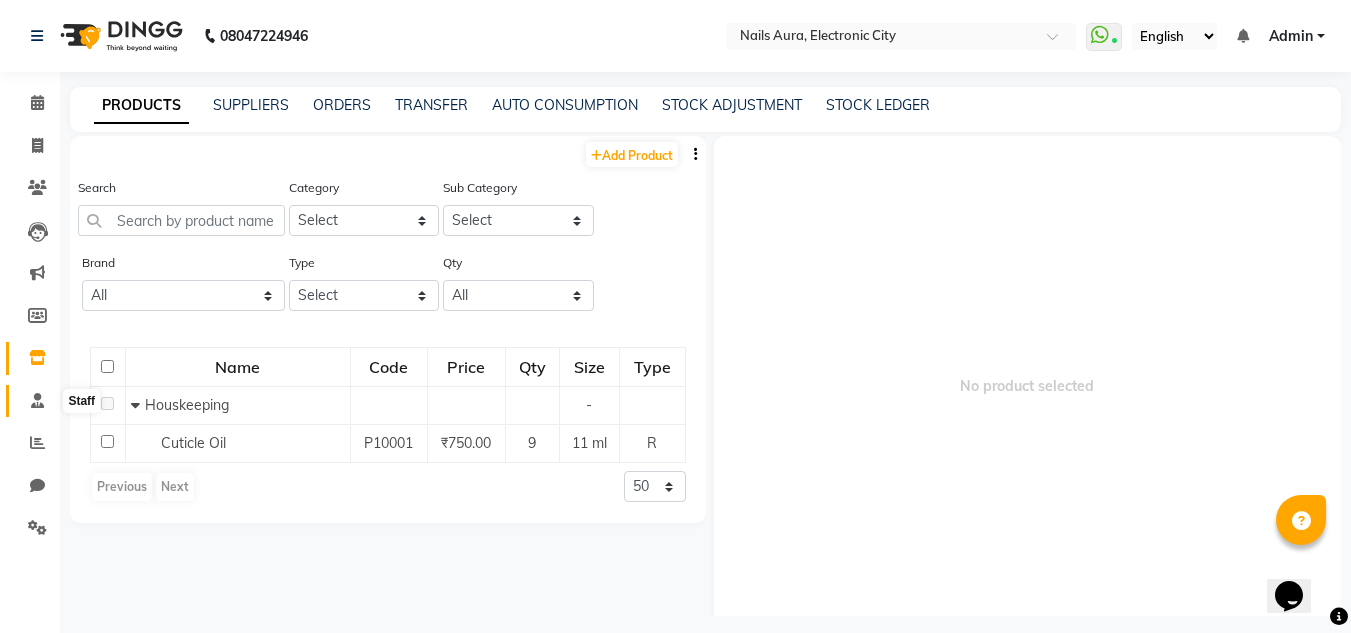 click 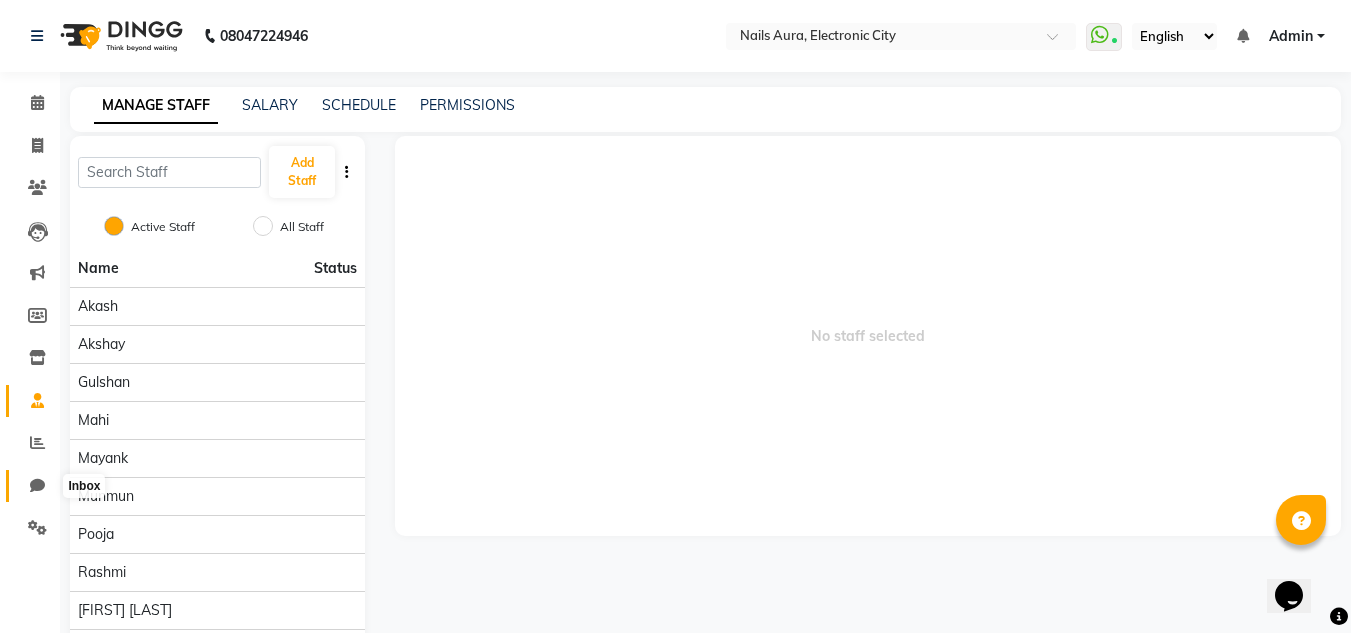 click 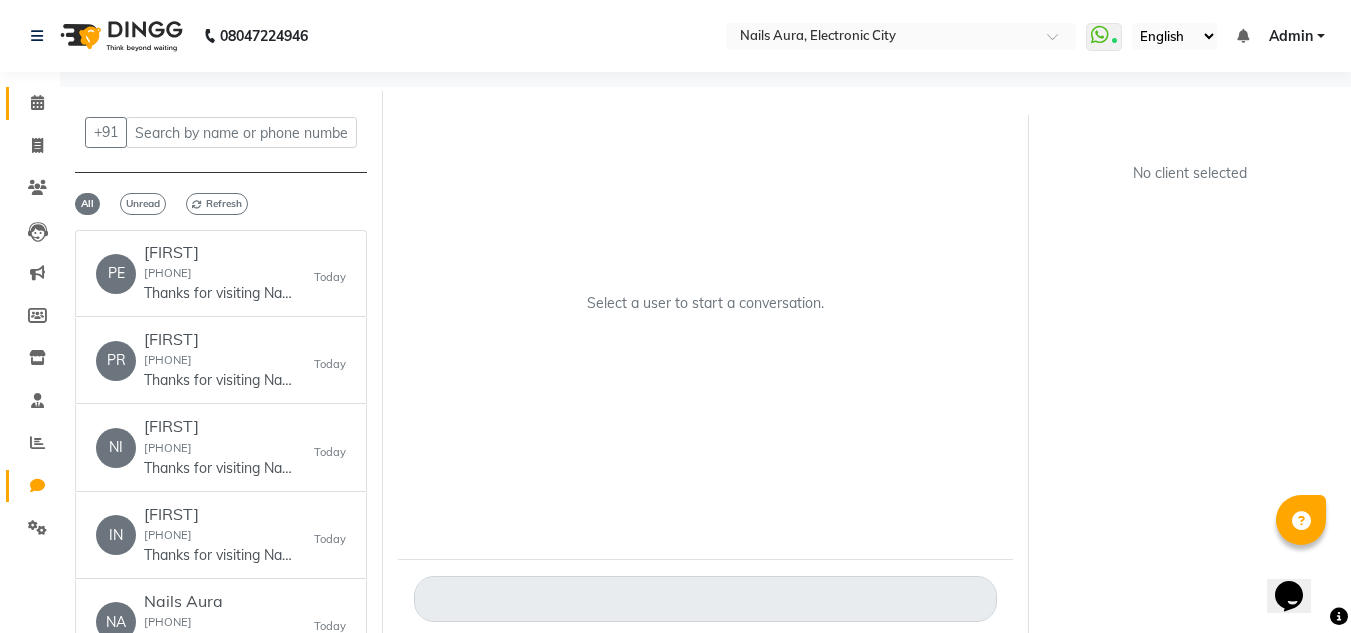 click 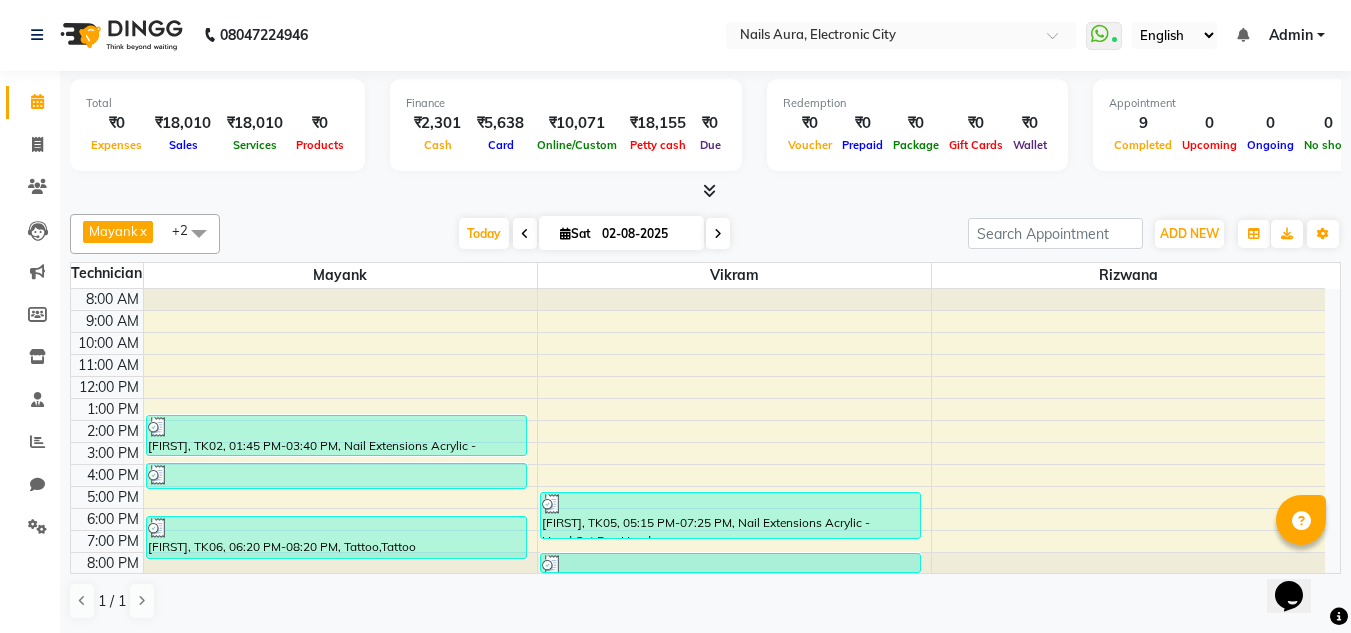 scroll, scrollTop: 0, scrollLeft: 0, axis: both 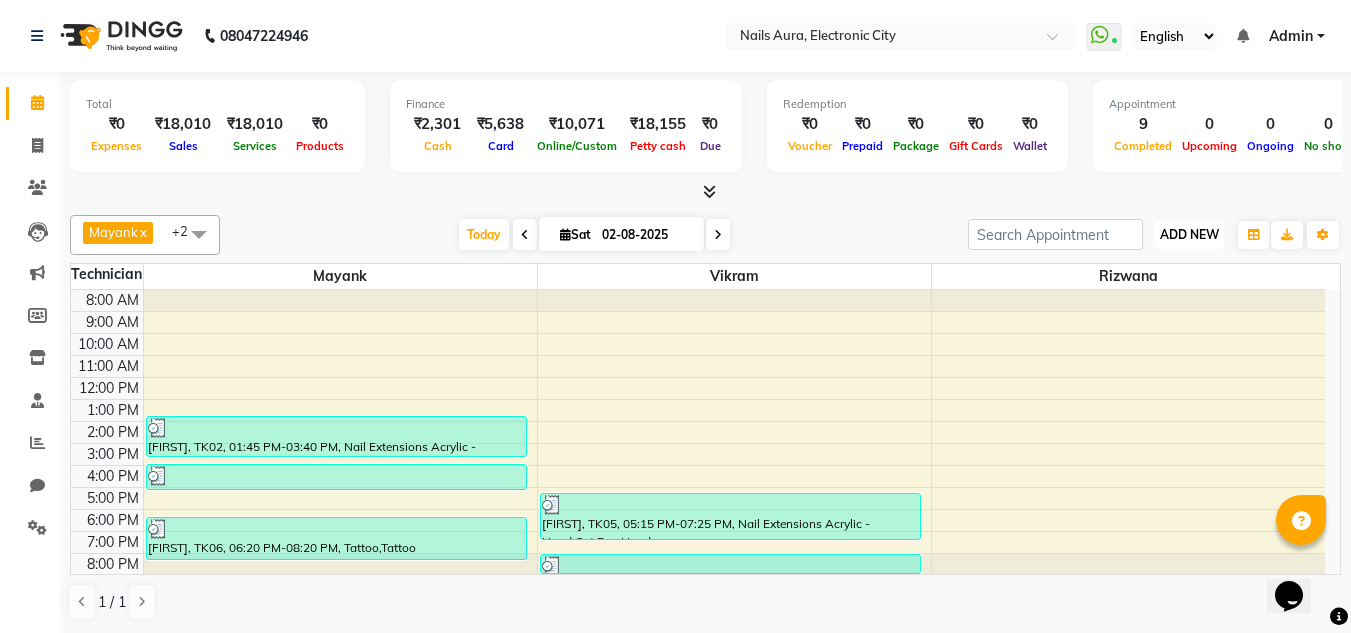 click on "ADD NEW" at bounding box center (1189, 234) 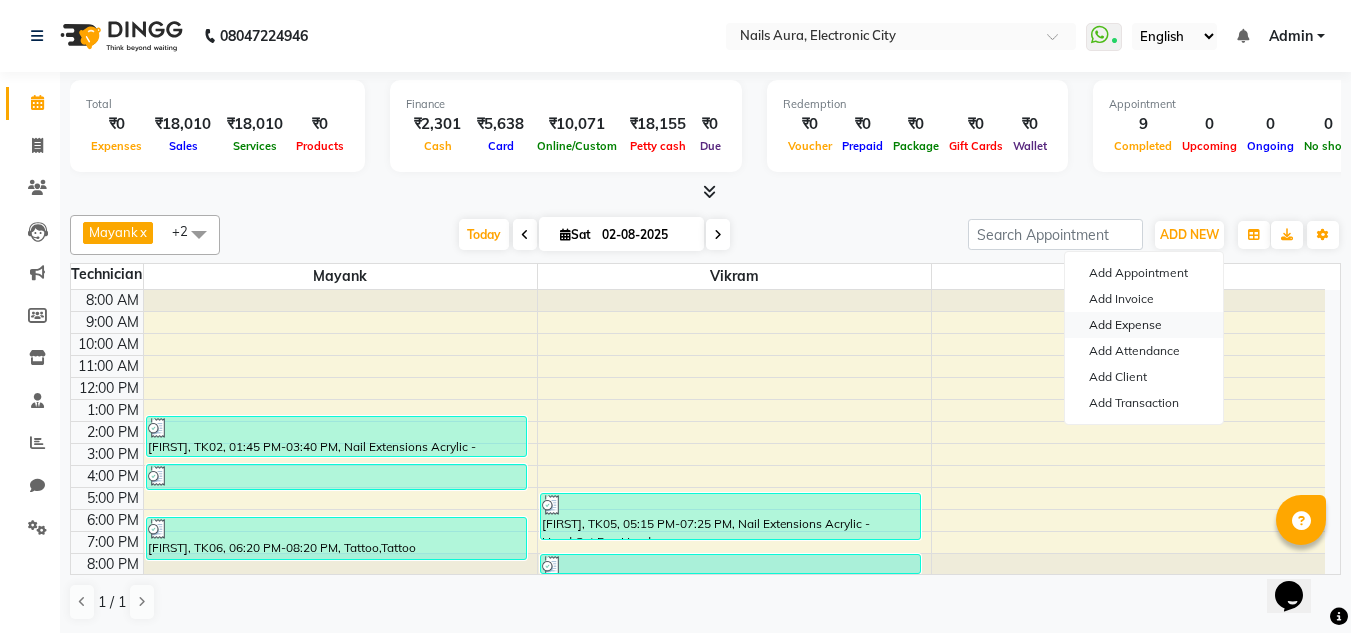 click on "Add Expense" at bounding box center (1144, 325) 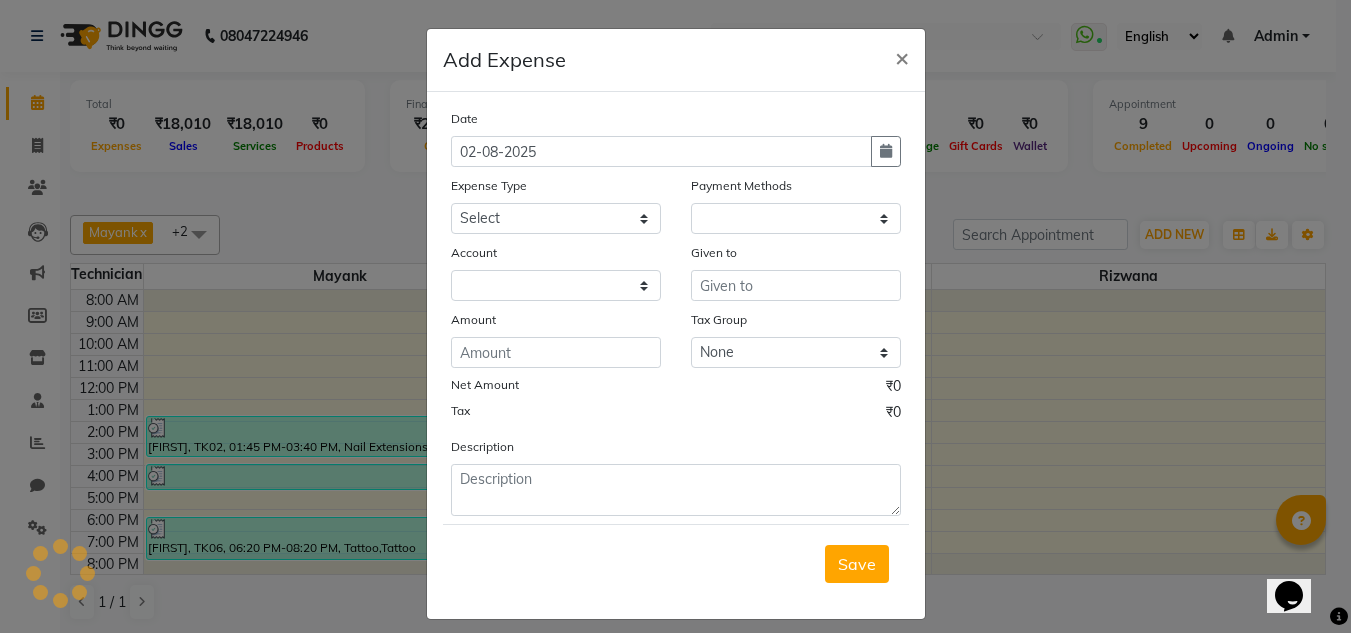 select on "1" 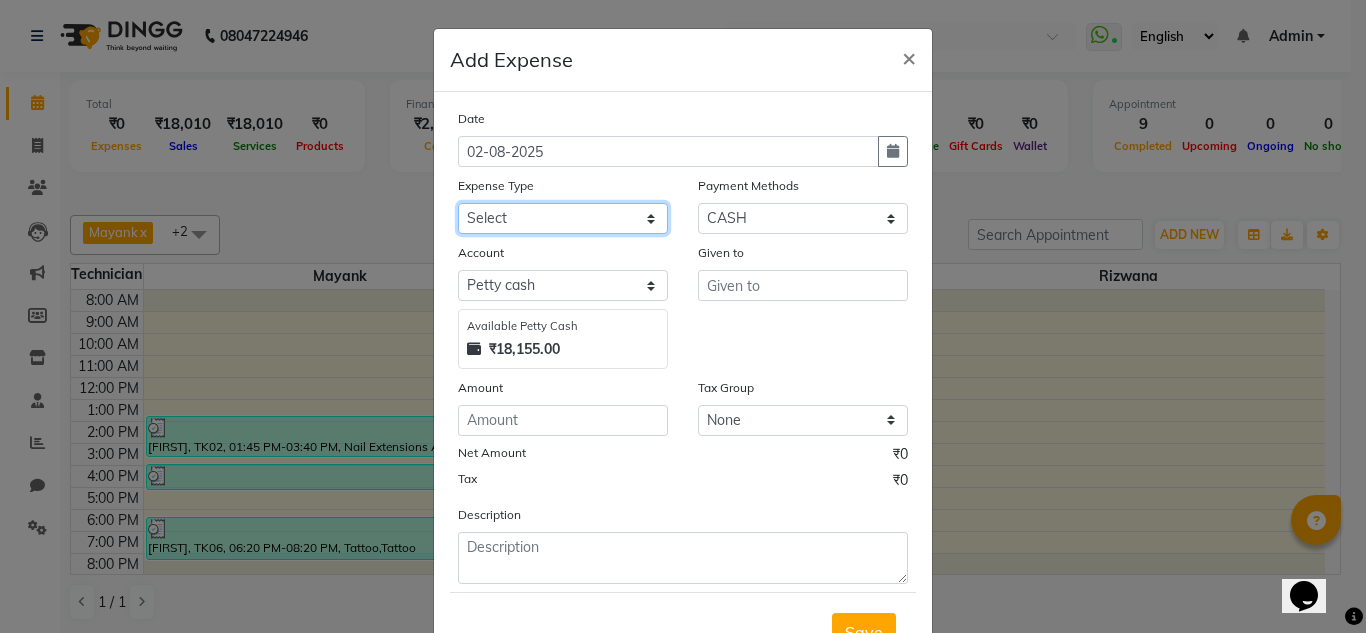 click on "Select AC Advance Salary Bank charges Car maintenance  Cash transfer to bank Cash transfer to hub Client Snacks Clinical charges Equipment Fuel Govt fee Incentive Insurance International purchase Loan Repayment Maintenance Marketing Miscellaneous MRA Other Pantry Post Paid Bill Product Salary Shop Rent Staff Room Rent Staff Snacks Tax tea for staff Tea & Refreshment Transport Utilities water bottle" 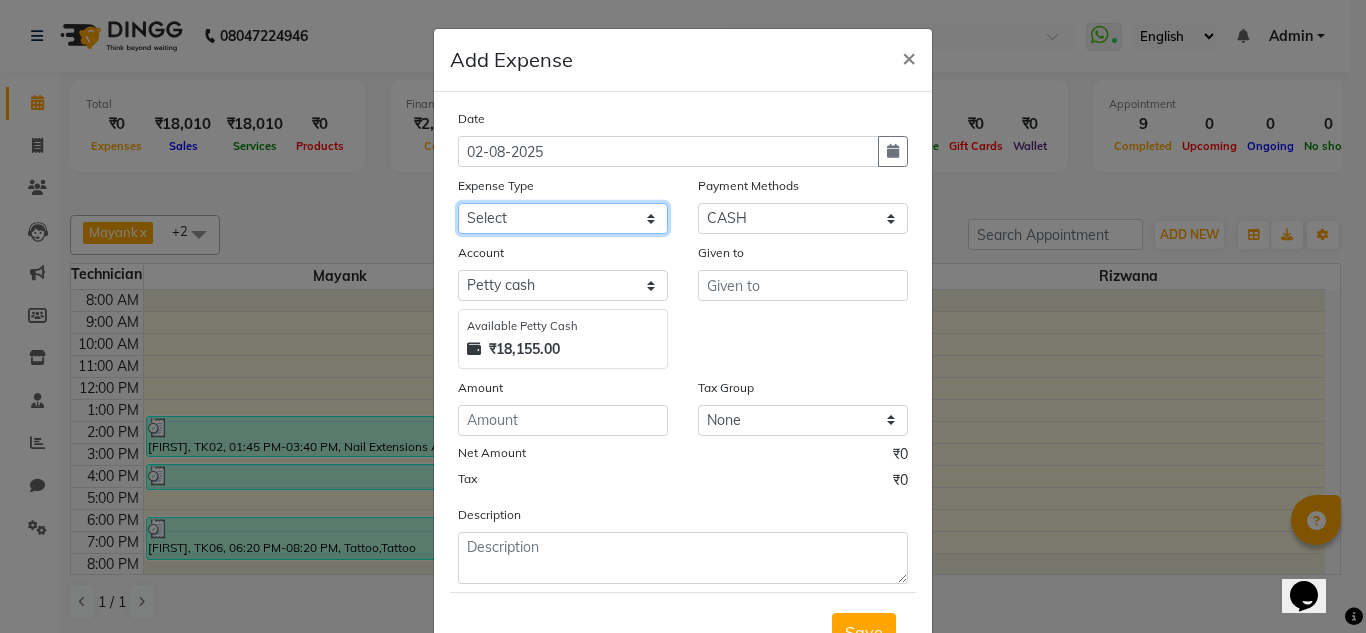 select on "22409" 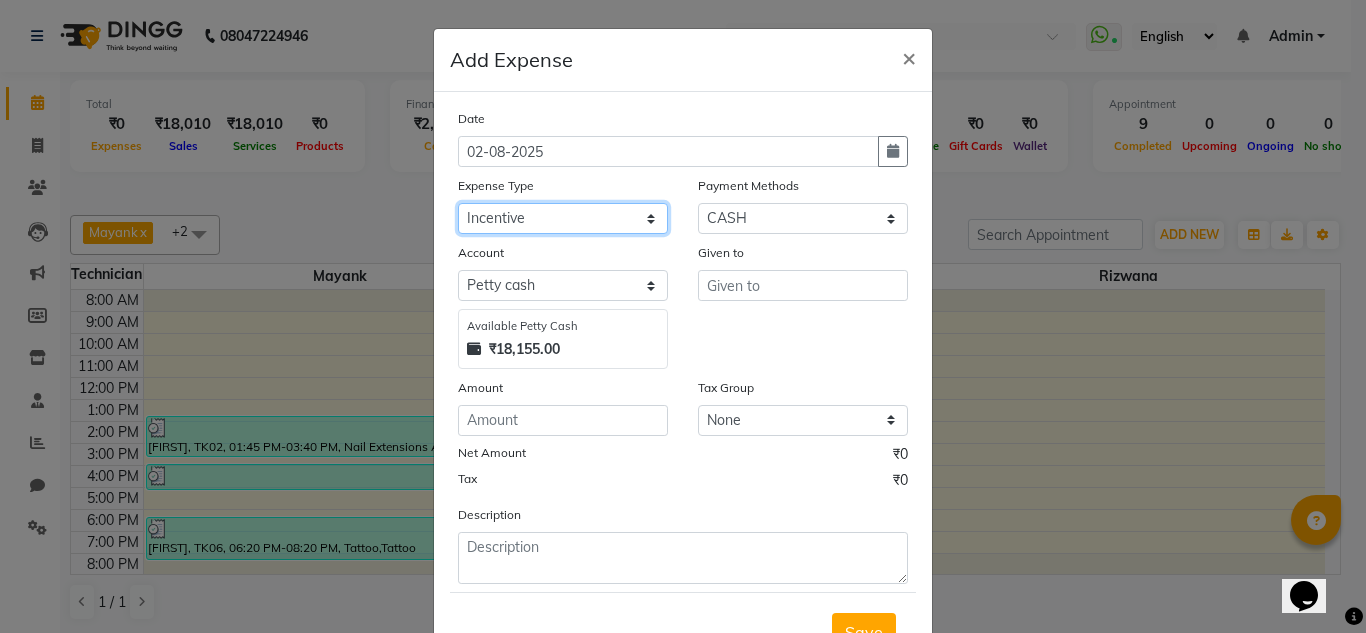 click on "Select AC Advance Salary Bank charges Car maintenance  Cash transfer to bank Cash transfer to hub Client Snacks Clinical charges Equipment Fuel Govt fee Incentive Insurance International purchase Loan Repayment Maintenance Marketing Miscellaneous MRA Other Pantry Post Paid Bill Product Salary Shop Rent Staff Room Rent Staff Snacks Tax tea for staff Tea & Refreshment Transport Utilities water bottle" 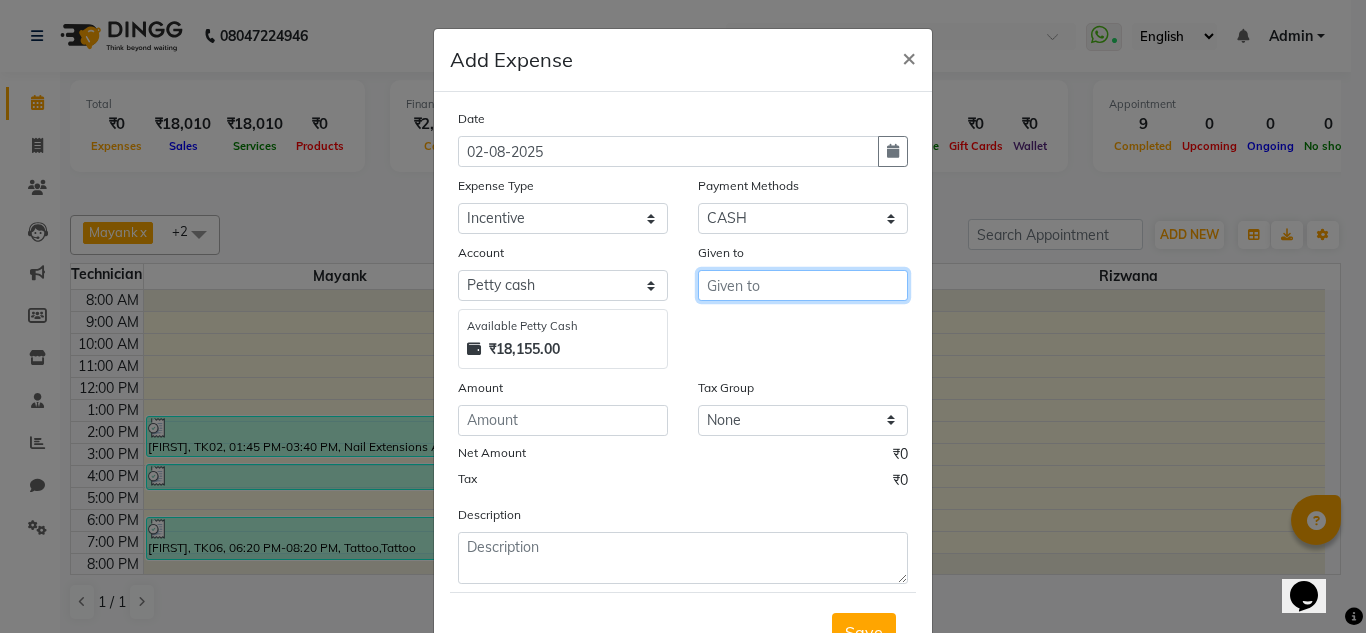 click at bounding box center [803, 285] 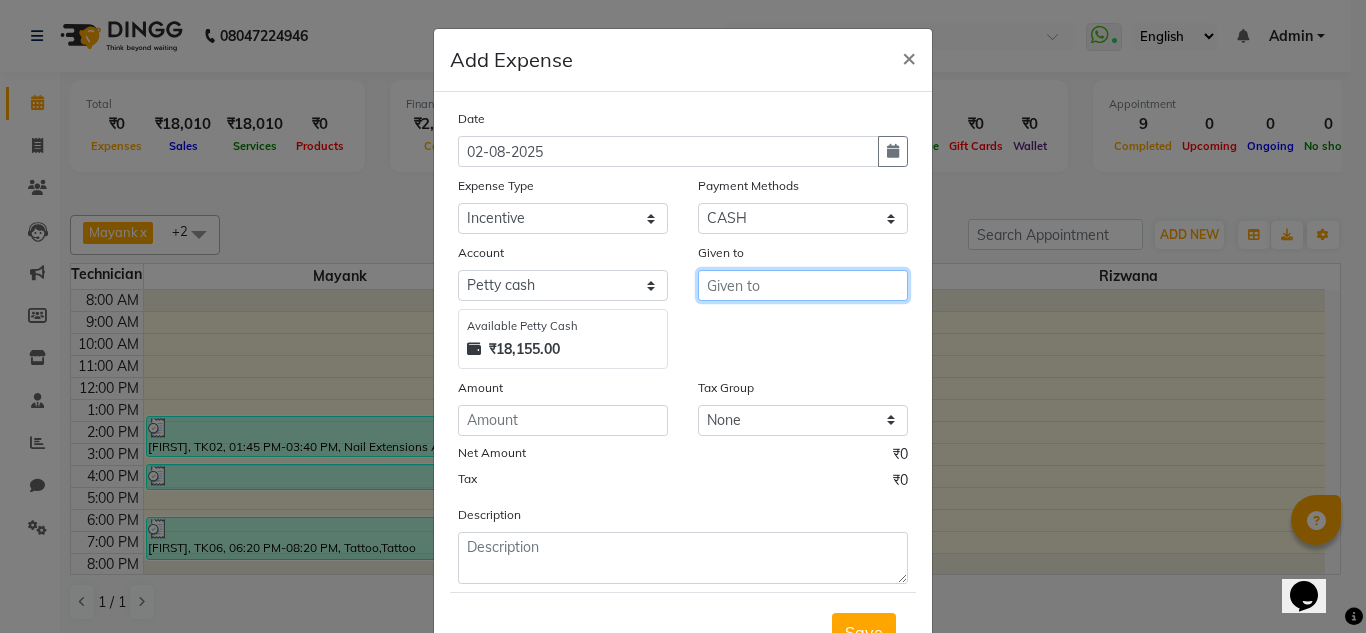 click at bounding box center [803, 285] 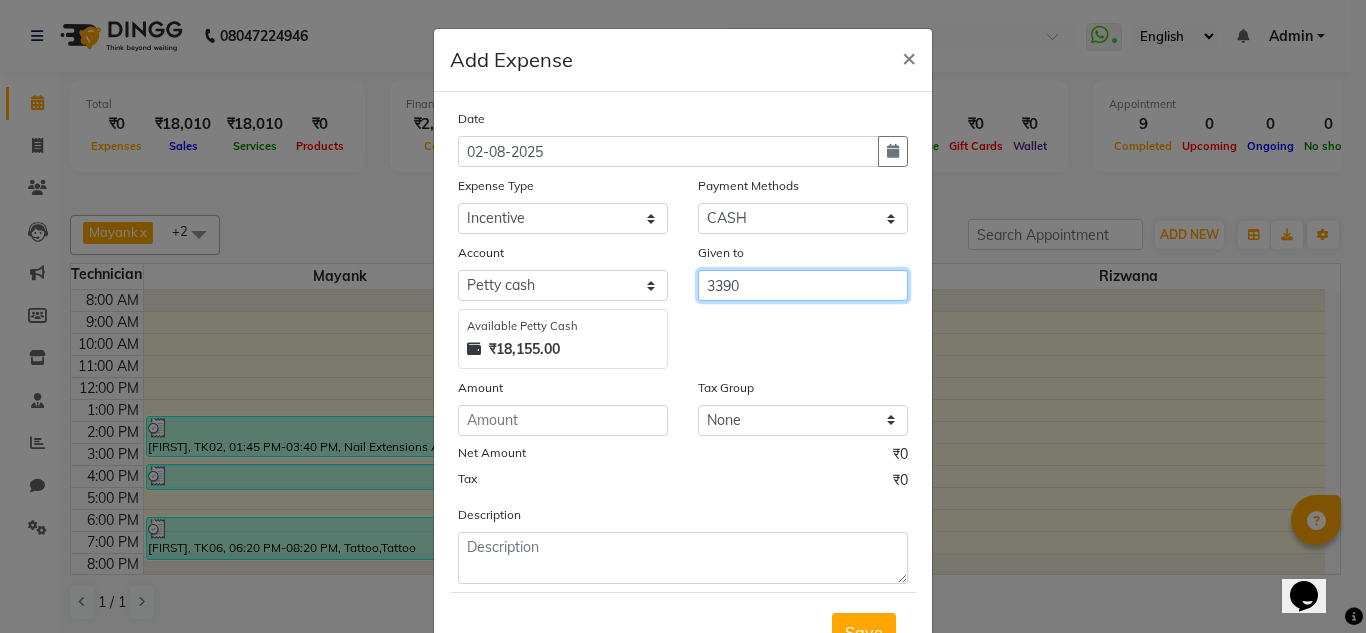 type on "3390" 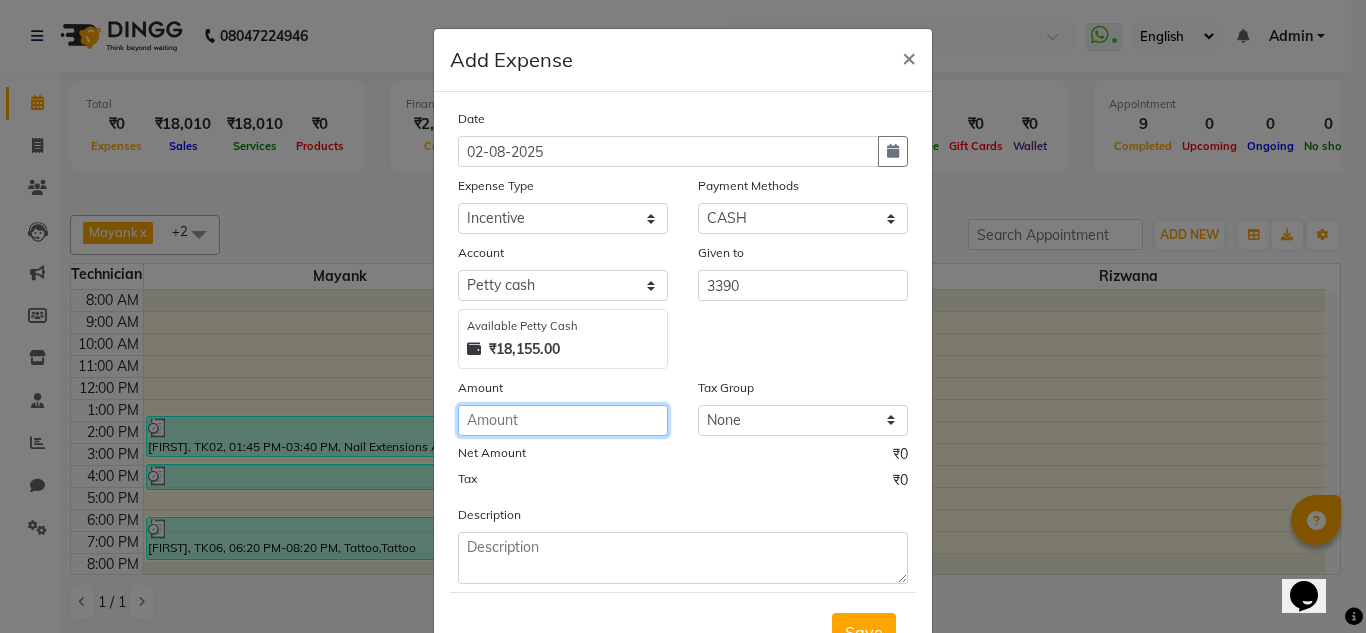 click 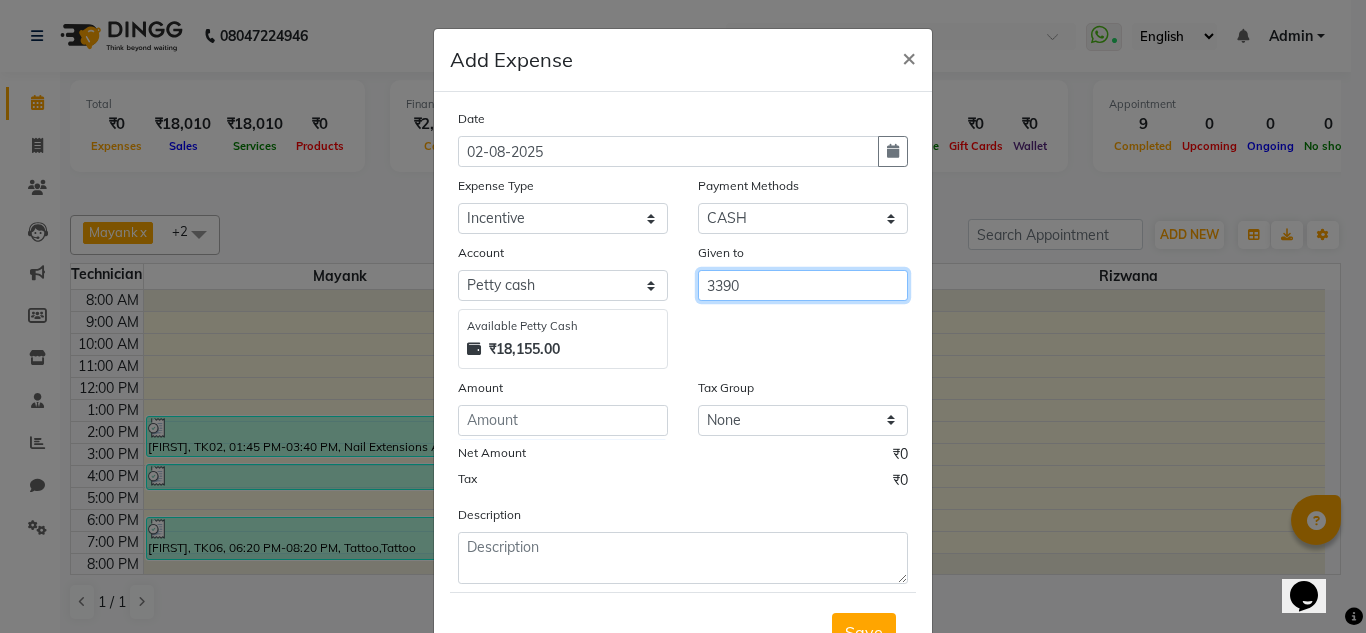 click on "3390" at bounding box center [803, 285] 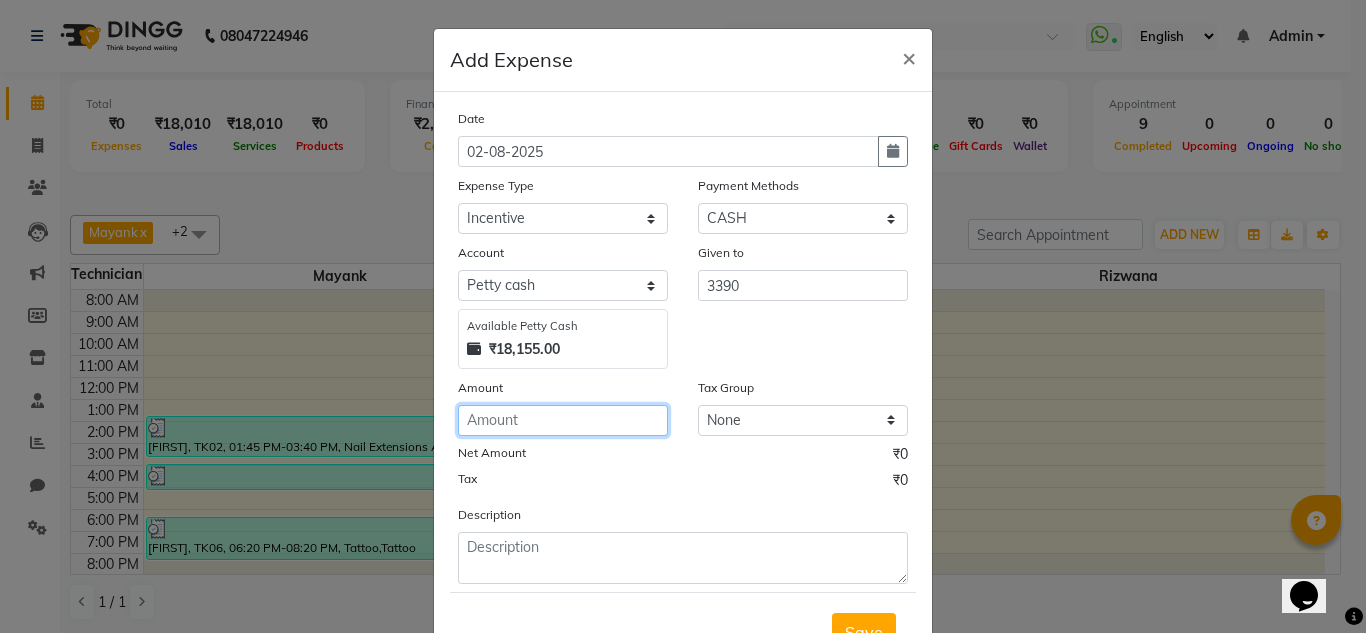 click 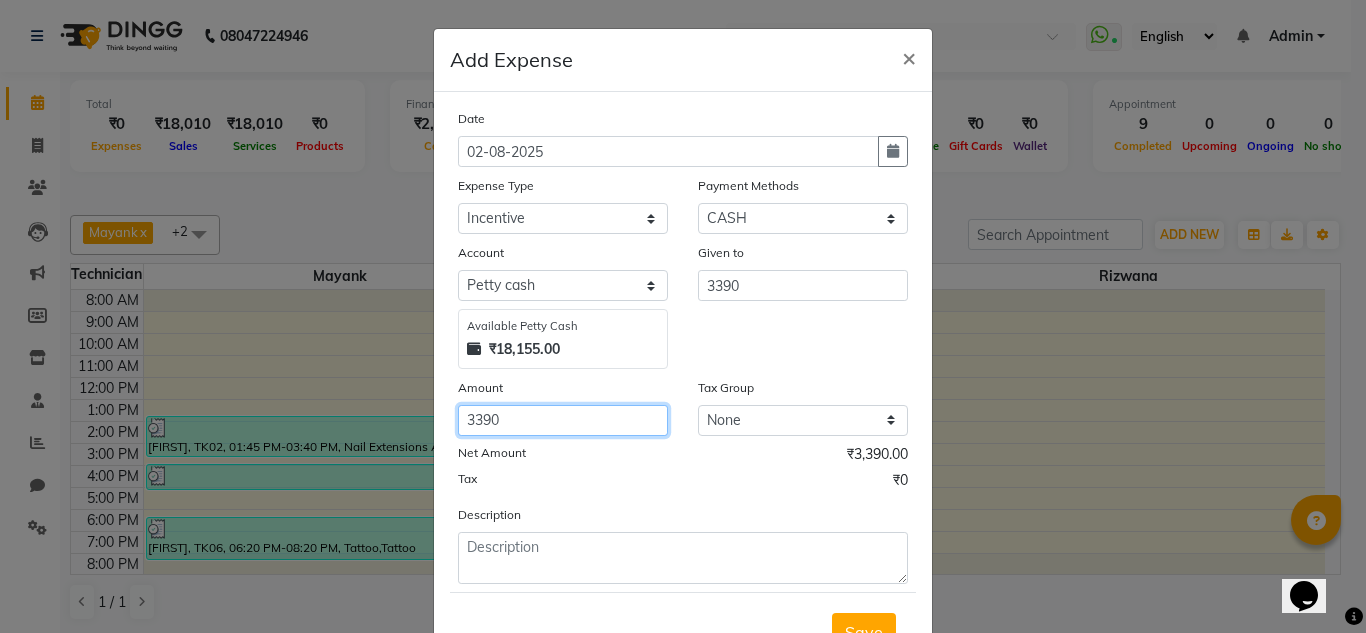 type on "3390" 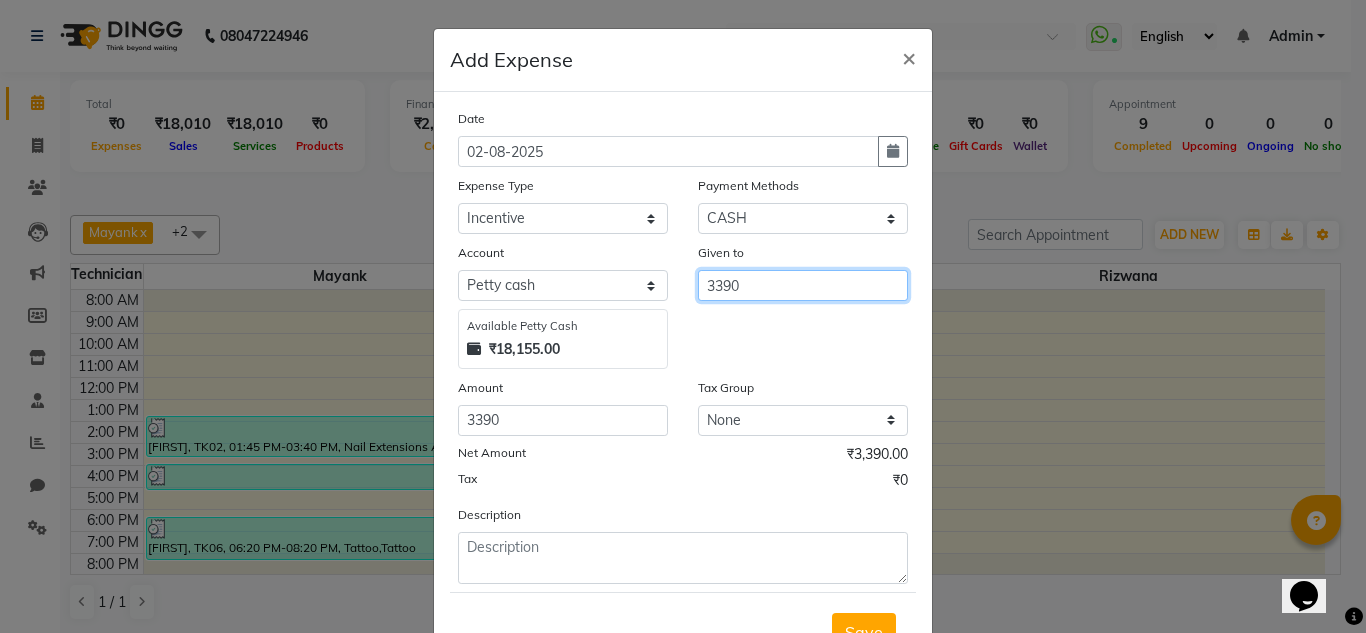 click on "3390" at bounding box center [803, 285] 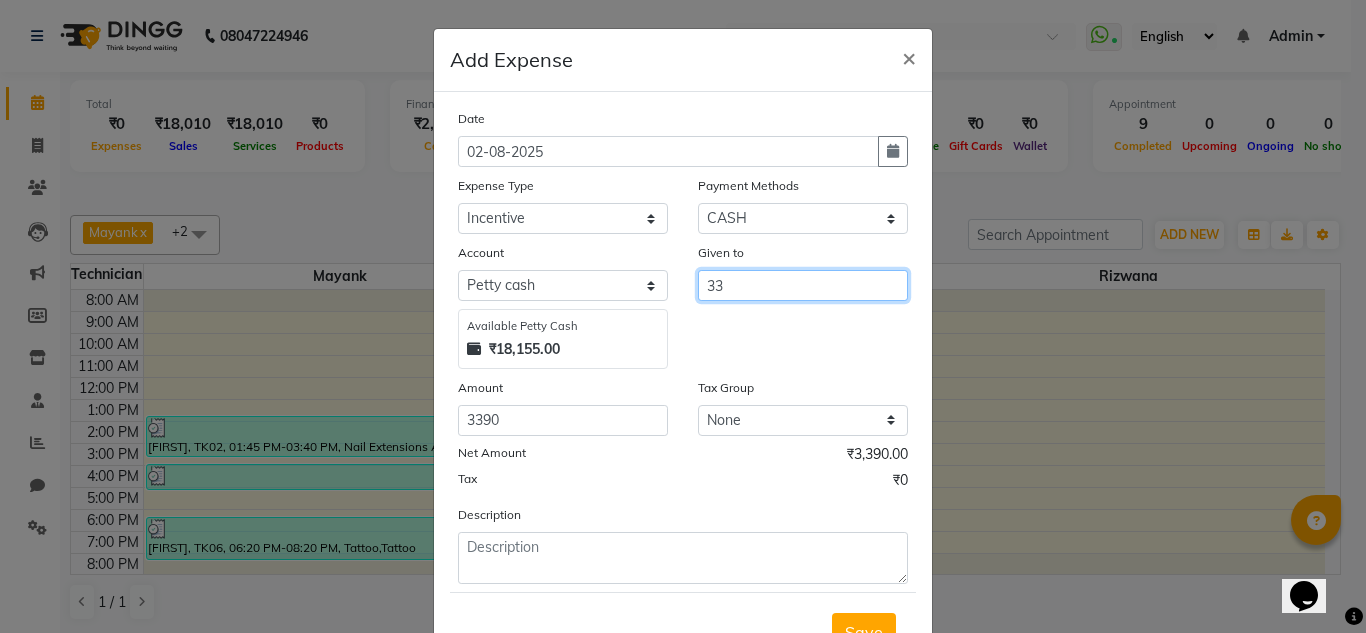 type on "3" 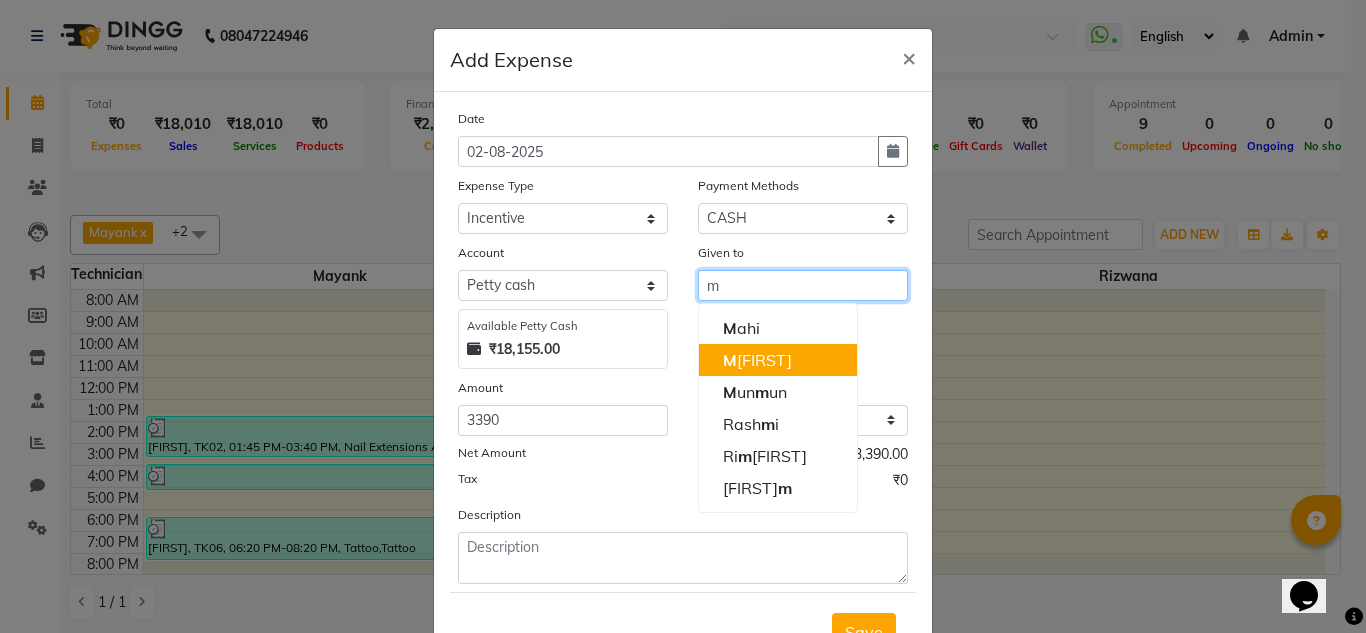 drag, startPoint x: 736, startPoint y: 366, endPoint x: 741, endPoint y: 404, distance: 38.327538 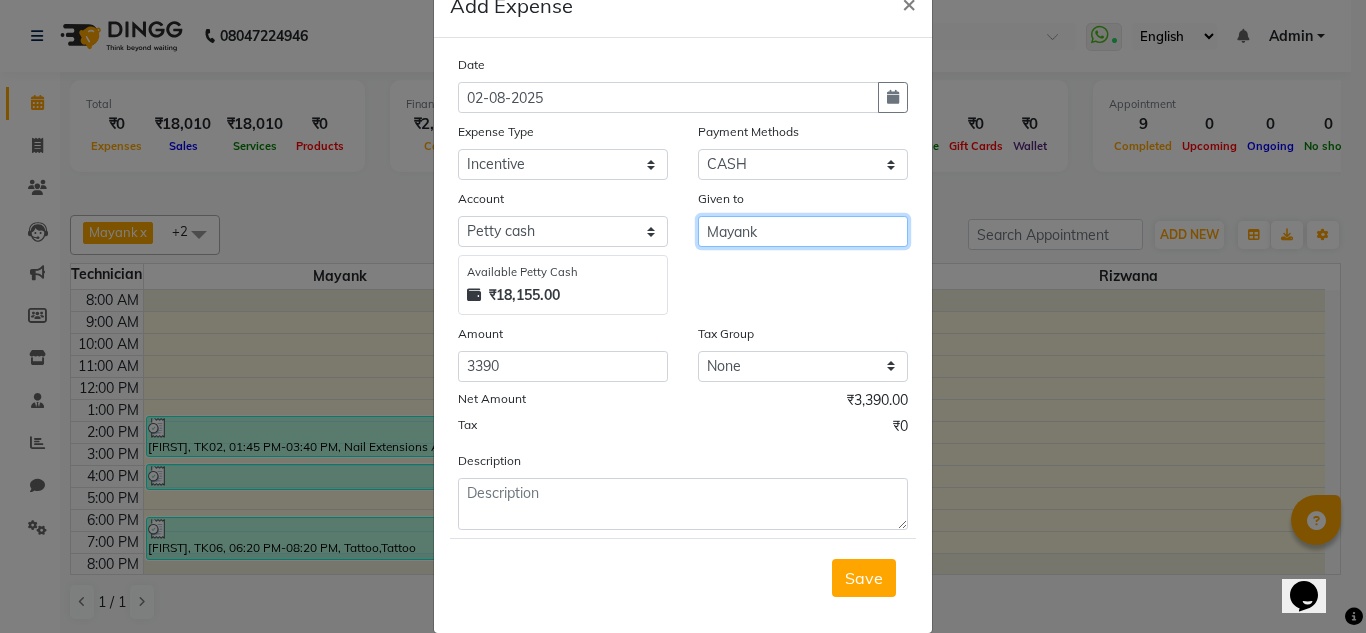 scroll, scrollTop: 83, scrollLeft: 0, axis: vertical 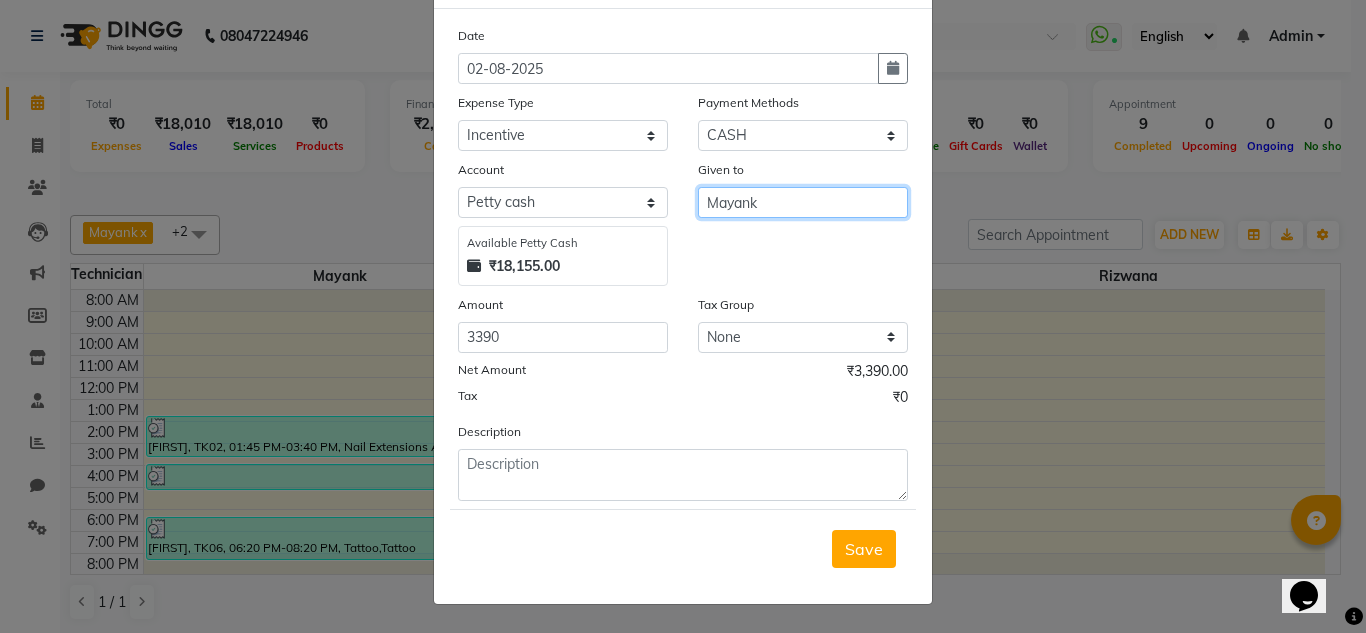 type on "Mayank" 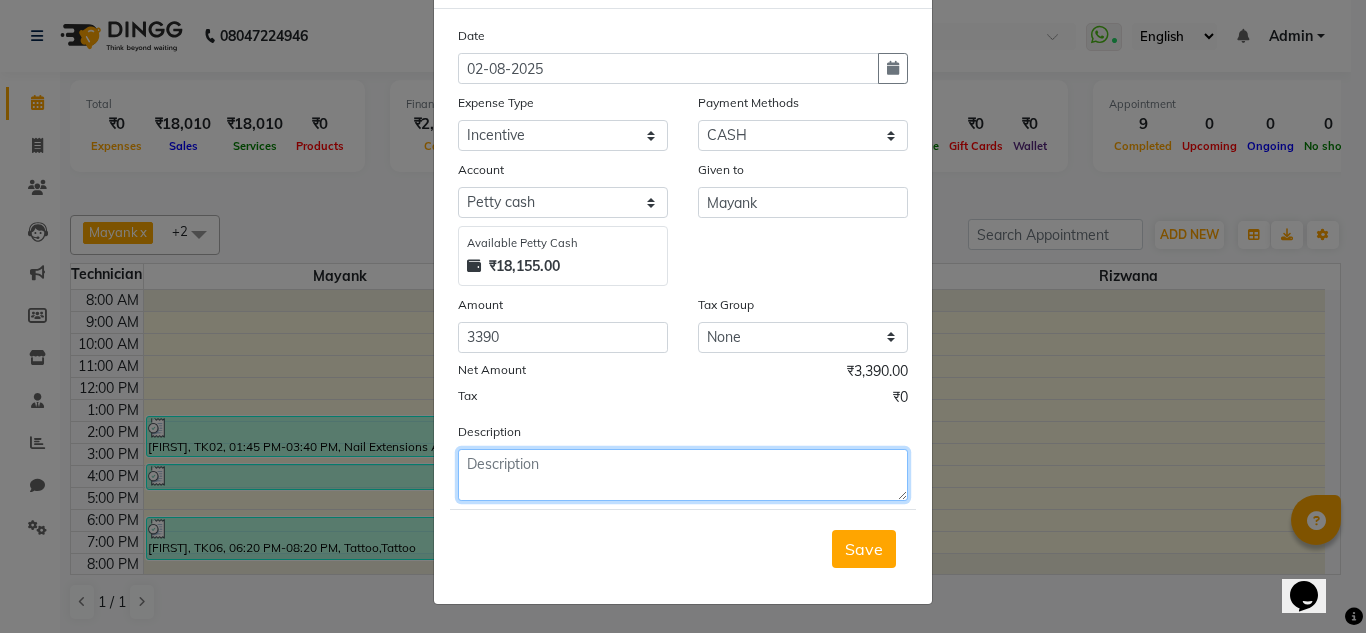 click 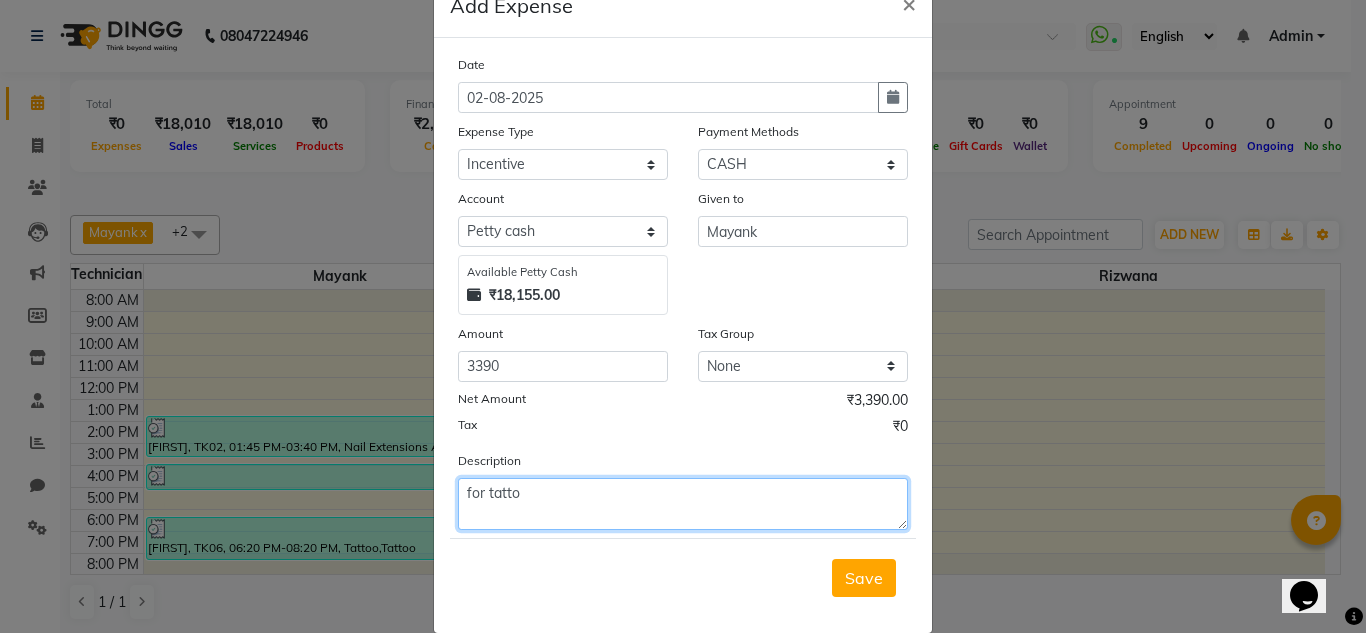 scroll, scrollTop: 83, scrollLeft: 0, axis: vertical 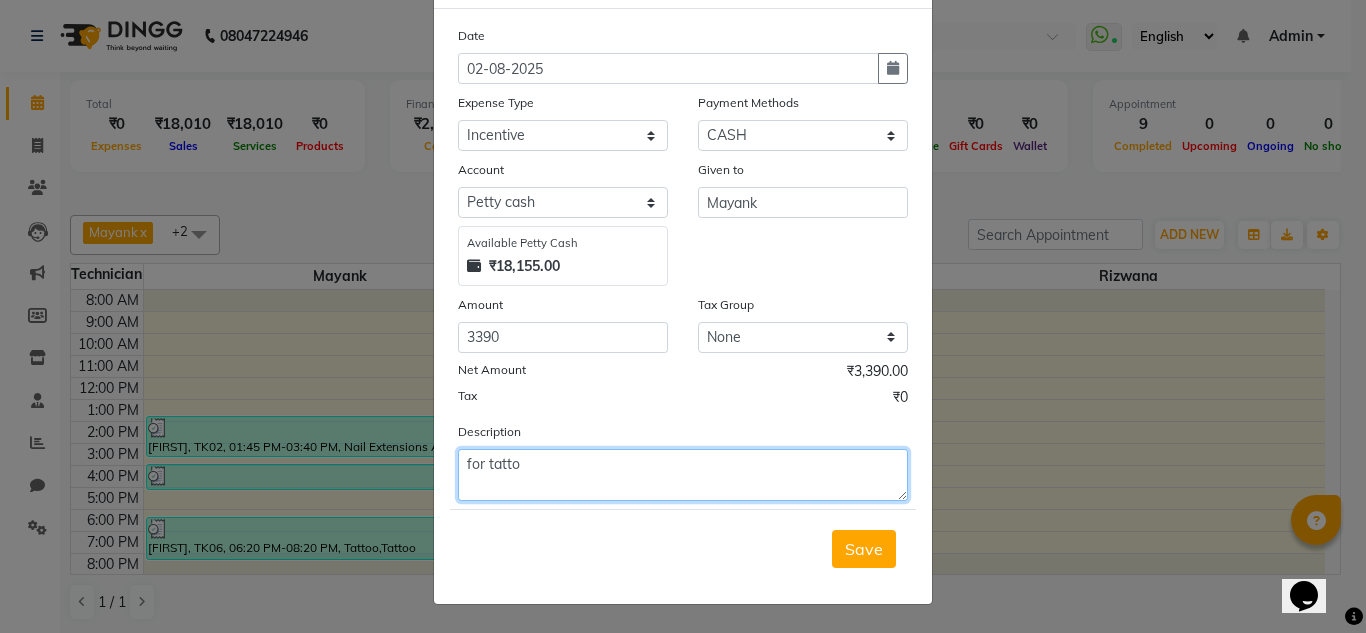 click on "for tatto" 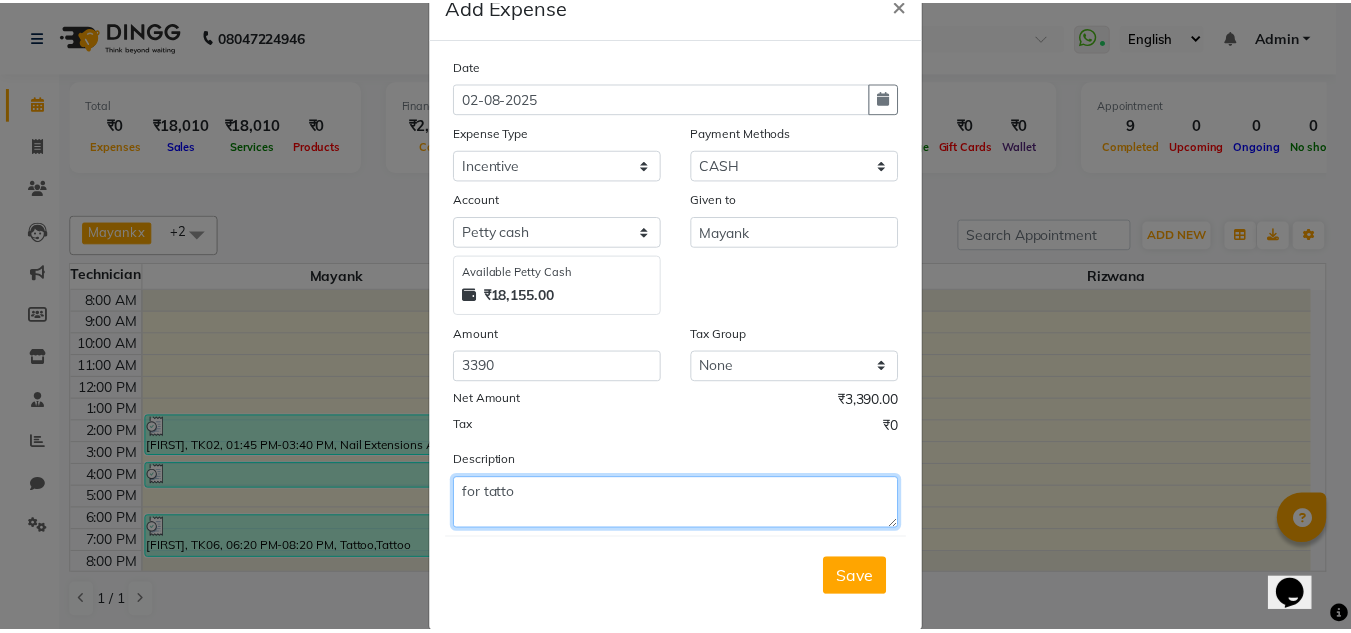 scroll, scrollTop: 83, scrollLeft: 0, axis: vertical 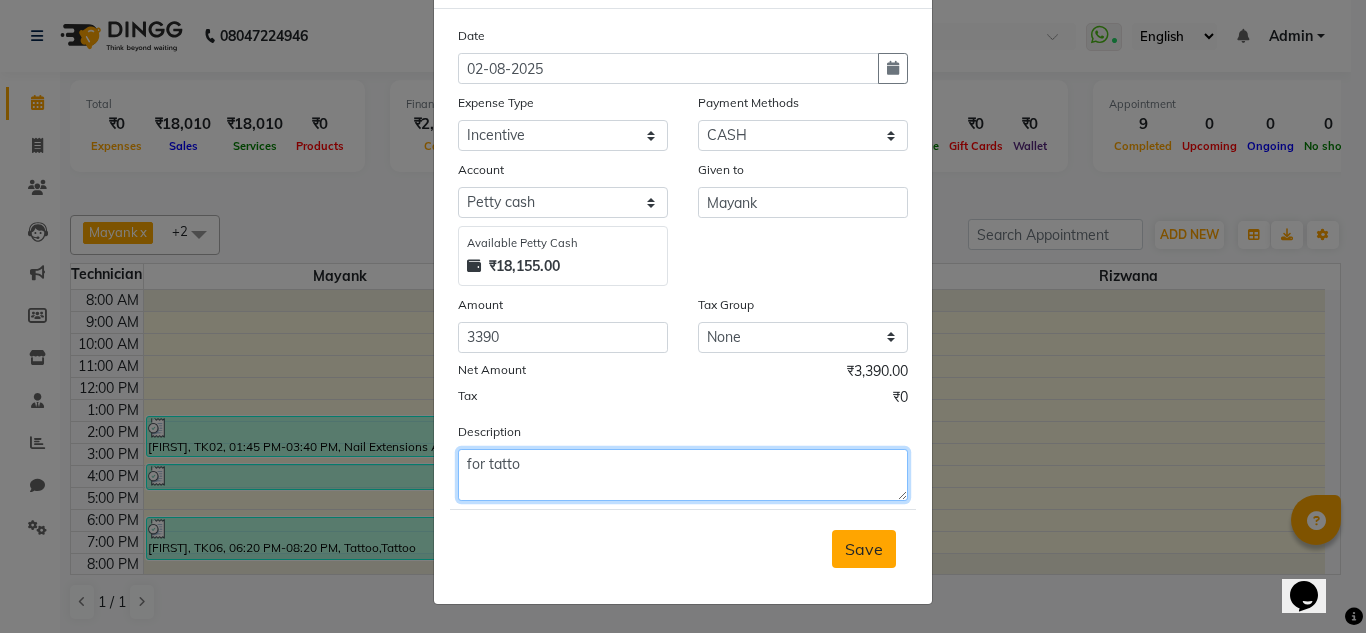 type on "for tatto" 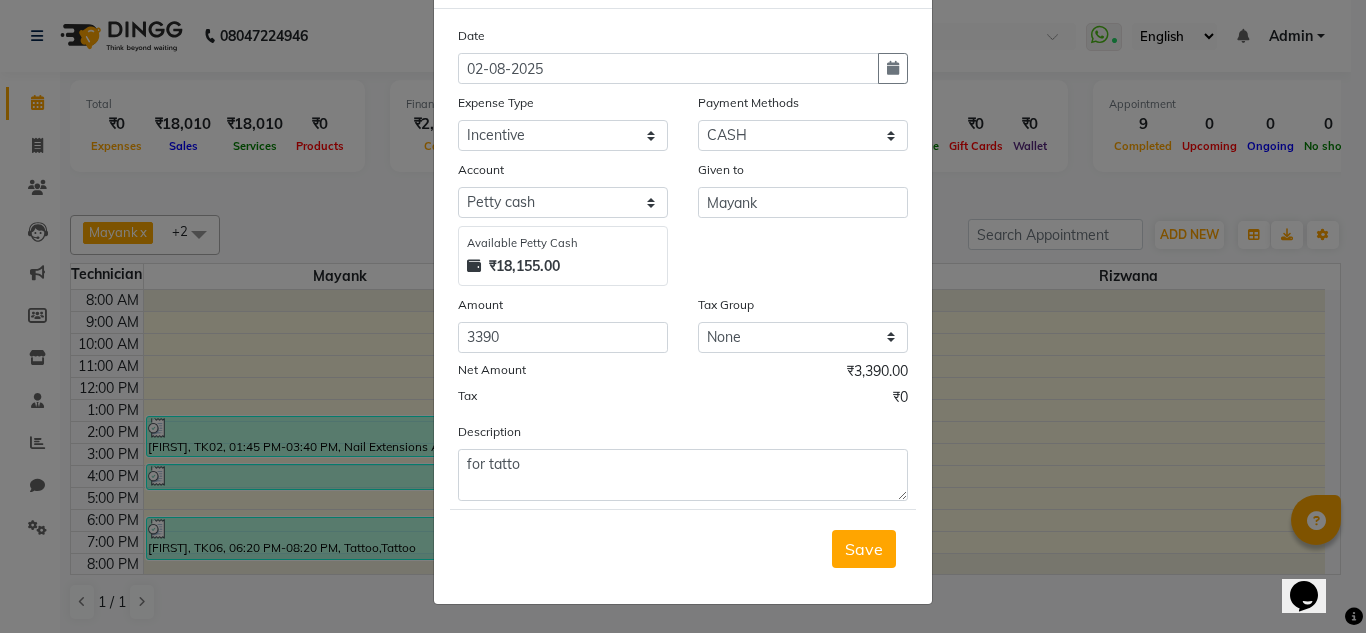 drag, startPoint x: 864, startPoint y: 546, endPoint x: 1199, endPoint y: 442, distance: 350.772 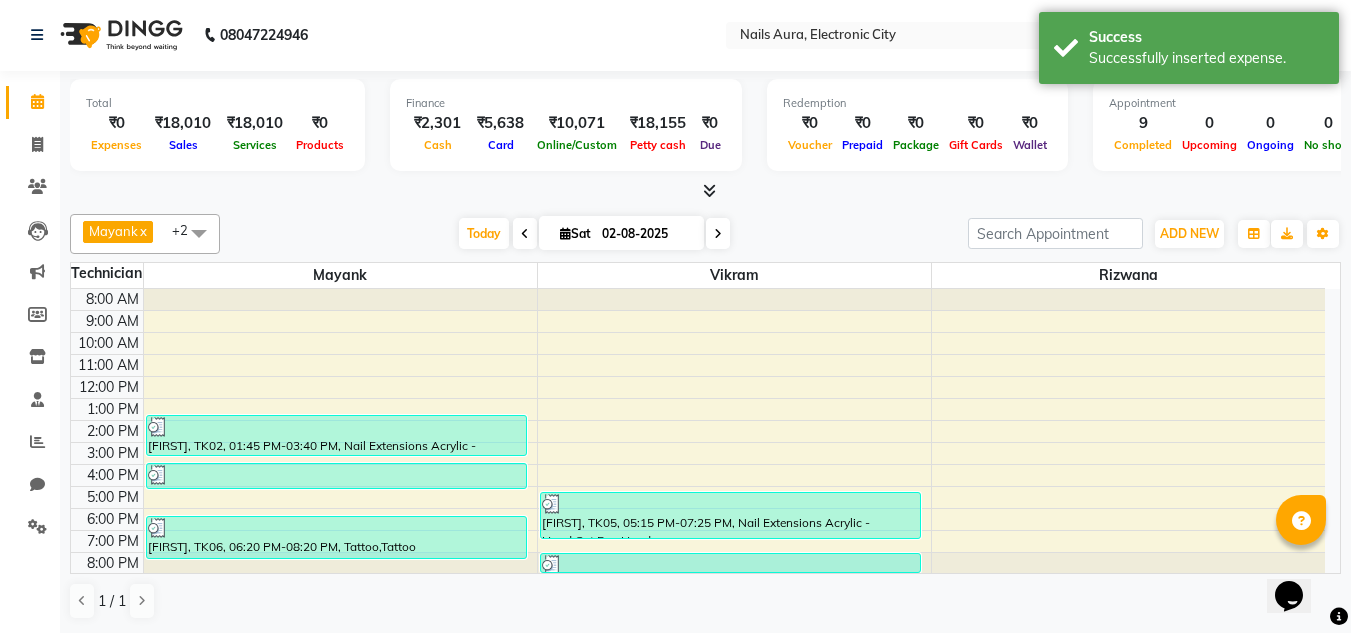 scroll, scrollTop: 0, scrollLeft: 0, axis: both 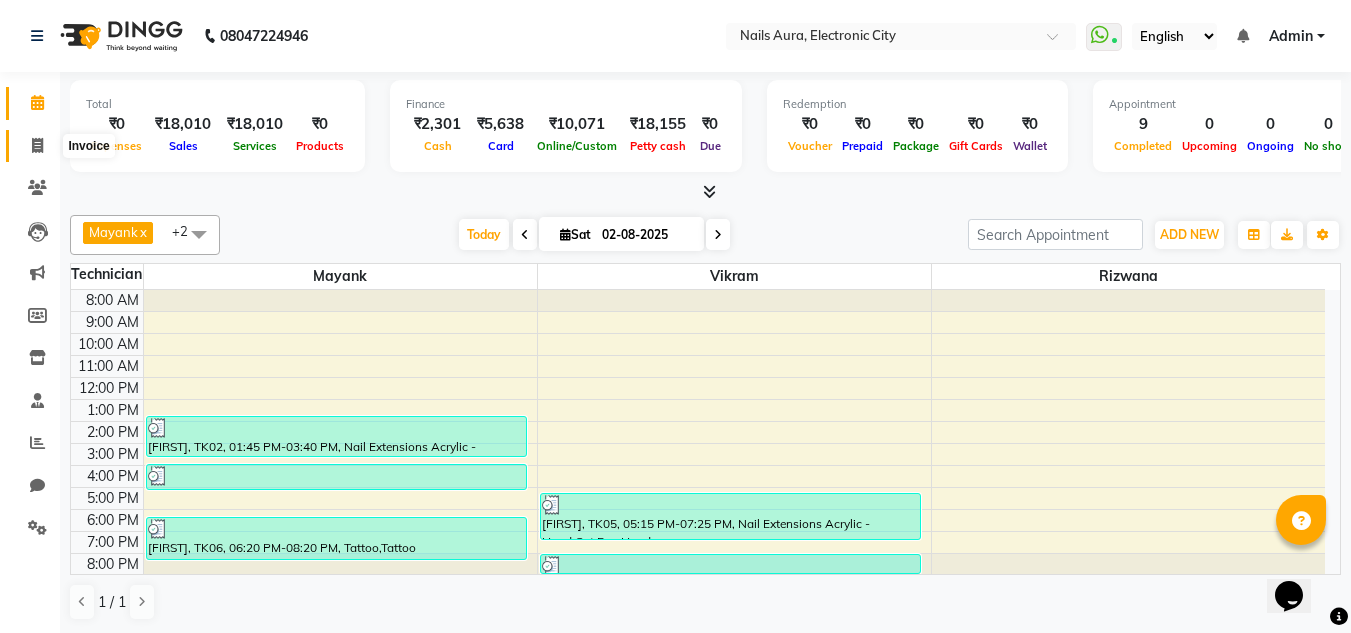 click 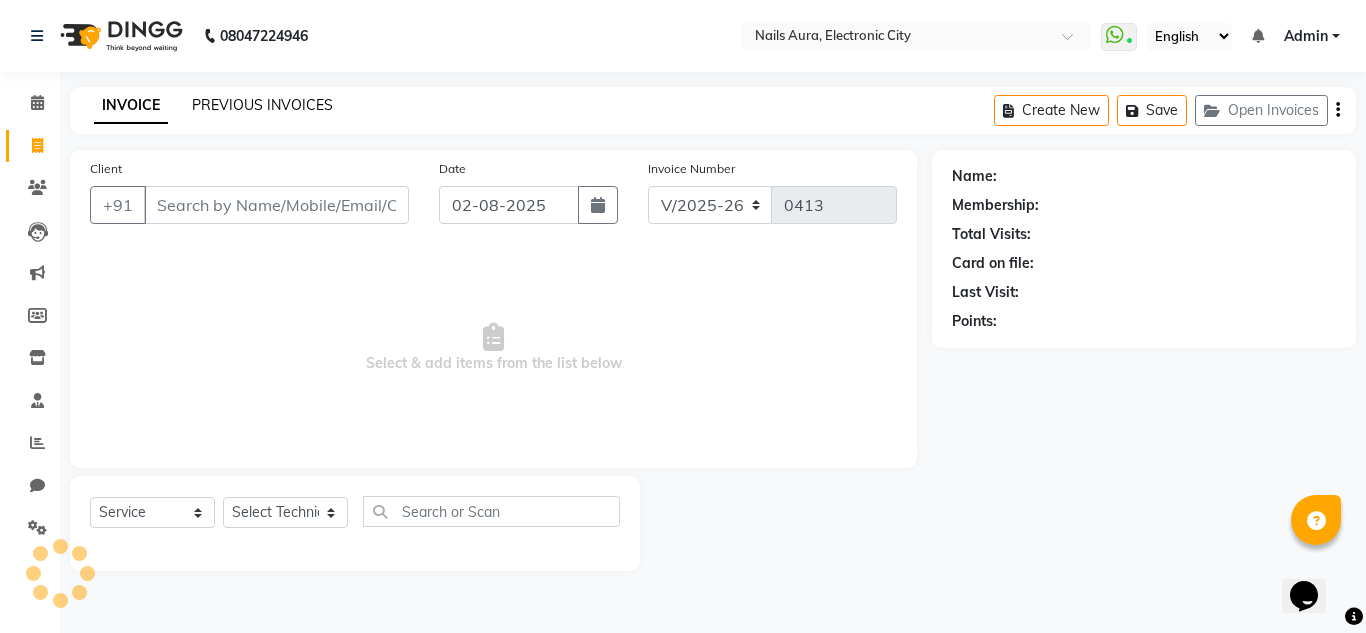 click on "PREVIOUS INVOICES" 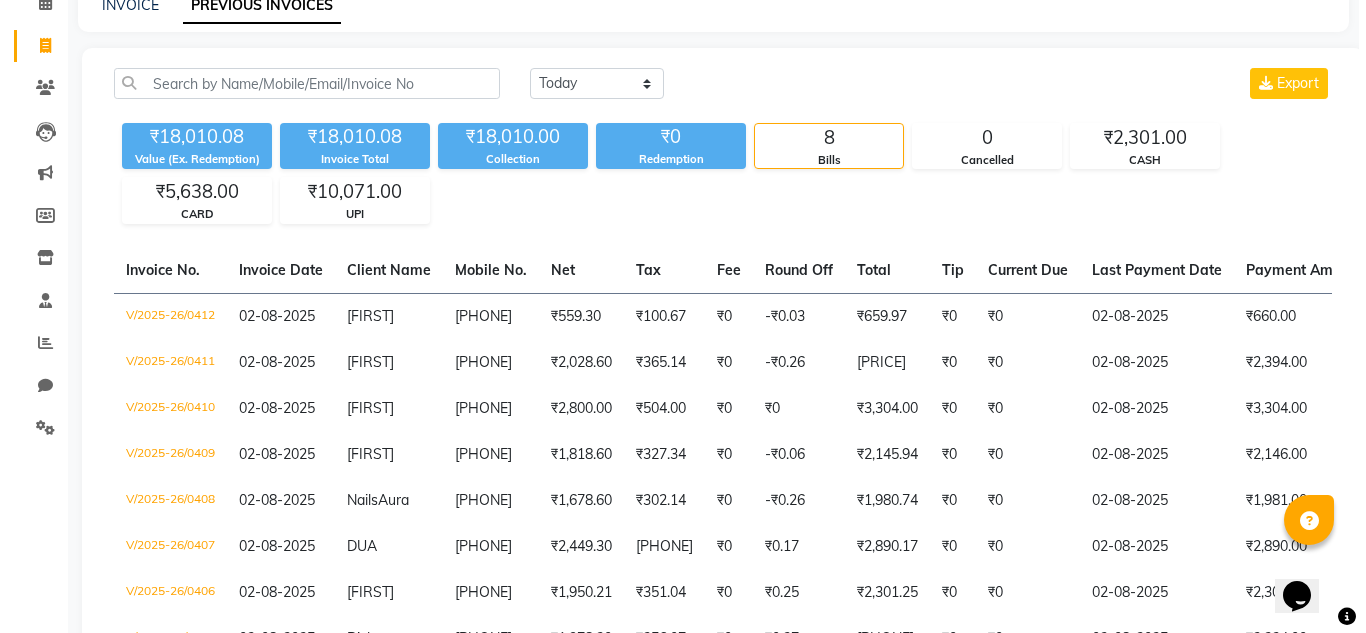 scroll, scrollTop: 0, scrollLeft: 0, axis: both 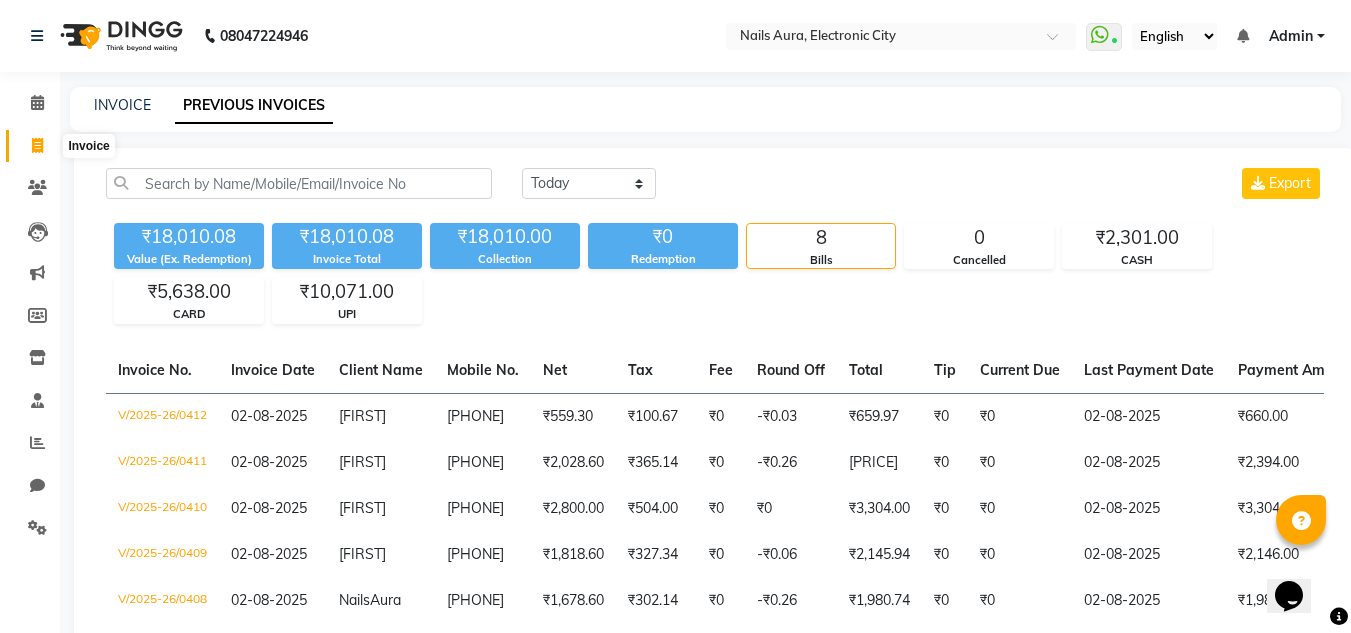 drag, startPoint x: 40, startPoint y: 146, endPoint x: 33, endPoint y: 124, distance: 23.086792 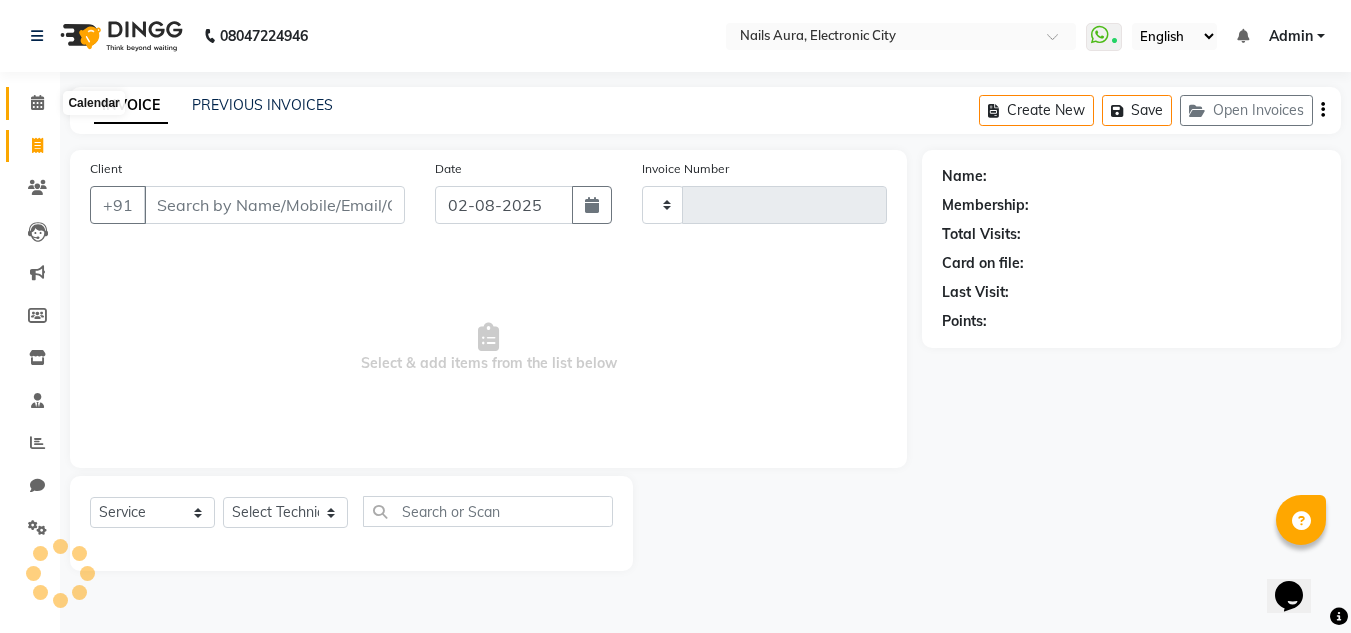 type on "0413" 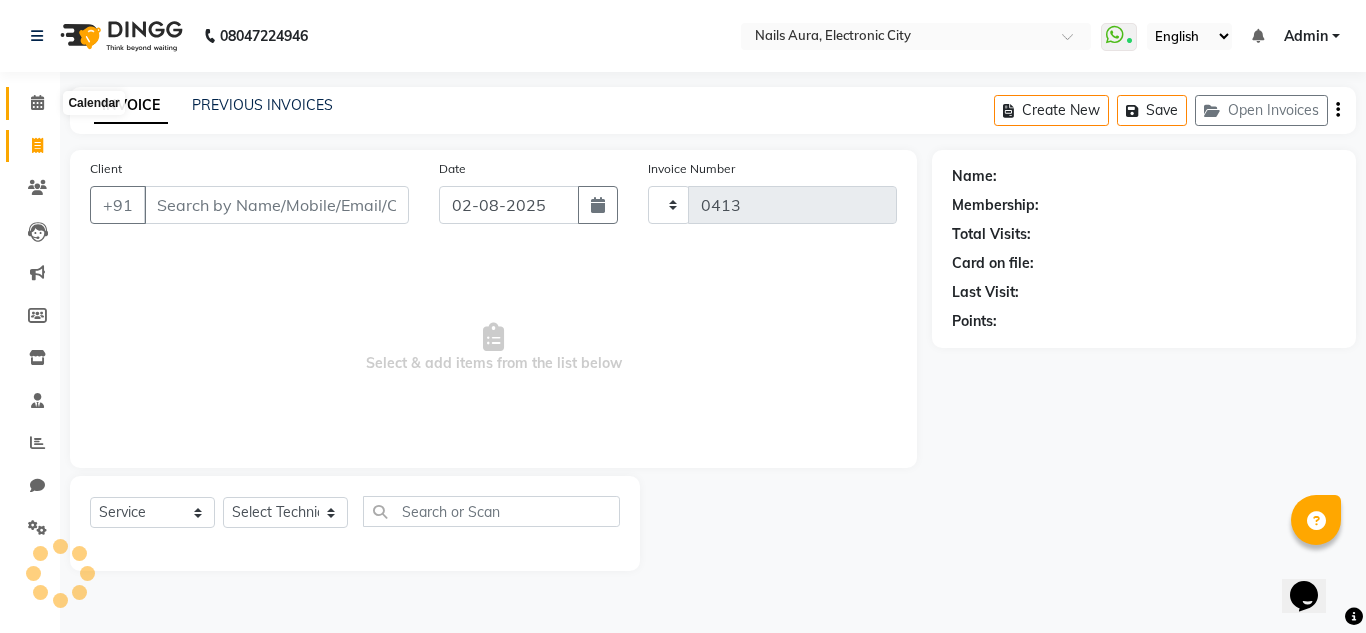 select on "8179" 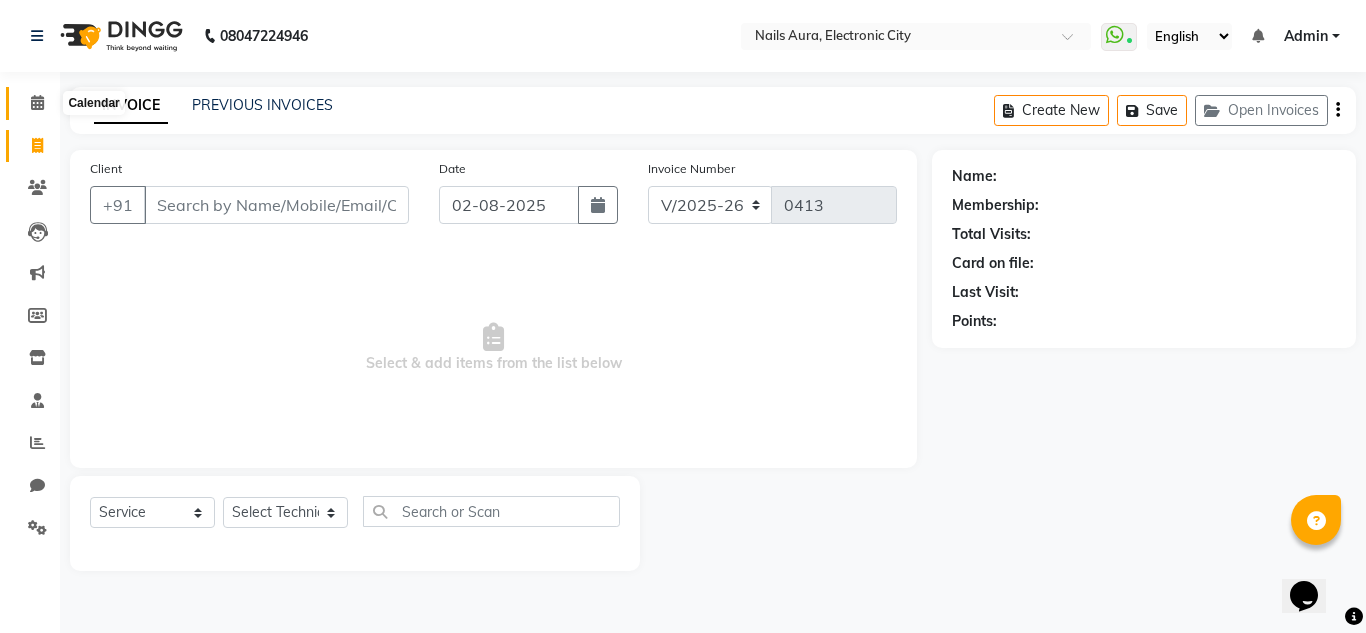 click 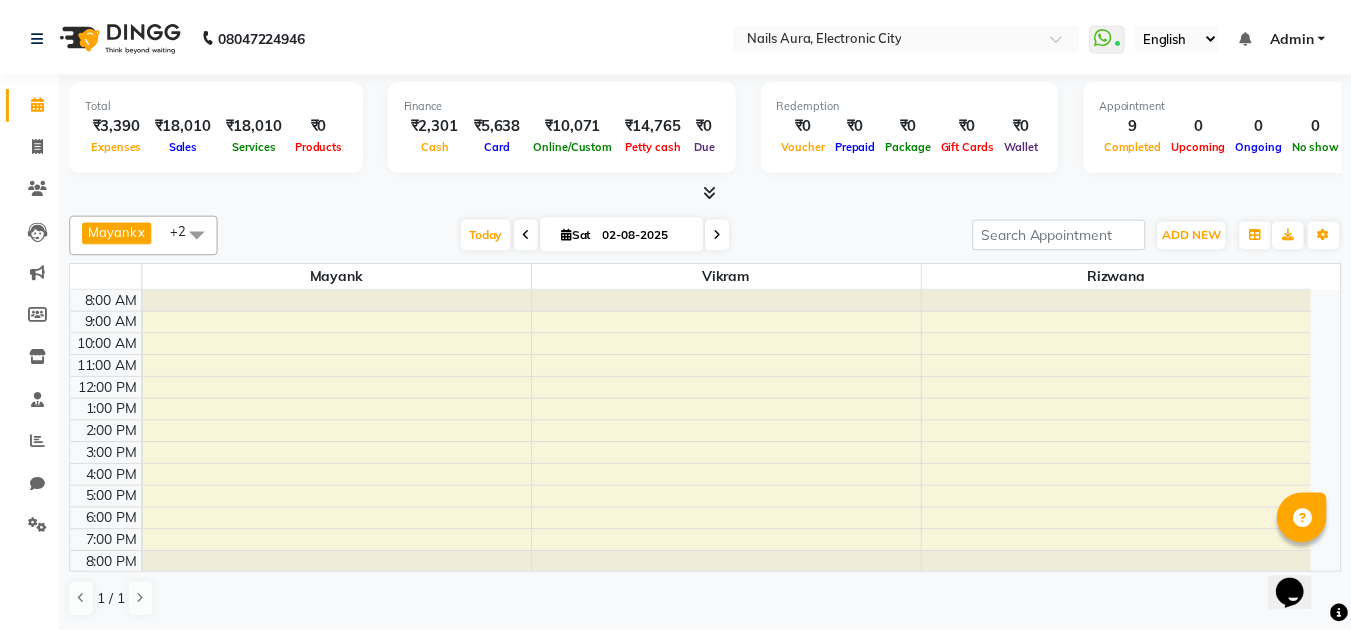 scroll, scrollTop: 1, scrollLeft: 0, axis: vertical 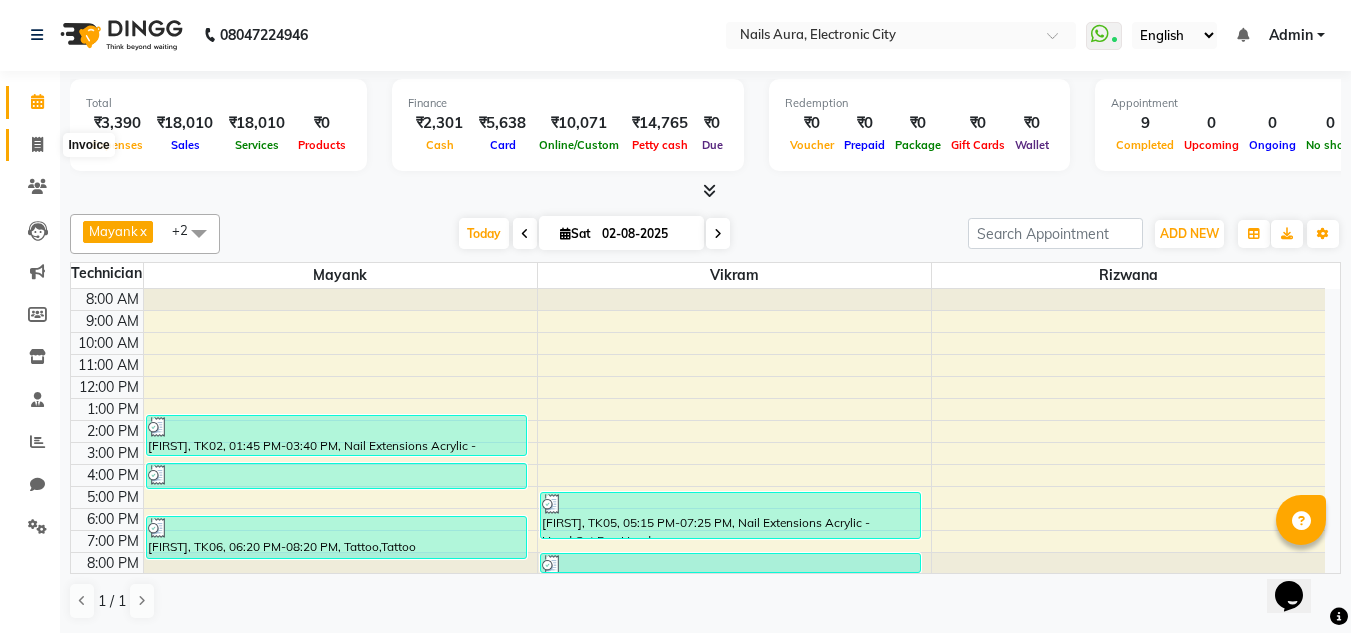 click 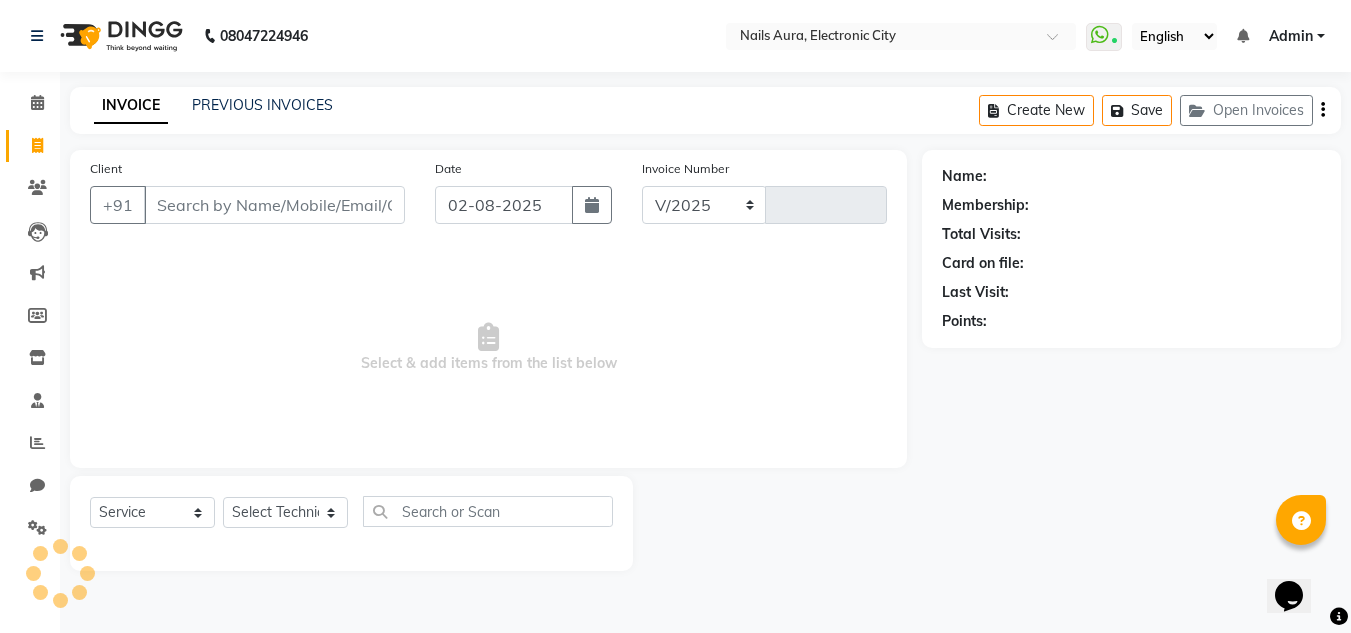 scroll, scrollTop: 0, scrollLeft: 0, axis: both 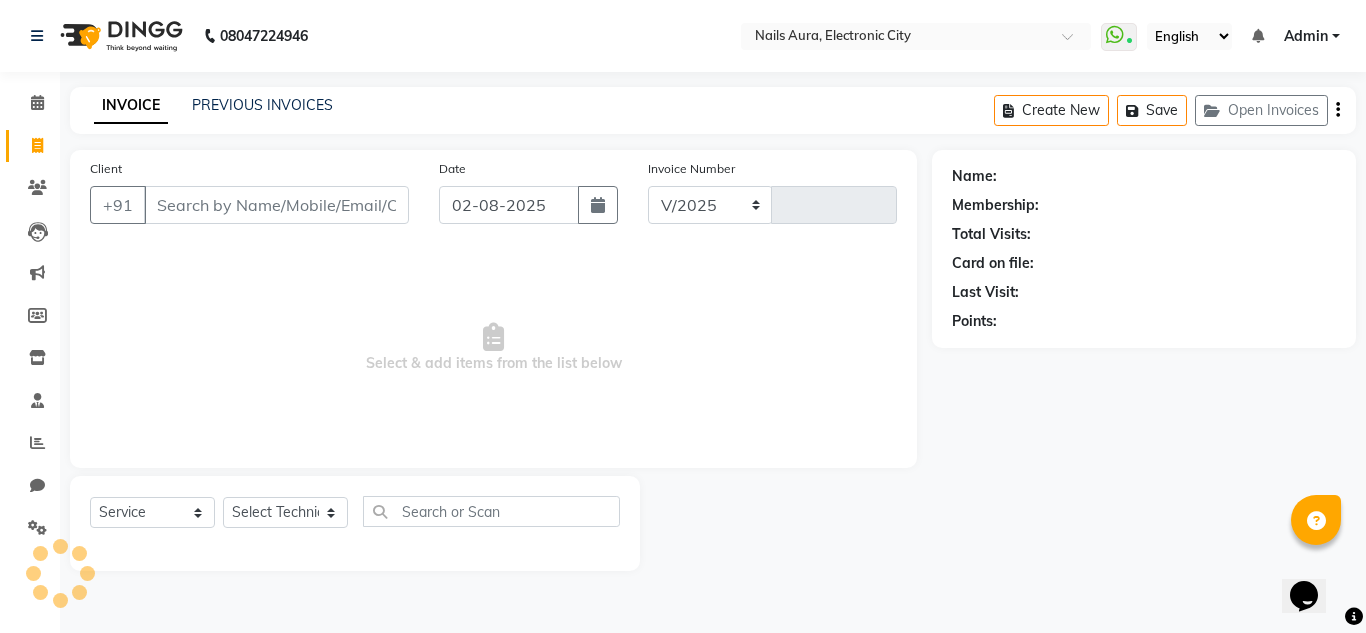 select on "8179" 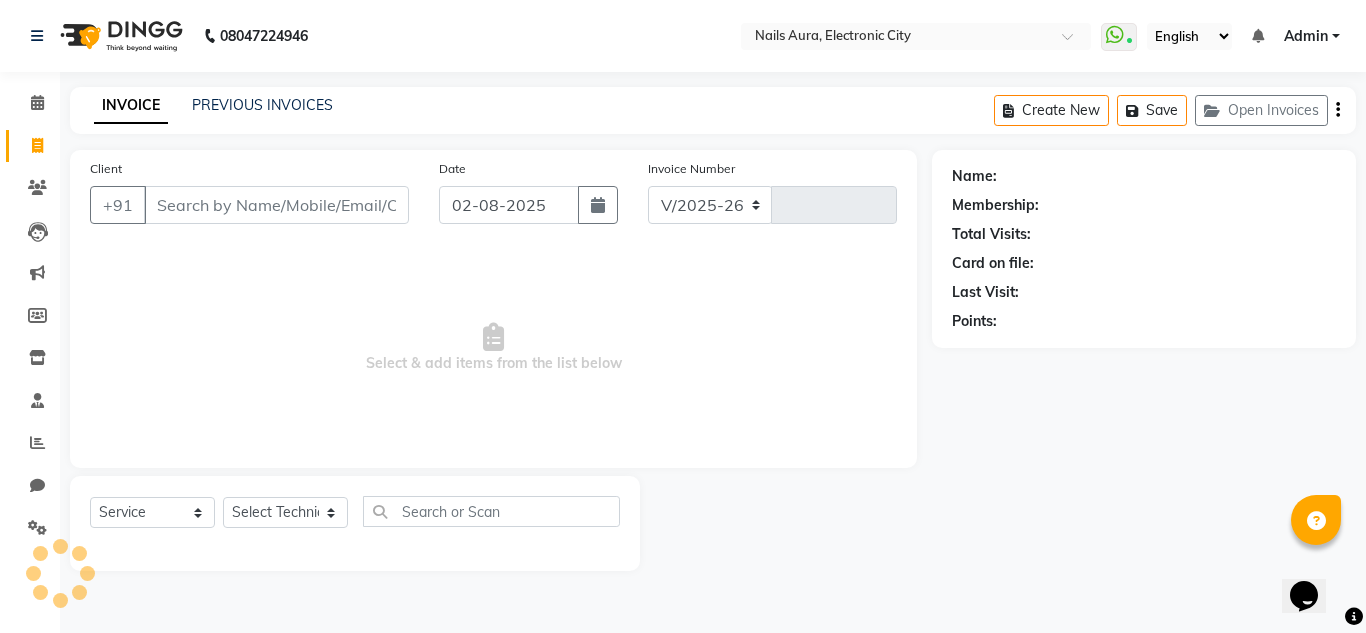 type on "0413" 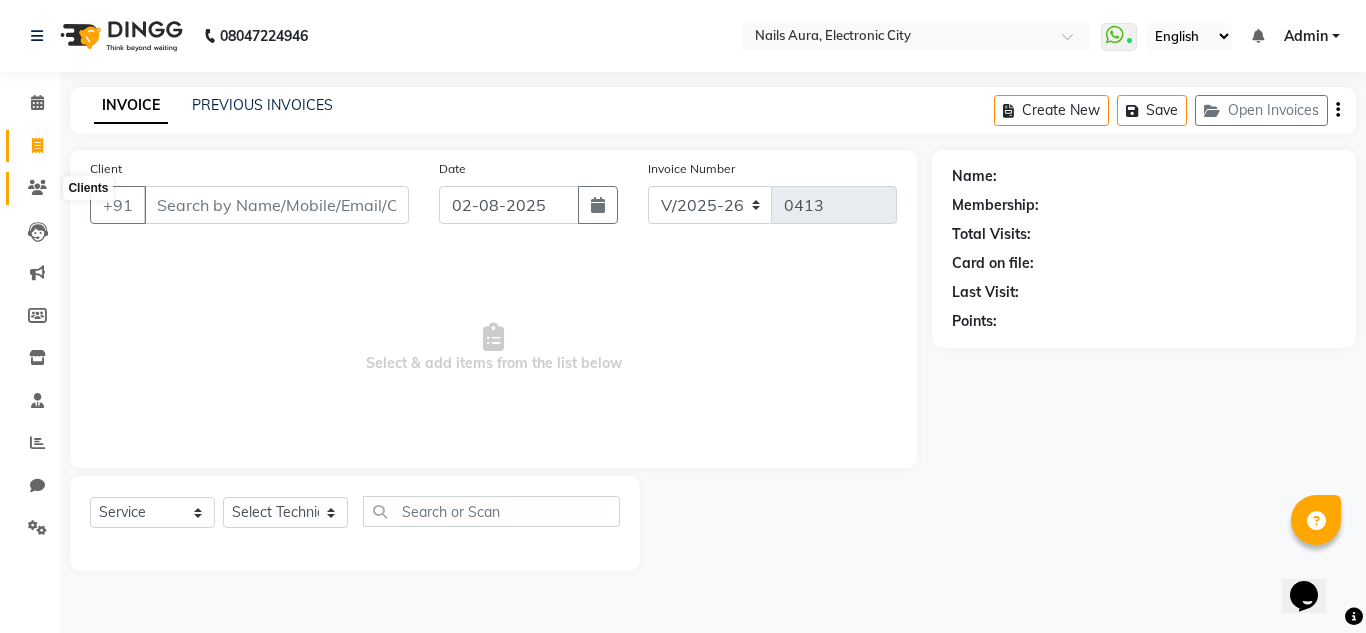 click 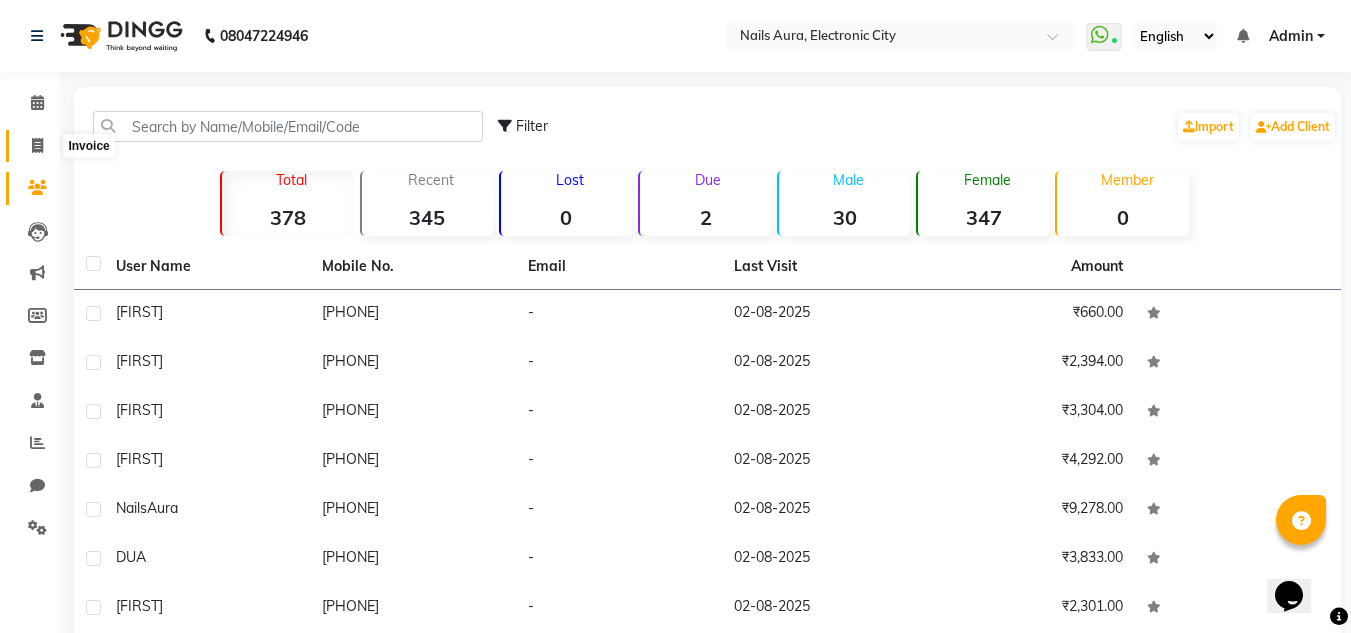 click 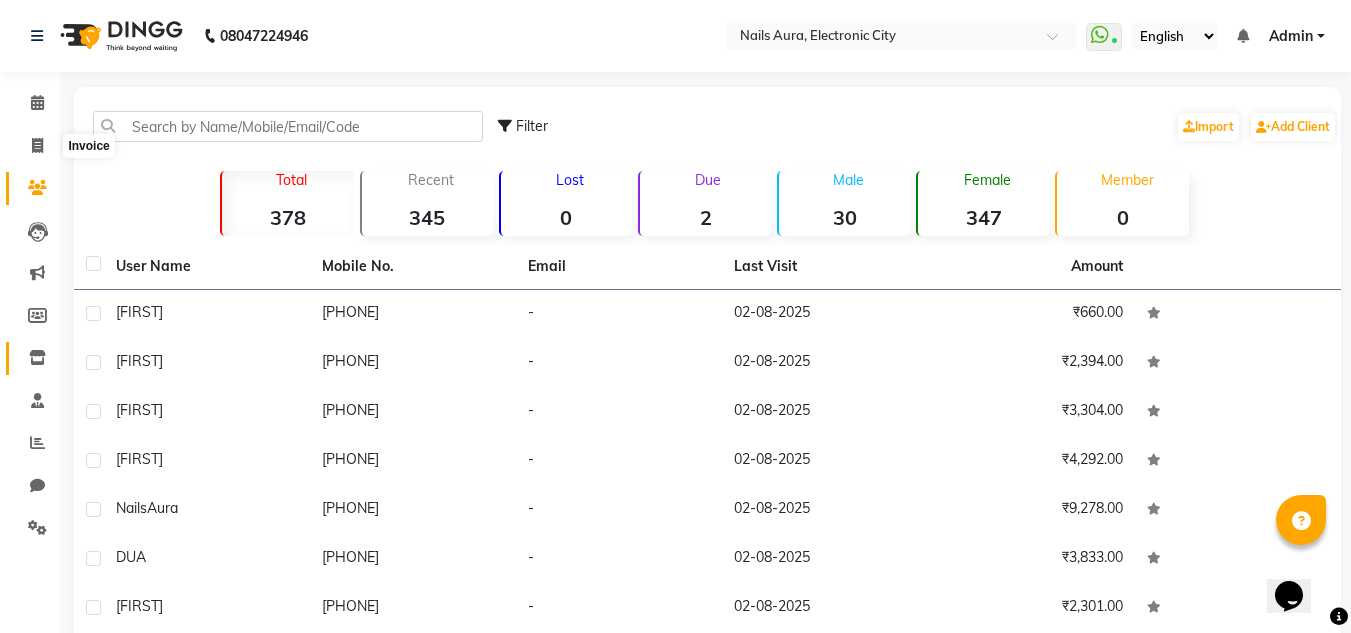 select on "service" 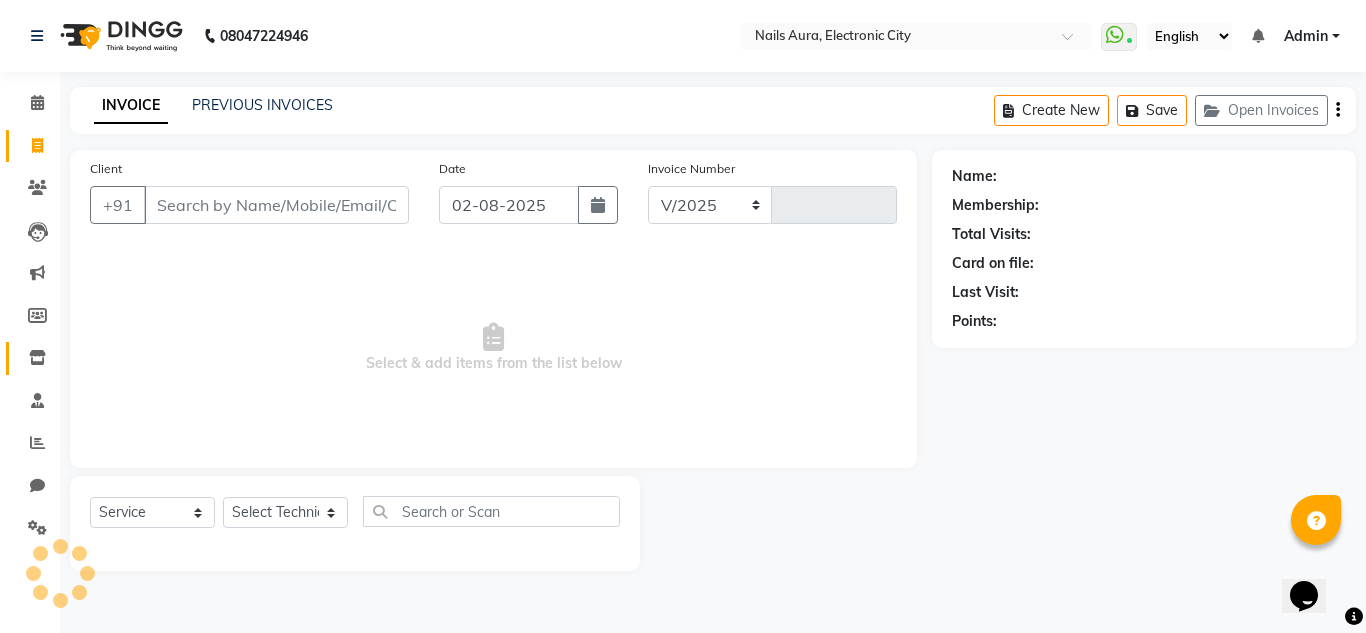select on "8179" 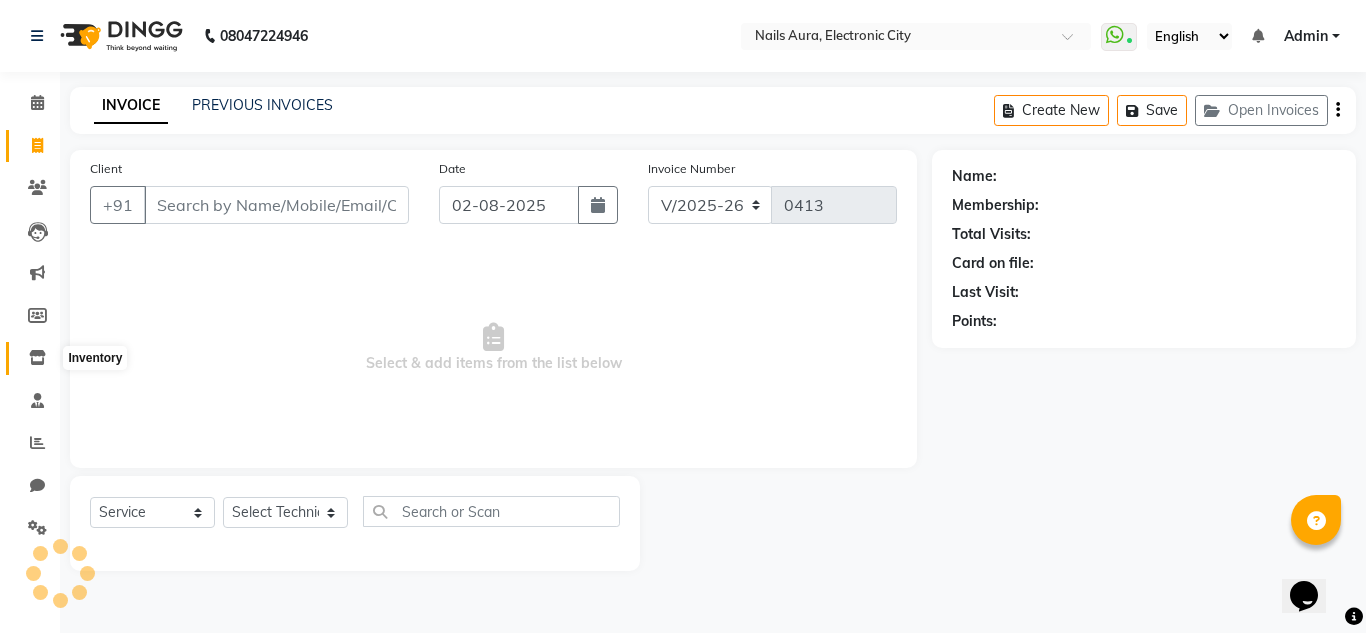 click 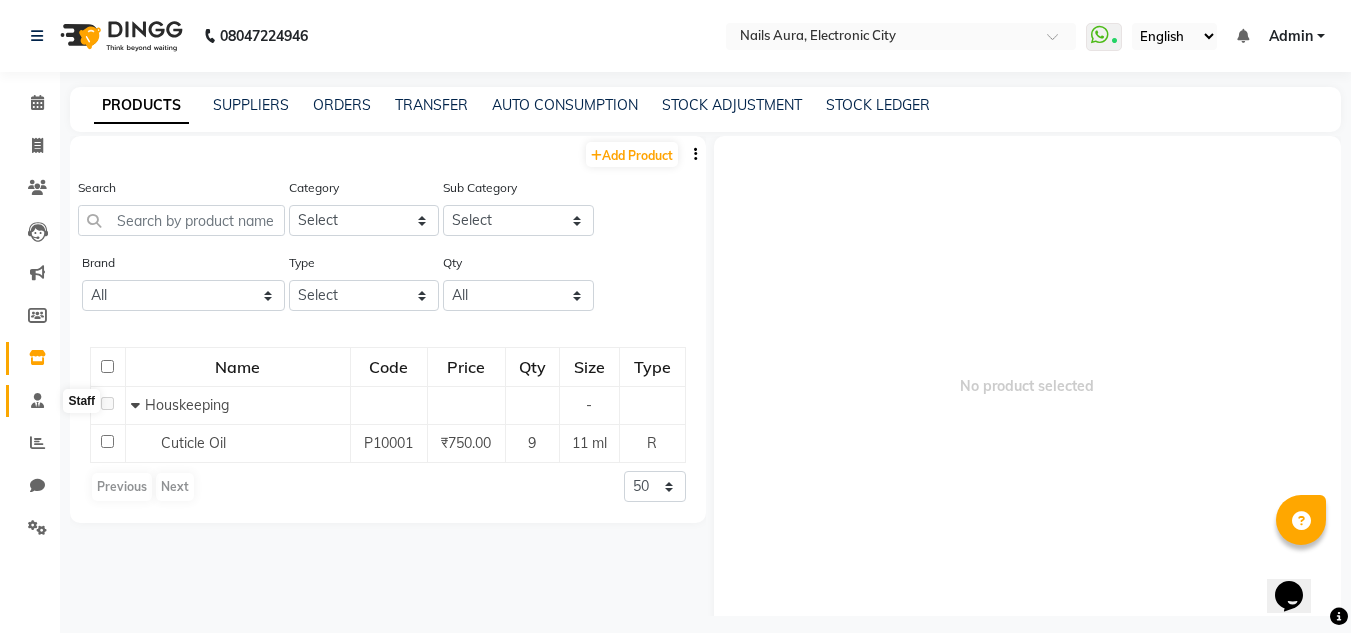 click 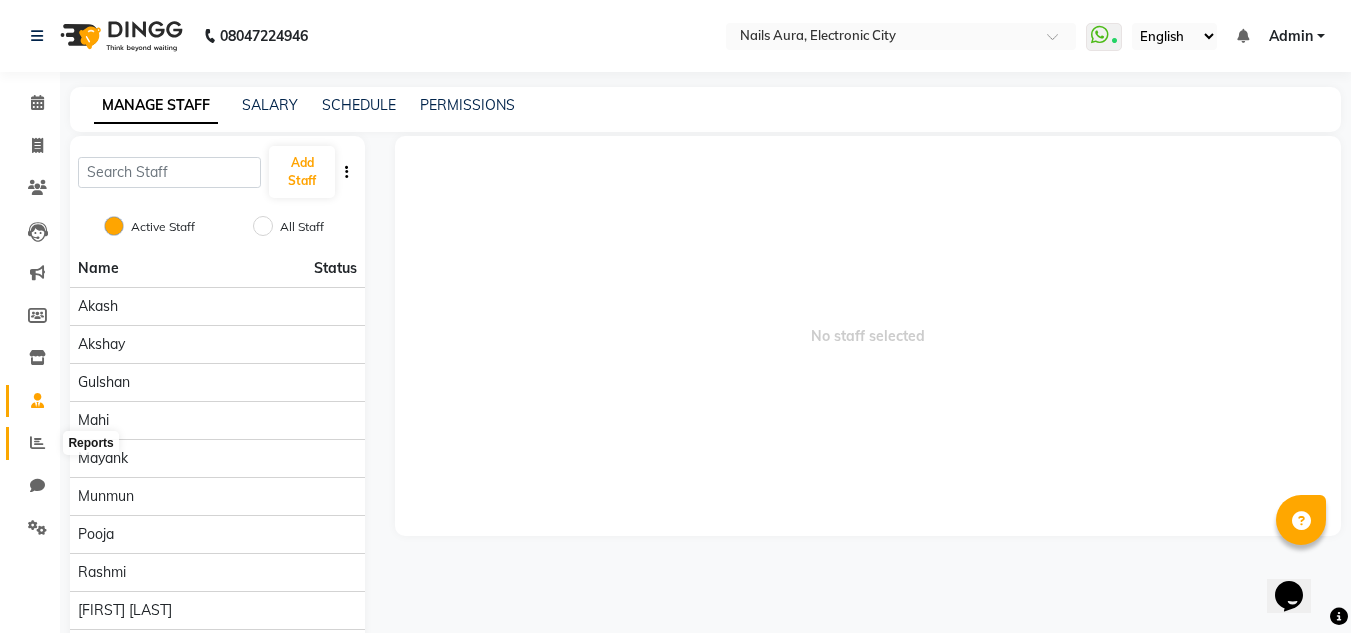 click 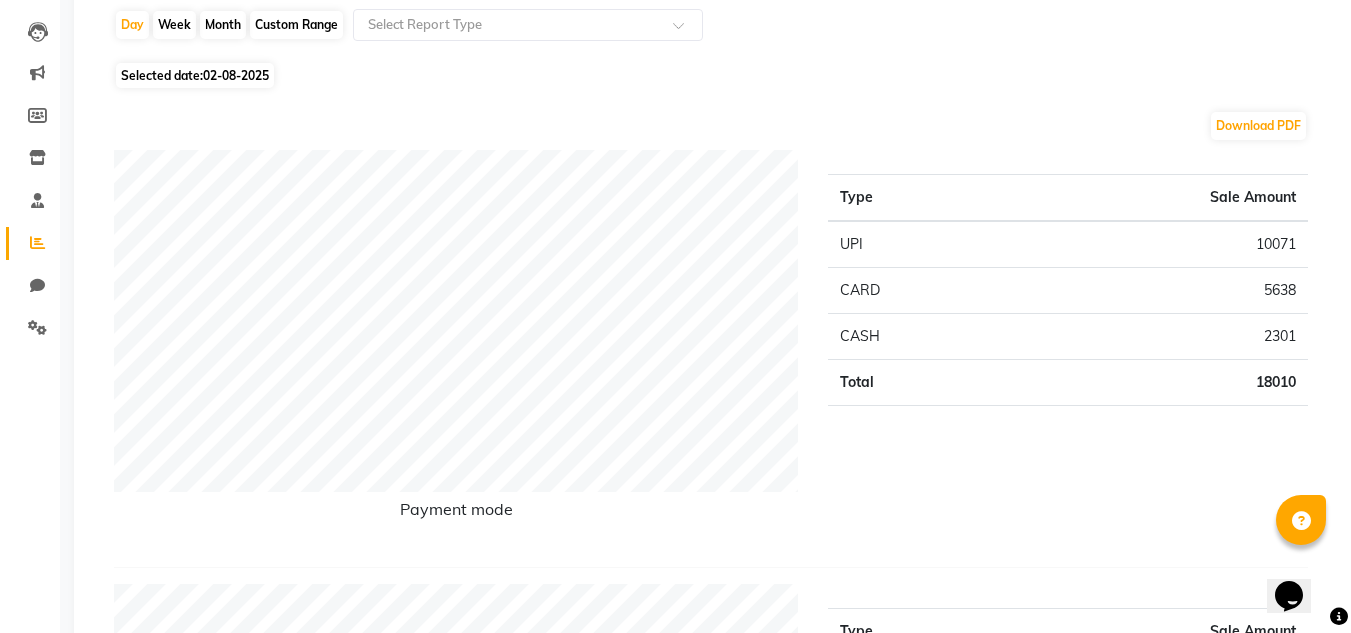 scroll, scrollTop: 0, scrollLeft: 0, axis: both 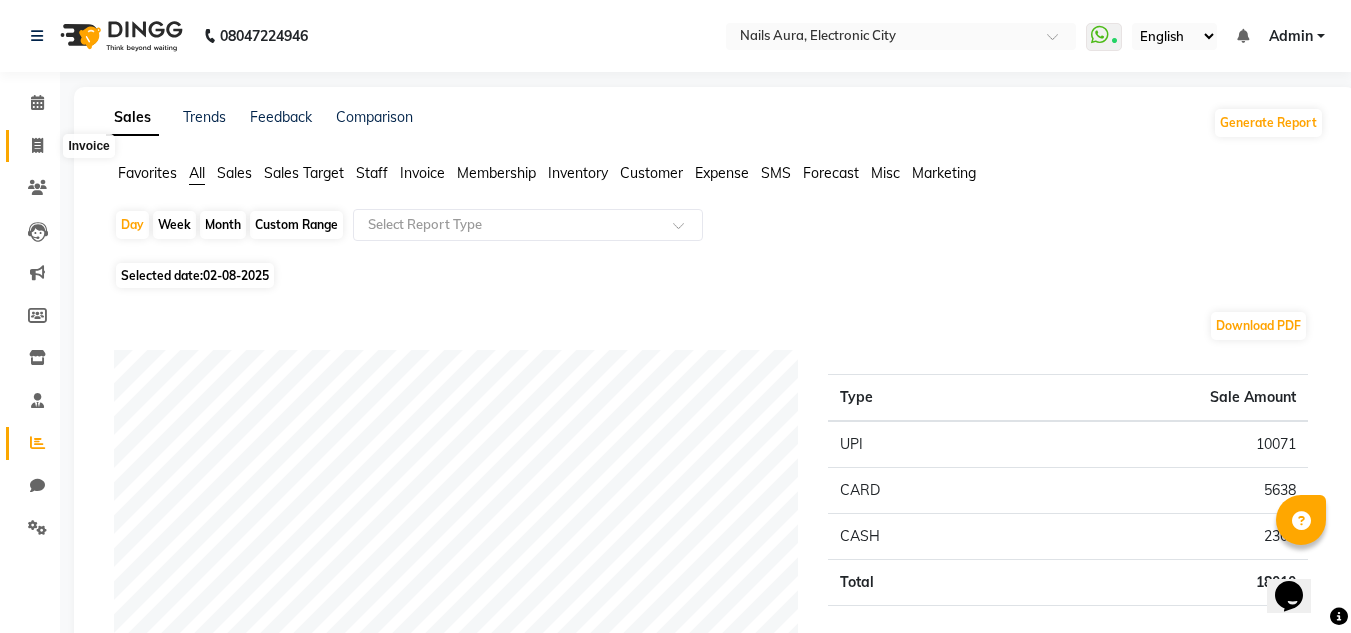 drag, startPoint x: 31, startPoint y: 135, endPoint x: 48, endPoint y: 147, distance: 20.808653 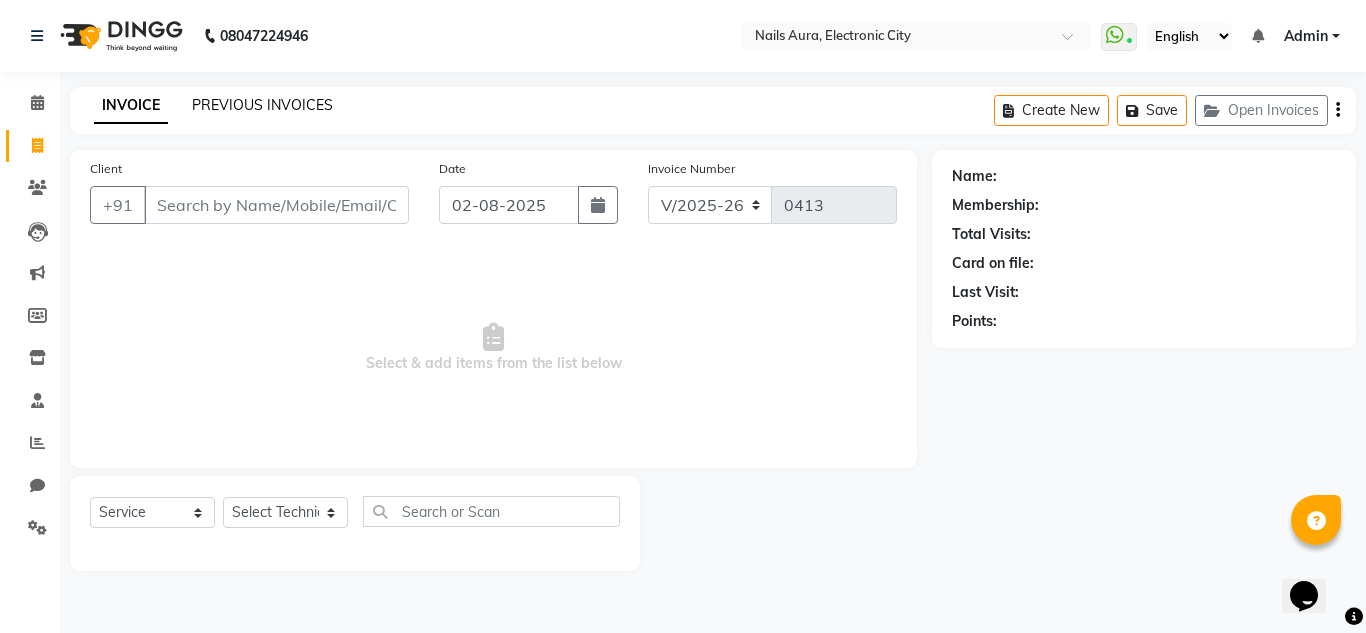 click on "PREVIOUS INVOICES" 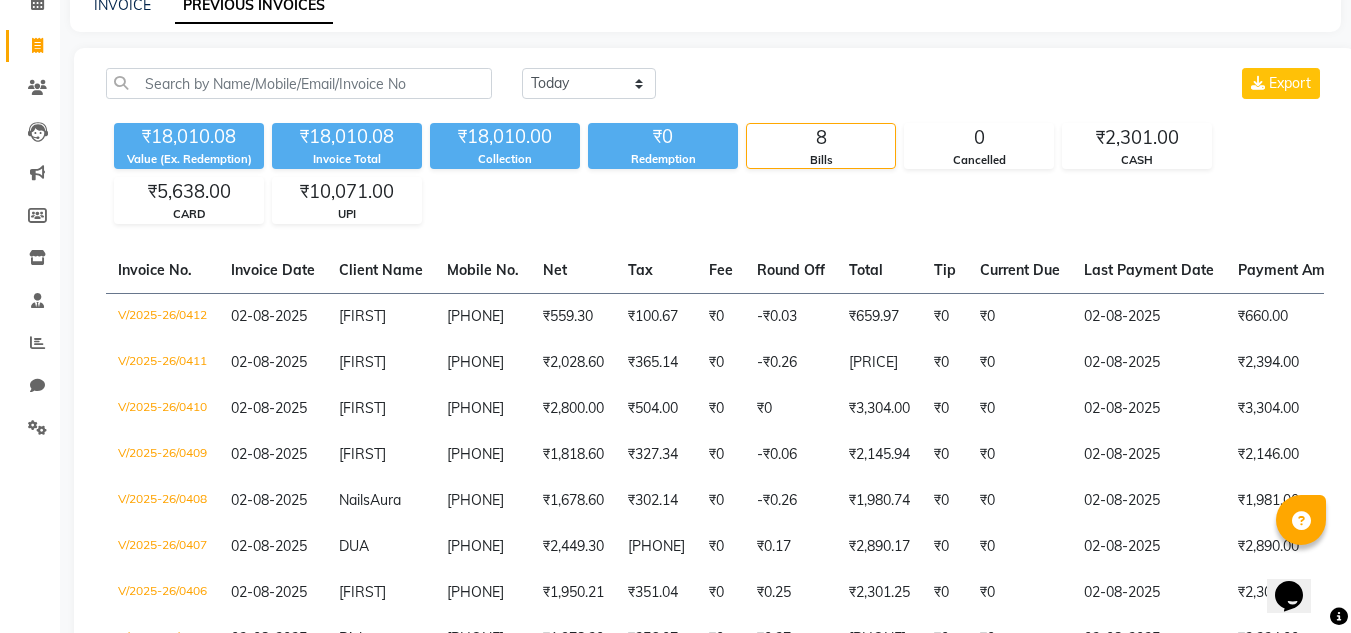 scroll, scrollTop: 0, scrollLeft: 0, axis: both 